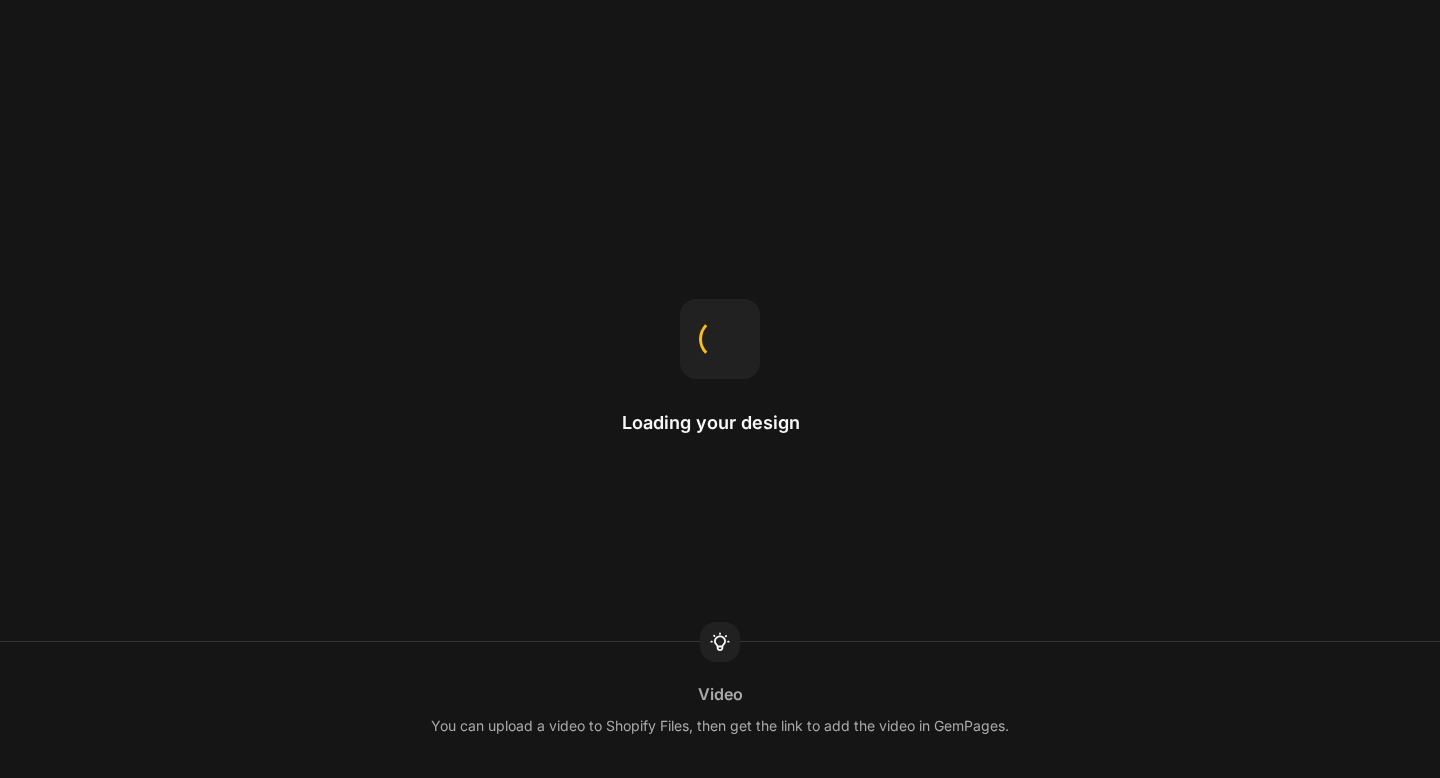 scroll, scrollTop: 0, scrollLeft: 0, axis: both 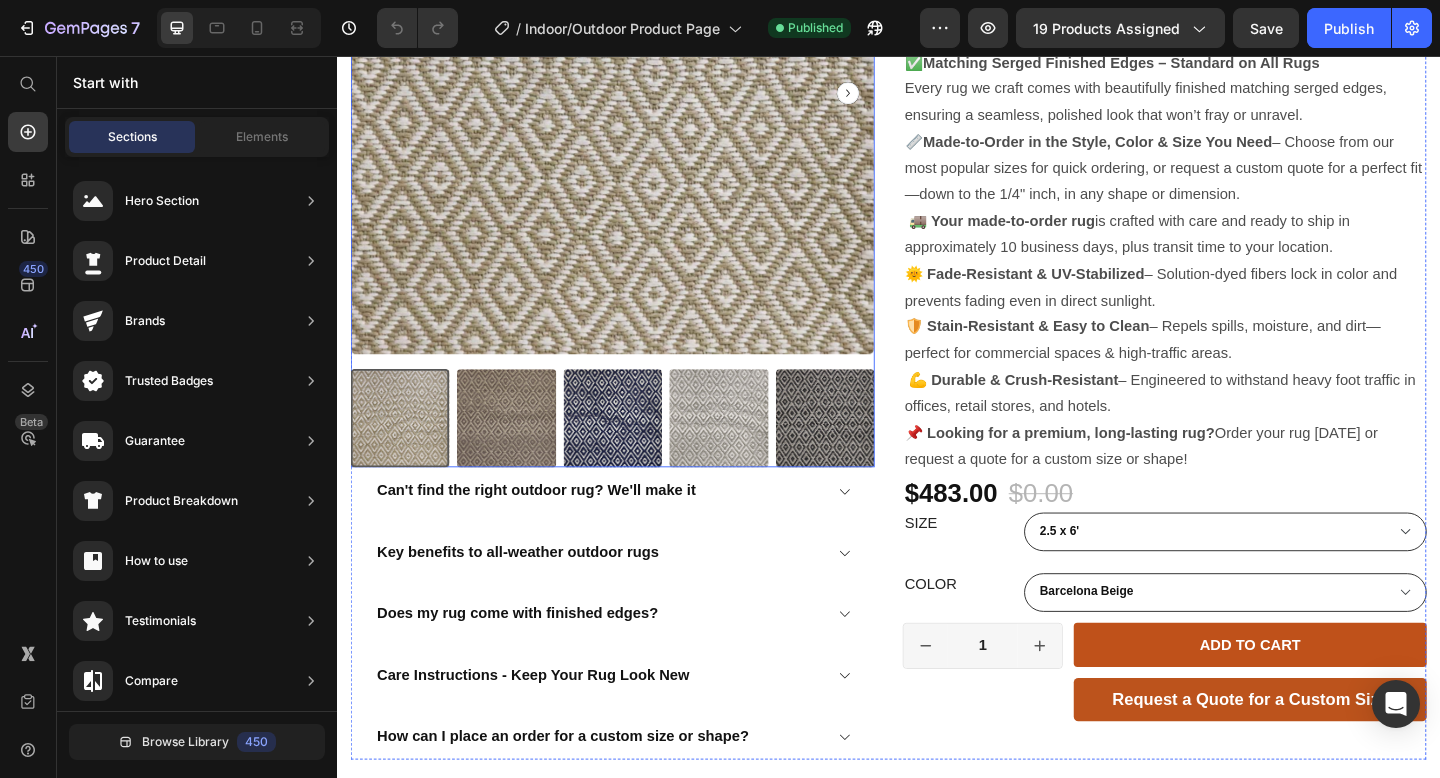 click at bounding box center (405, 450) 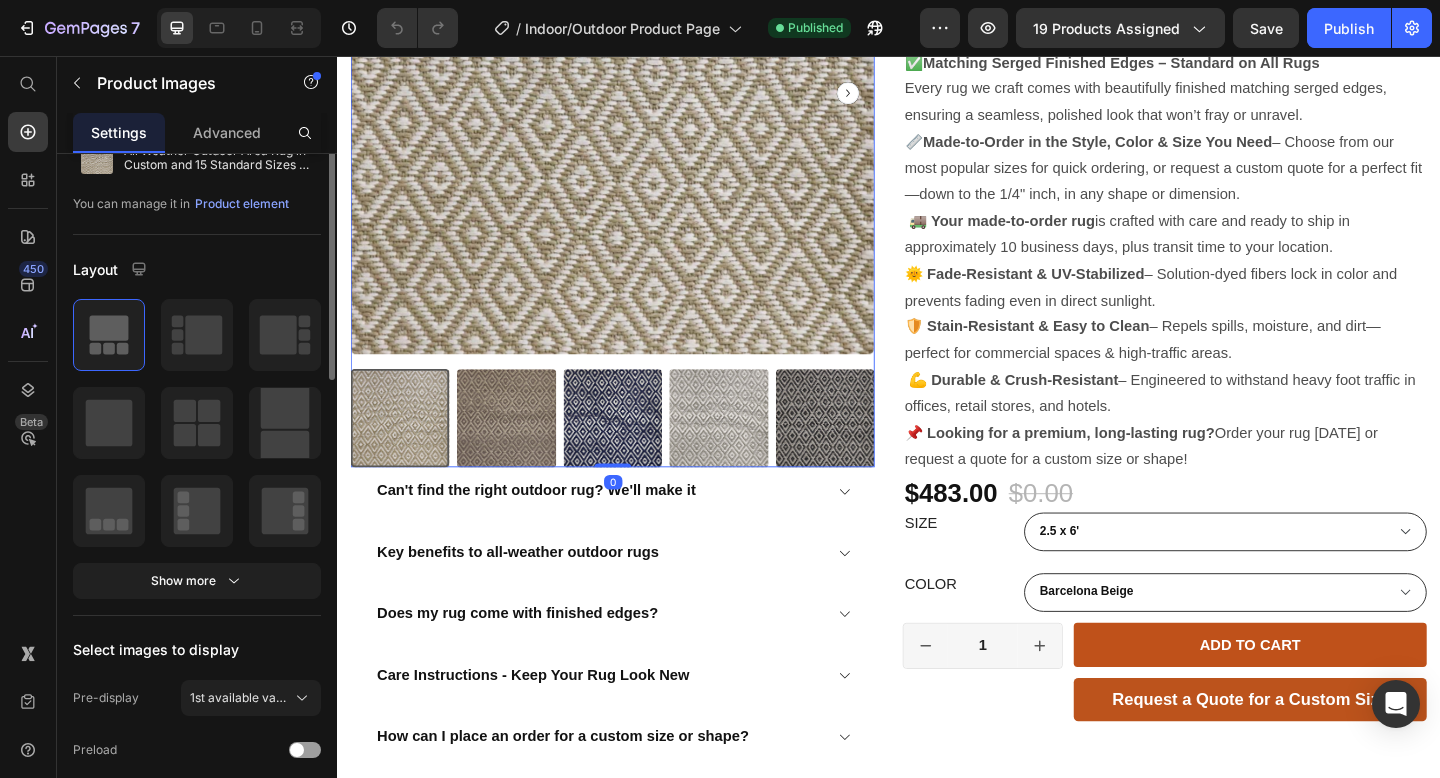 scroll, scrollTop: 99, scrollLeft: 0, axis: vertical 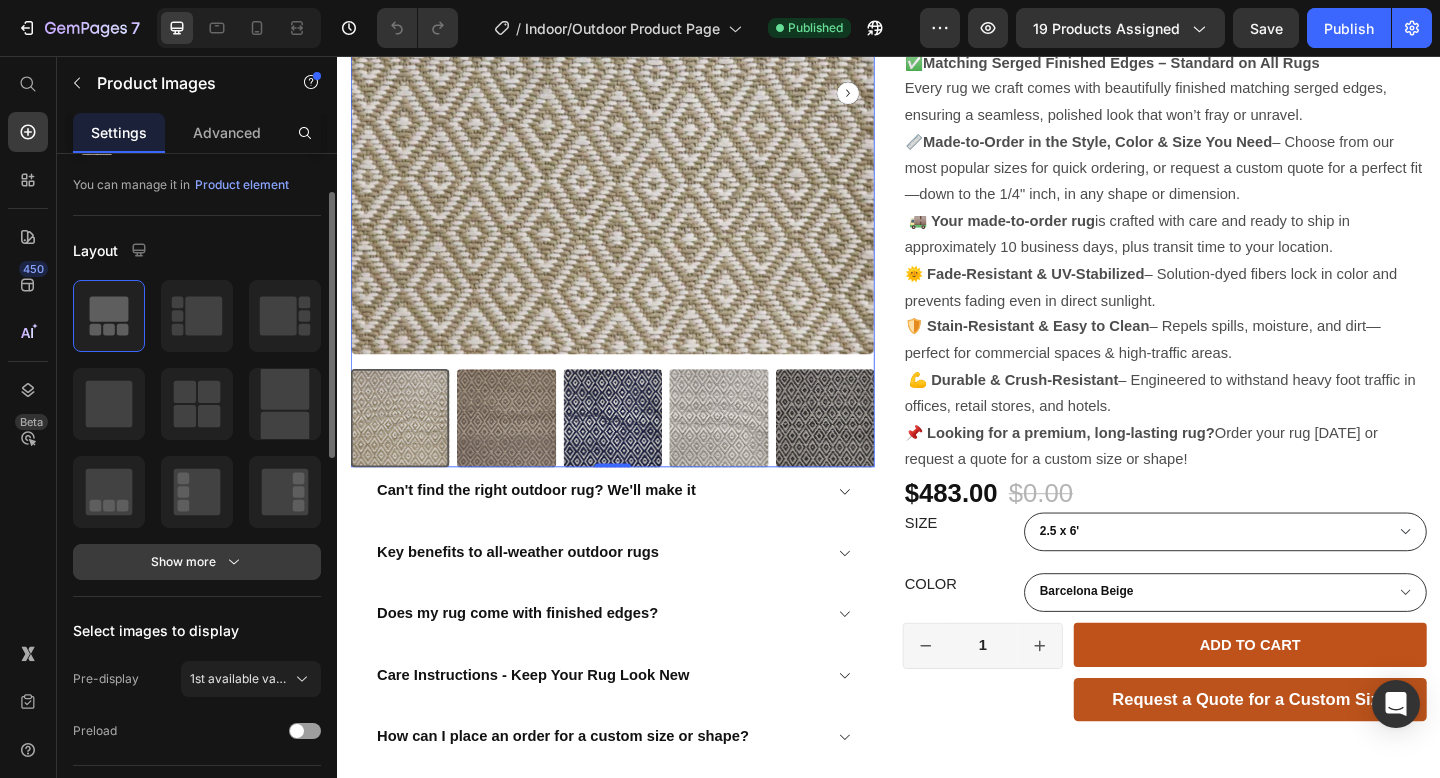 click on "Show more" at bounding box center [197, 562] 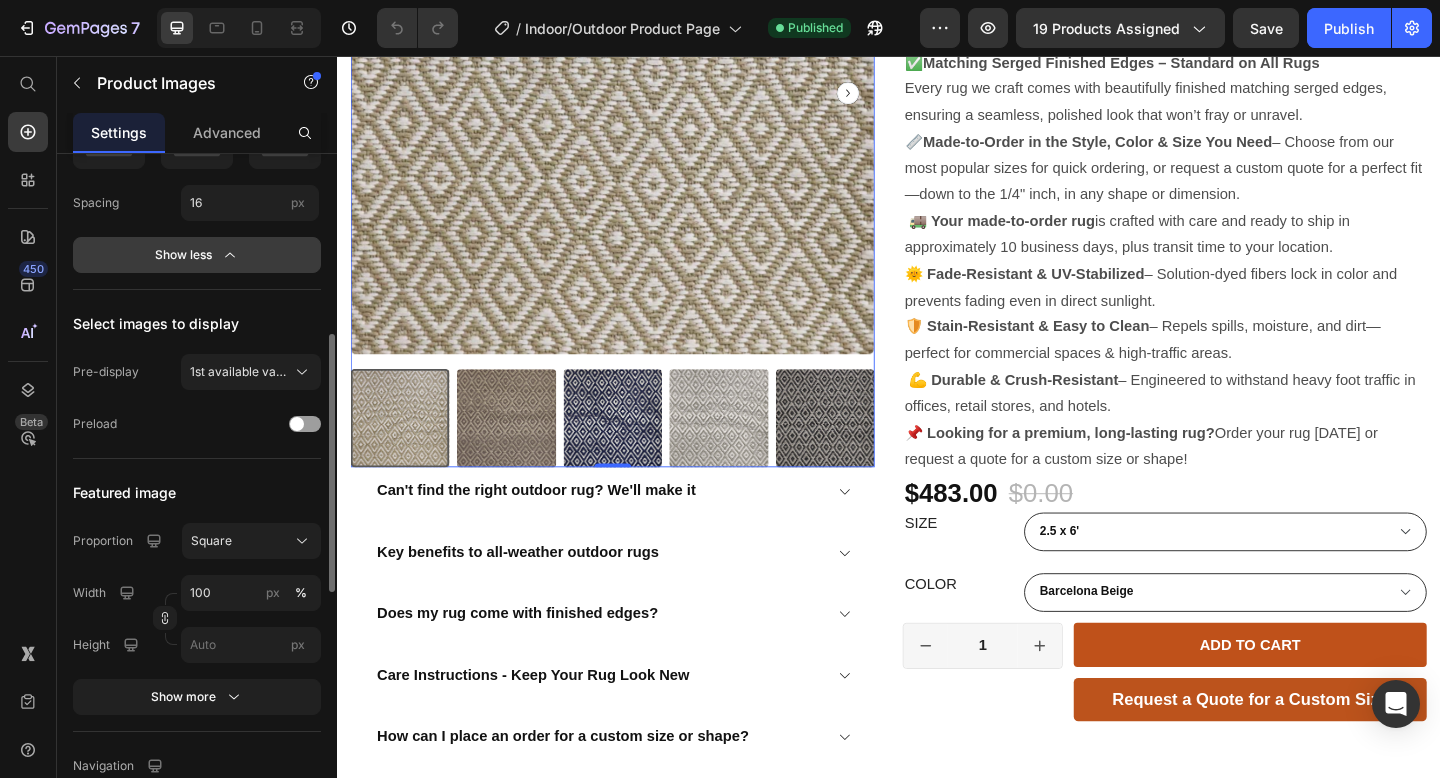 scroll, scrollTop: 509, scrollLeft: 0, axis: vertical 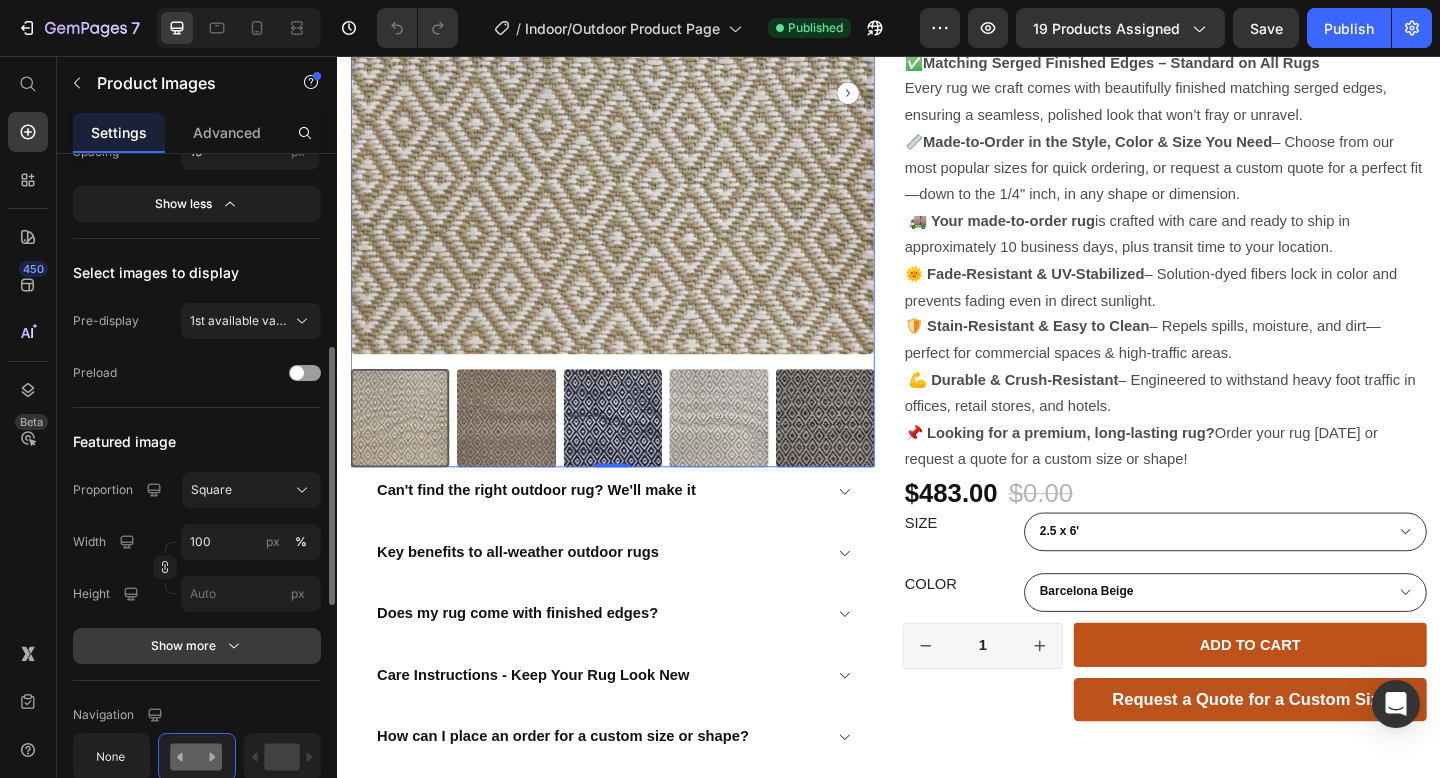 click on "Show more" at bounding box center [197, 646] 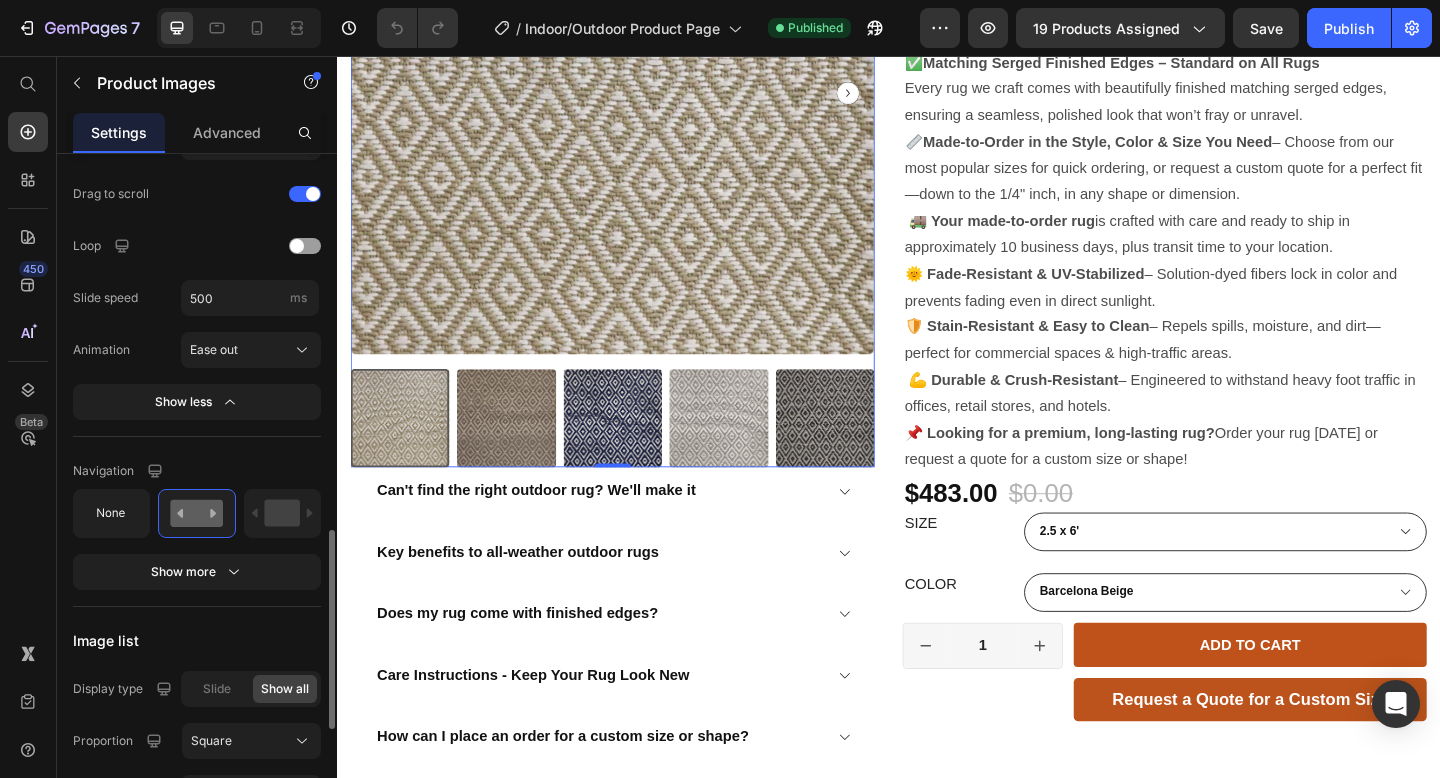 scroll, scrollTop: 1290, scrollLeft: 0, axis: vertical 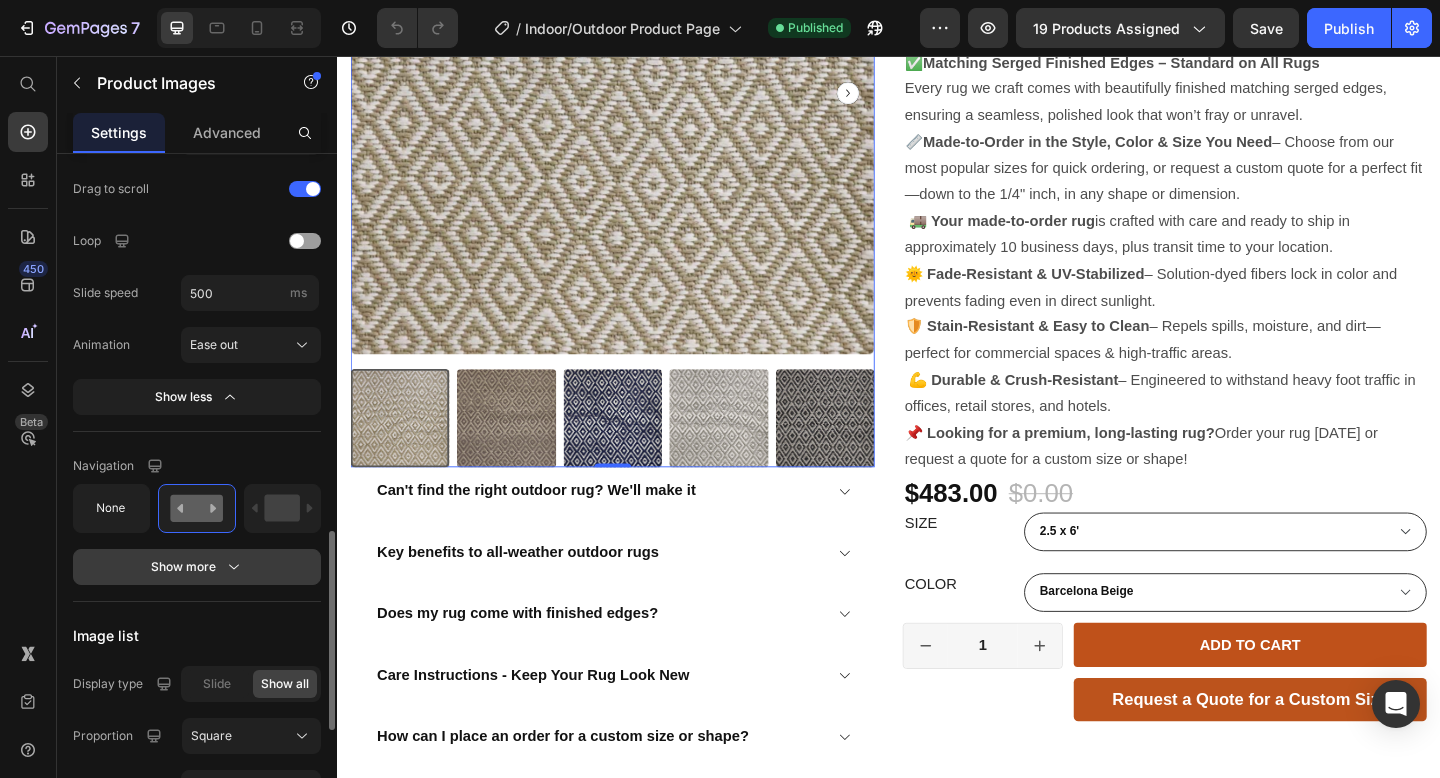 click on "Show more" at bounding box center [197, 567] 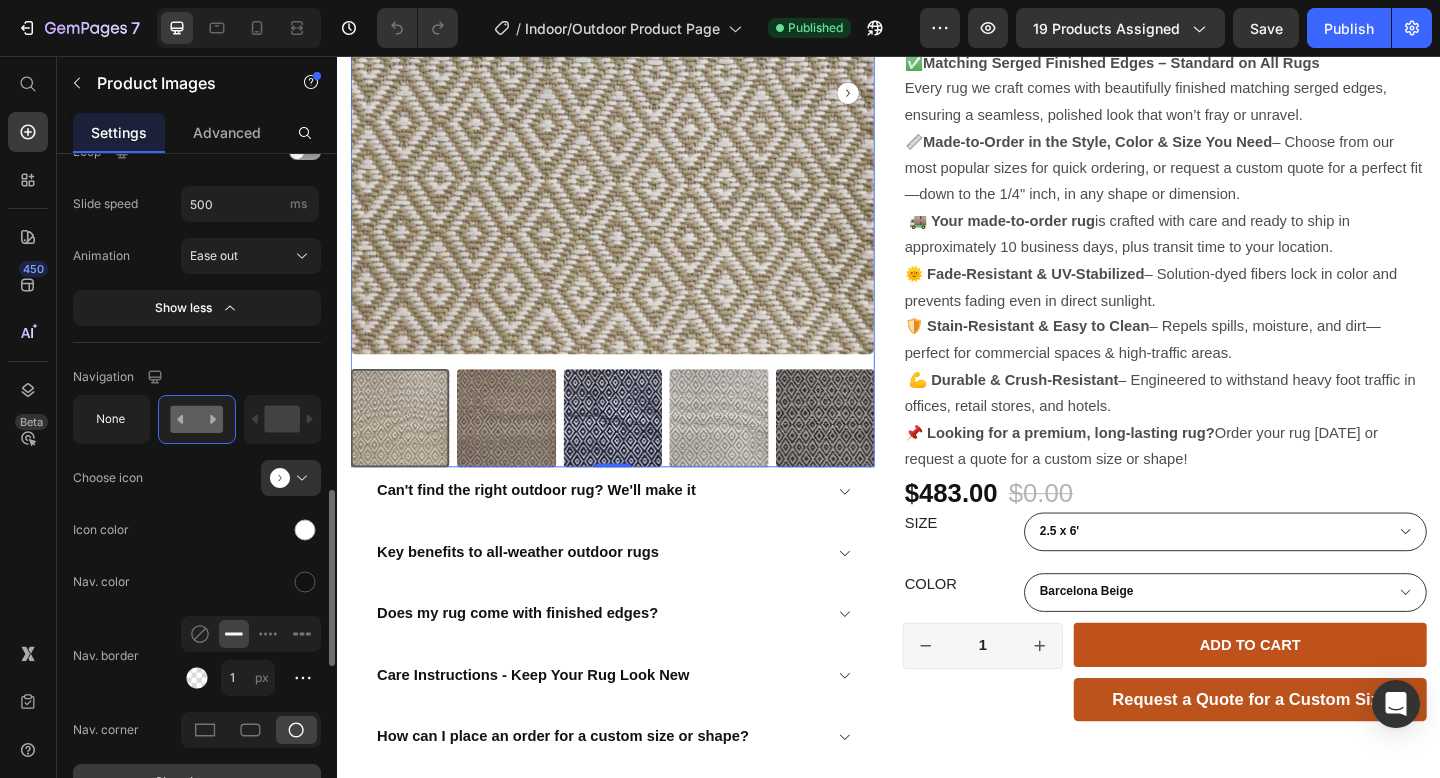 scroll, scrollTop: 1419, scrollLeft: 0, axis: vertical 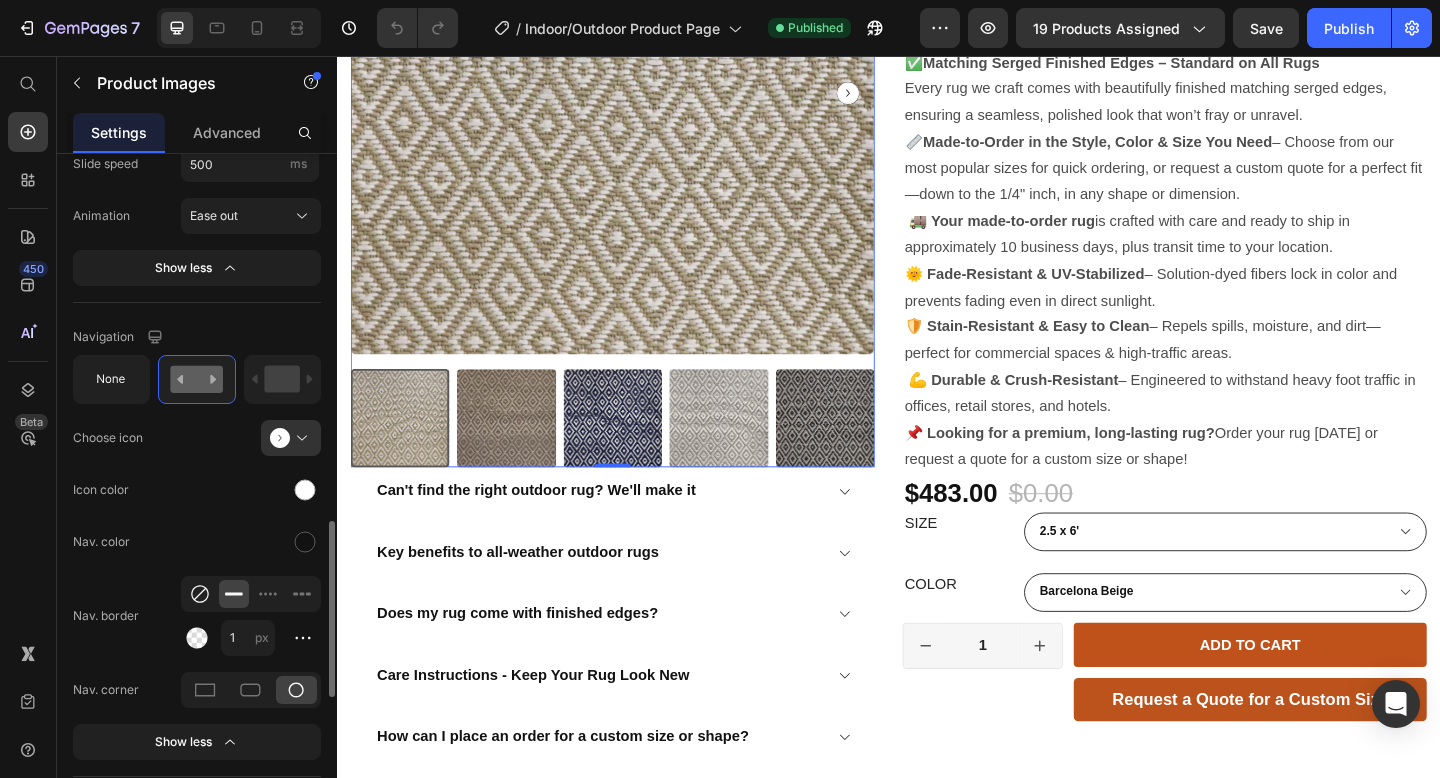 click 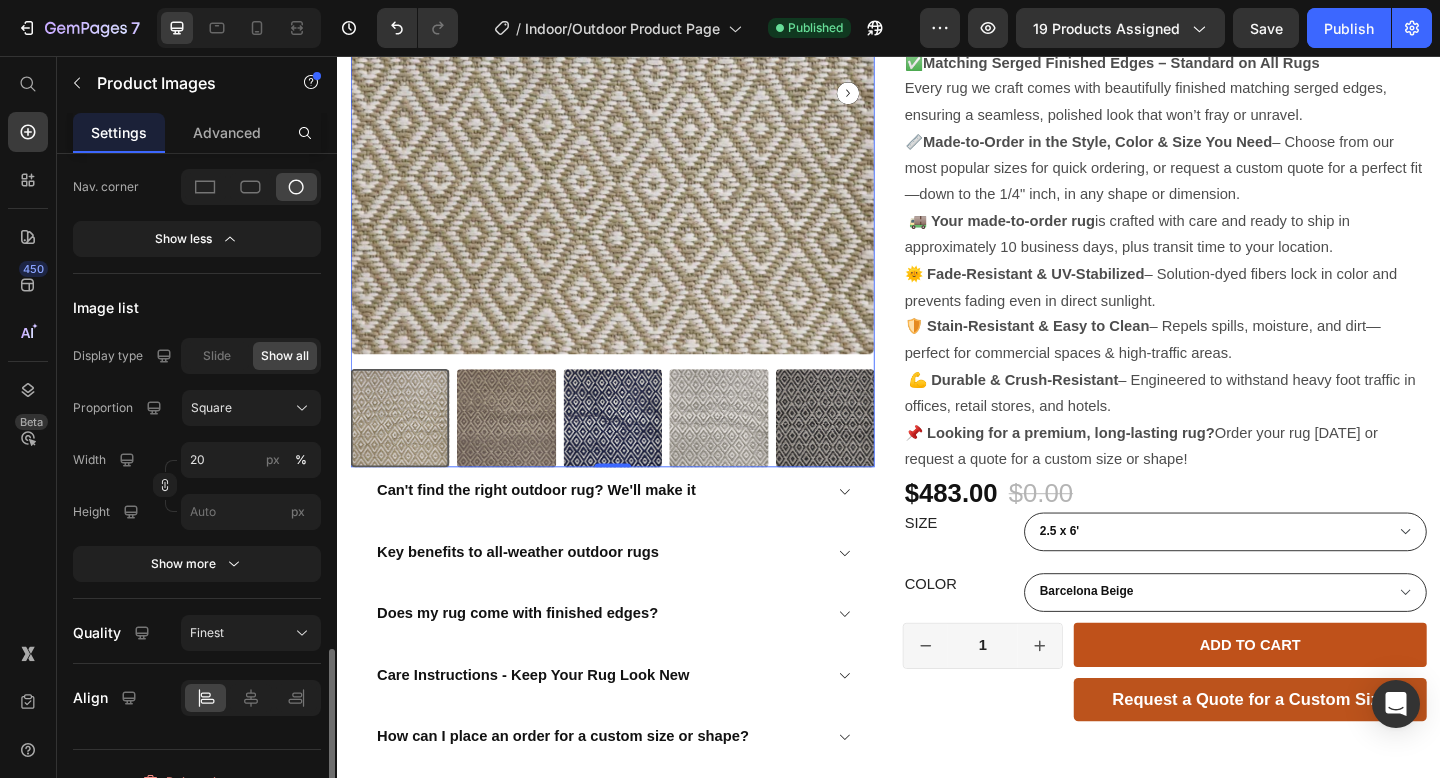 scroll, scrollTop: 1879, scrollLeft: 0, axis: vertical 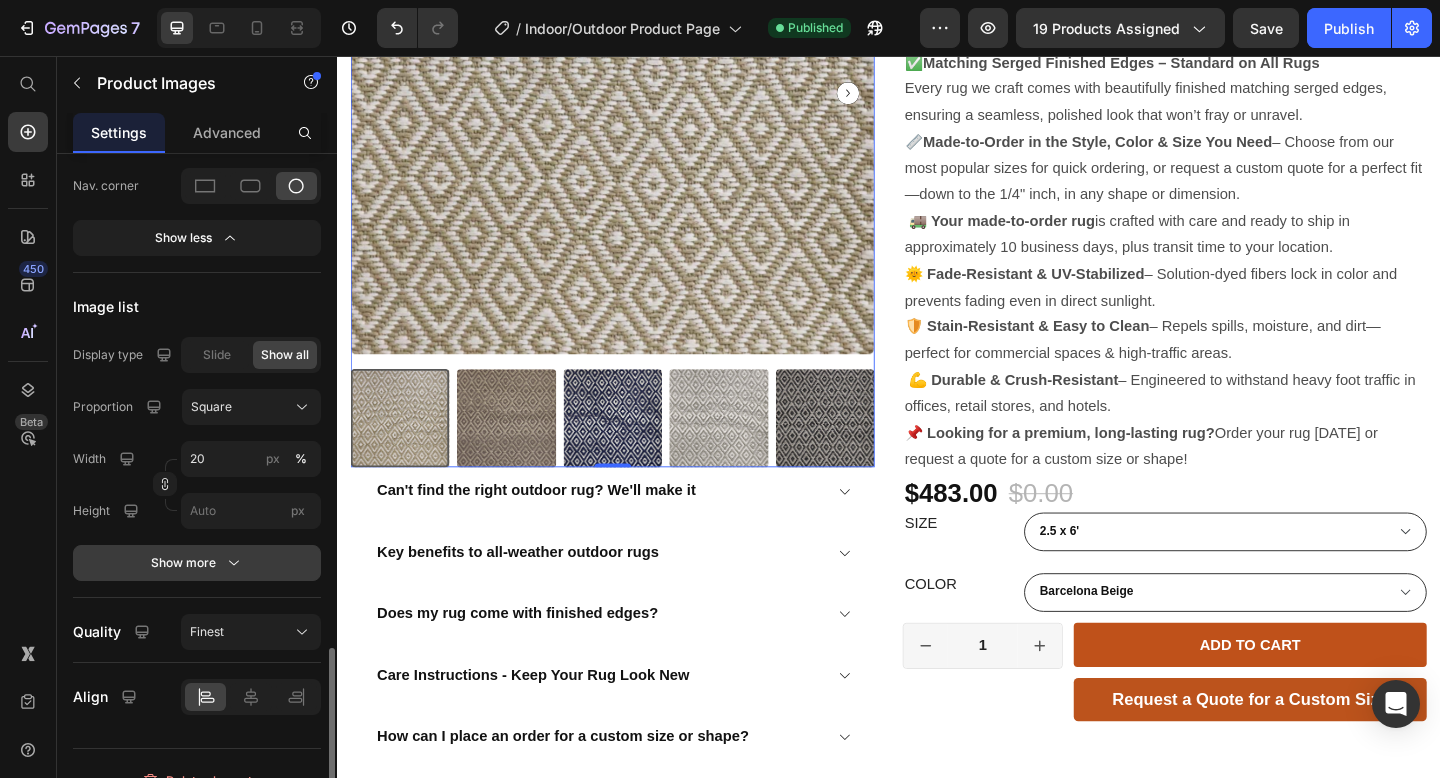 click on "Show more" at bounding box center (197, 563) 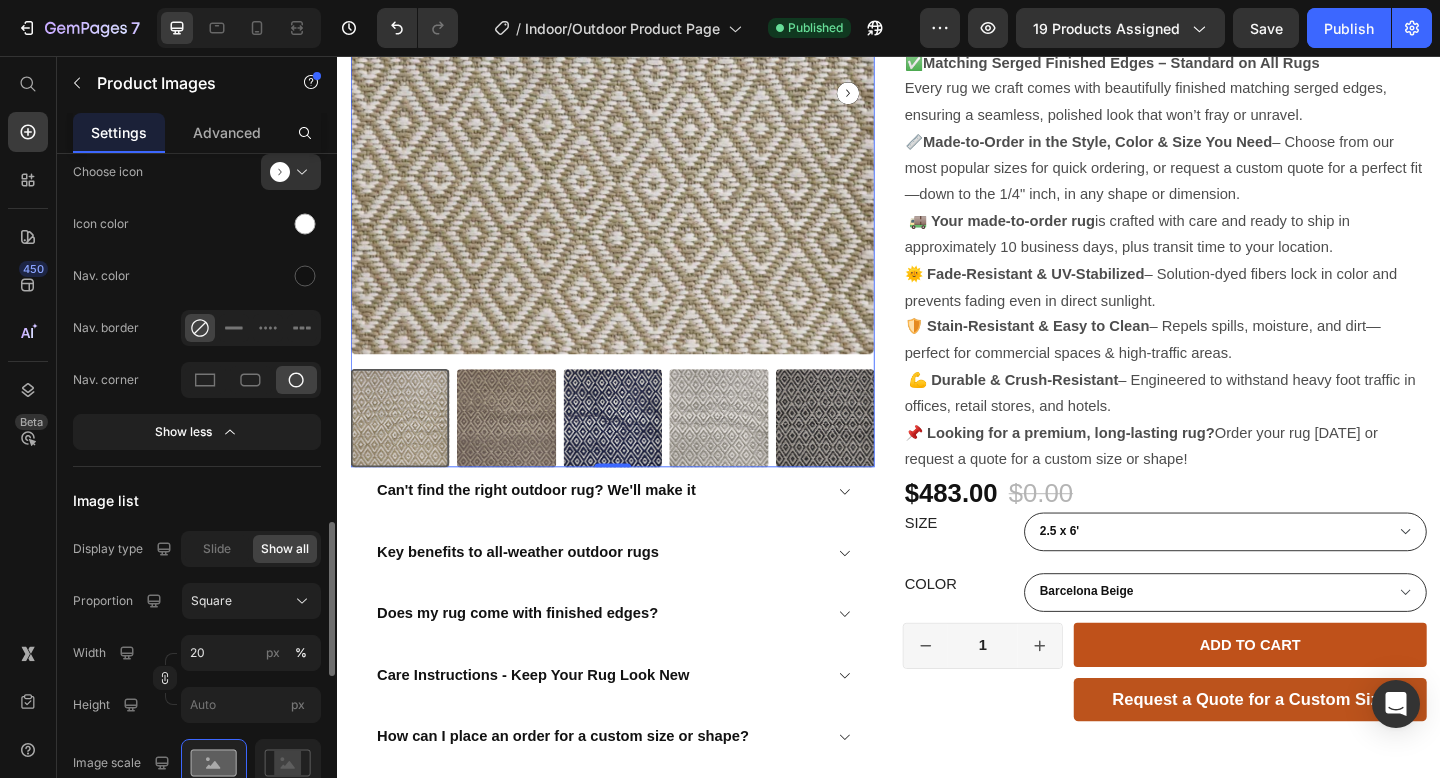scroll, scrollTop: 1674, scrollLeft: 0, axis: vertical 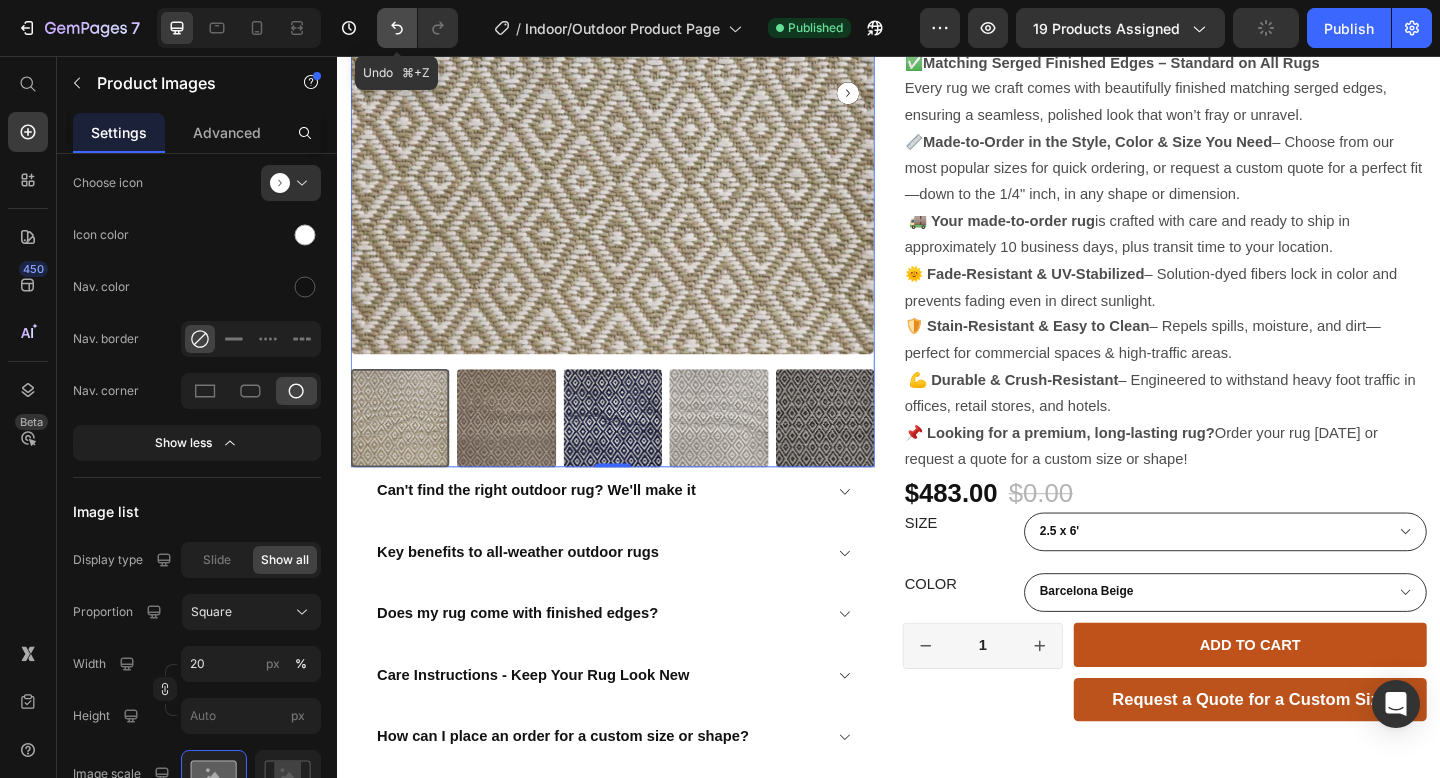 click 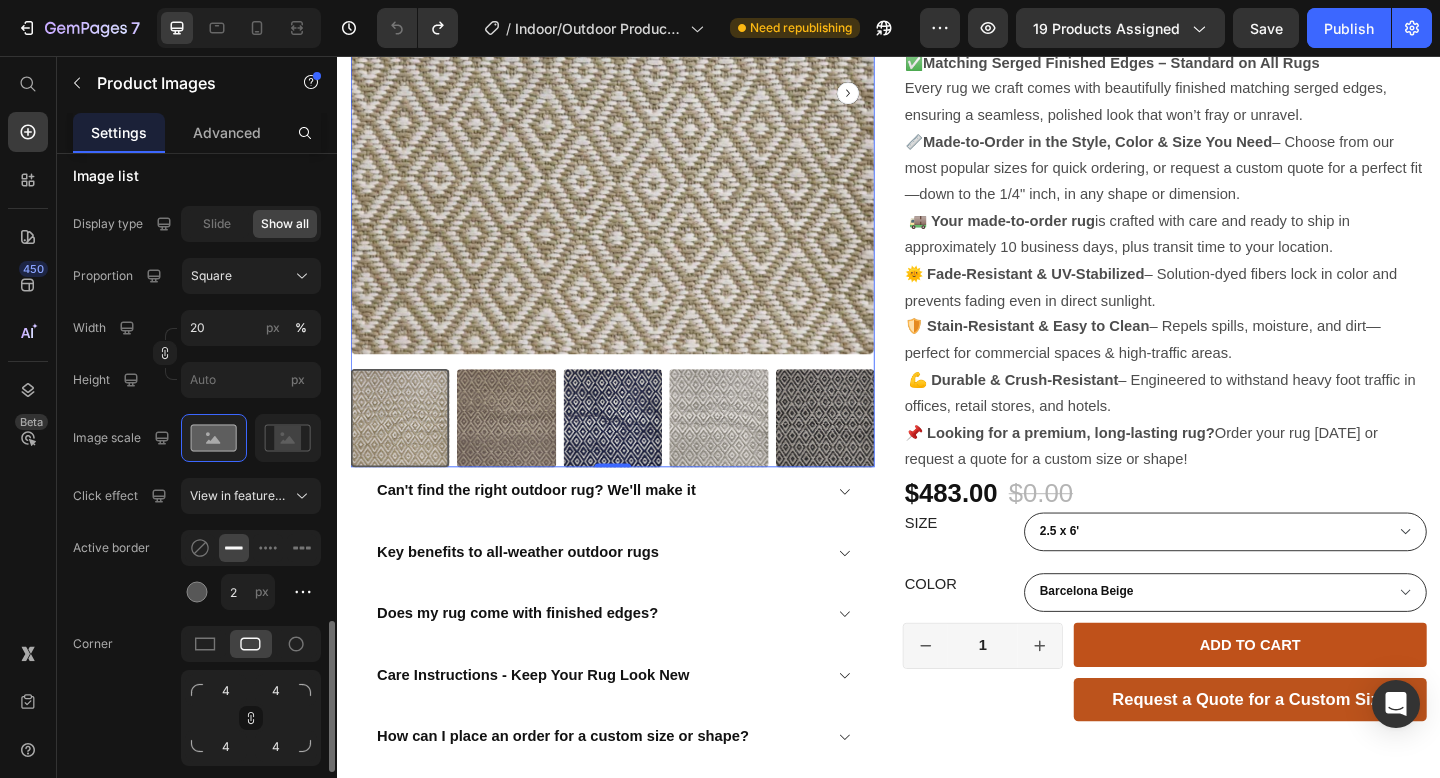 scroll, scrollTop: 2073, scrollLeft: 0, axis: vertical 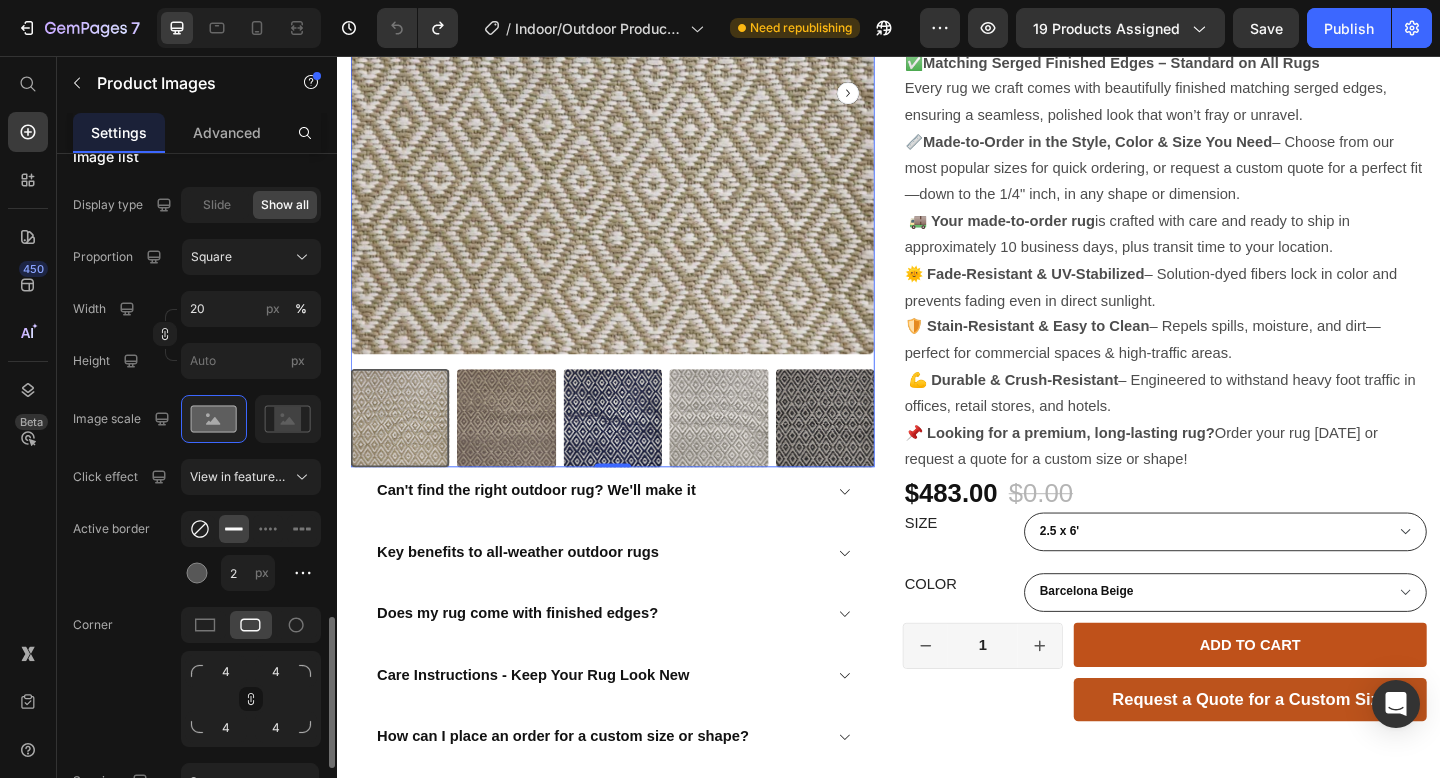 click 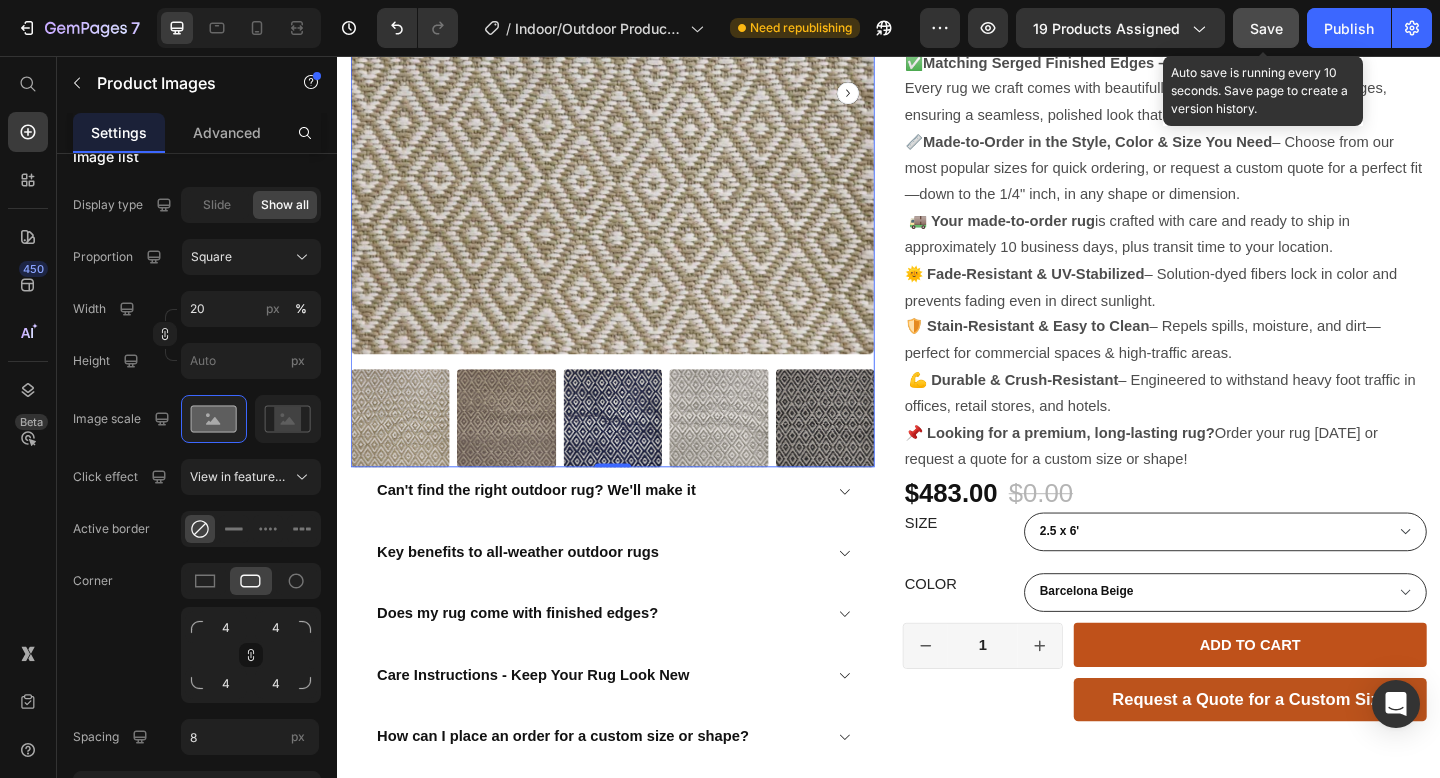 click on "Save" at bounding box center (1266, 28) 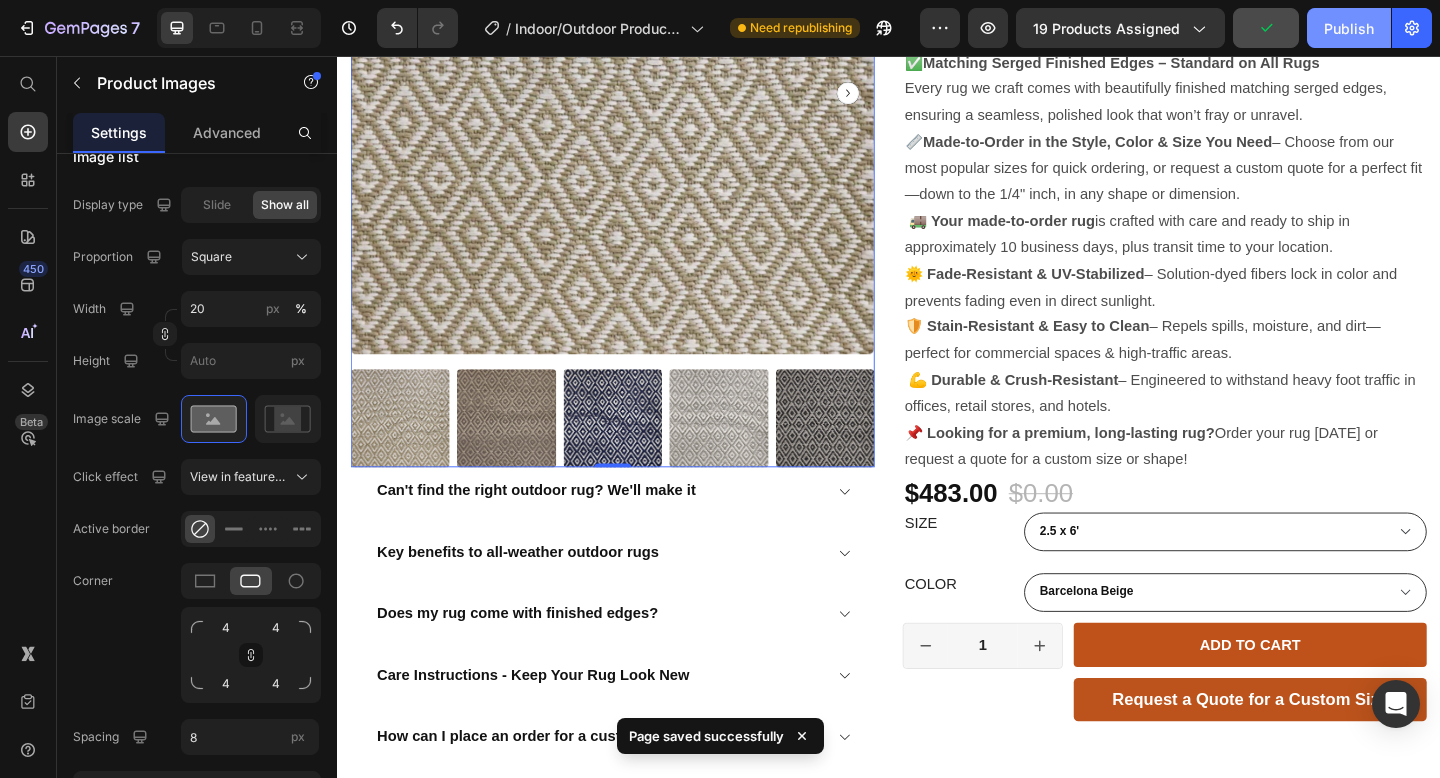 click on "Publish" at bounding box center (1349, 28) 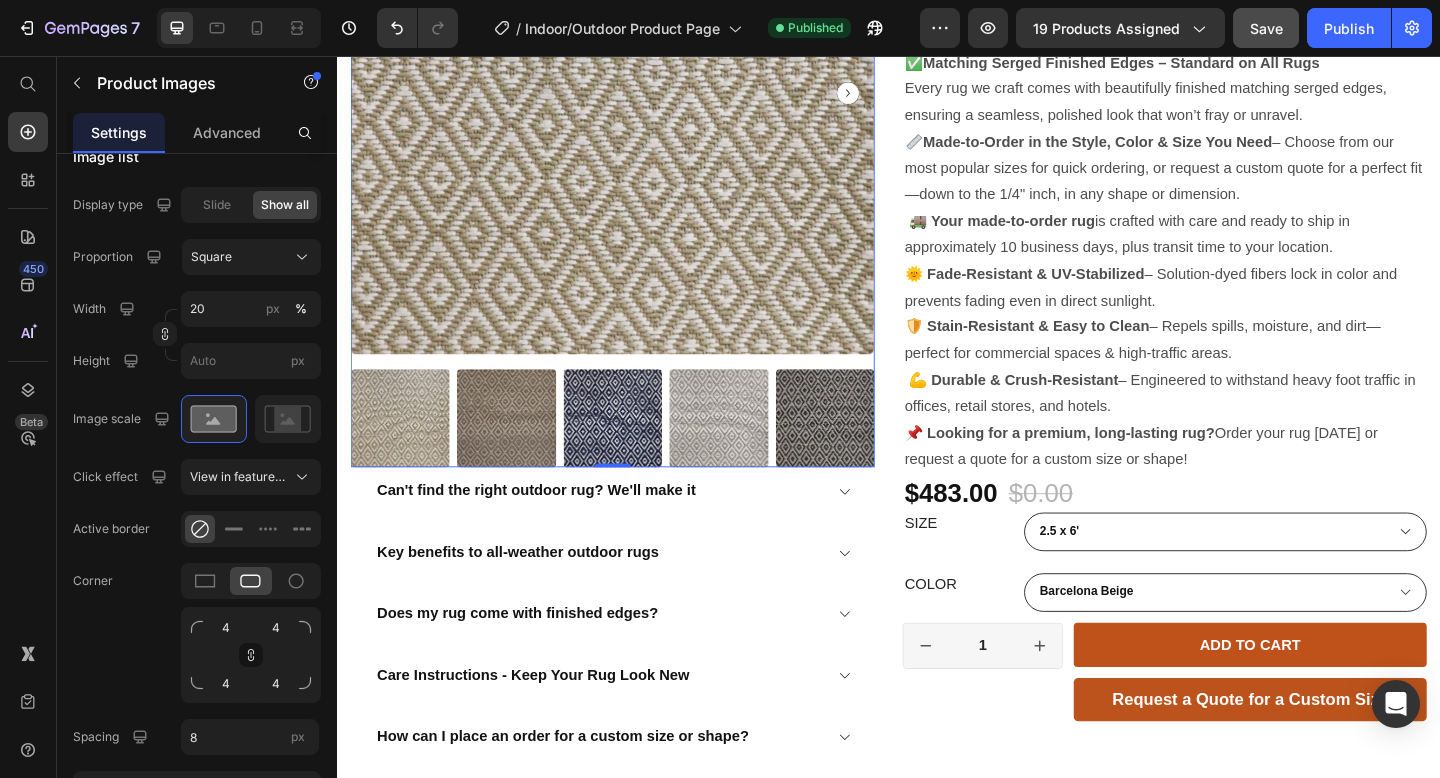 scroll, scrollTop: 0, scrollLeft: 0, axis: both 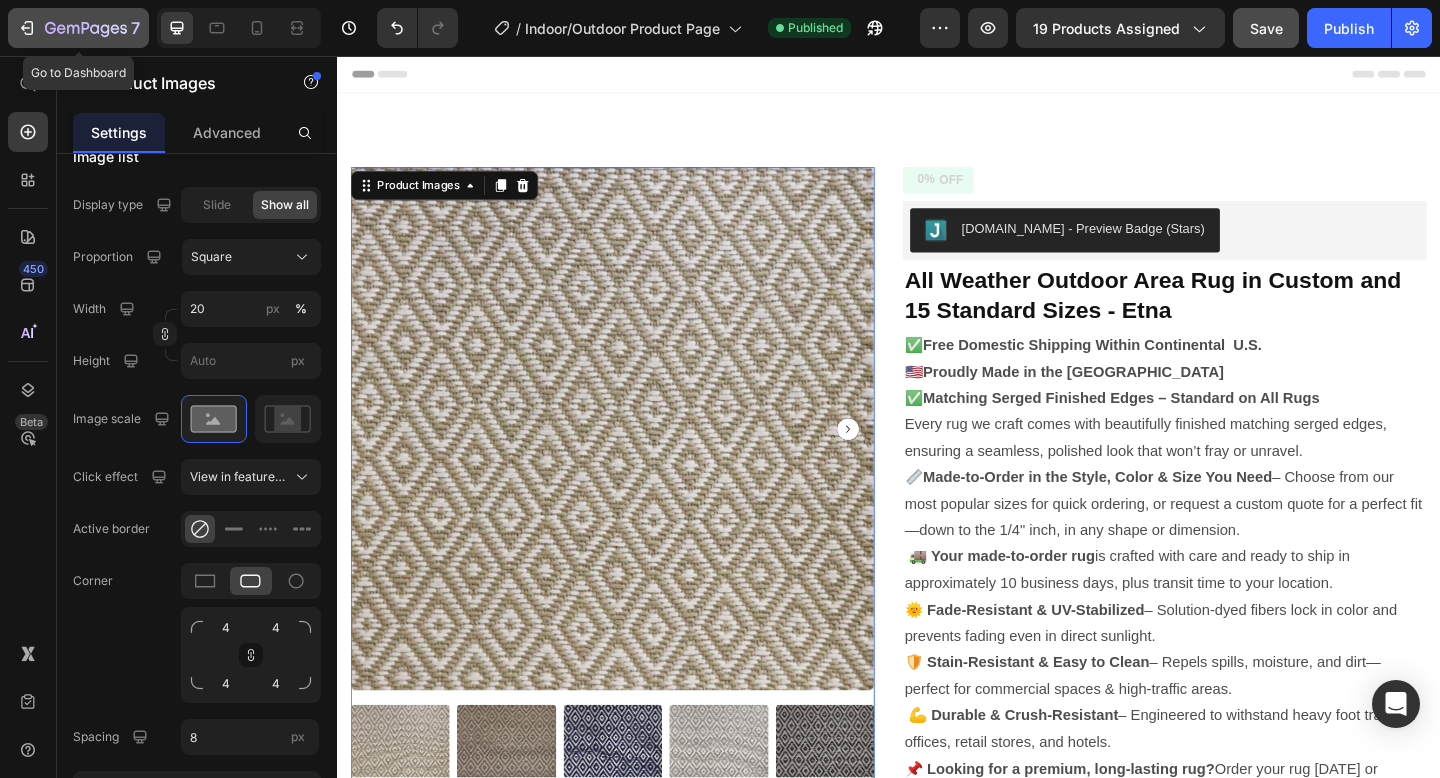 click 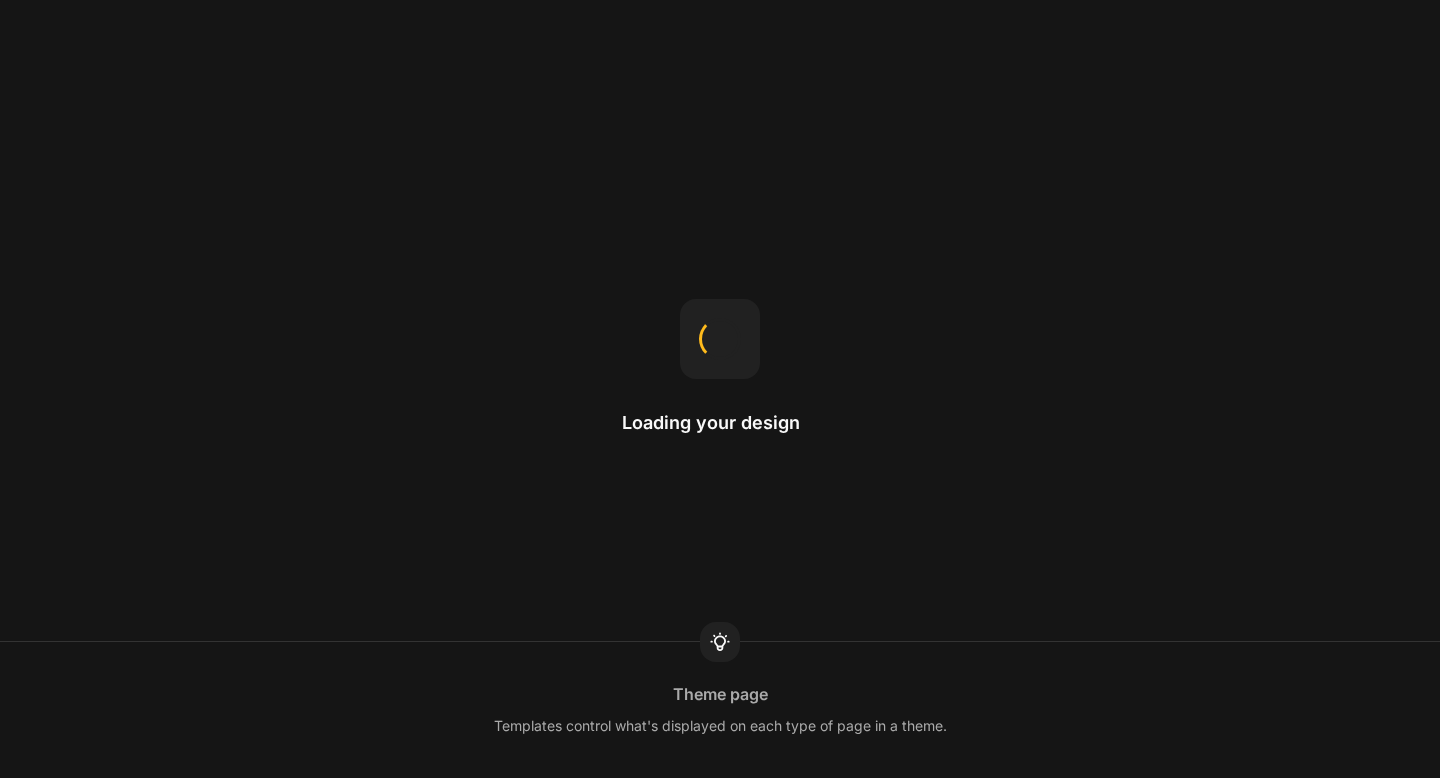 scroll, scrollTop: 0, scrollLeft: 0, axis: both 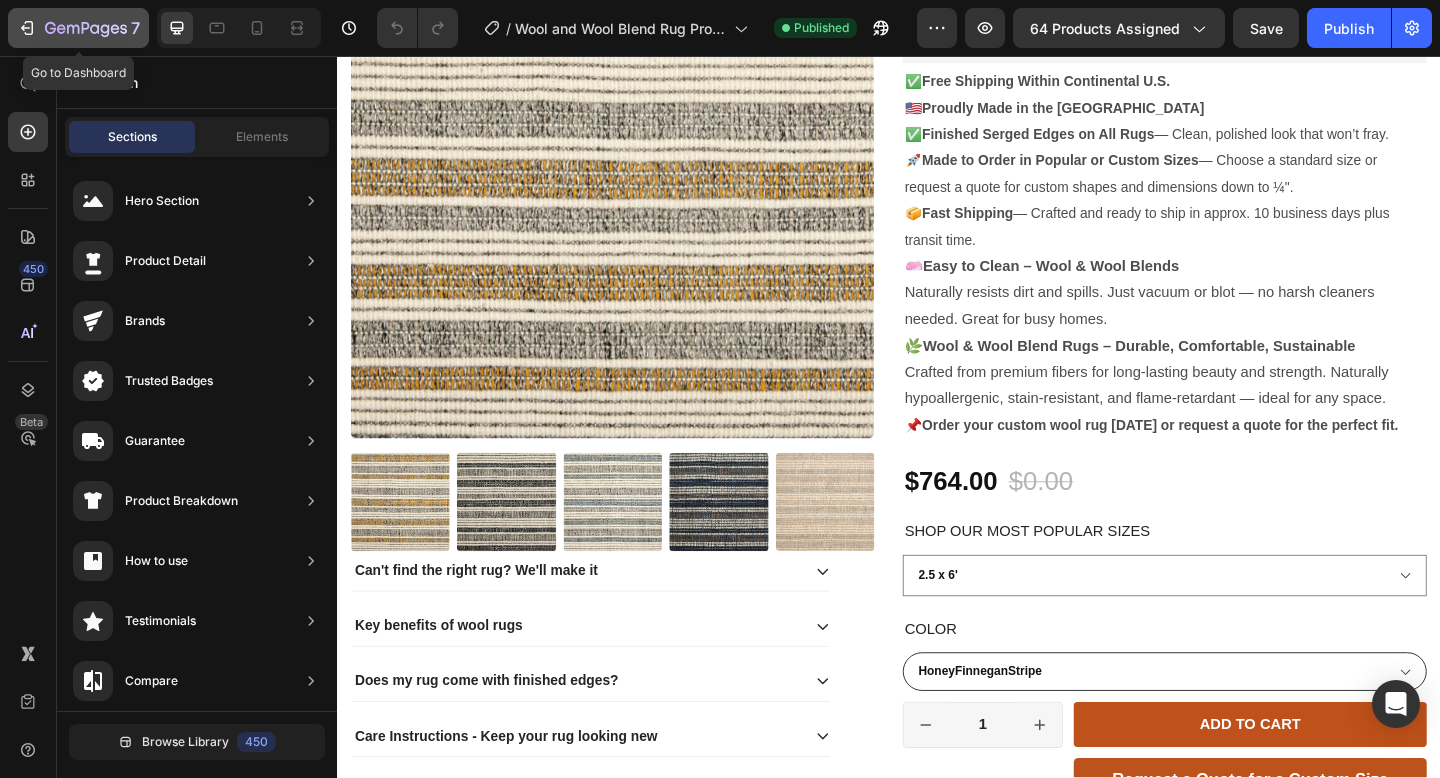 click 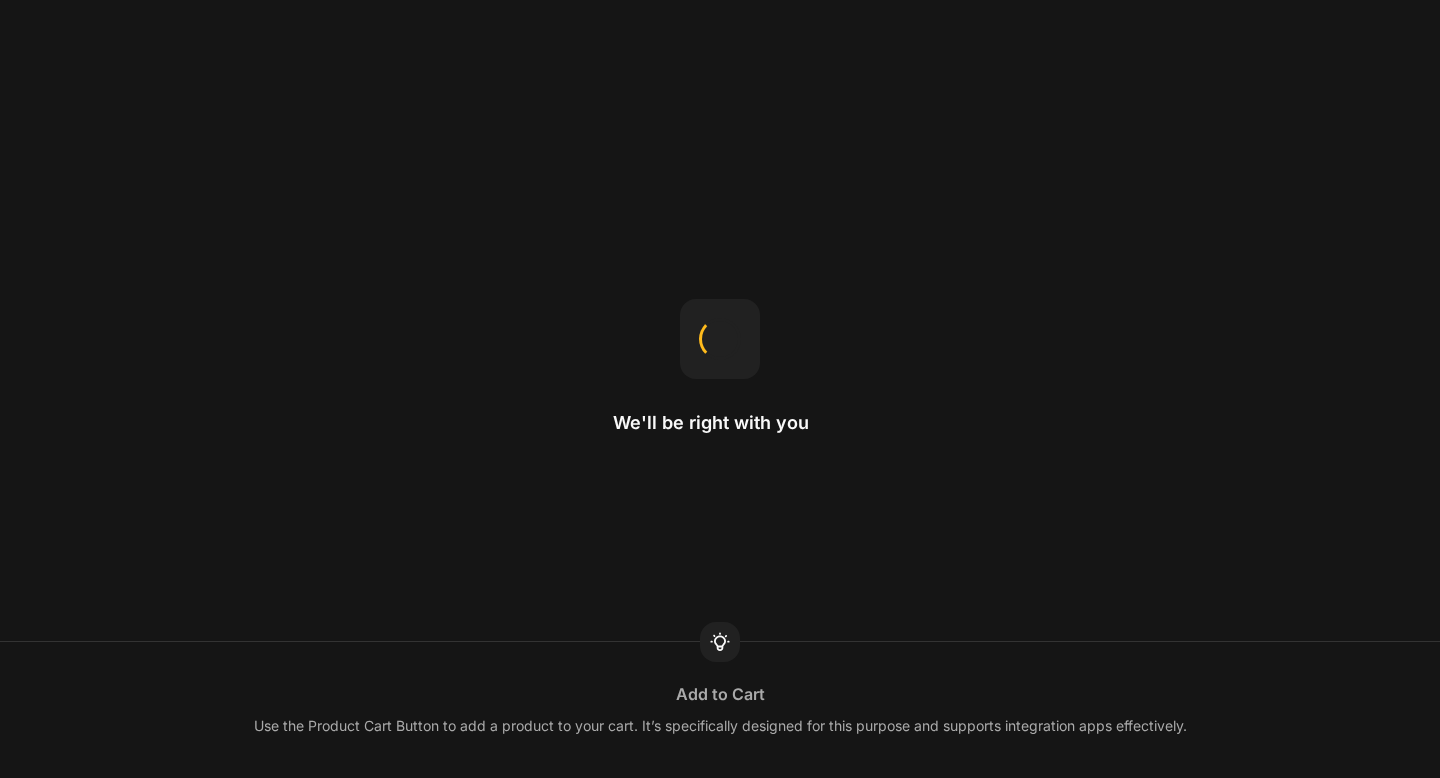 scroll, scrollTop: 0, scrollLeft: 0, axis: both 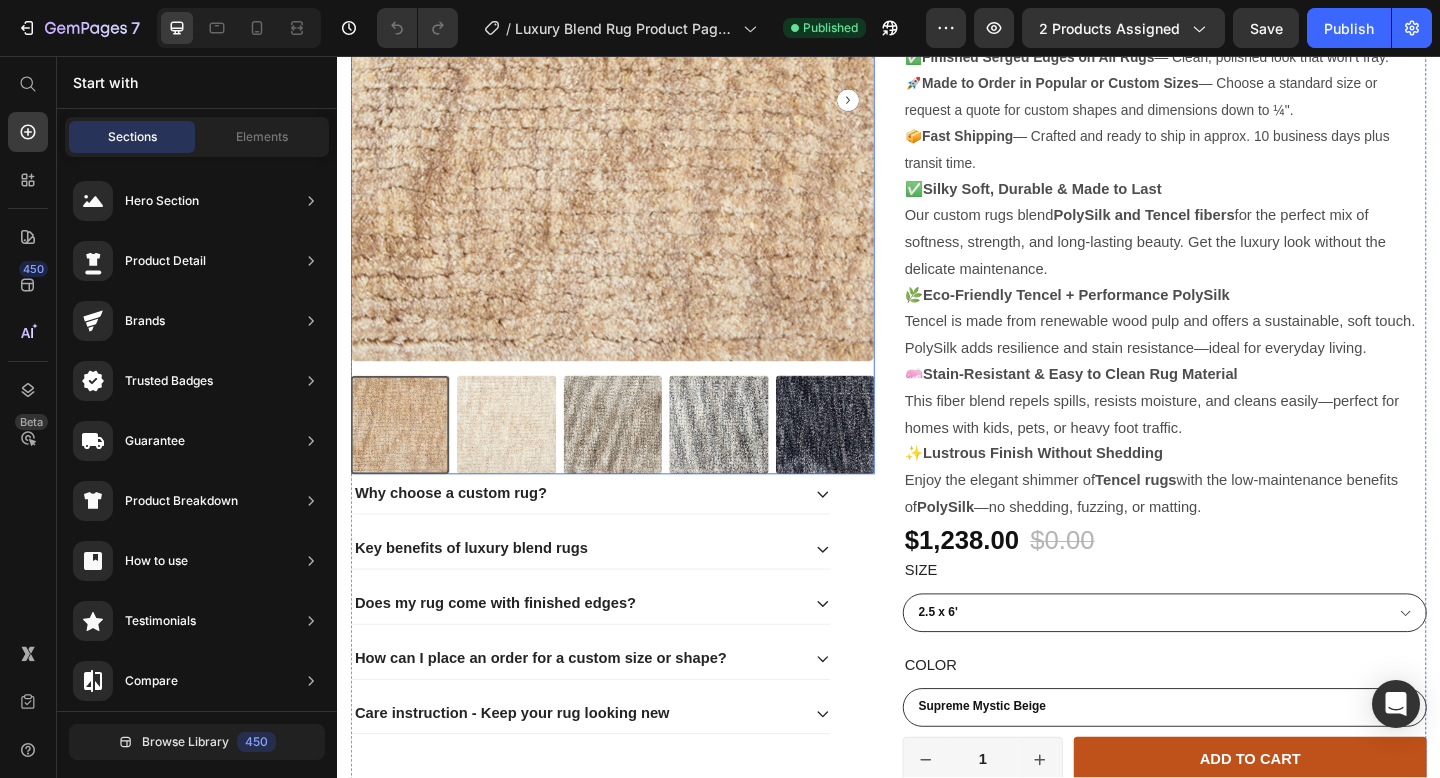 click at bounding box center [405, 457] 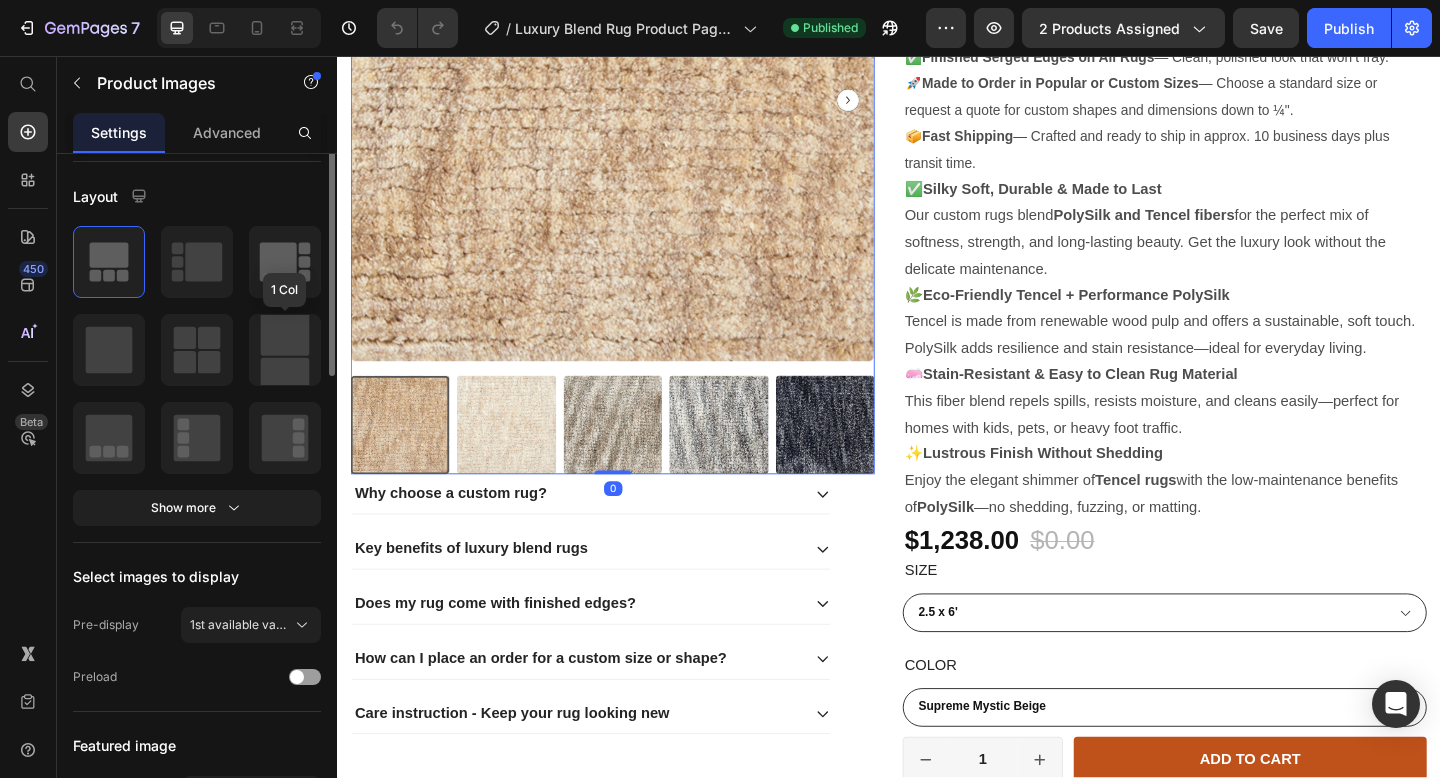 scroll, scrollTop: 208, scrollLeft: 0, axis: vertical 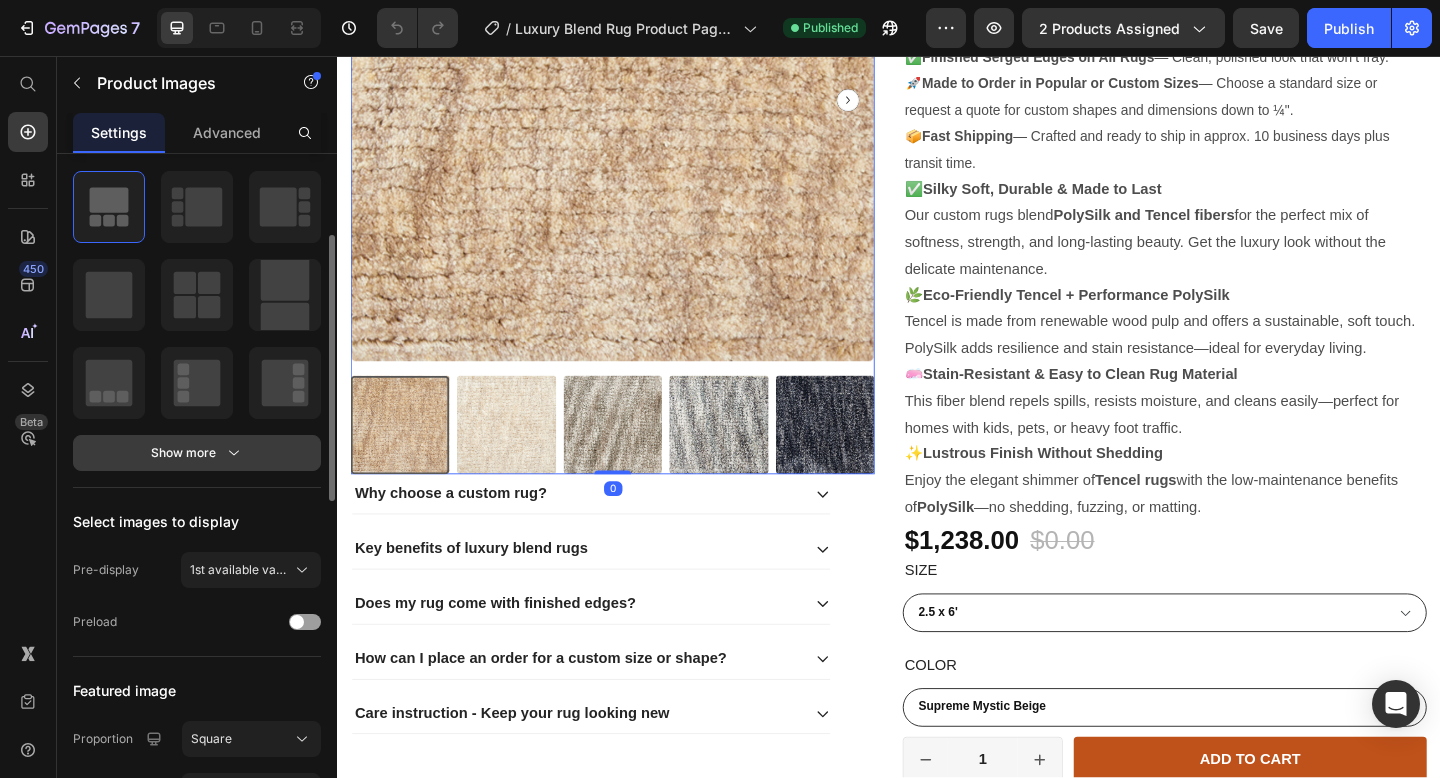 click on "Show more" at bounding box center (197, 453) 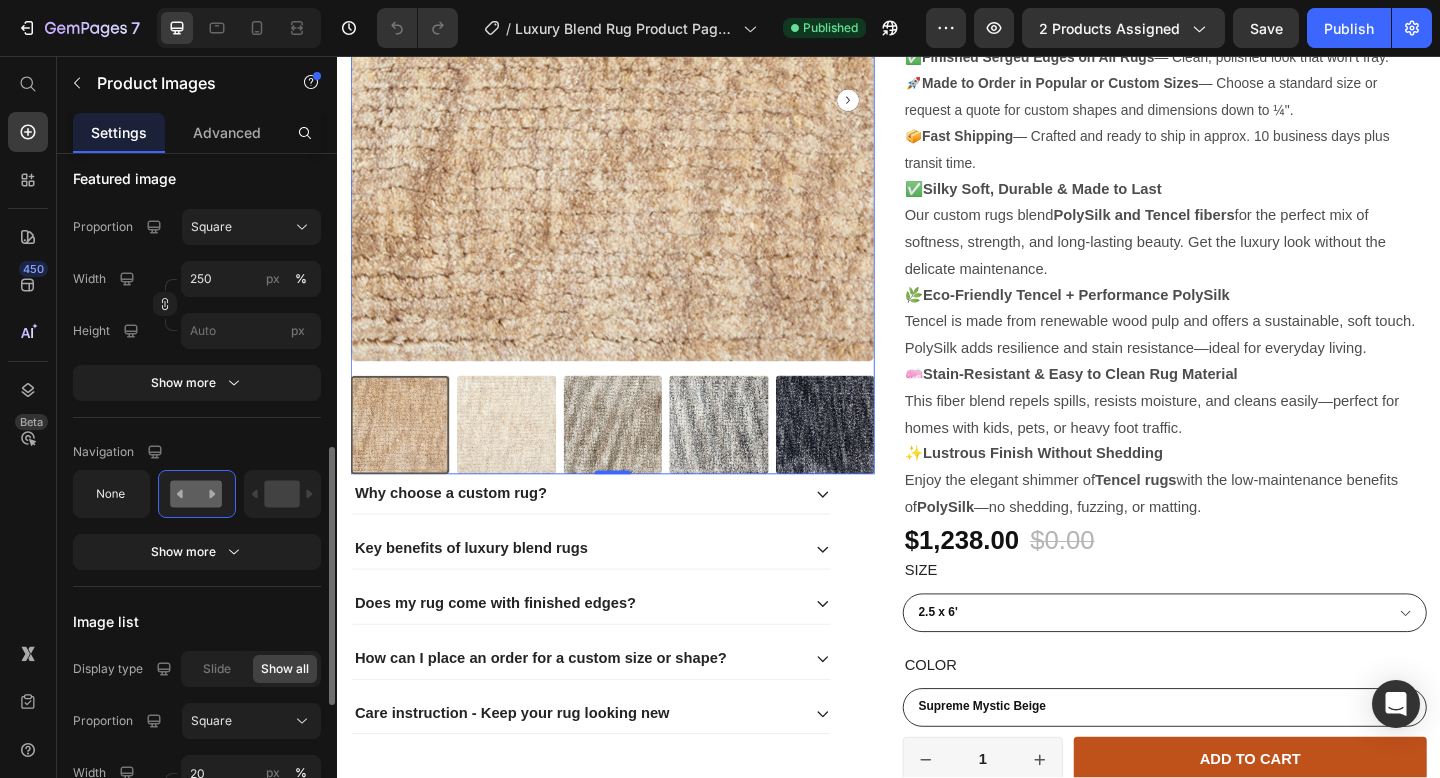 scroll, scrollTop: 828, scrollLeft: 0, axis: vertical 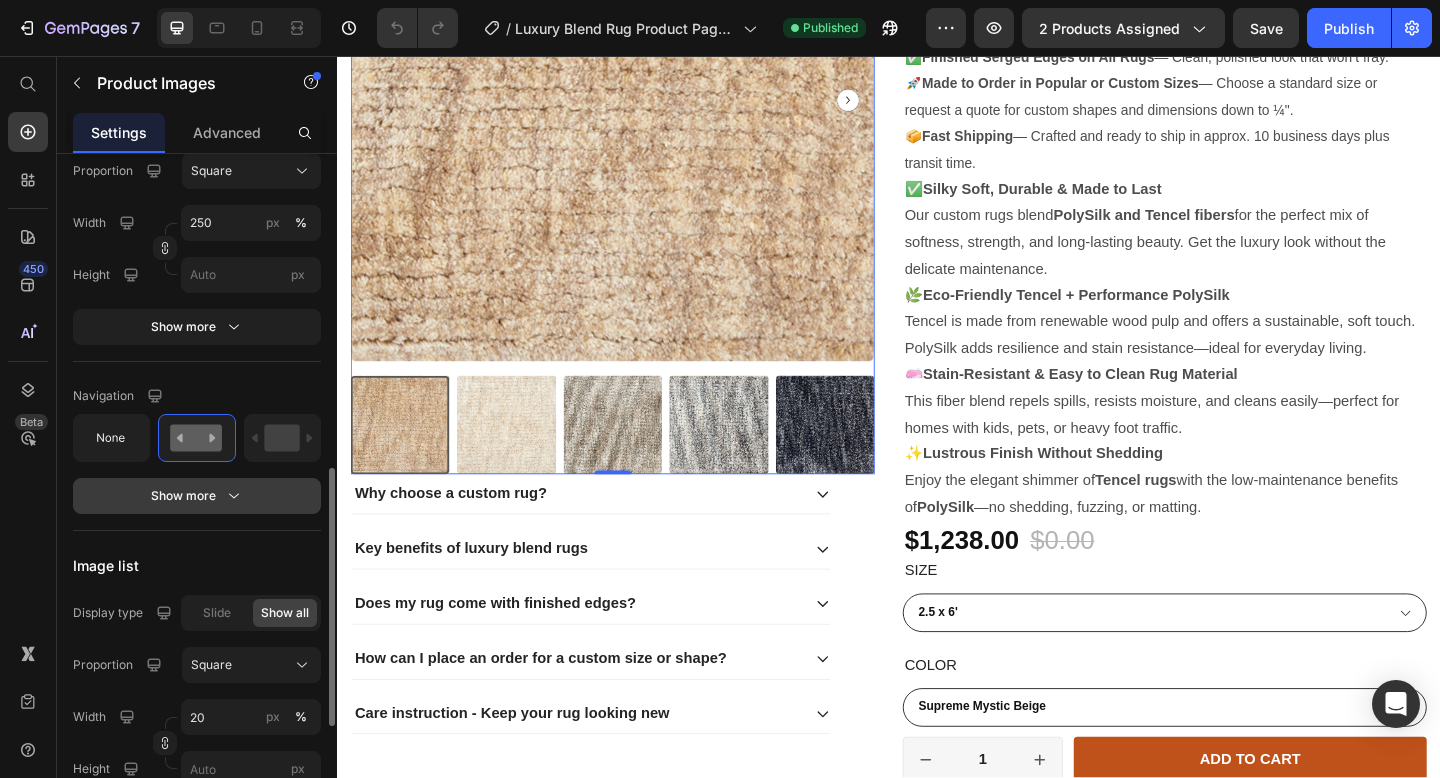 click on "Show more" at bounding box center (197, 496) 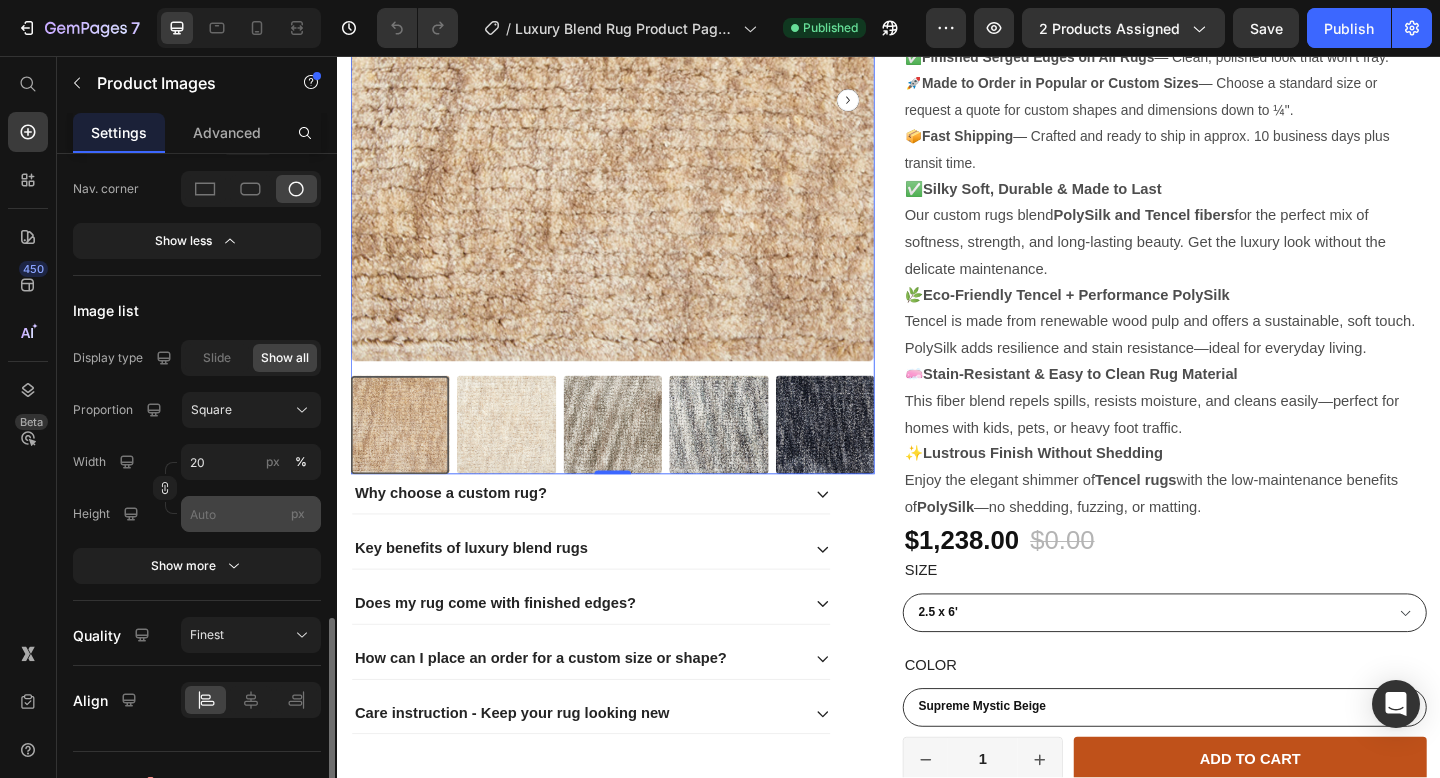 scroll, scrollTop: 1397, scrollLeft: 0, axis: vertical 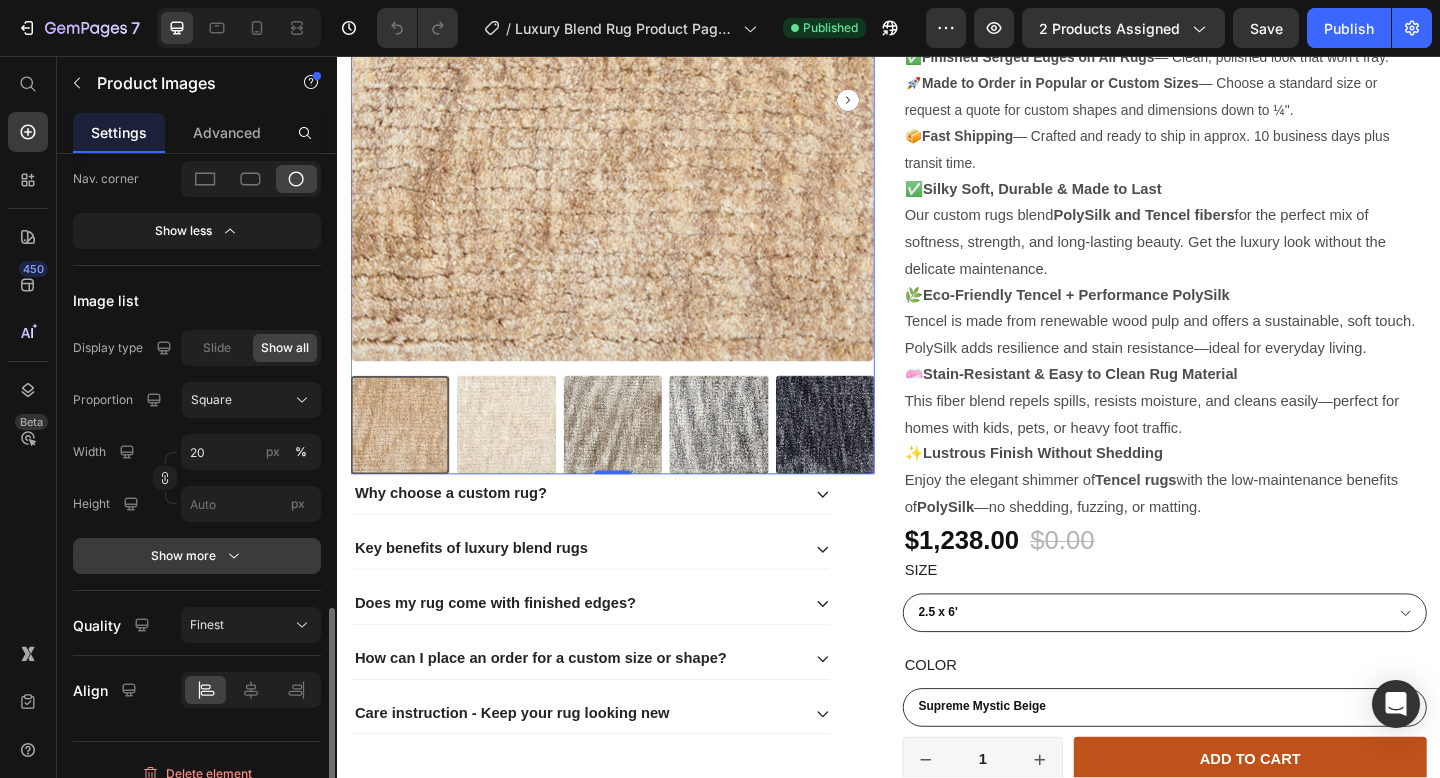 click on "Show more" at bounding box center [197, 556] 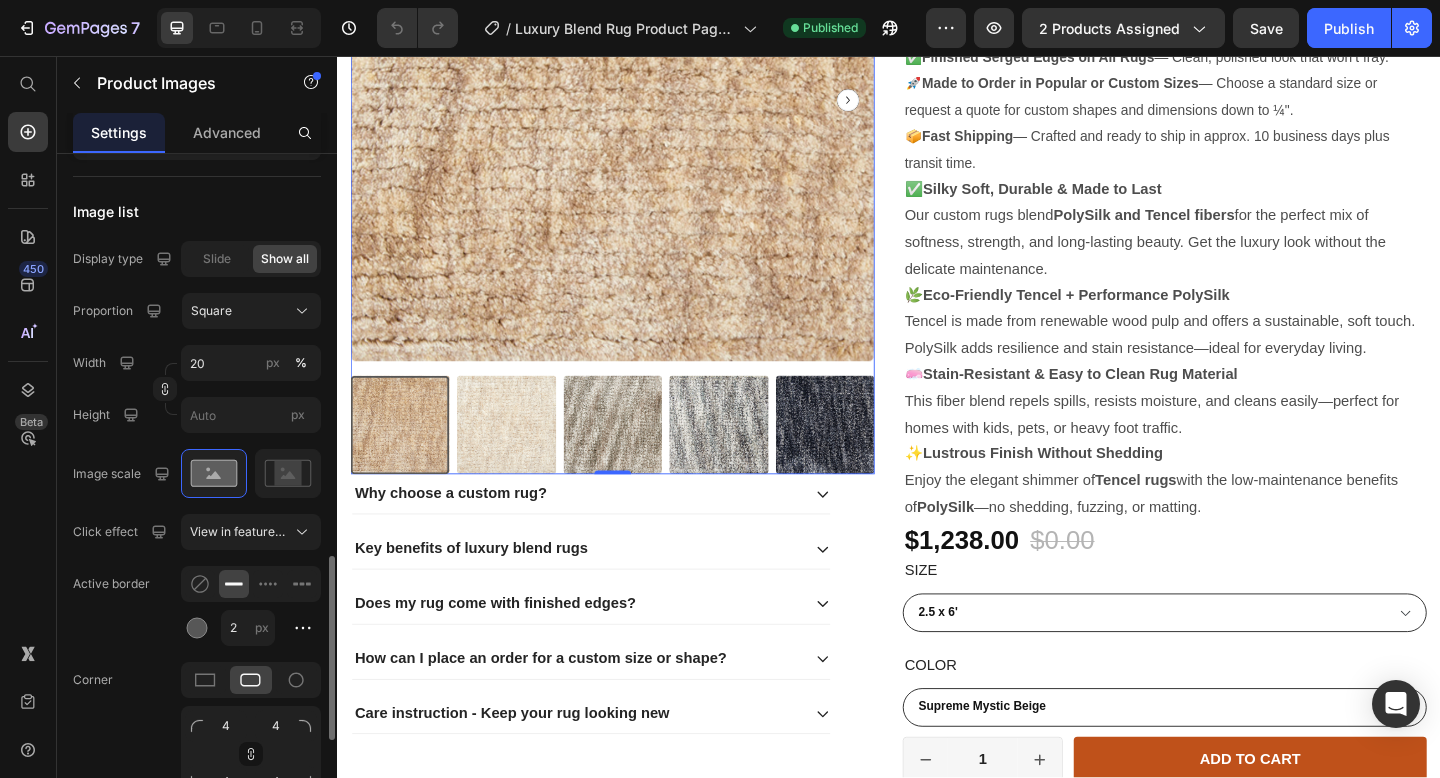 scroll, scrollTop: 1490, scrollLeft: 0, axis: vertical 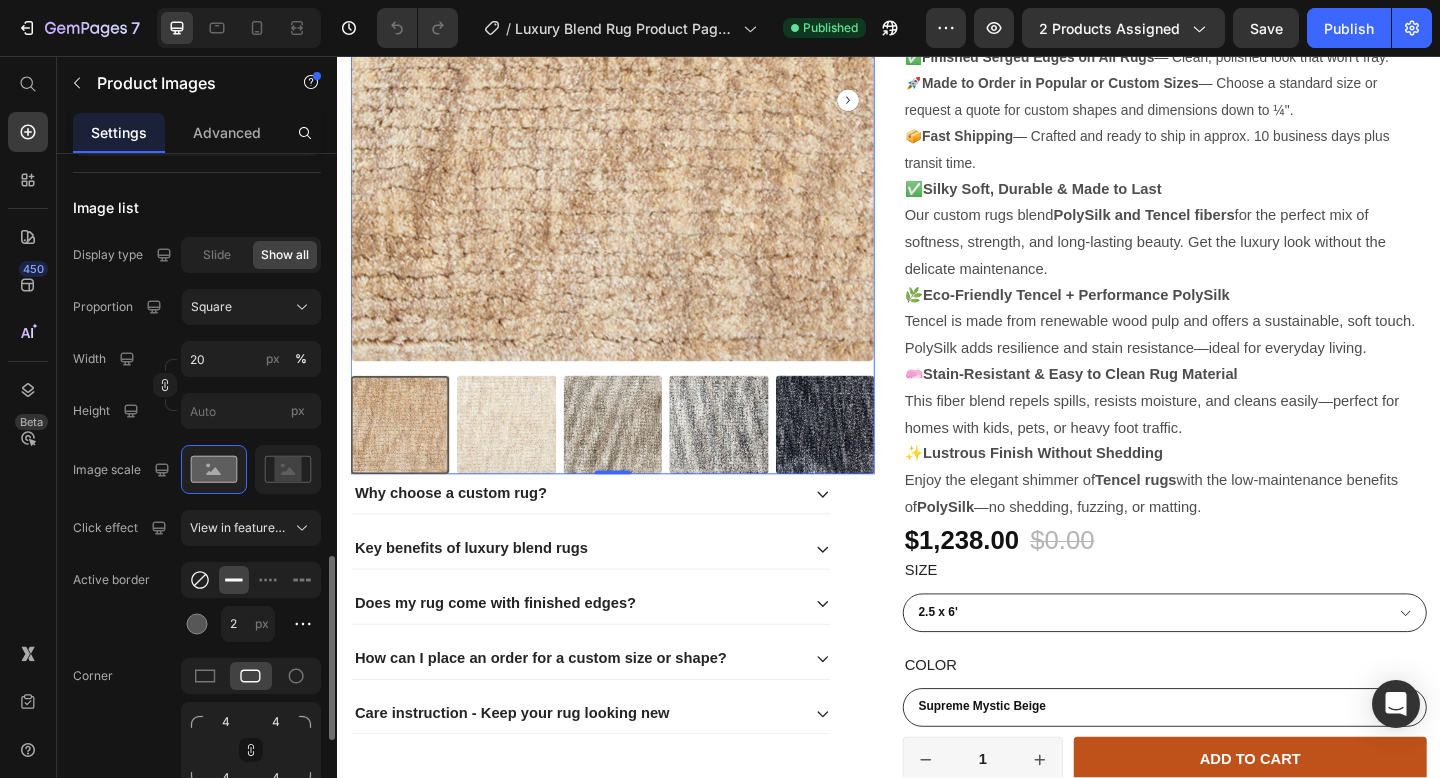 click 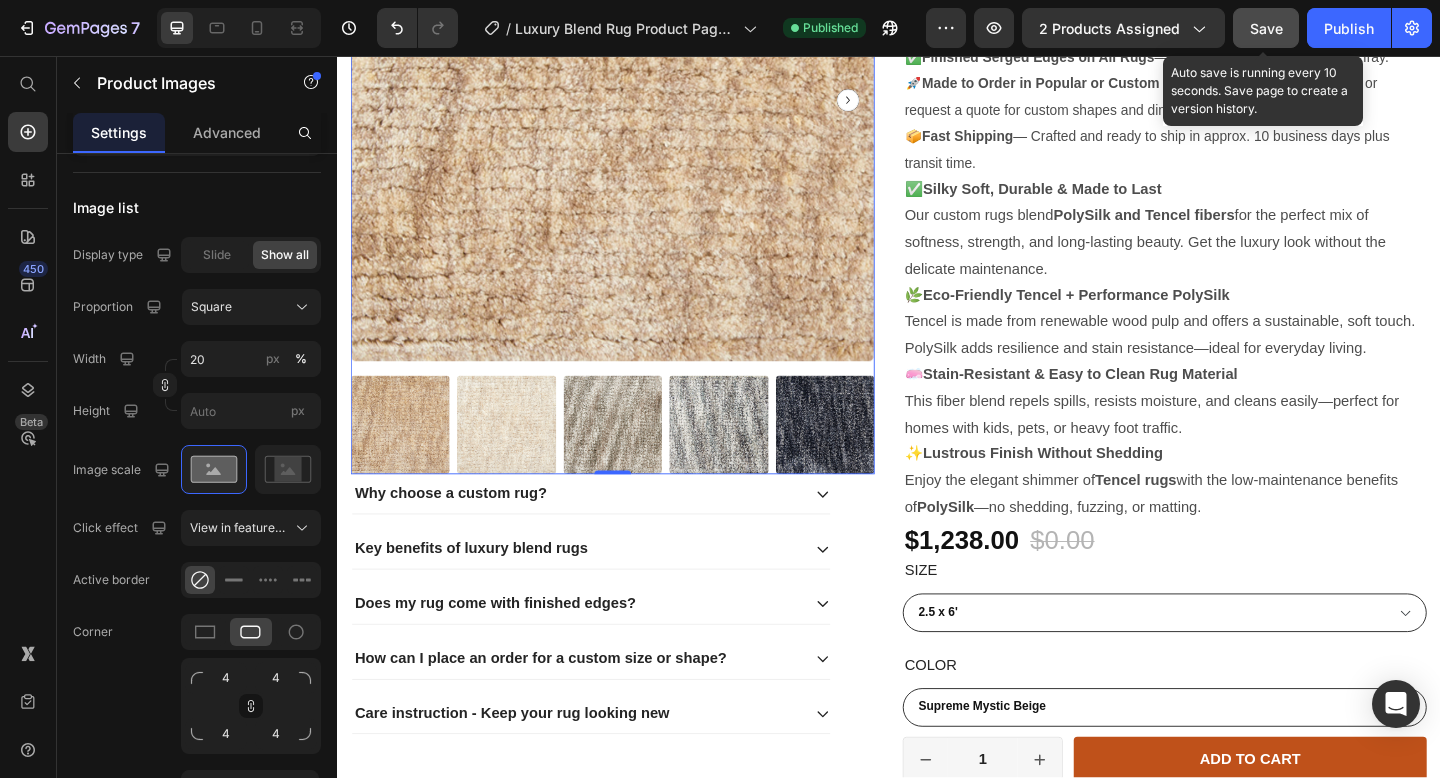 click on "Save" at bounding box center (1266, 28) 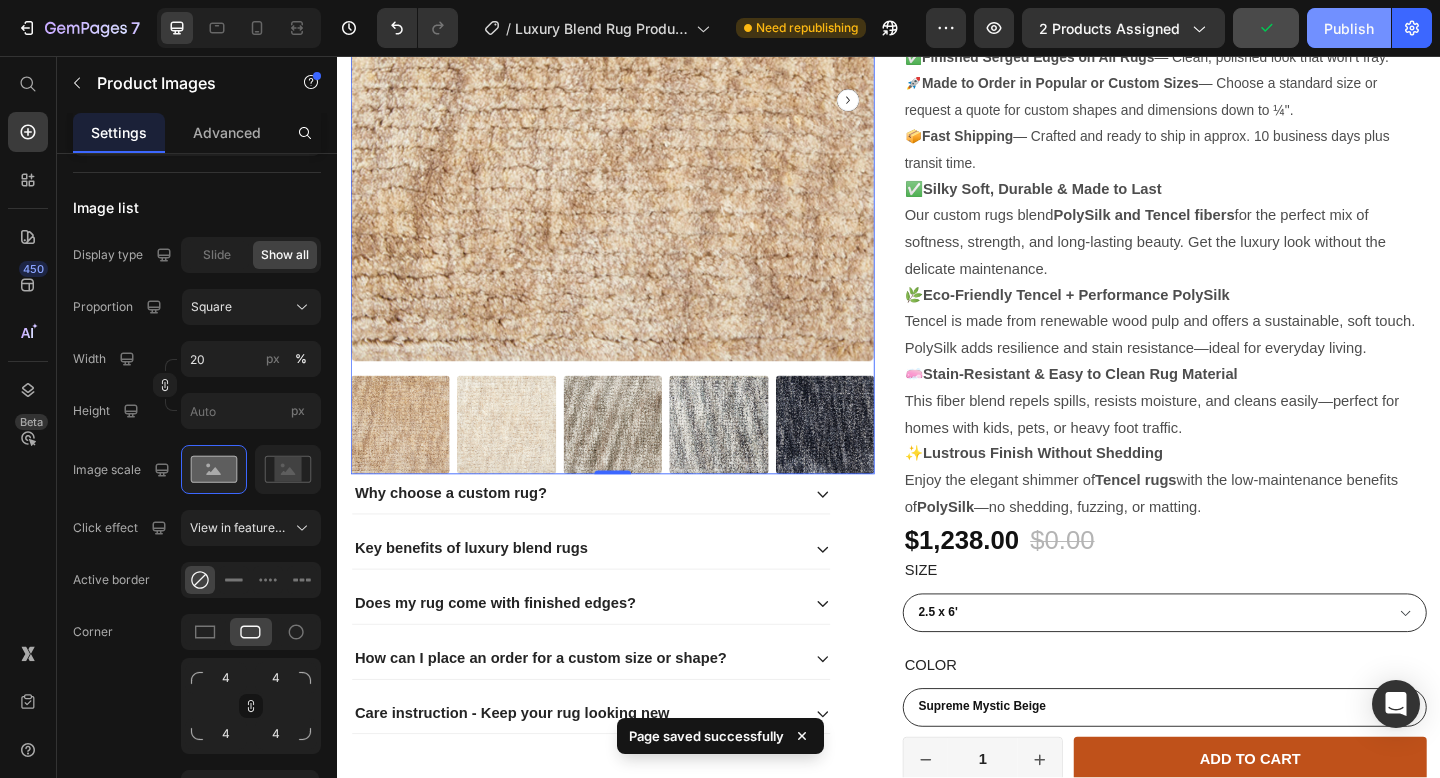 click on "Publish" at bounding box center [1349, 28] 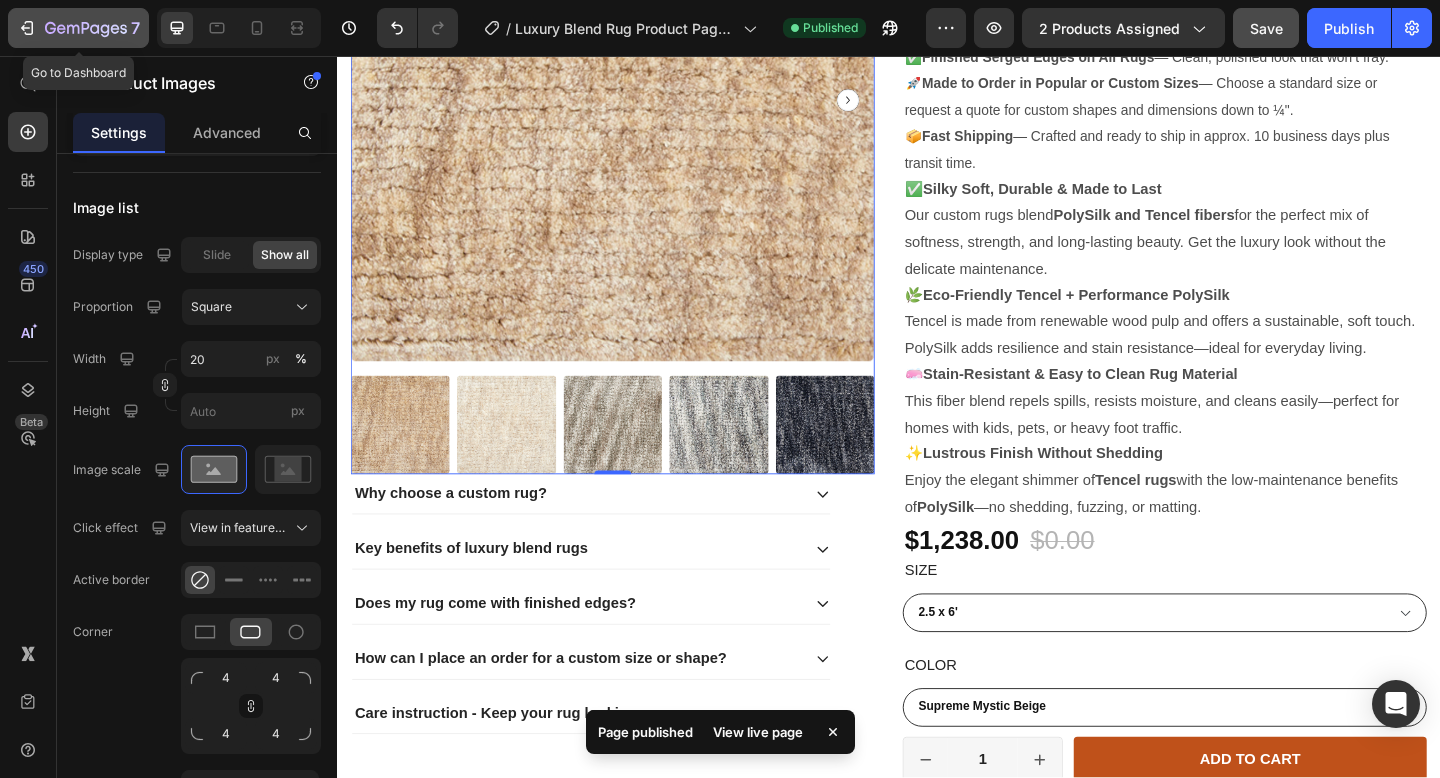 click 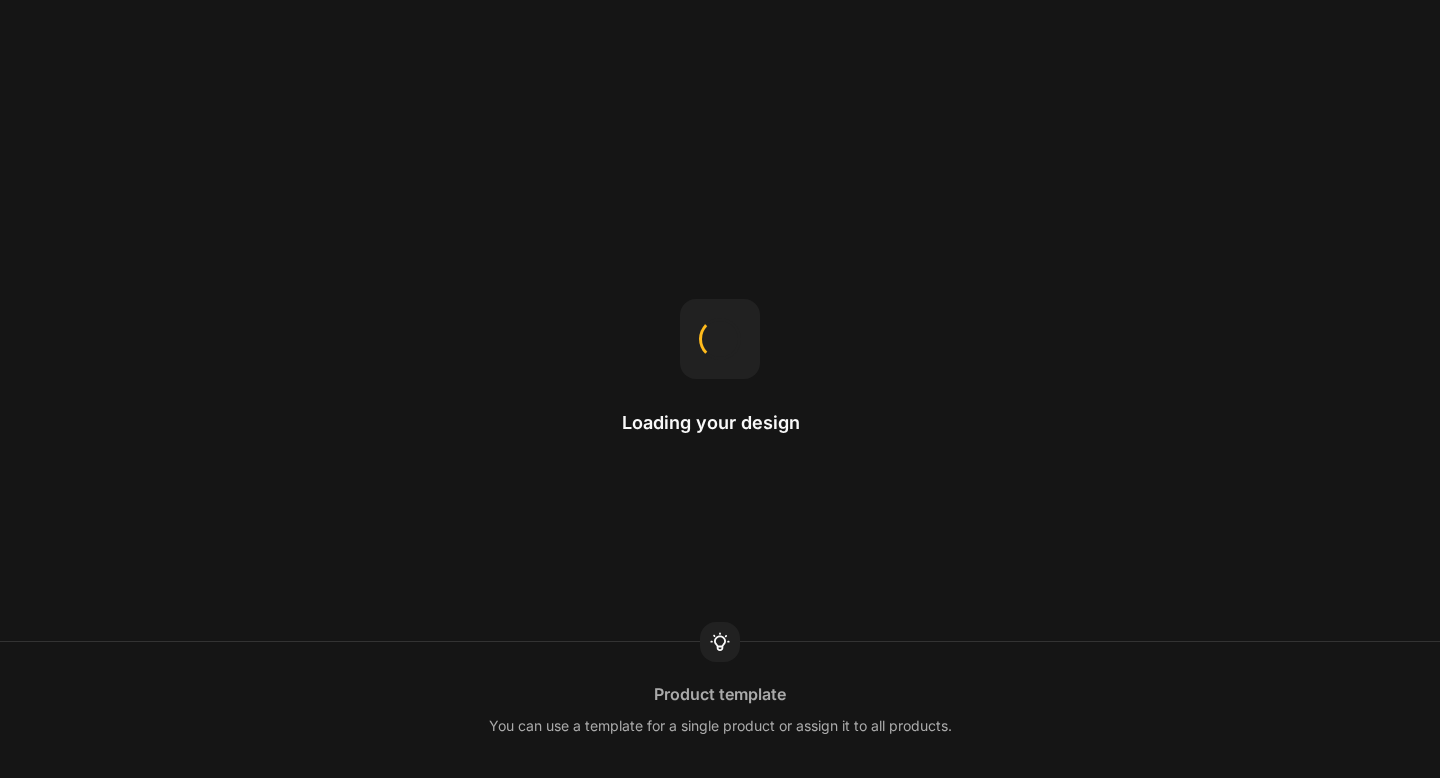 scroll, scrollTop: 0, scrollLeft: 0, axis: both 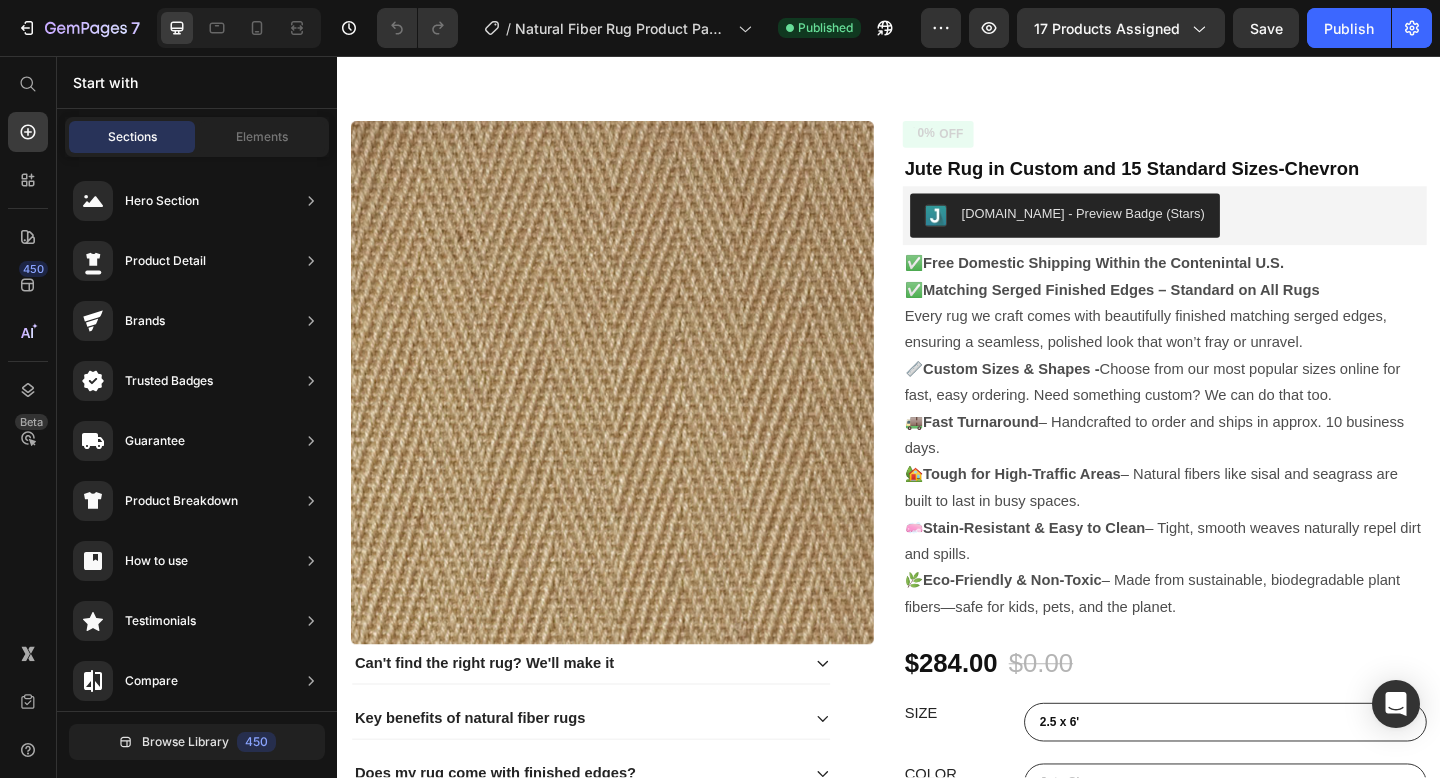 click at bounding box center (636, 411) 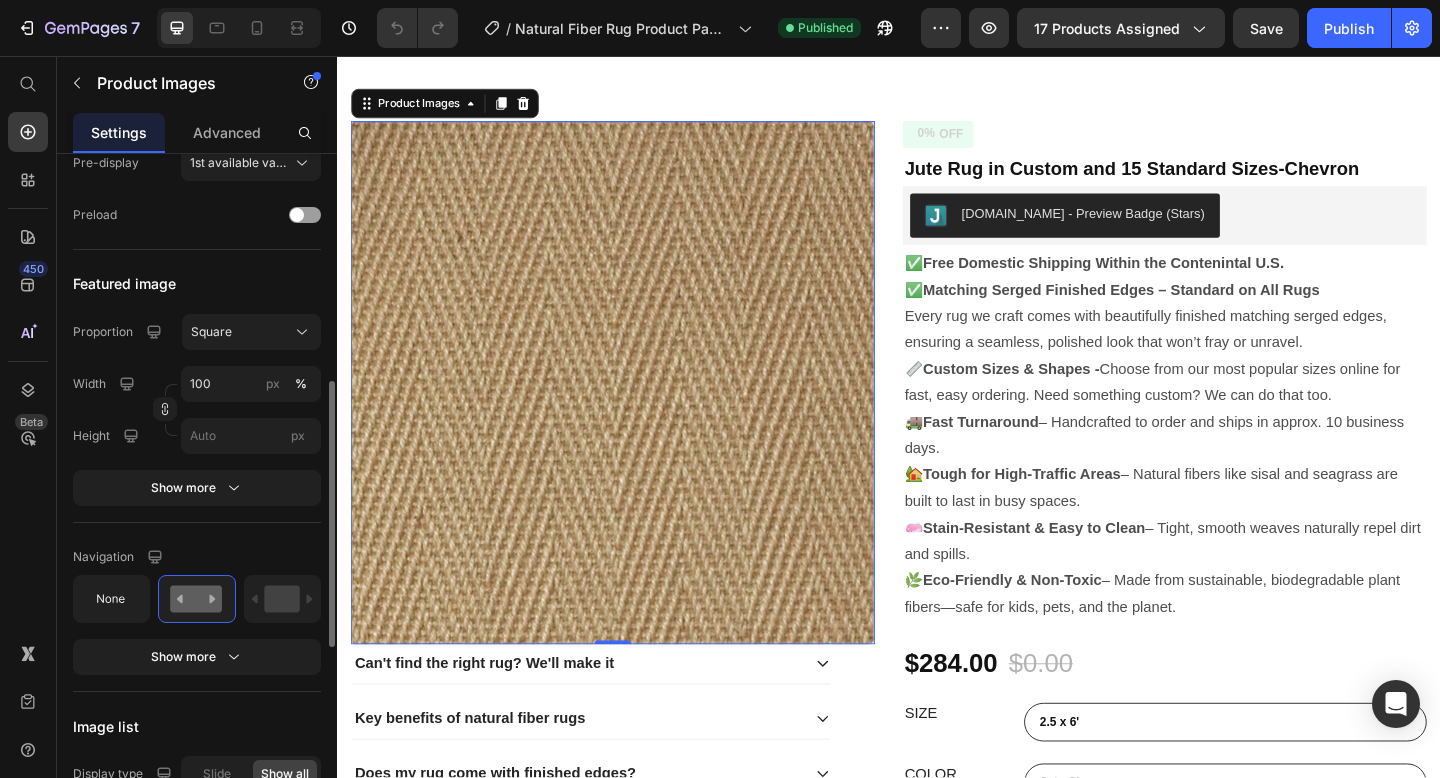 scroll, scrollTop: 621, scrollLeft: 0, axis: vertical 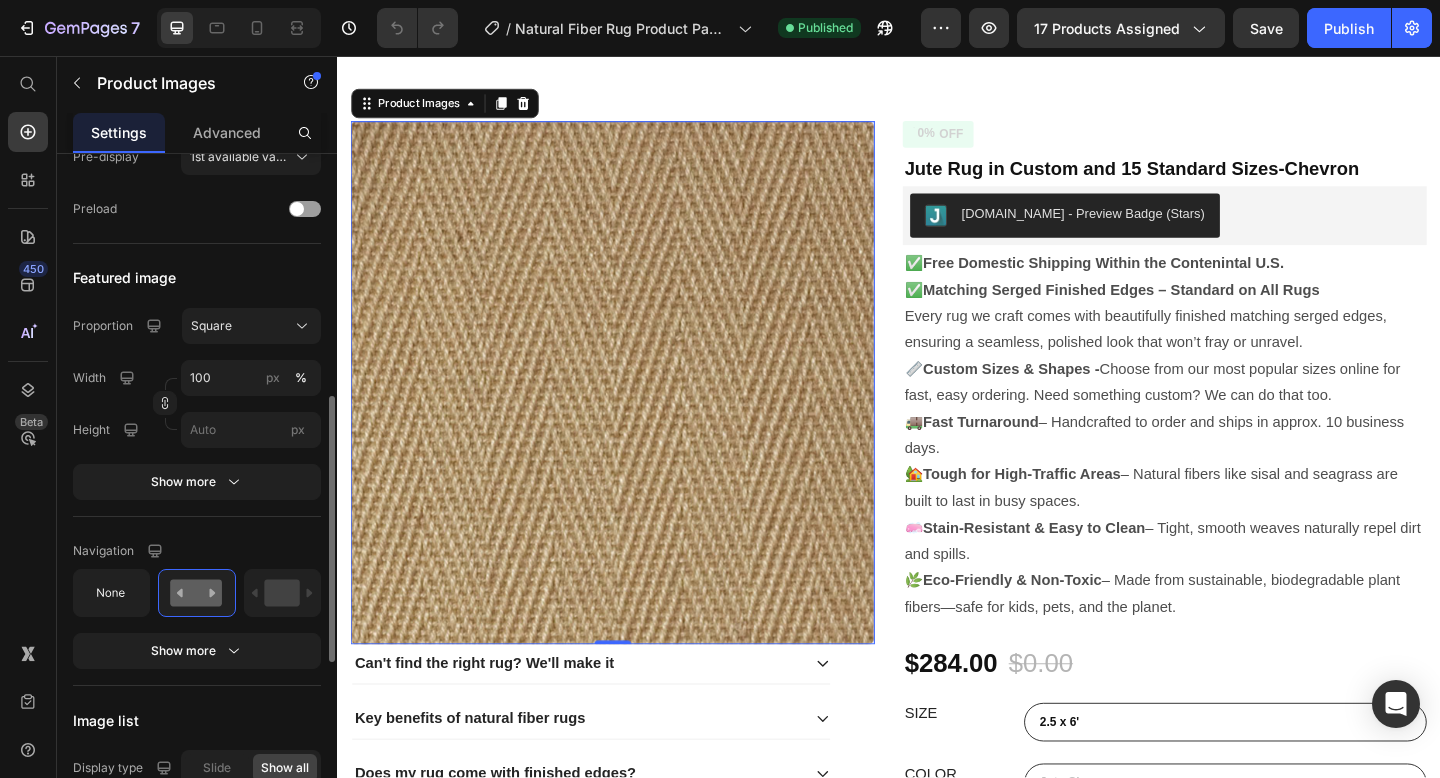 click on "Show more" at bounding box center [197, 482] 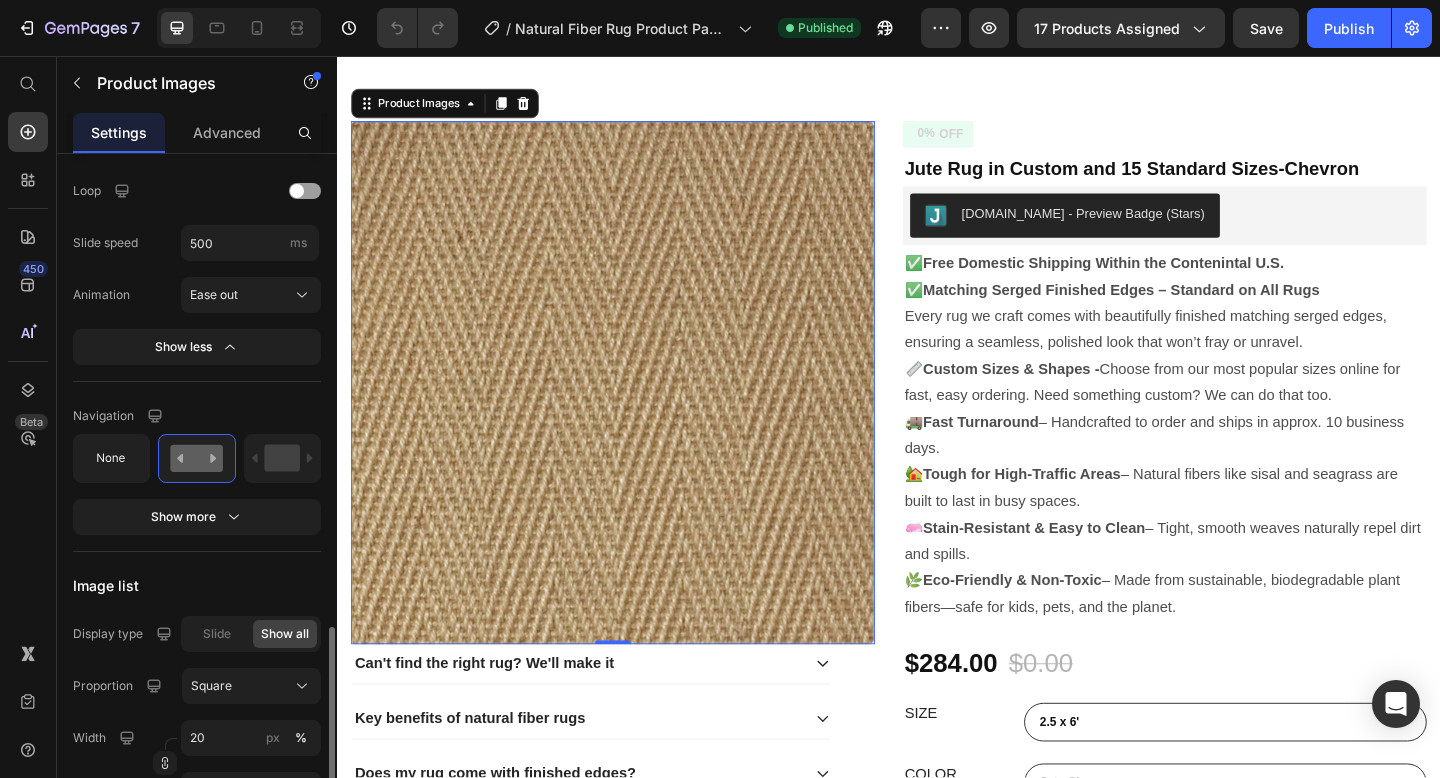 scroll, scrollTop: 1355, scrollLeft: 0, axis: vertical 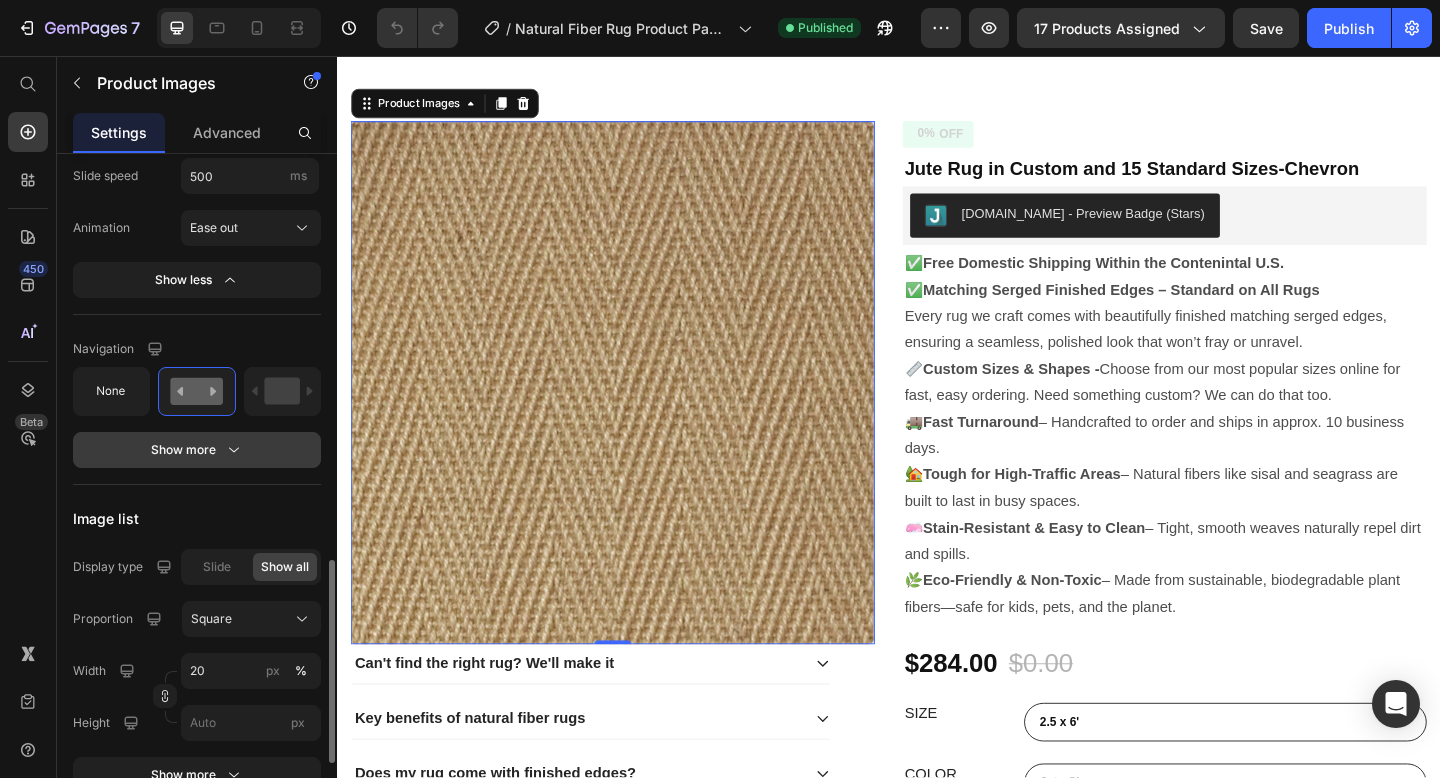 click 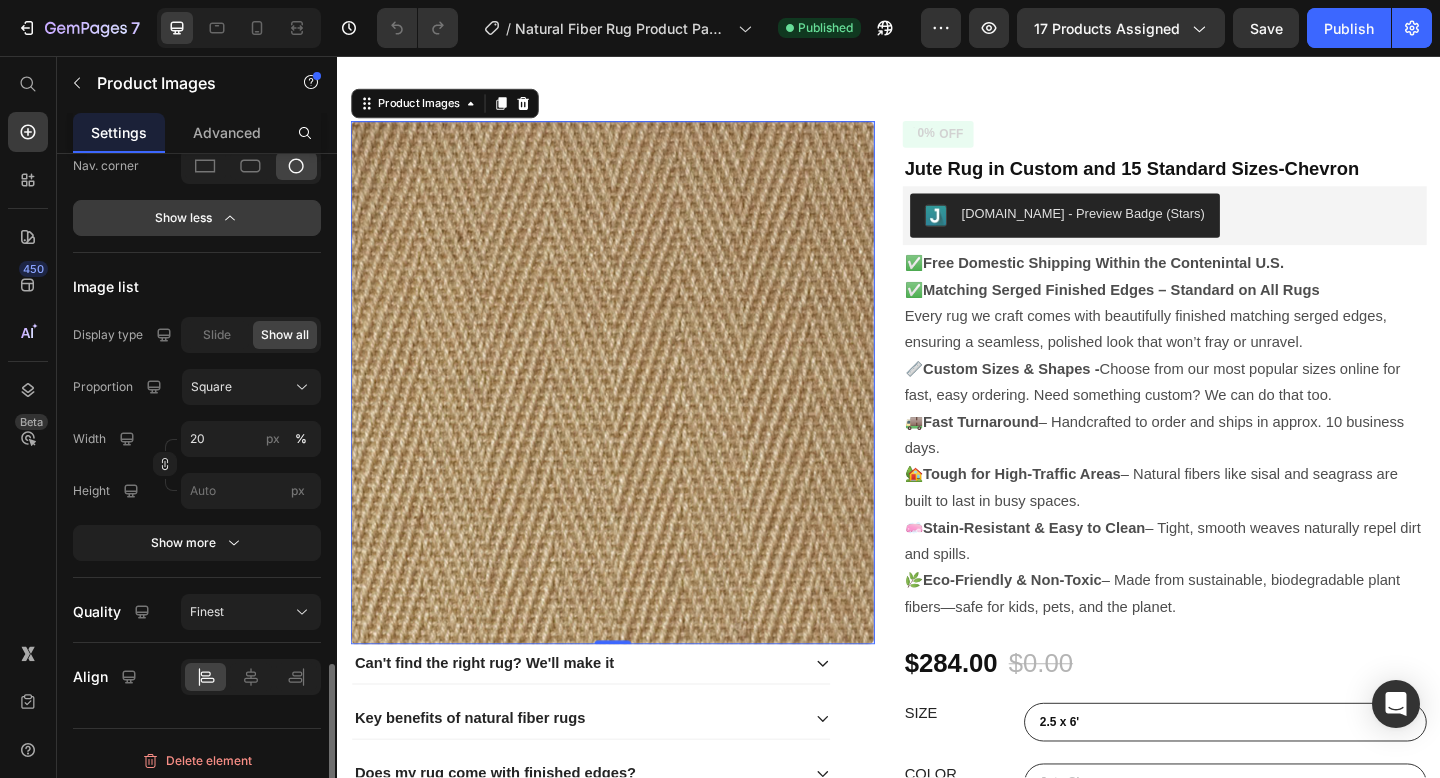 scroll, scrollTop: 1899, scrollLeft: 0, axis: vertical 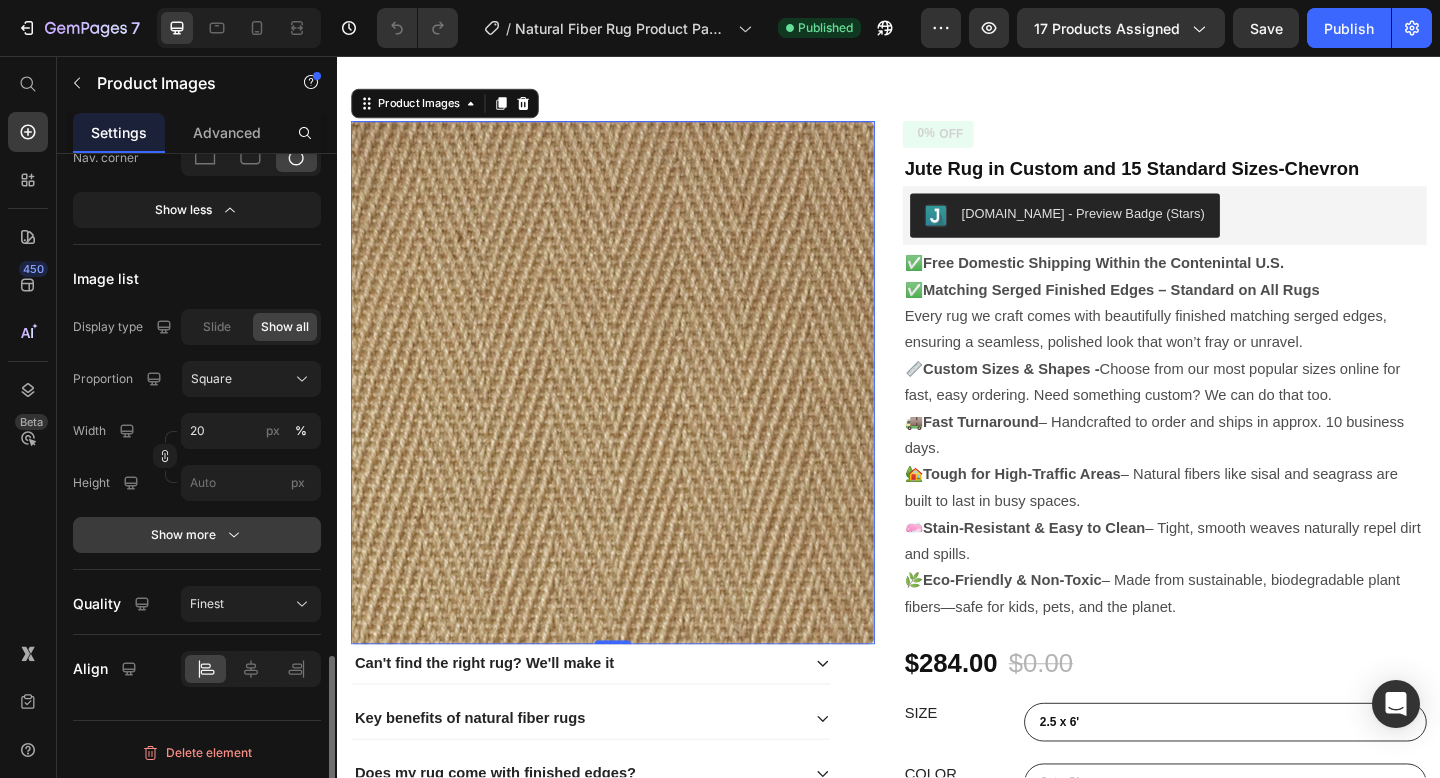 click on "Show more" at bounding box center [197, 535] 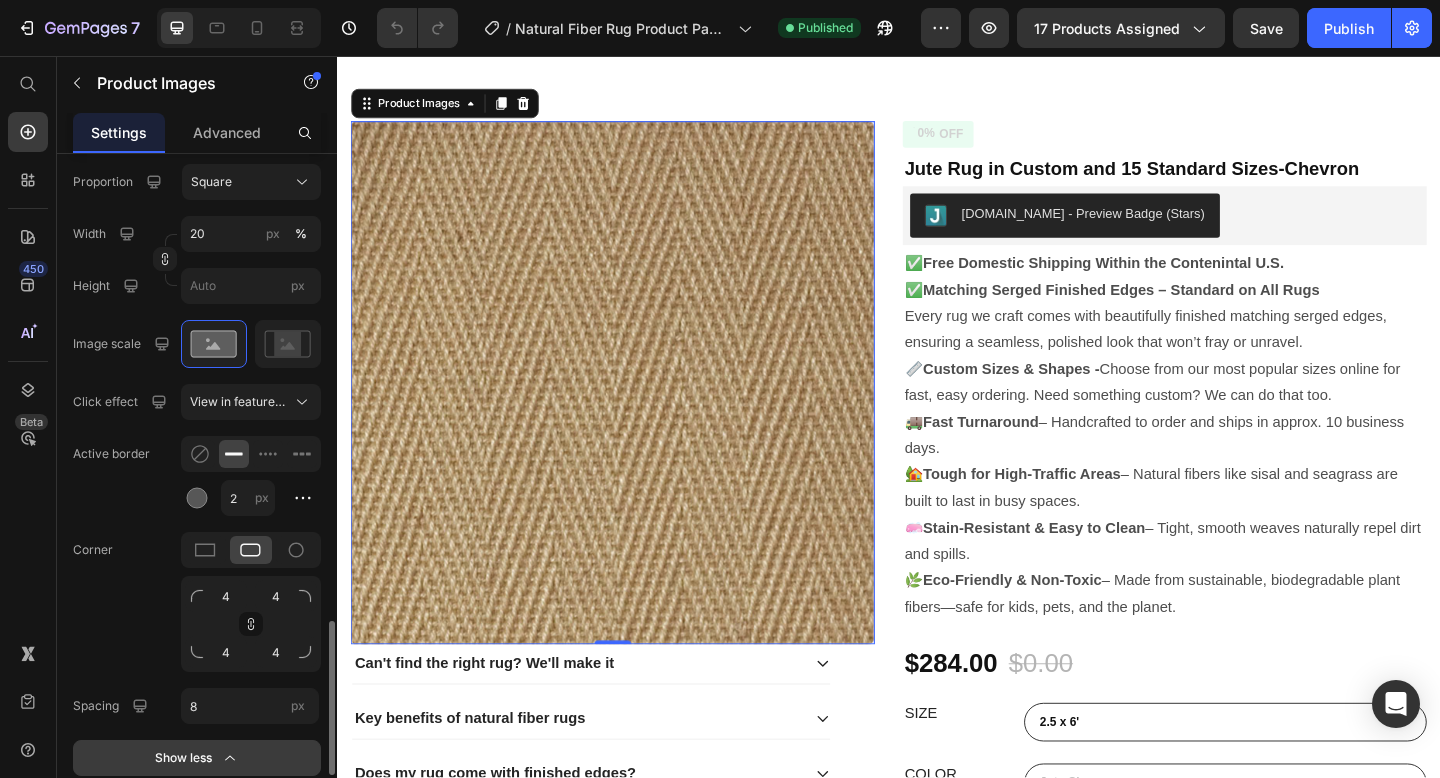 scroll, scrollTop: 2099, scrollLeft: 0, axis: vertical 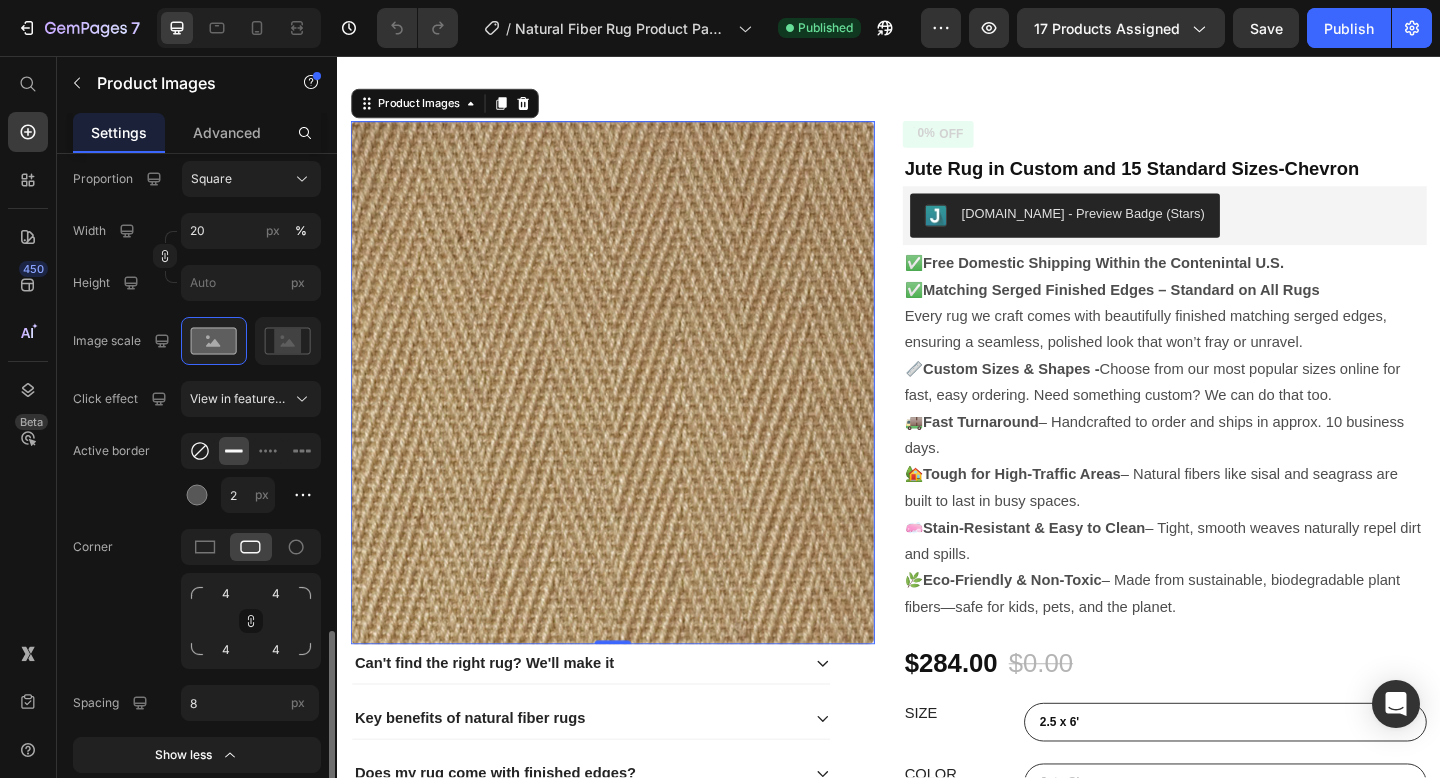click 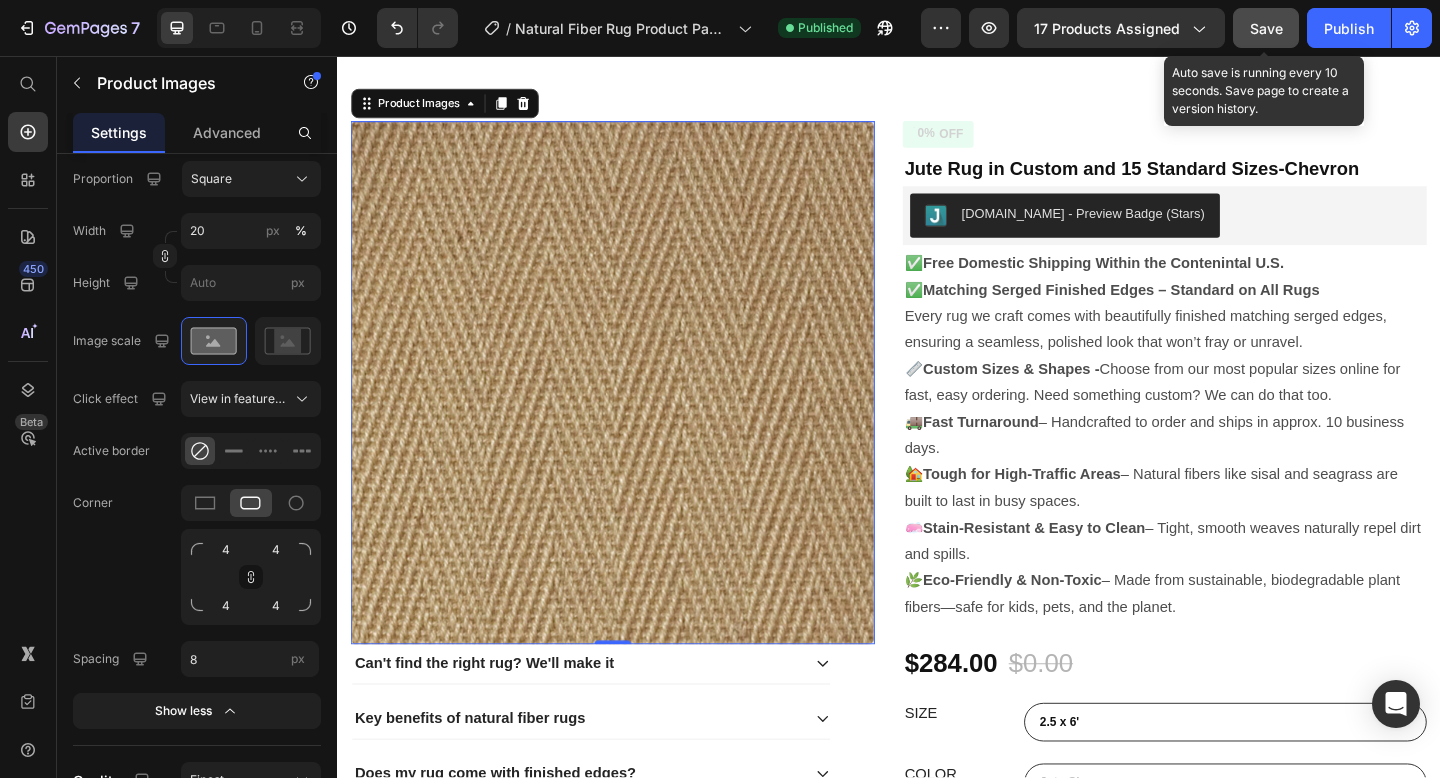 click on "Save" at bounding box center (1266, 28) 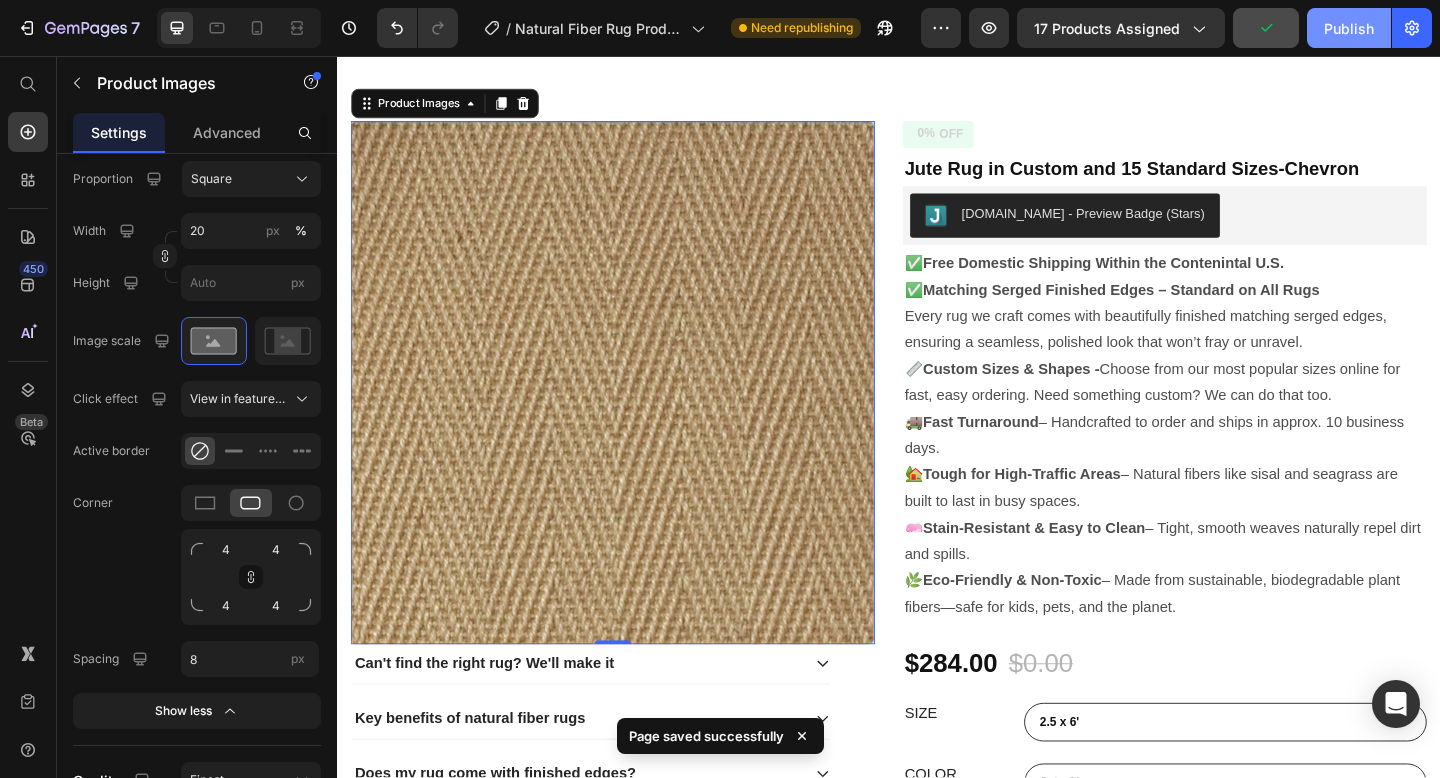 click on "Publish" at bounding box center (1349, 28) 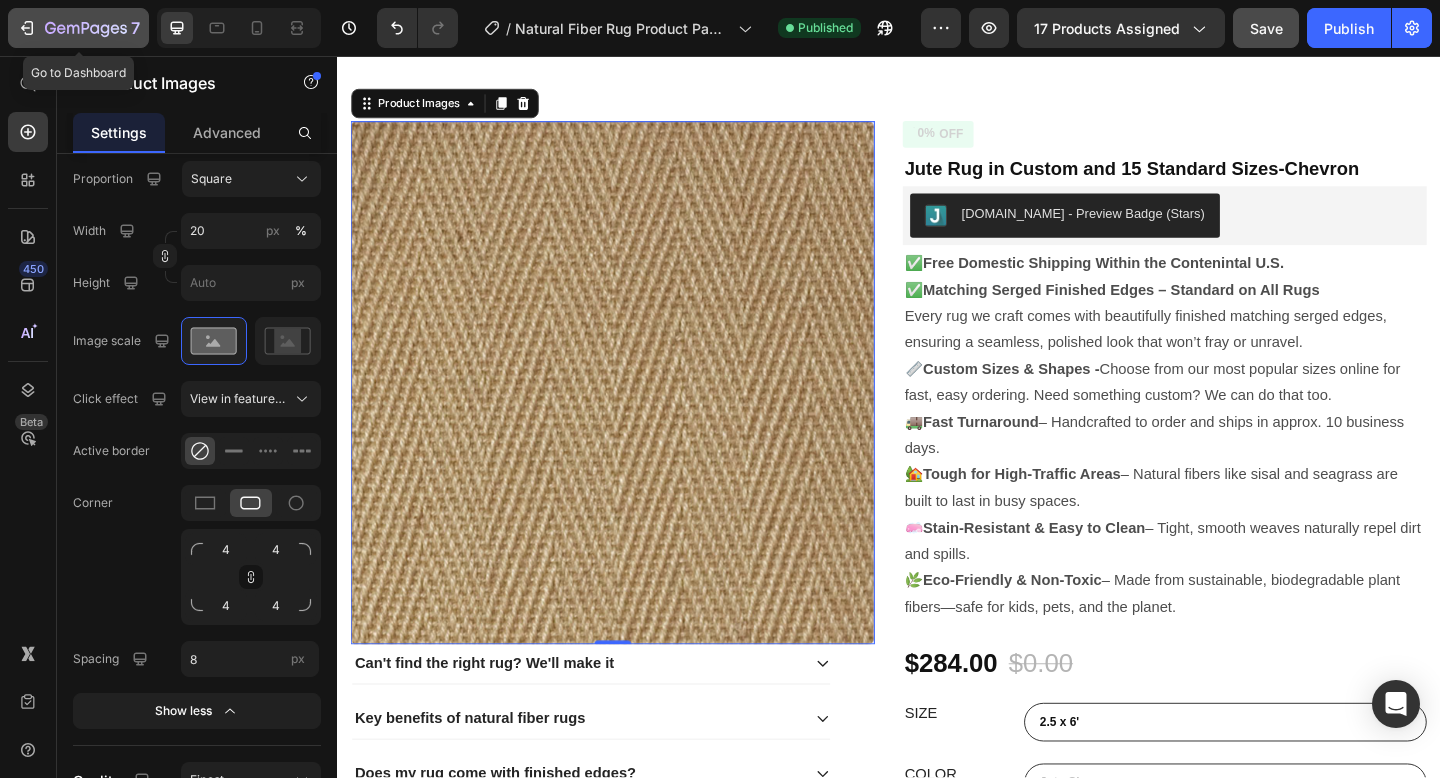 click 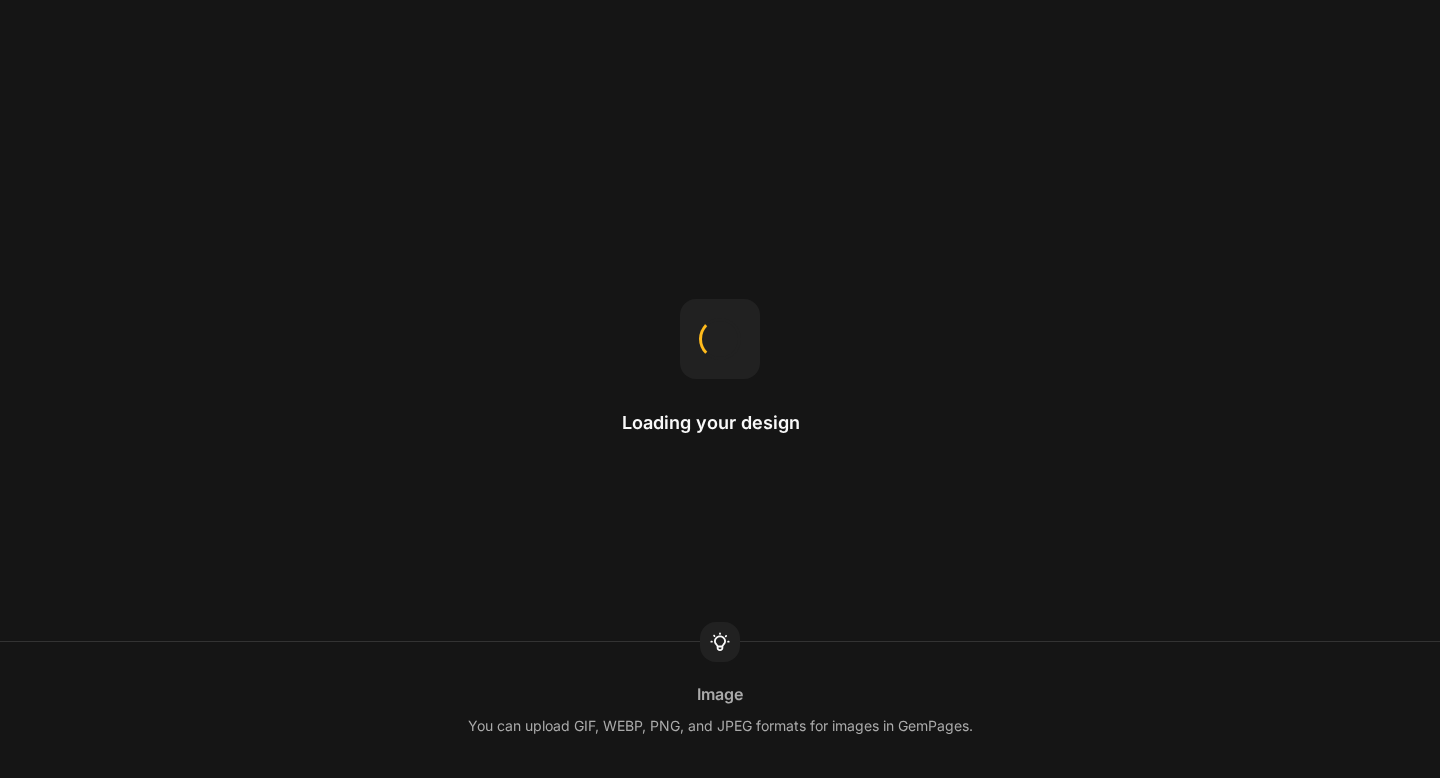 scroll, scrollTop: 0, scrollLeft: 0, axis: both 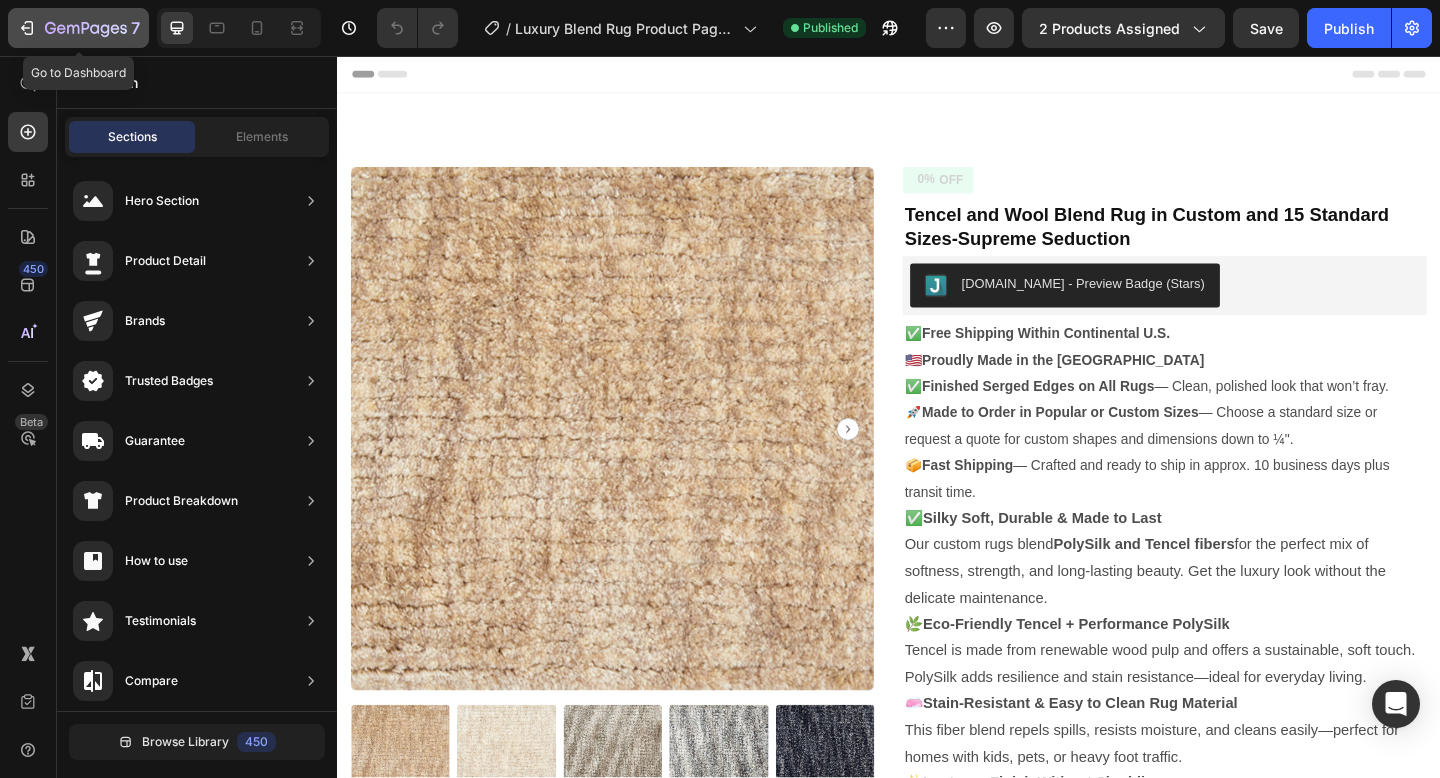 click 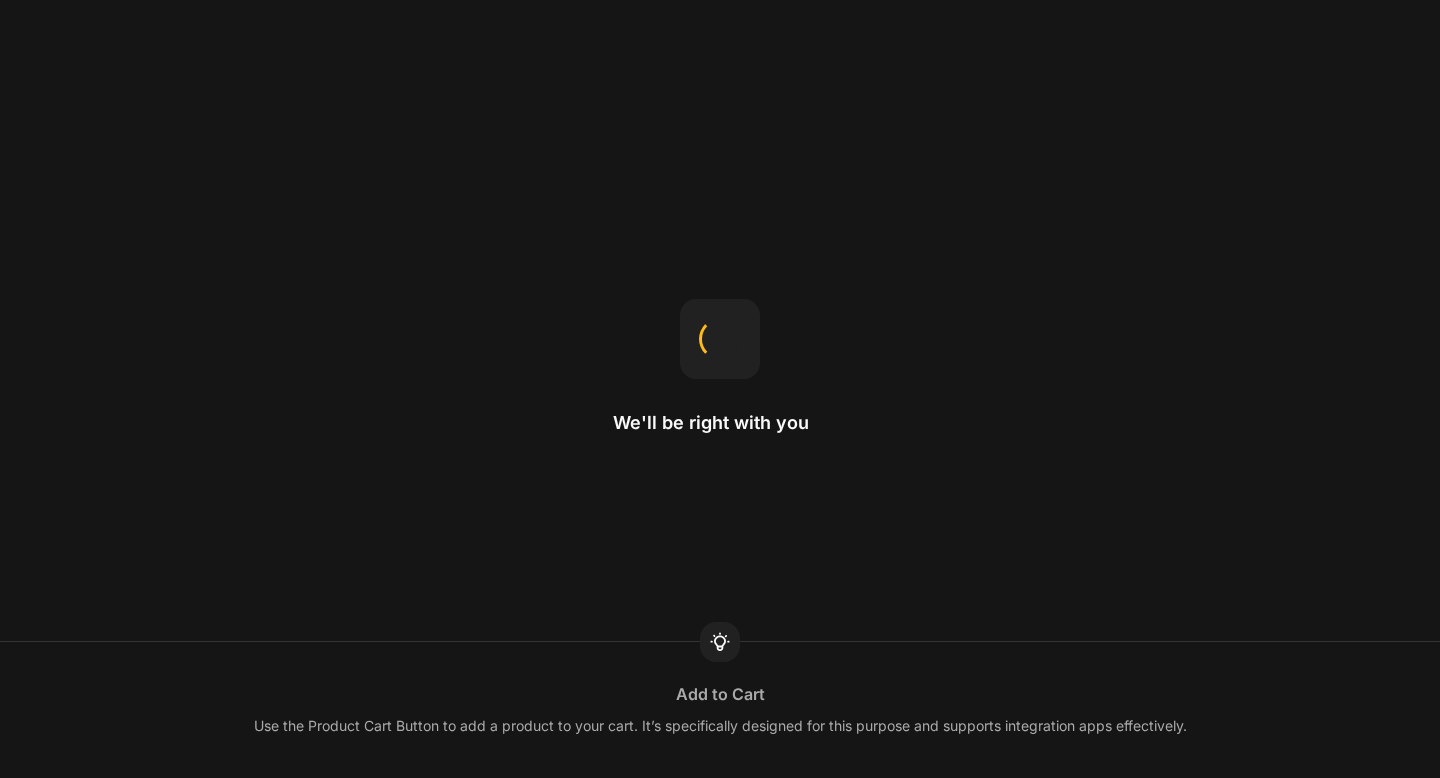 scroll, scrollTop: 0, scrollLeft: 0, axis: both 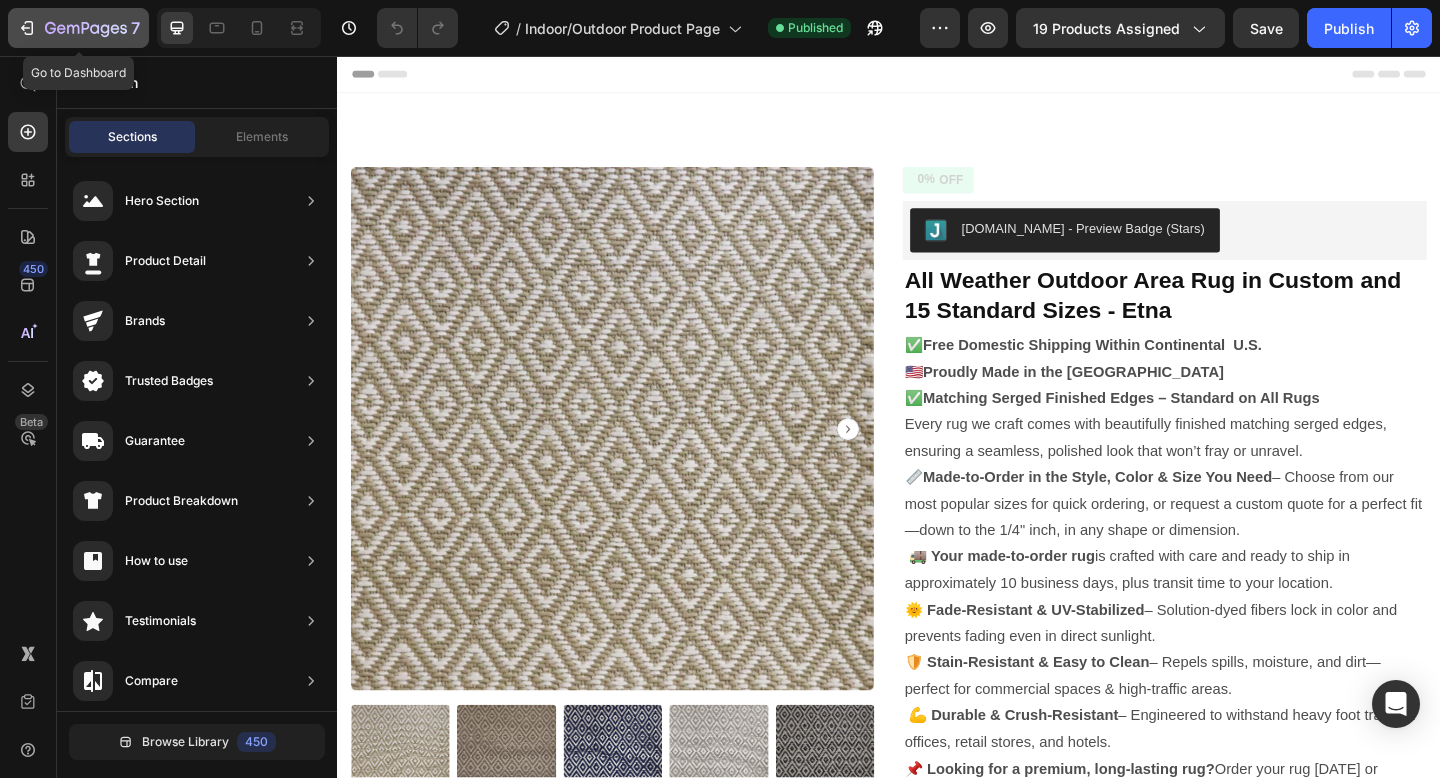 click 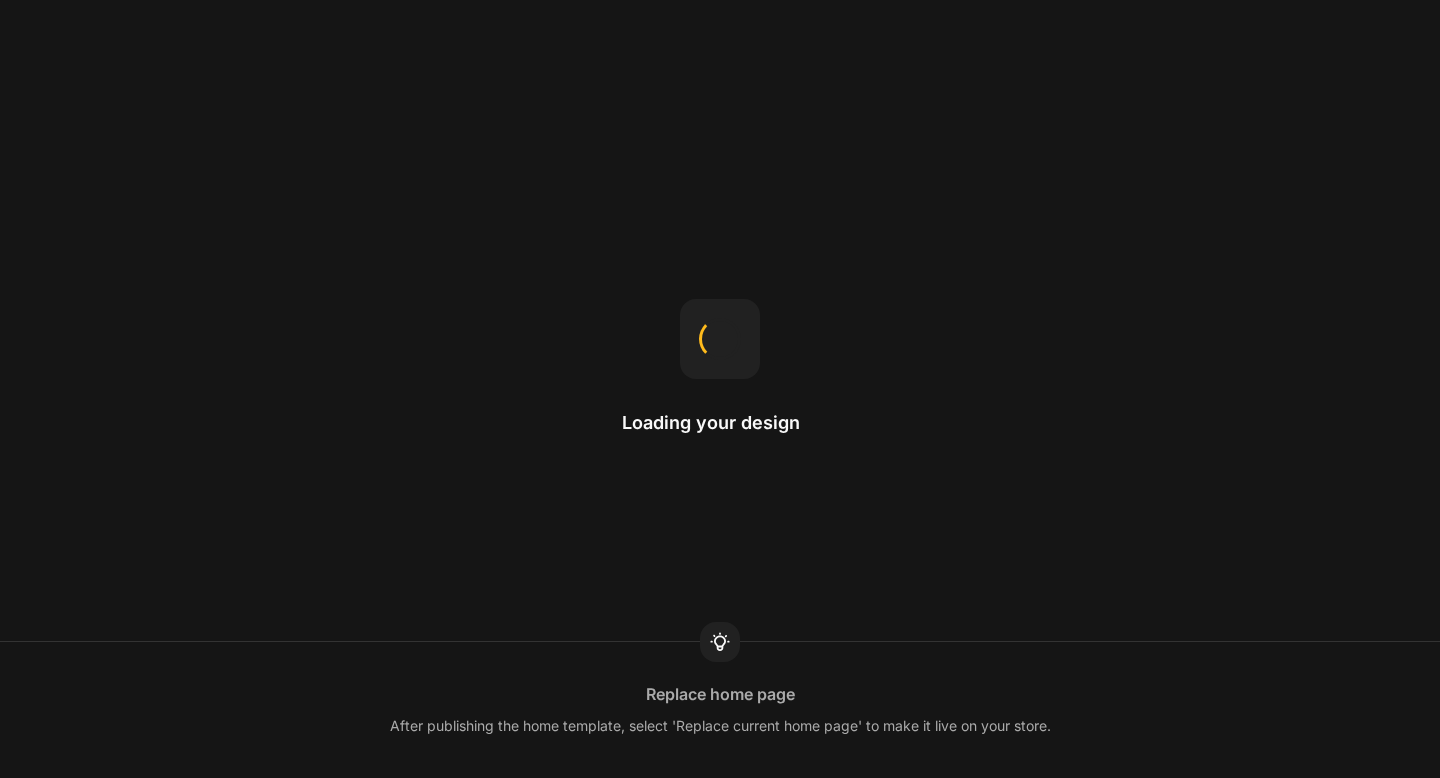 scroll, scrollTop: 0, scrollLeft: 0, axis: both 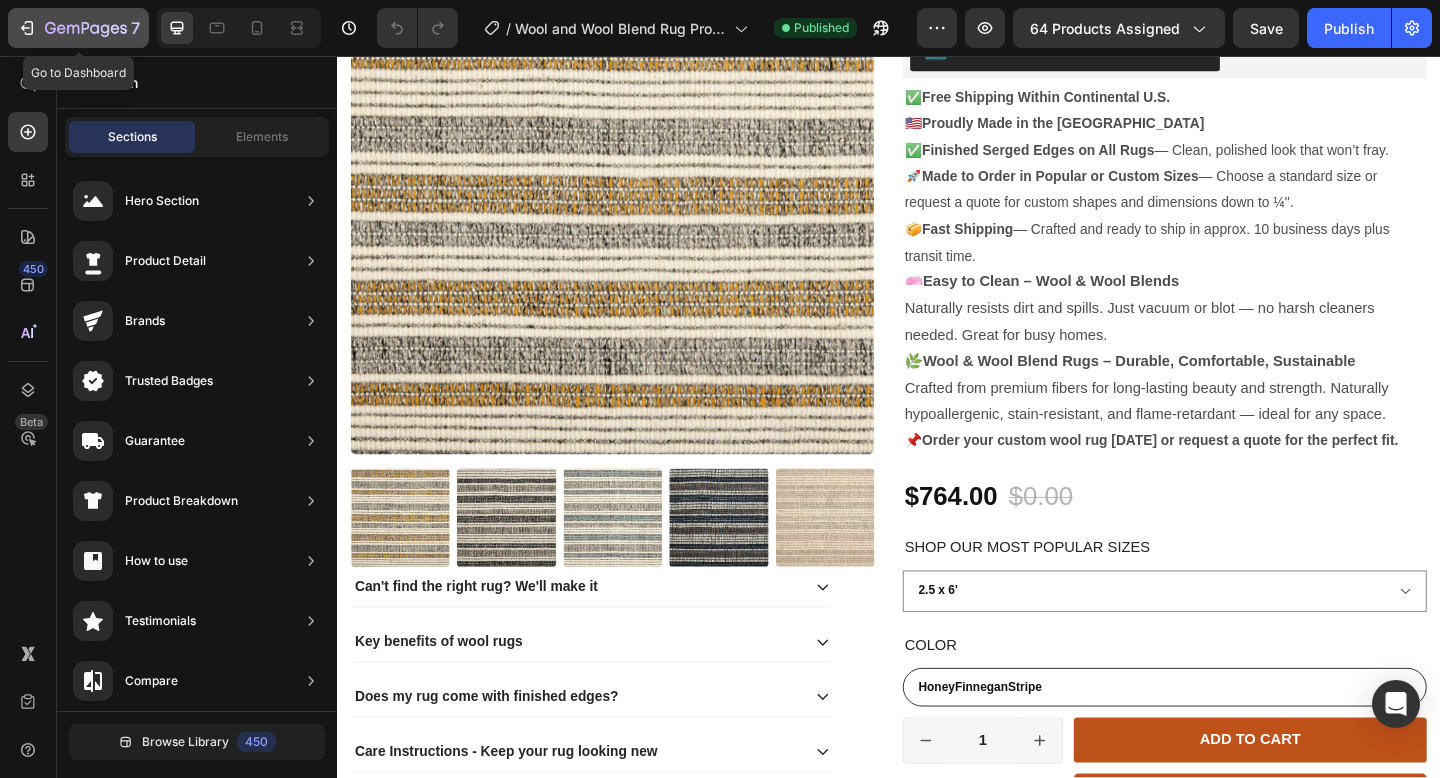 click 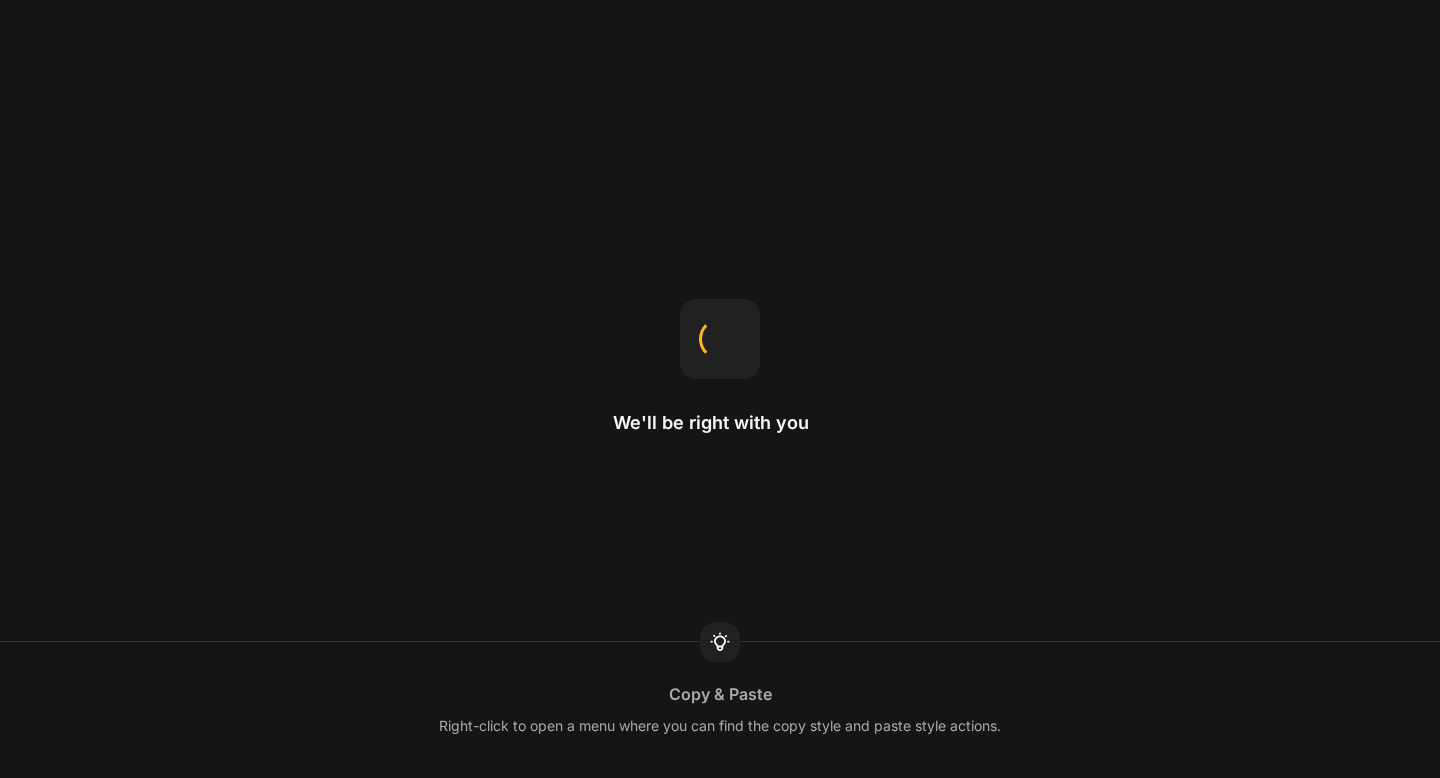 scroll, scrollTop: 0, scrollLeft: 0, axis: both 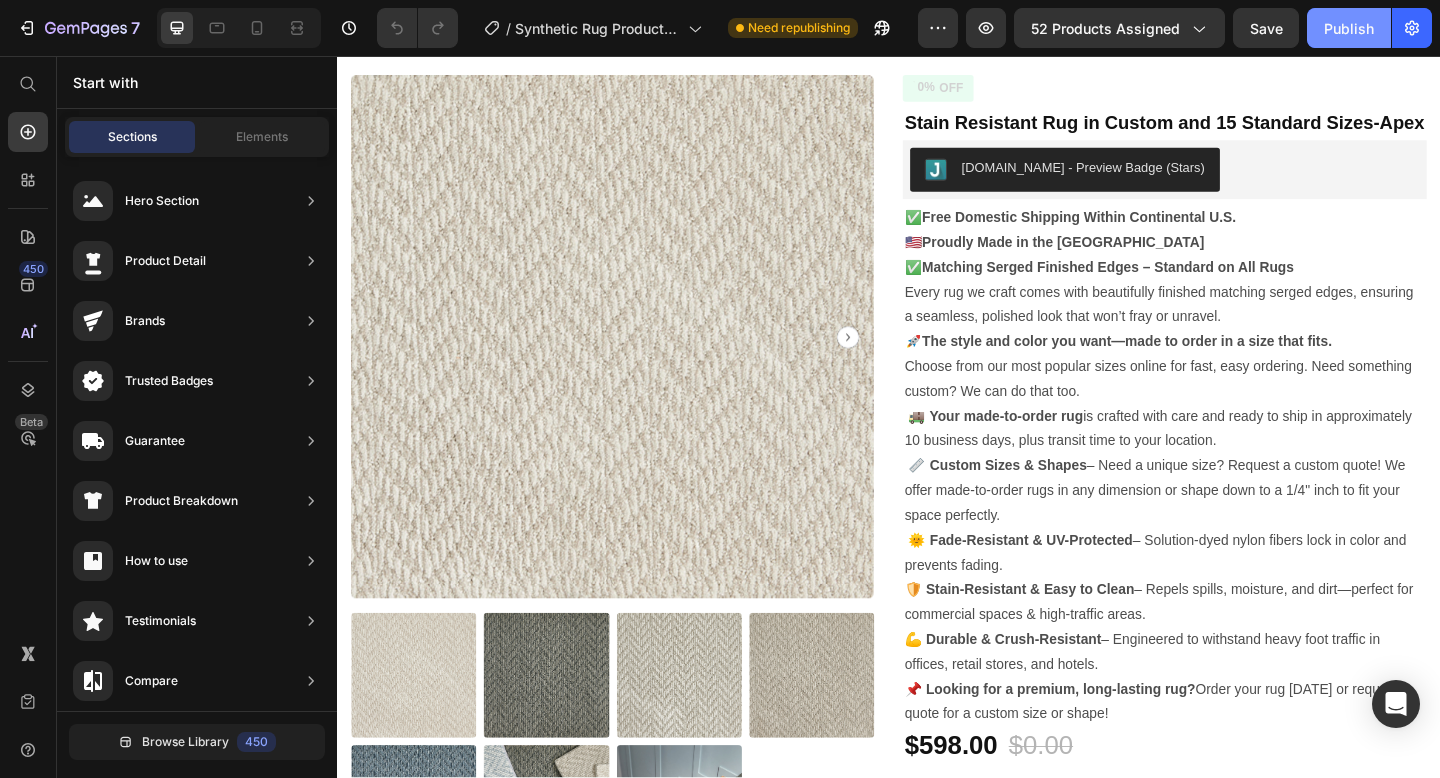 click on "Publish" at bounding box center [1349, 28] 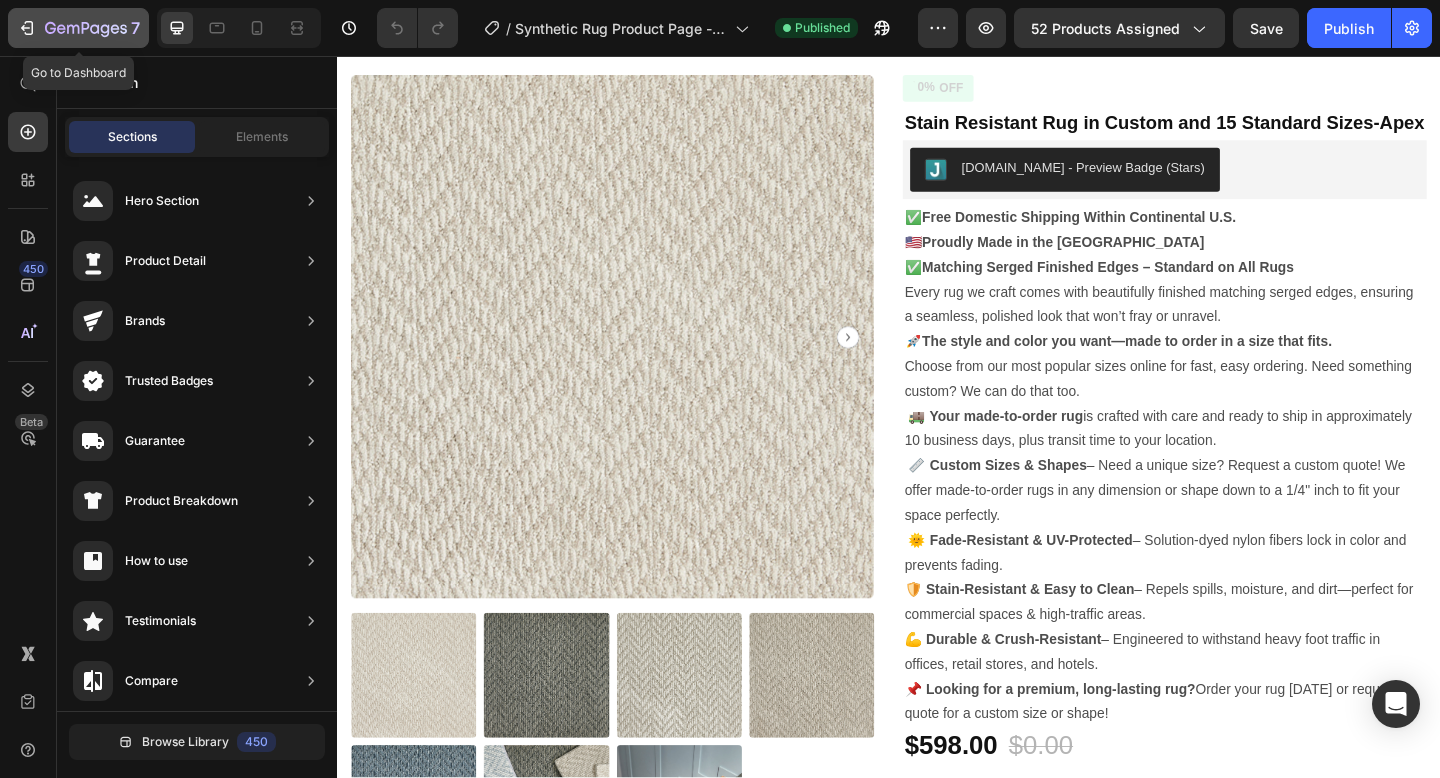 click on "7" 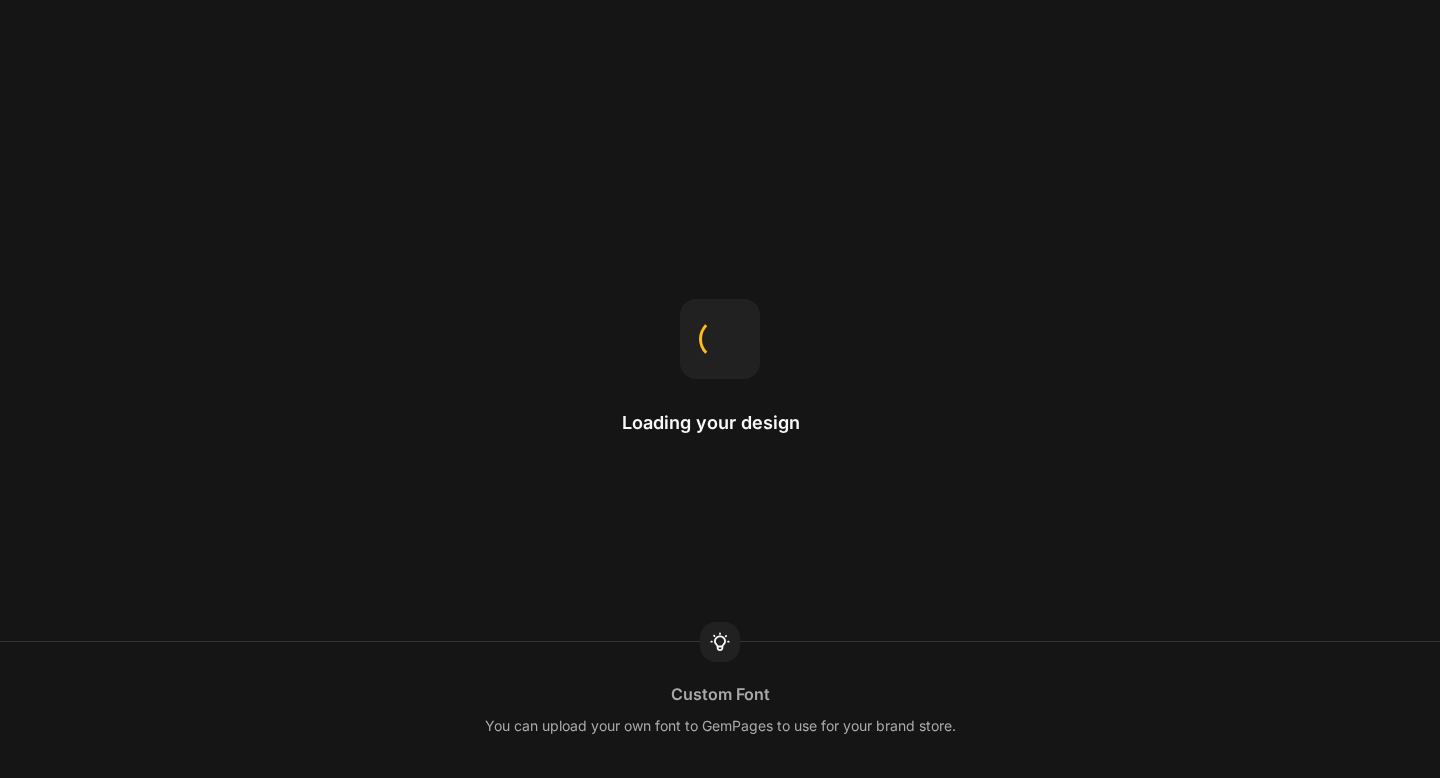scroll, scrollTop: 0, scrollLeft: 0, axis: both 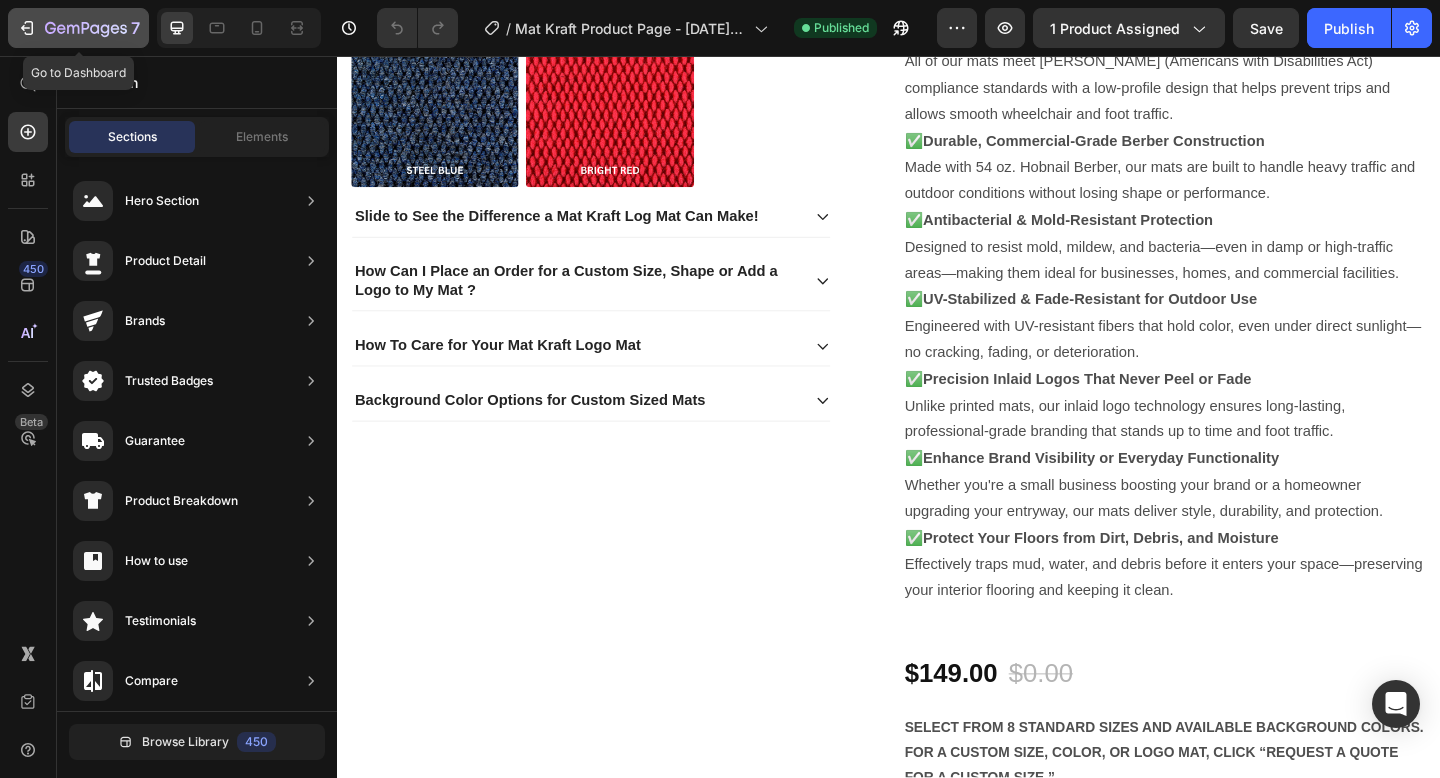 click 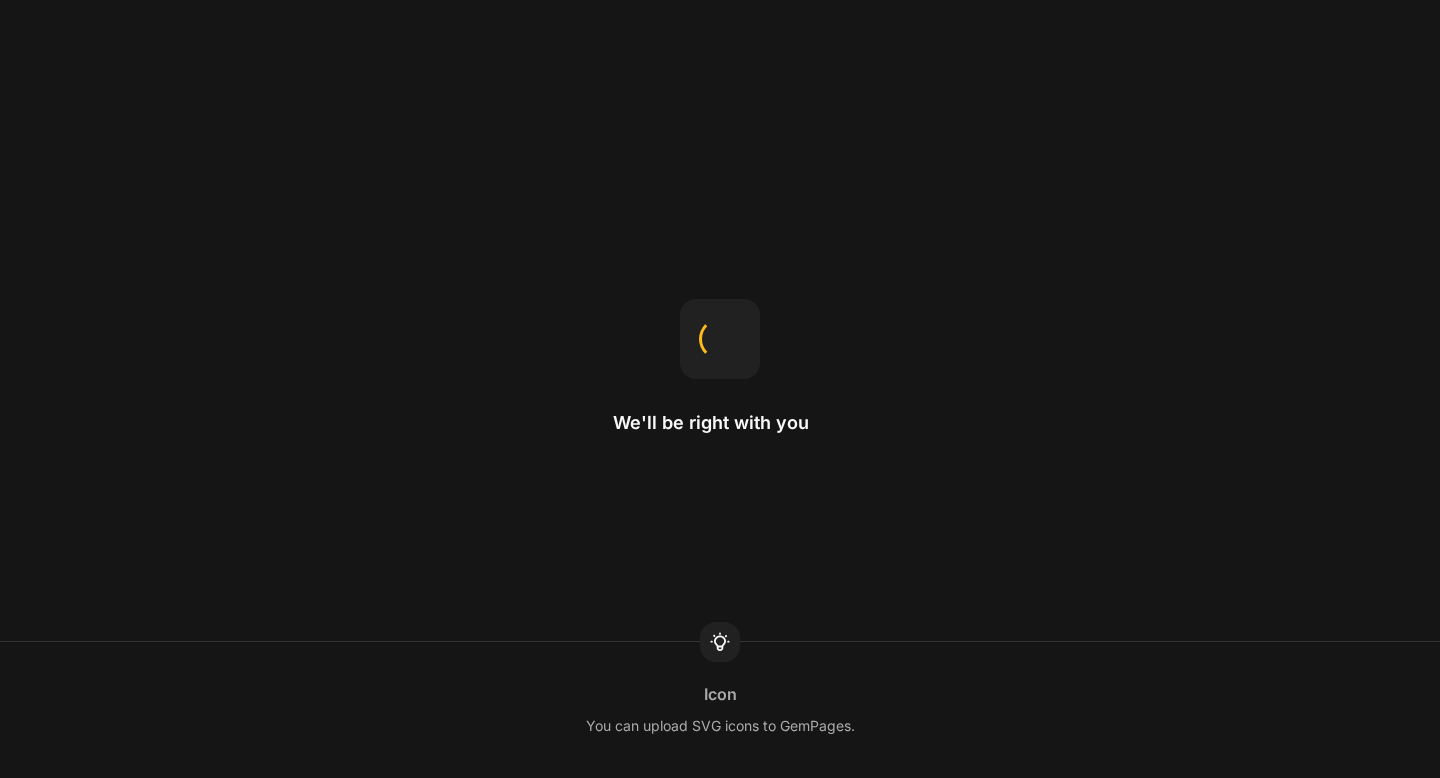 scroll, scrollTop: 0, scrollLeft: 0, axis: both 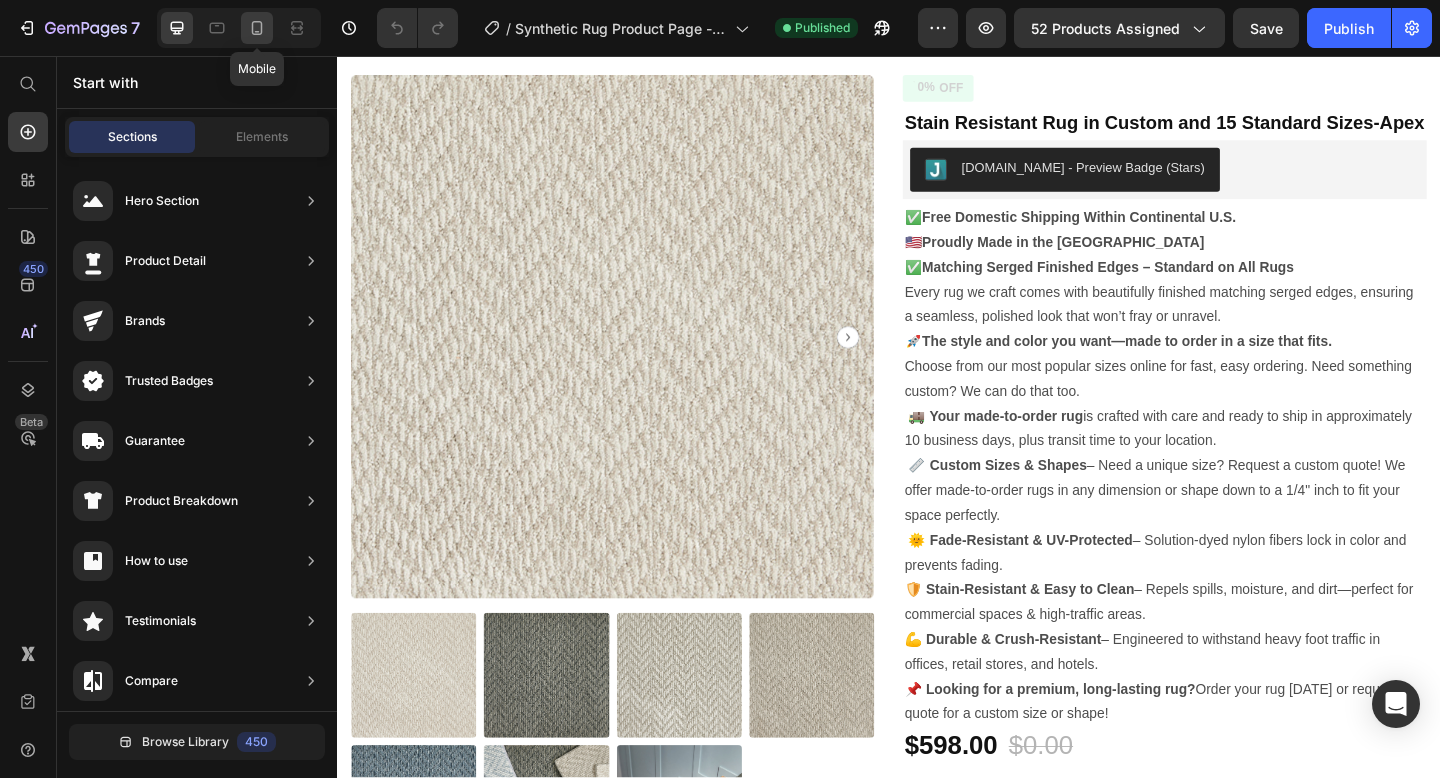 click 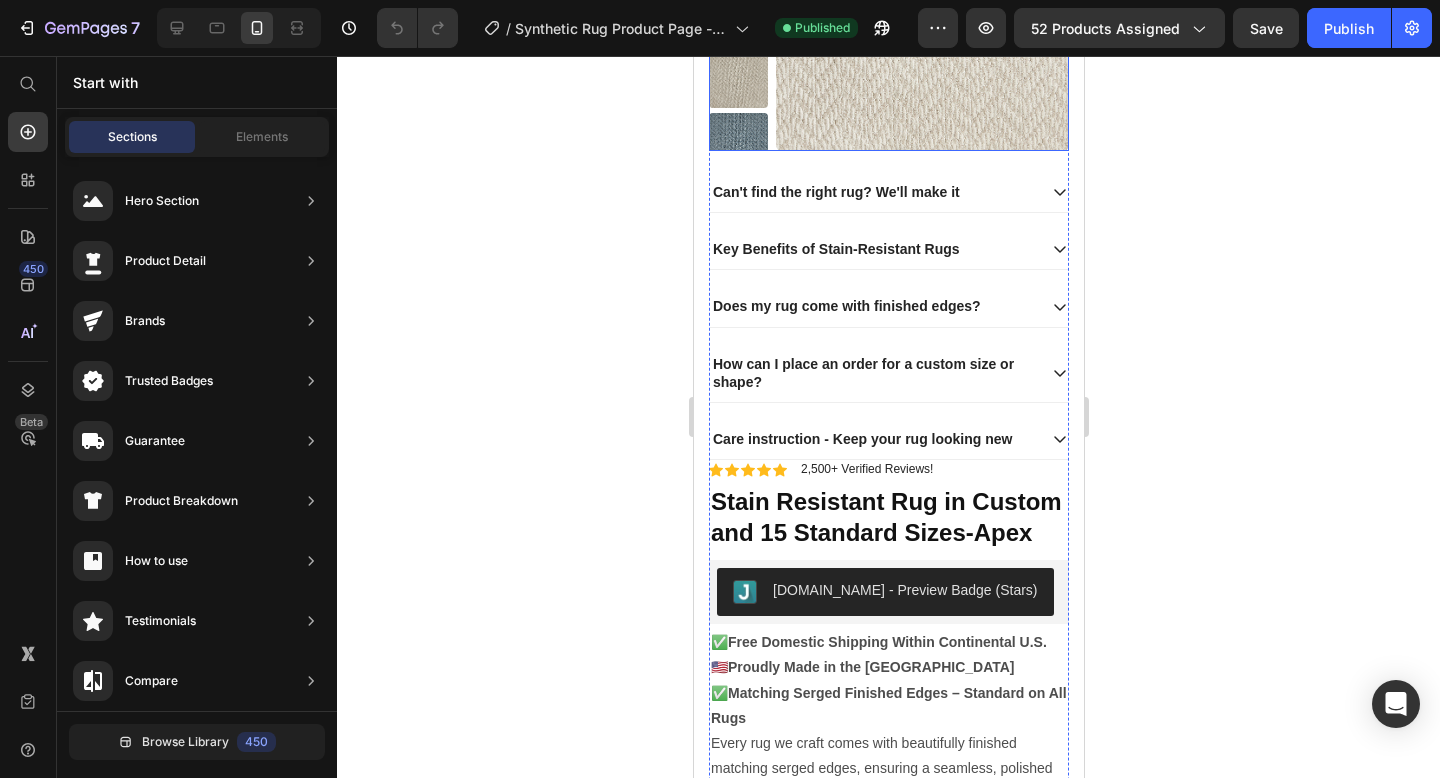 scroll, scrollTop: 208, scrollLeft: 0, axis: vertical 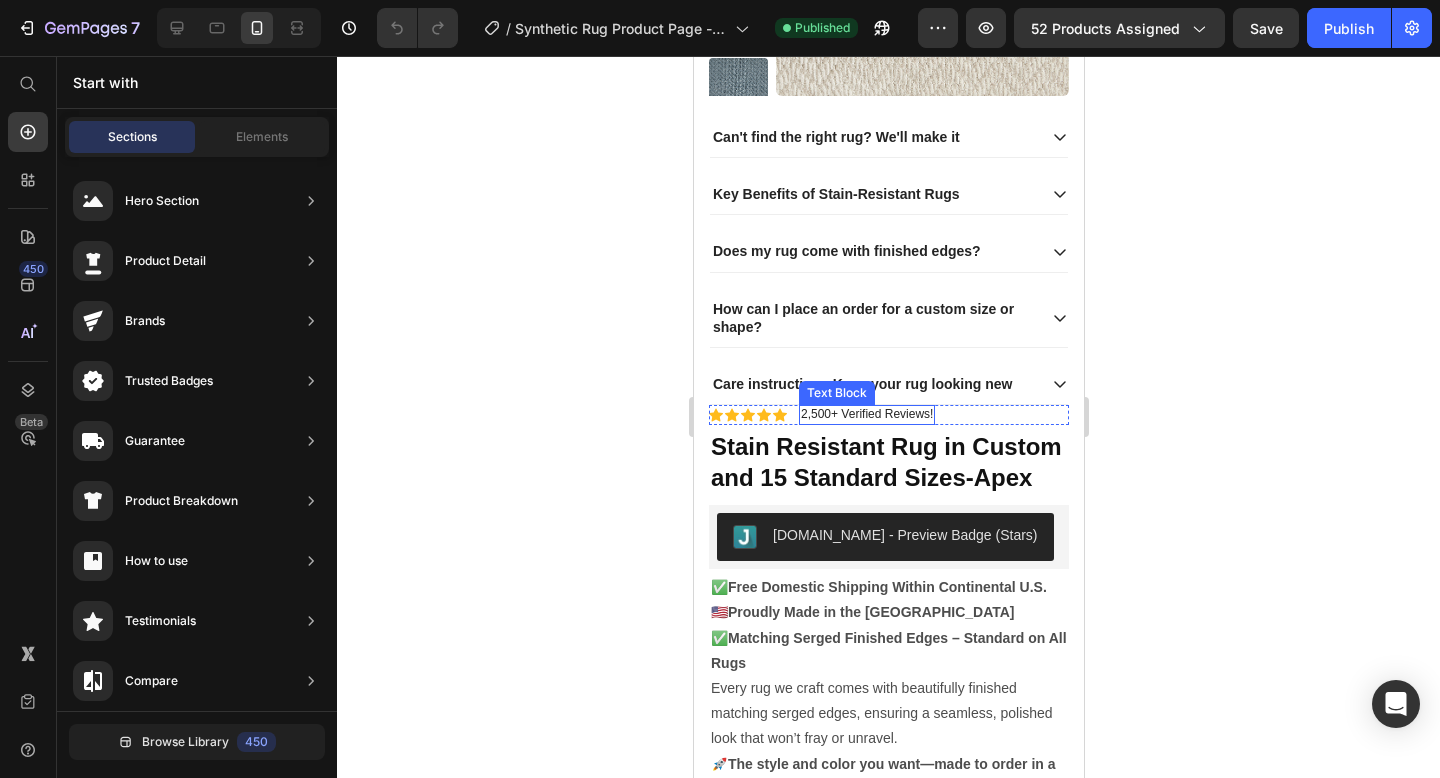 click on "2,500+ Verified Reviews!" at bounding box center (866, 415) 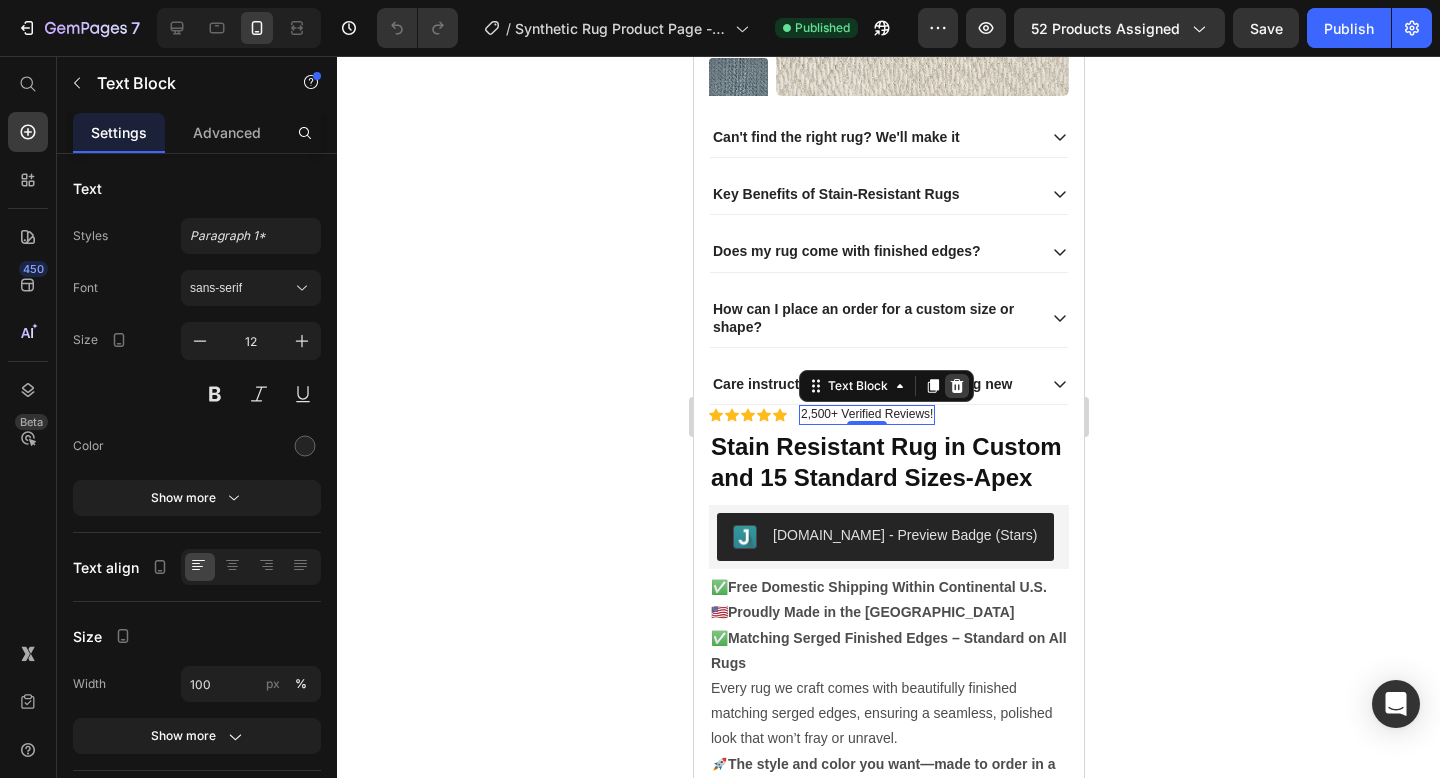 click 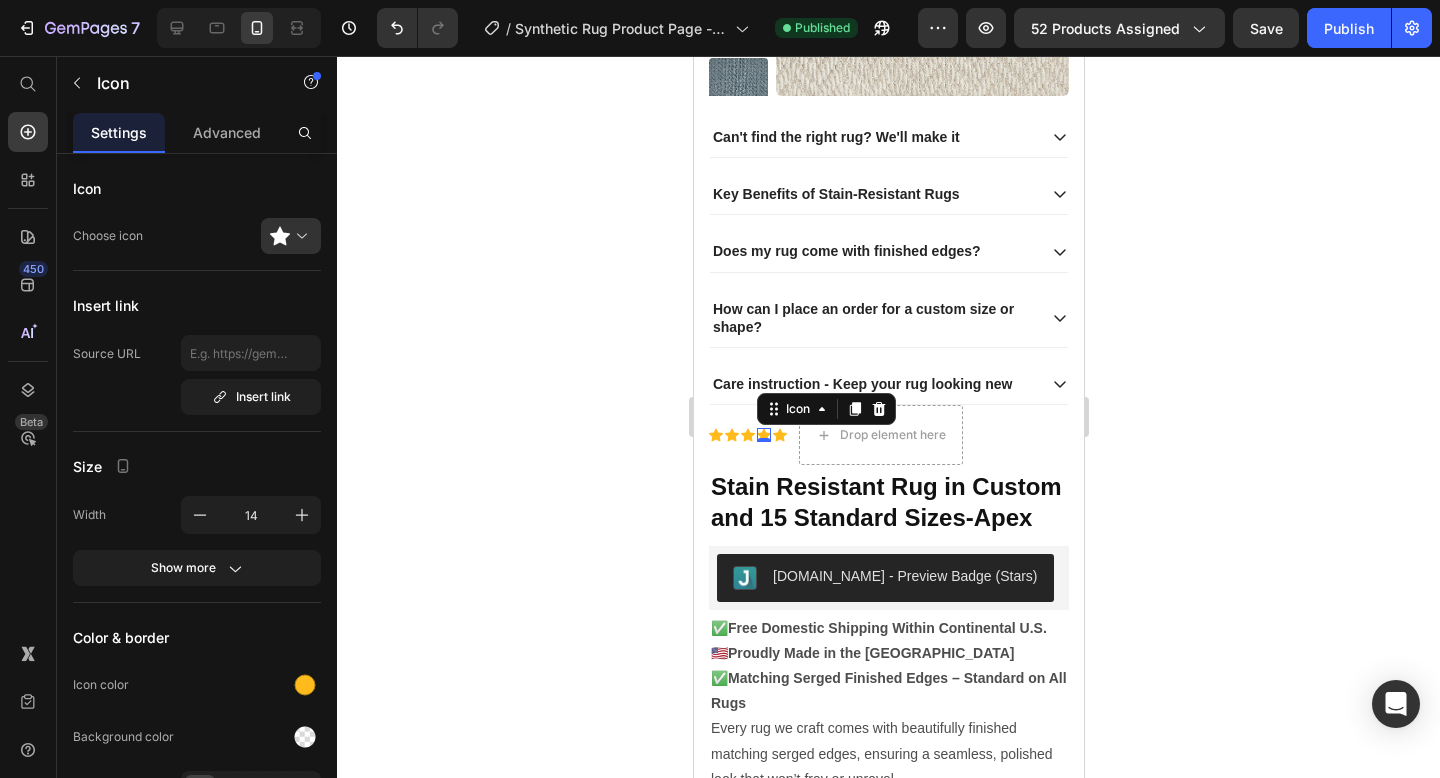 click 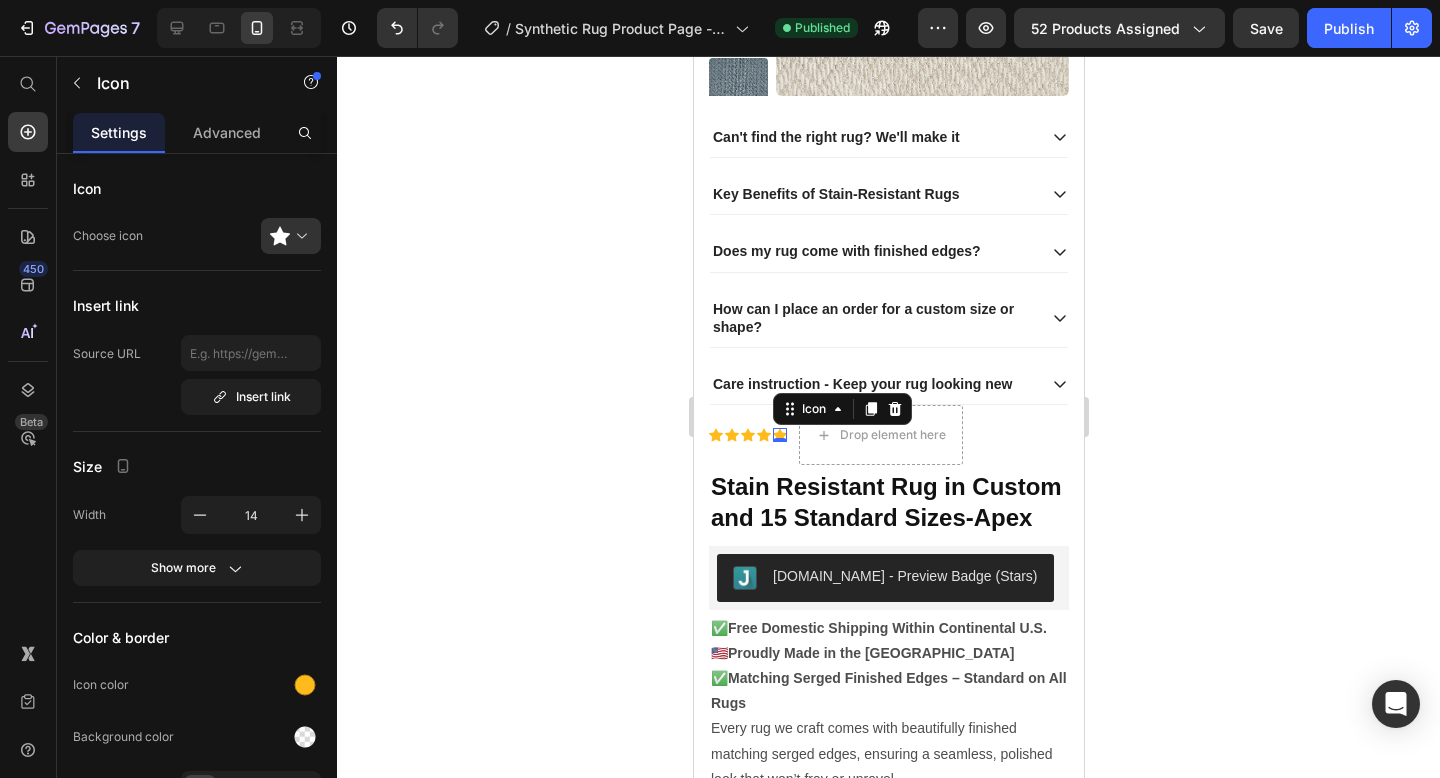 click 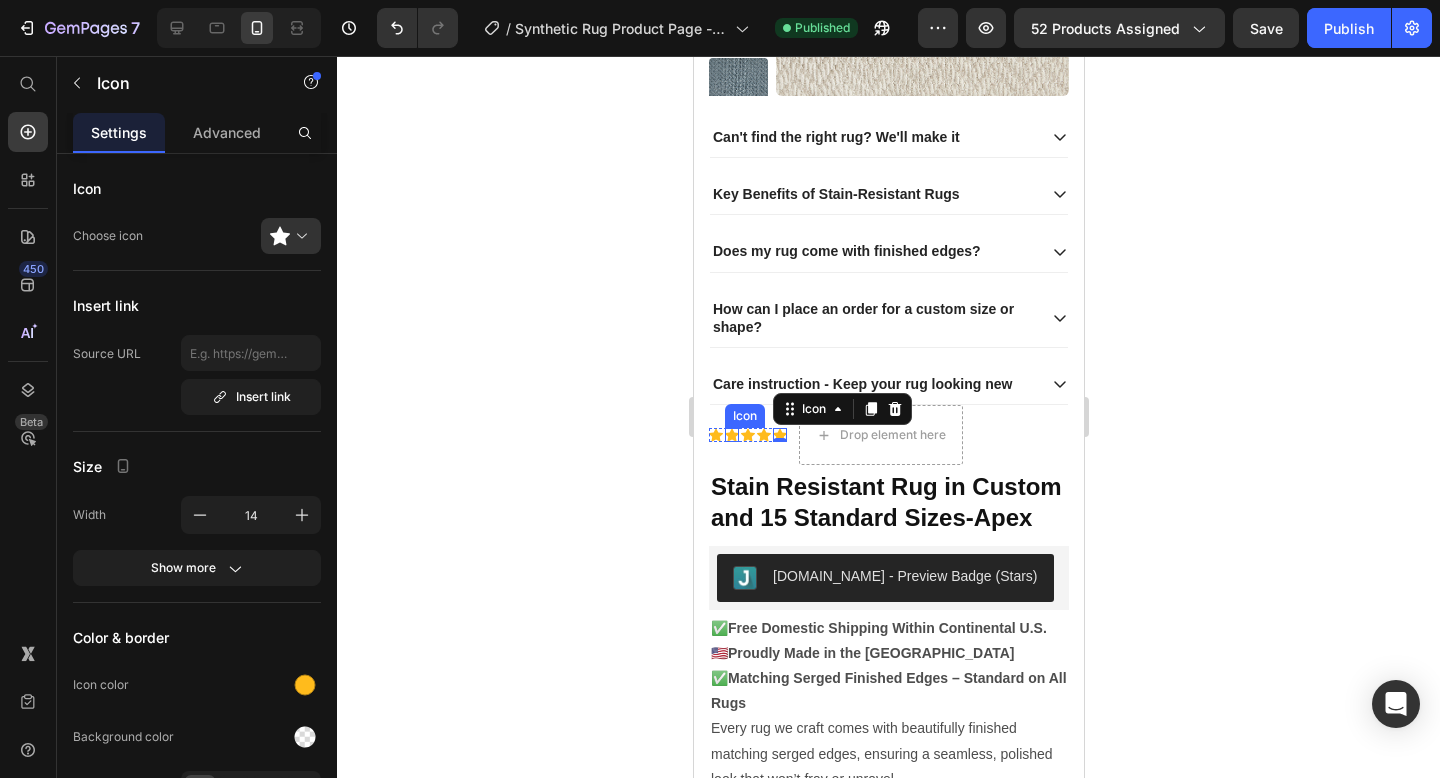 click 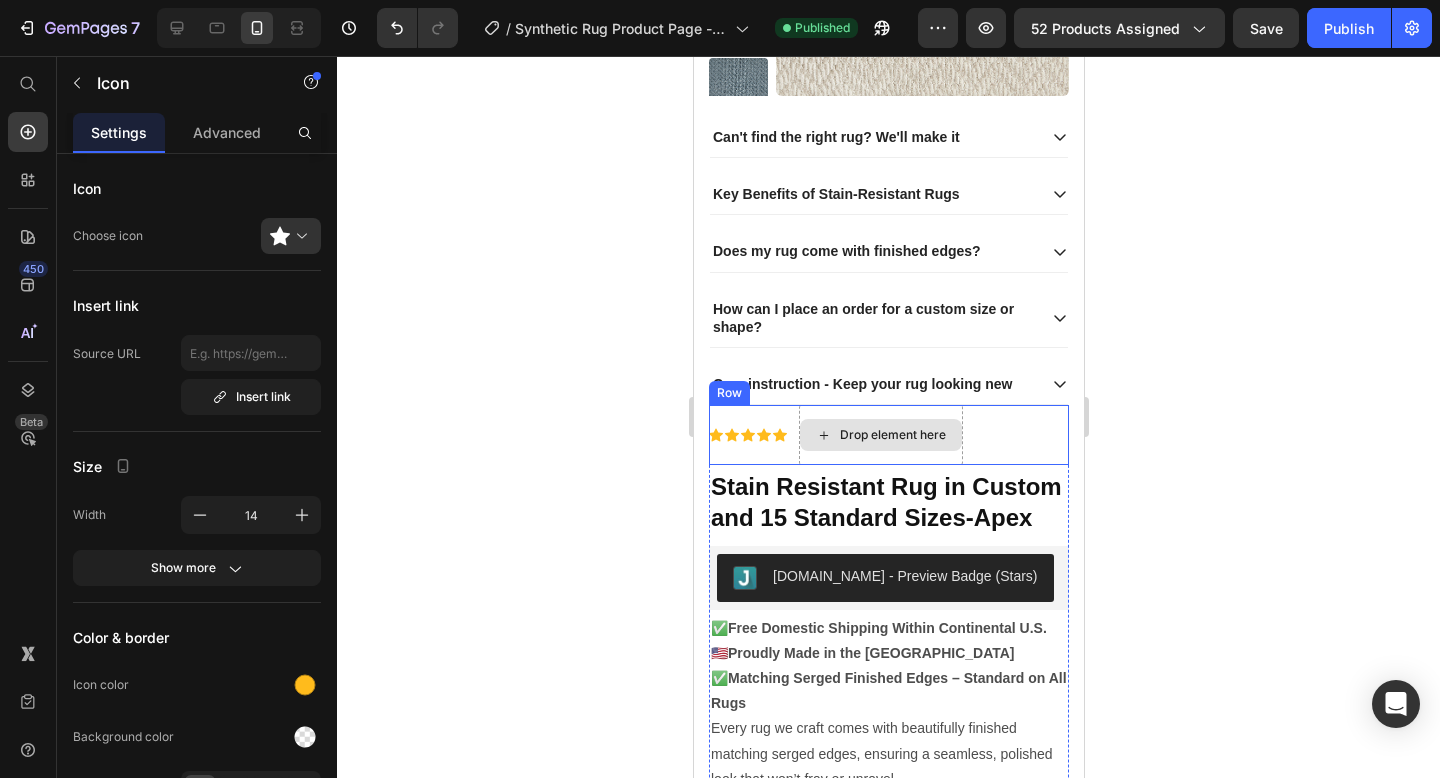 click on "Drop element here" at bounding box center [880, 435] 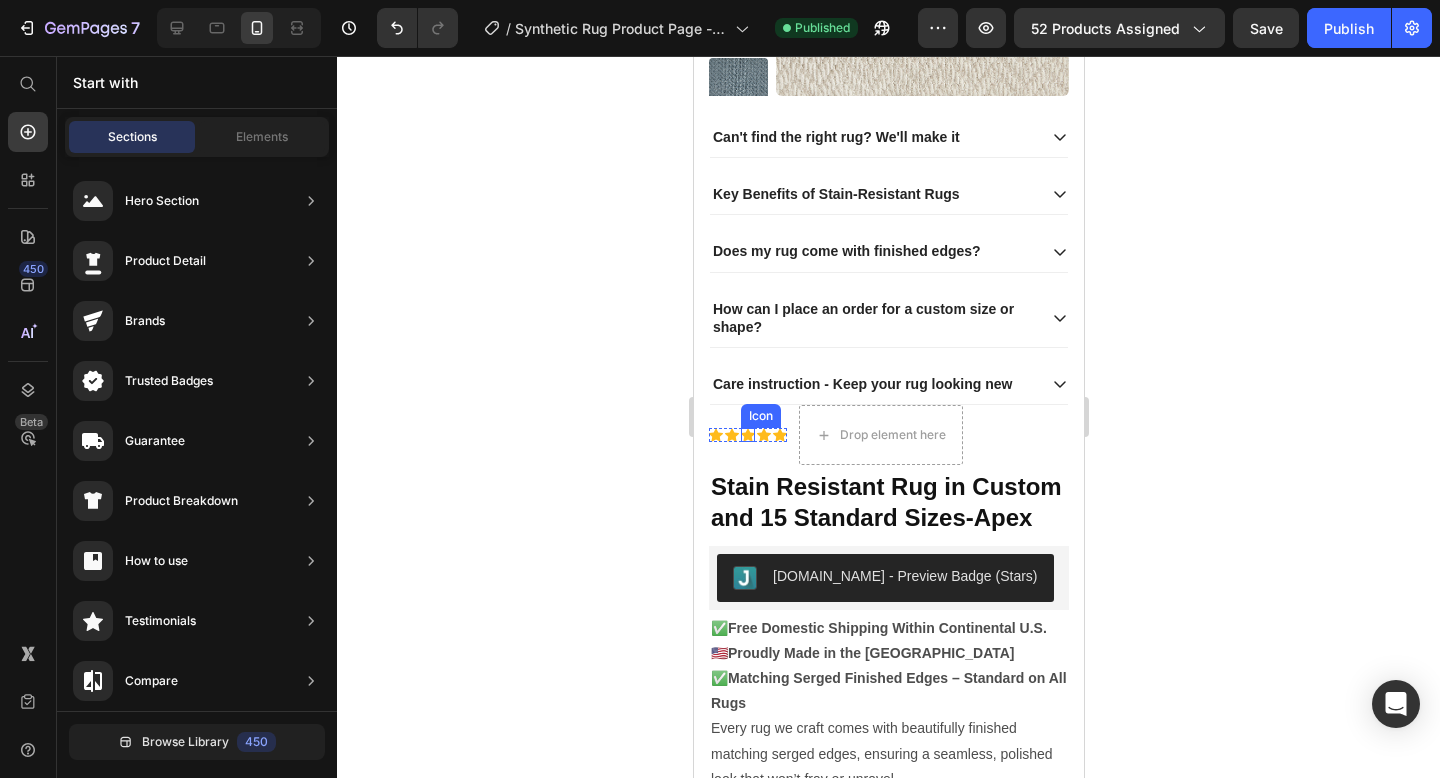 click on "Icon" at bounding box center [747, 435] 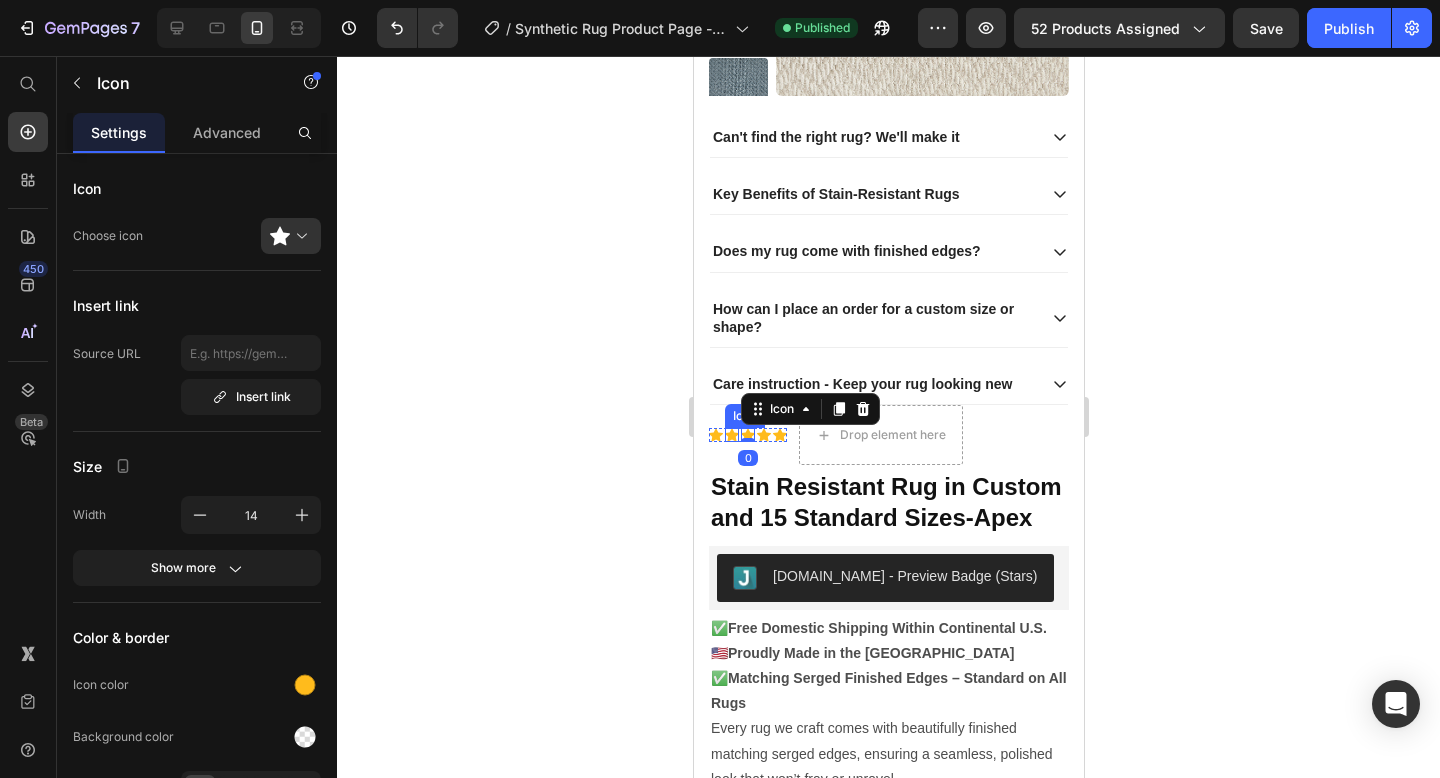 click on "Icon" at bounding box center [731, 435] 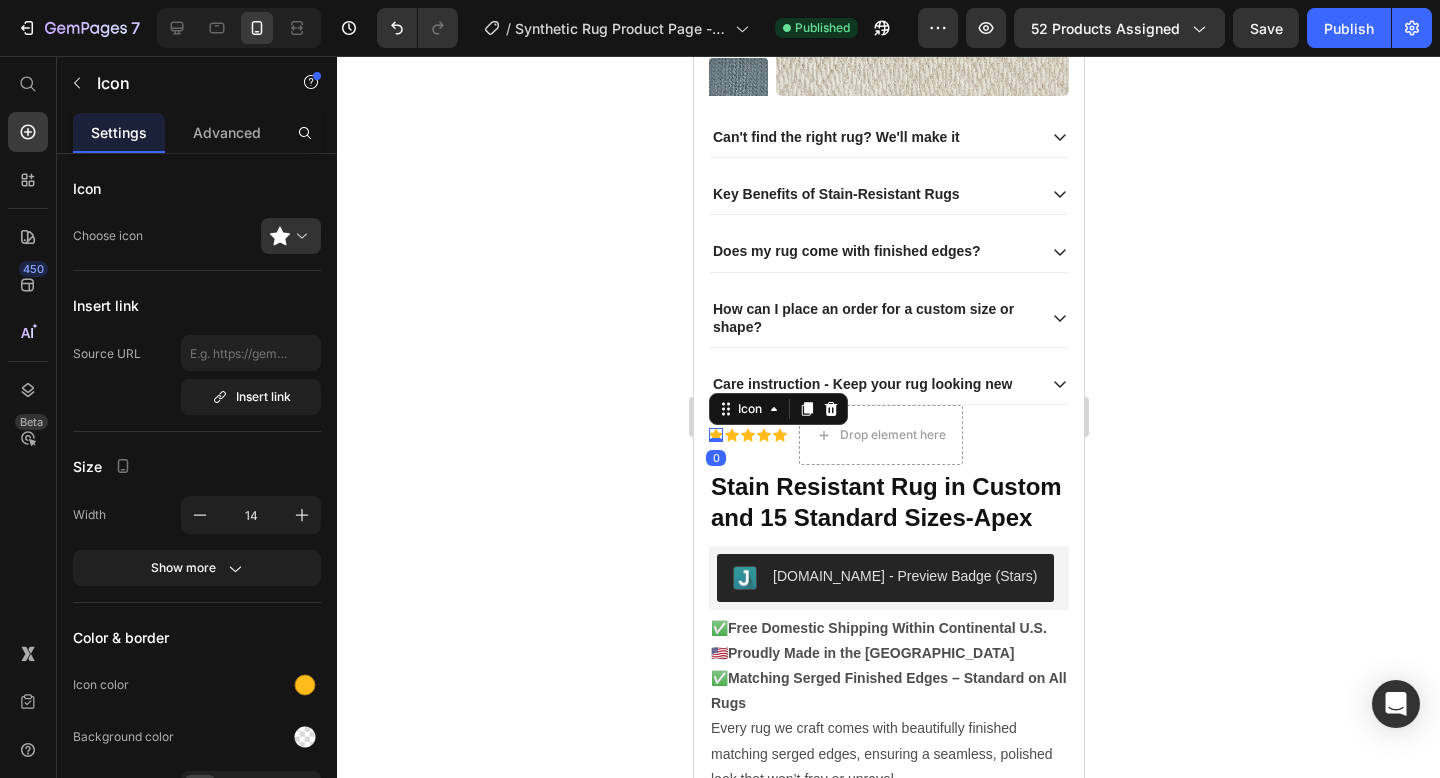 click 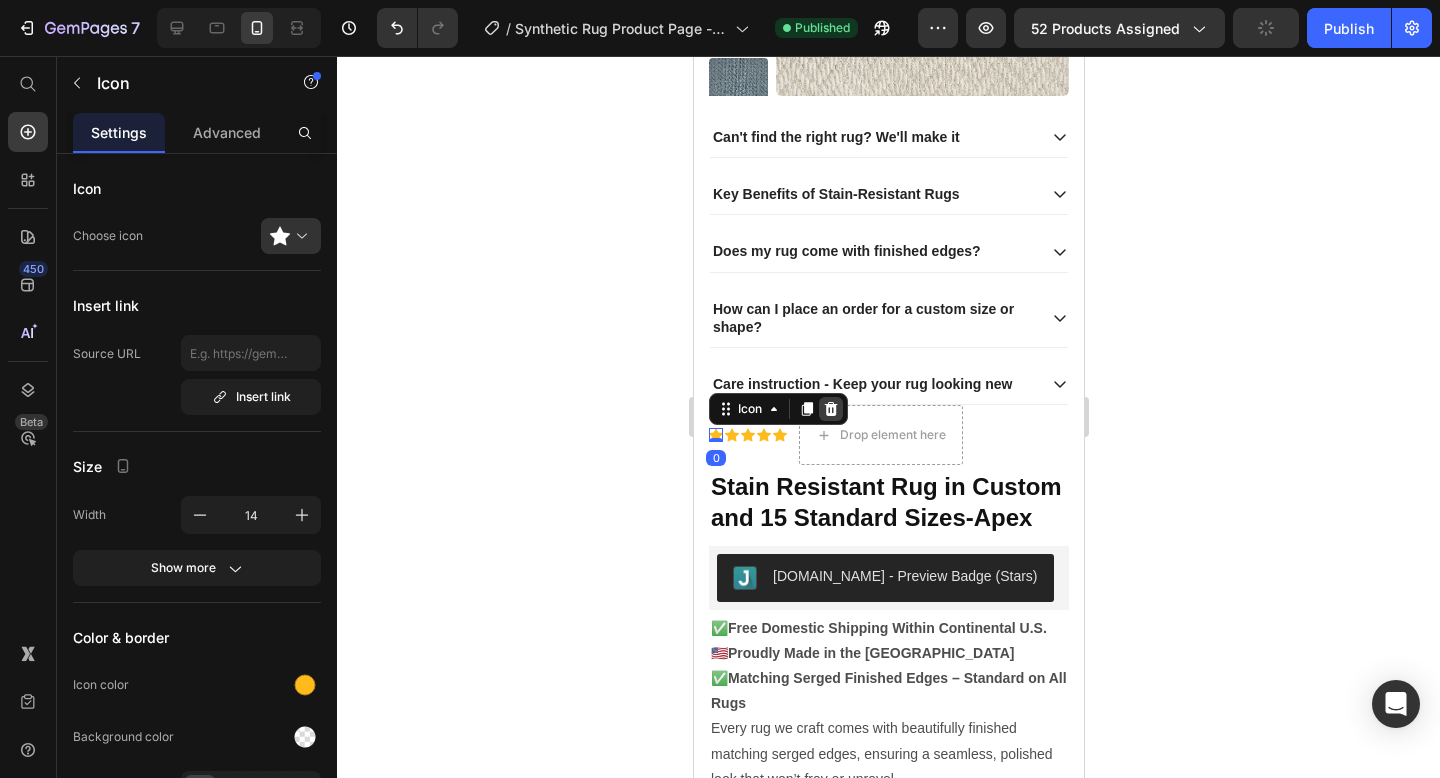 click 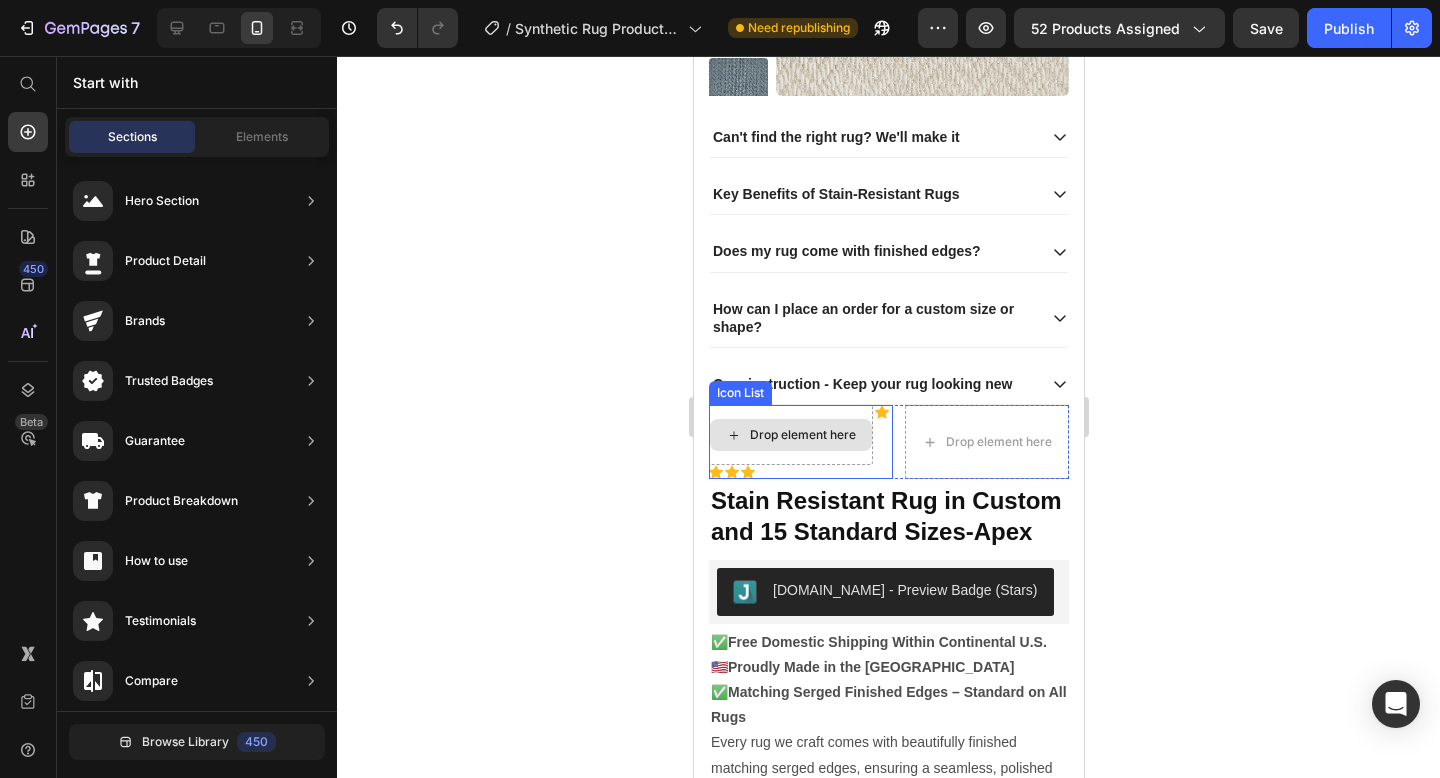 click on "Drop element here" at bounding box center [802, 435] 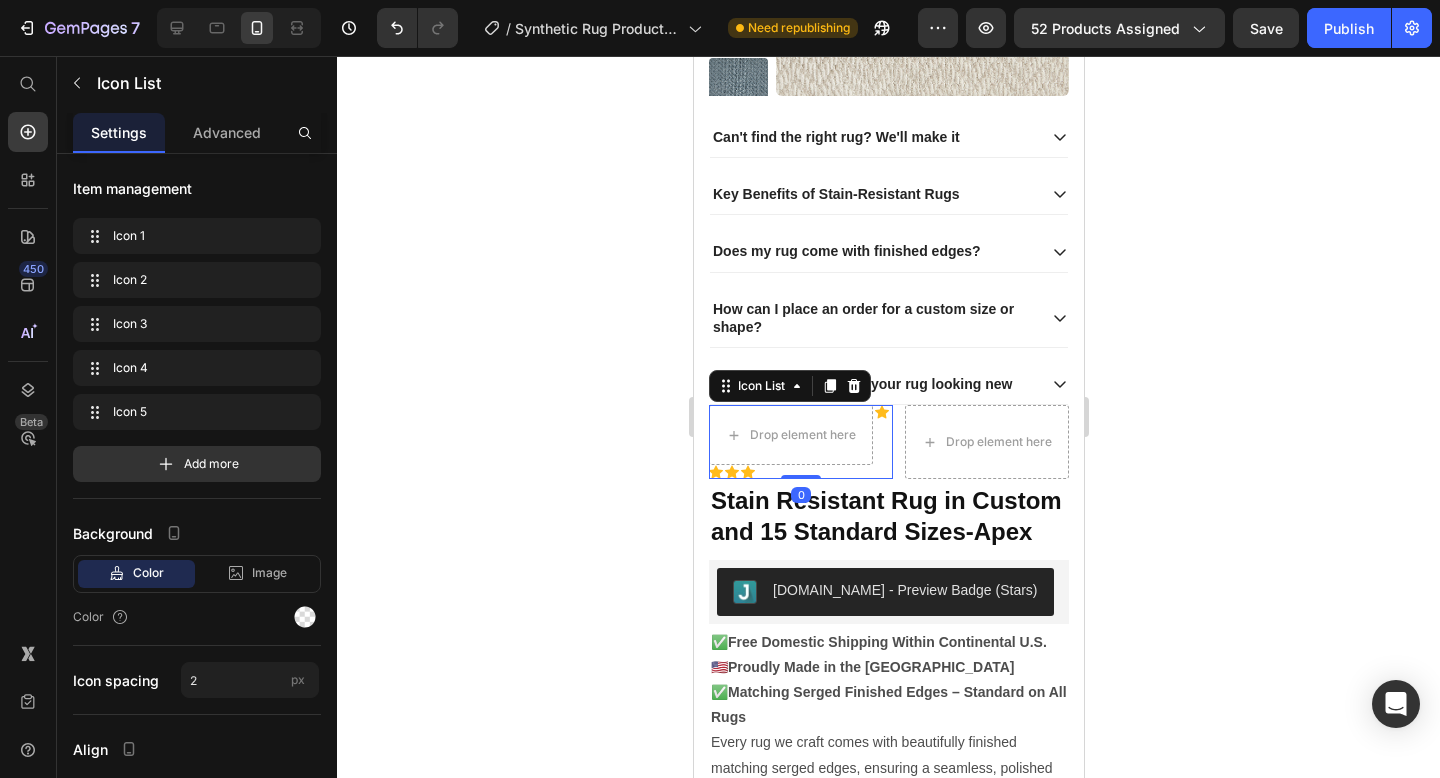 click on "Drop element here Icon Icon Icon Icon" at bounding box center [800, 442] 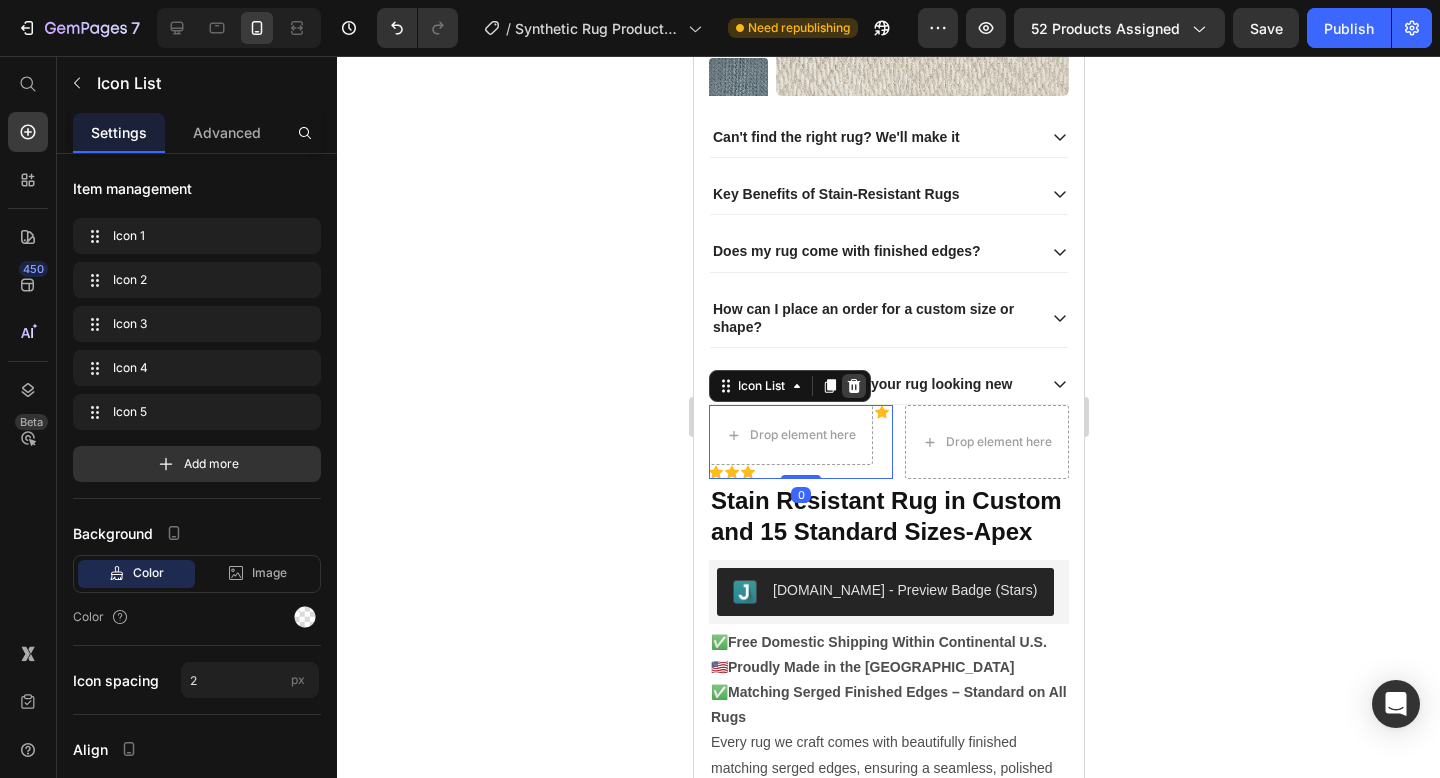 click 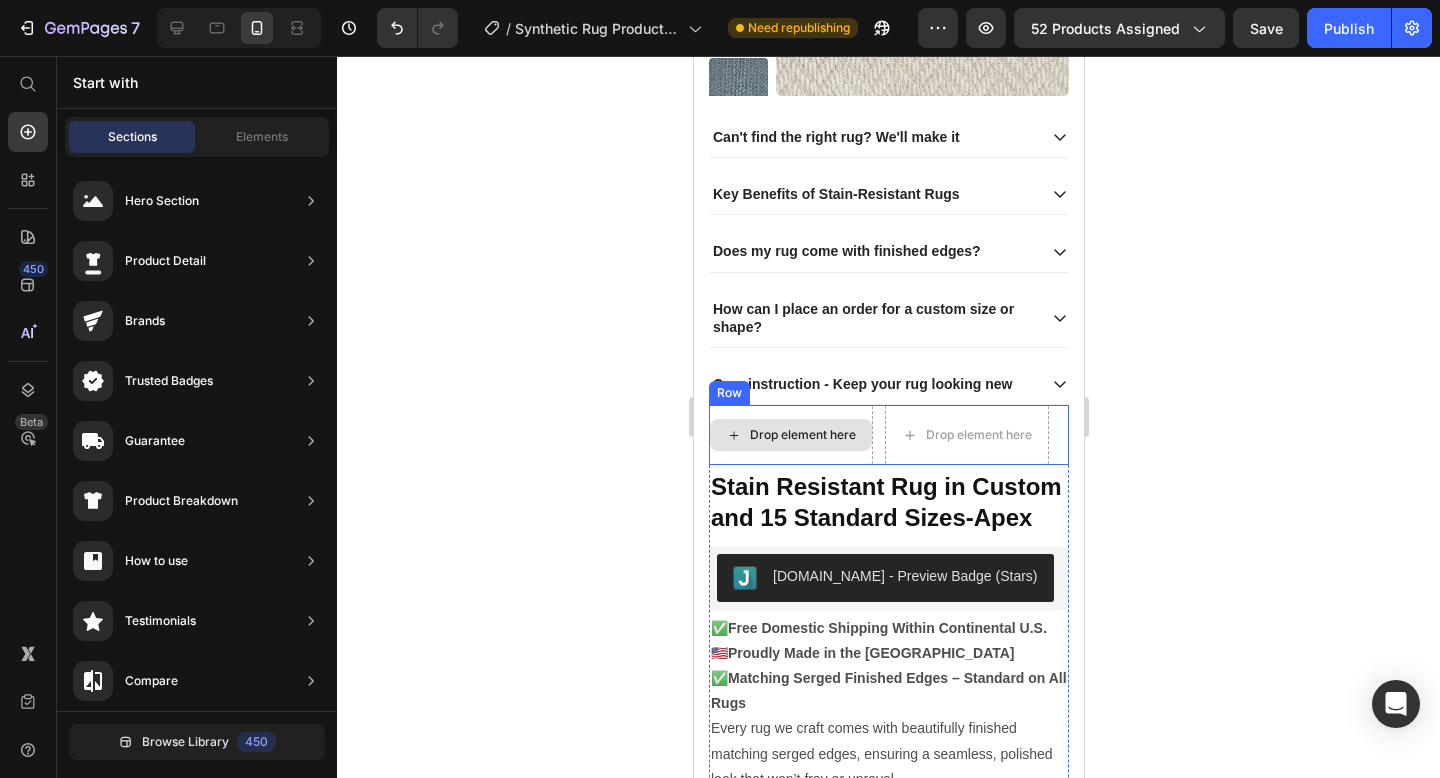click on "Drop element here" at bounding box center (802, 435) 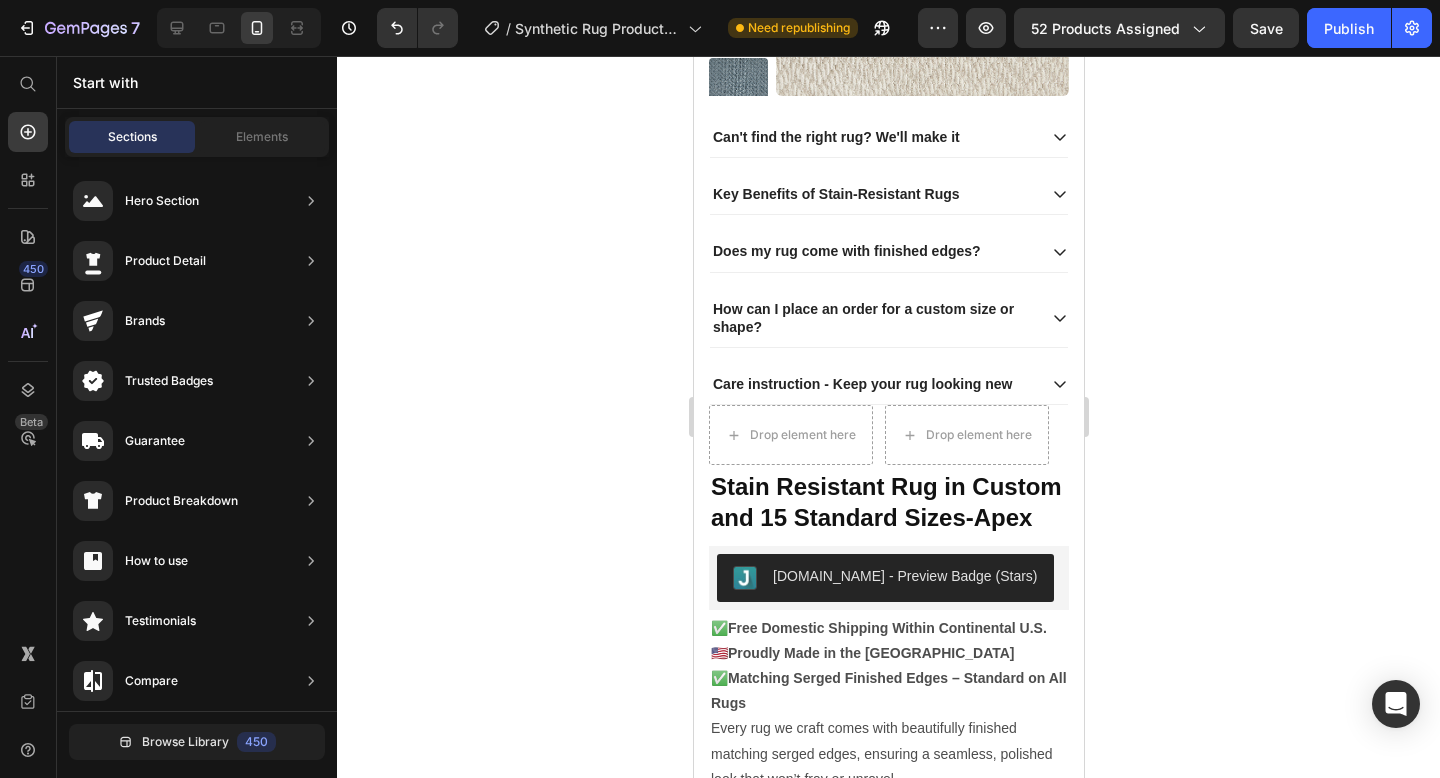 click 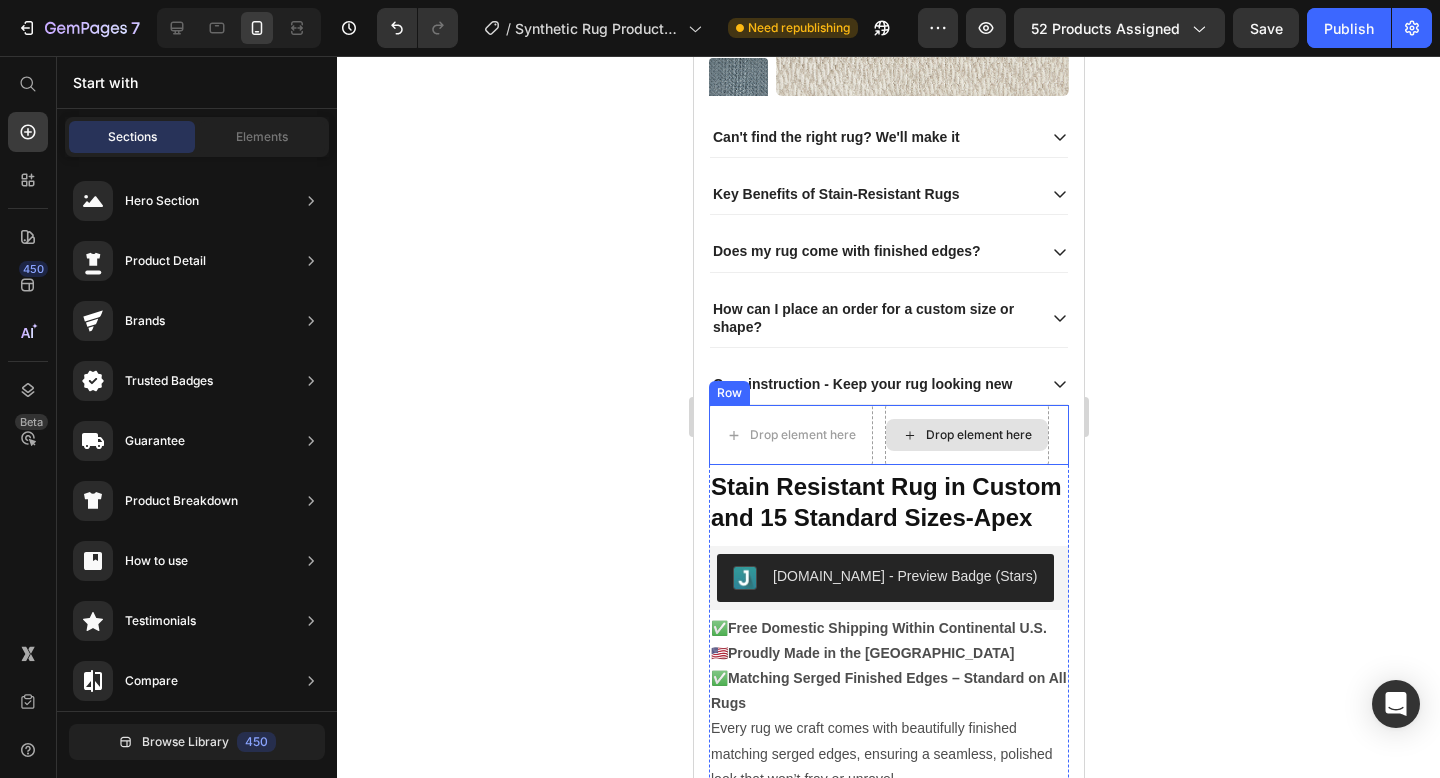 click on "Drop element here" at bounding box center (978, 435) 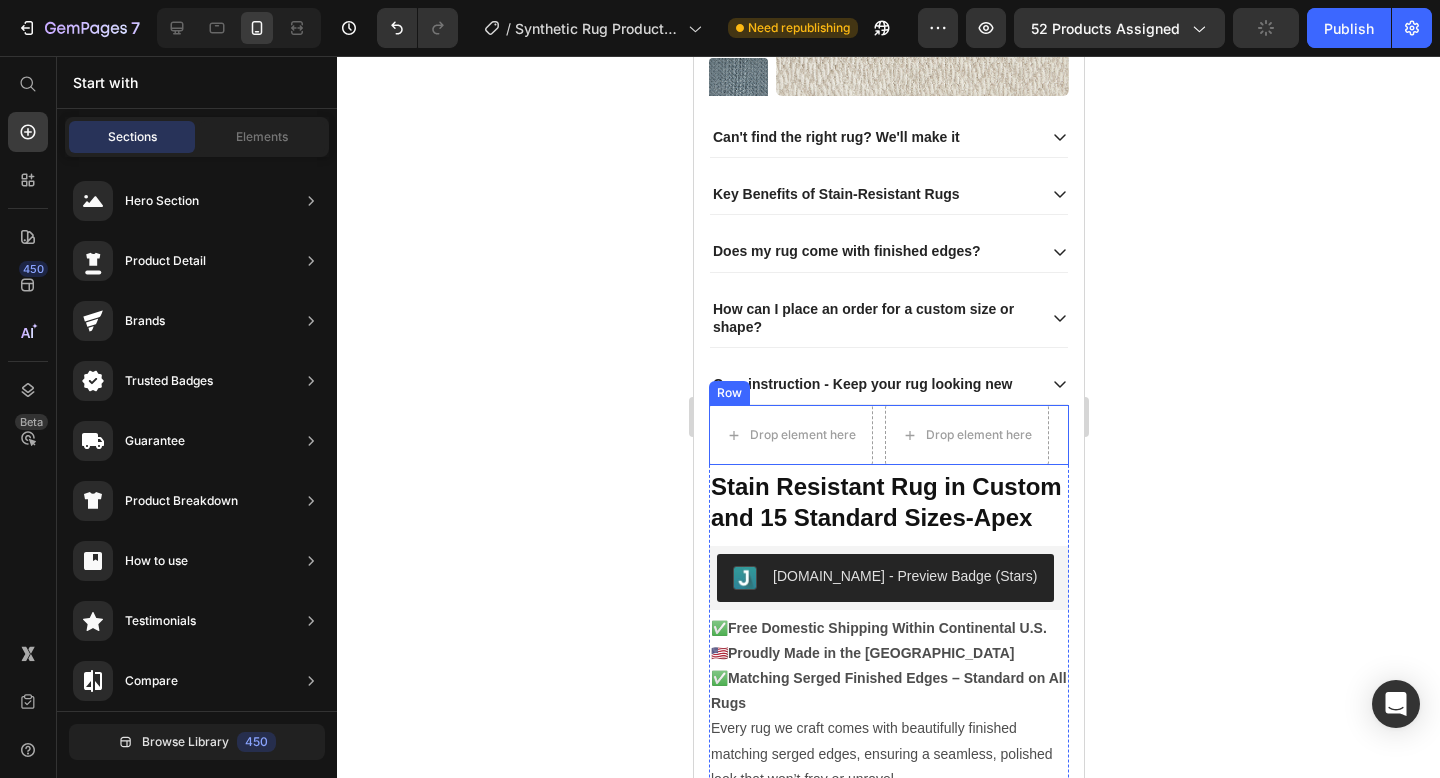 click on "Drop element here
Drop element here Row" at bounding box center [888, 435] 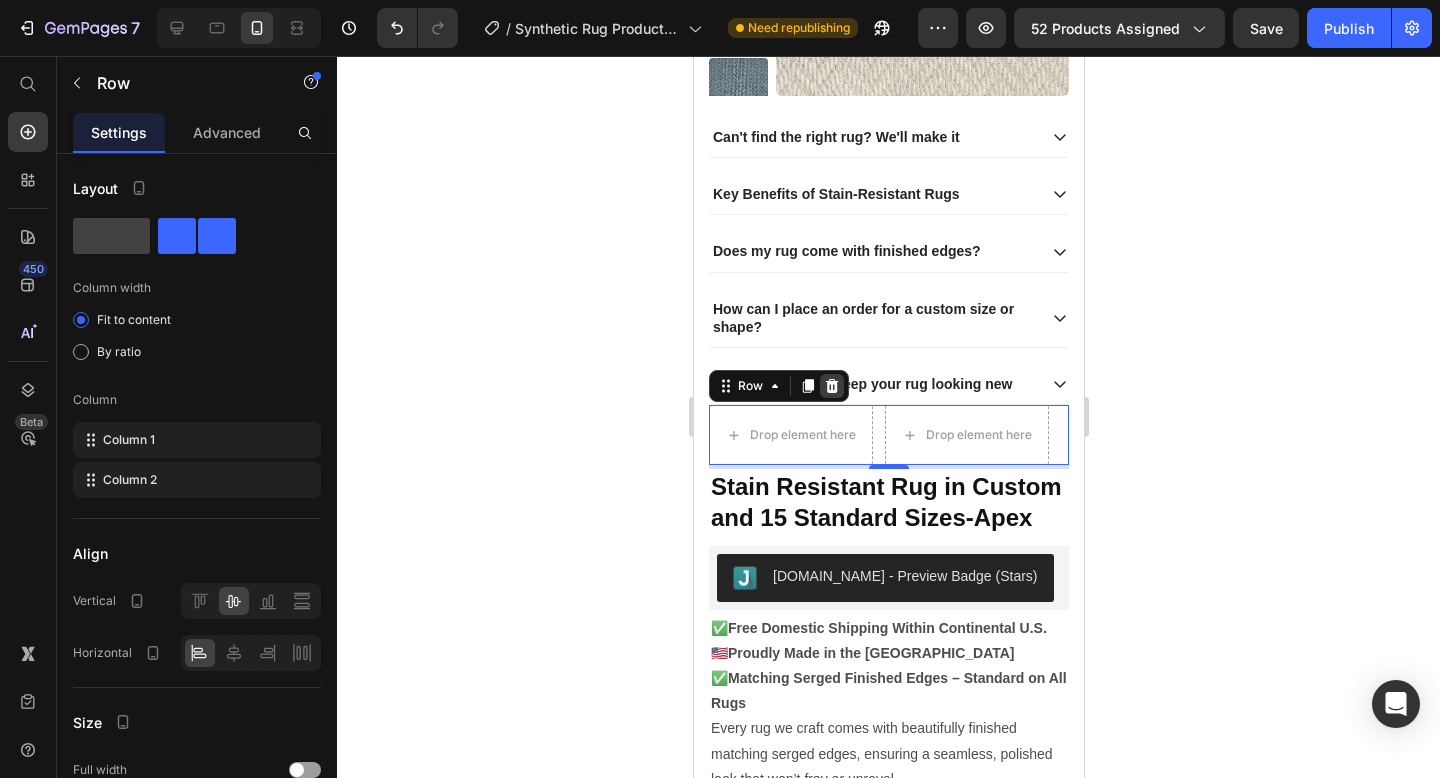 click 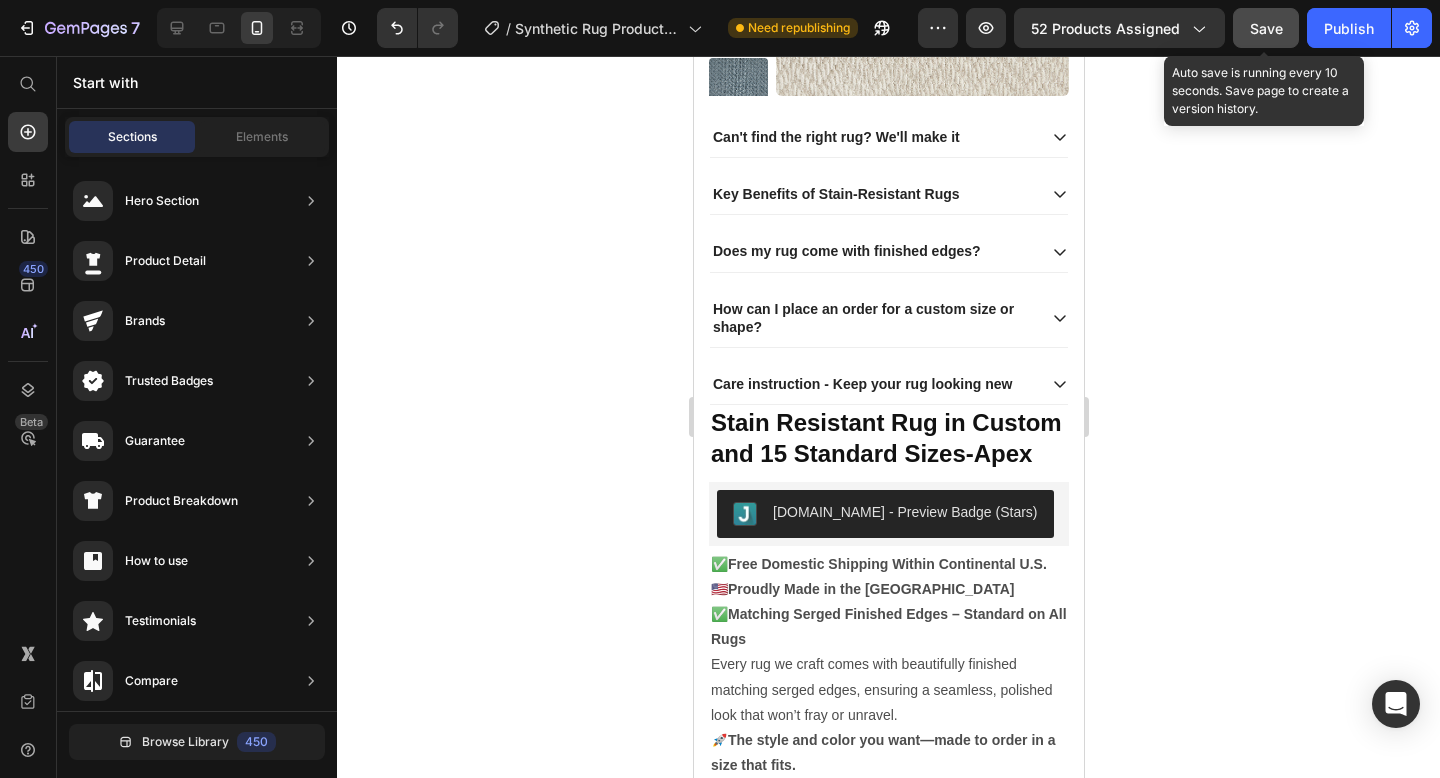 click on "Save" at bounding box center [1266, 28] 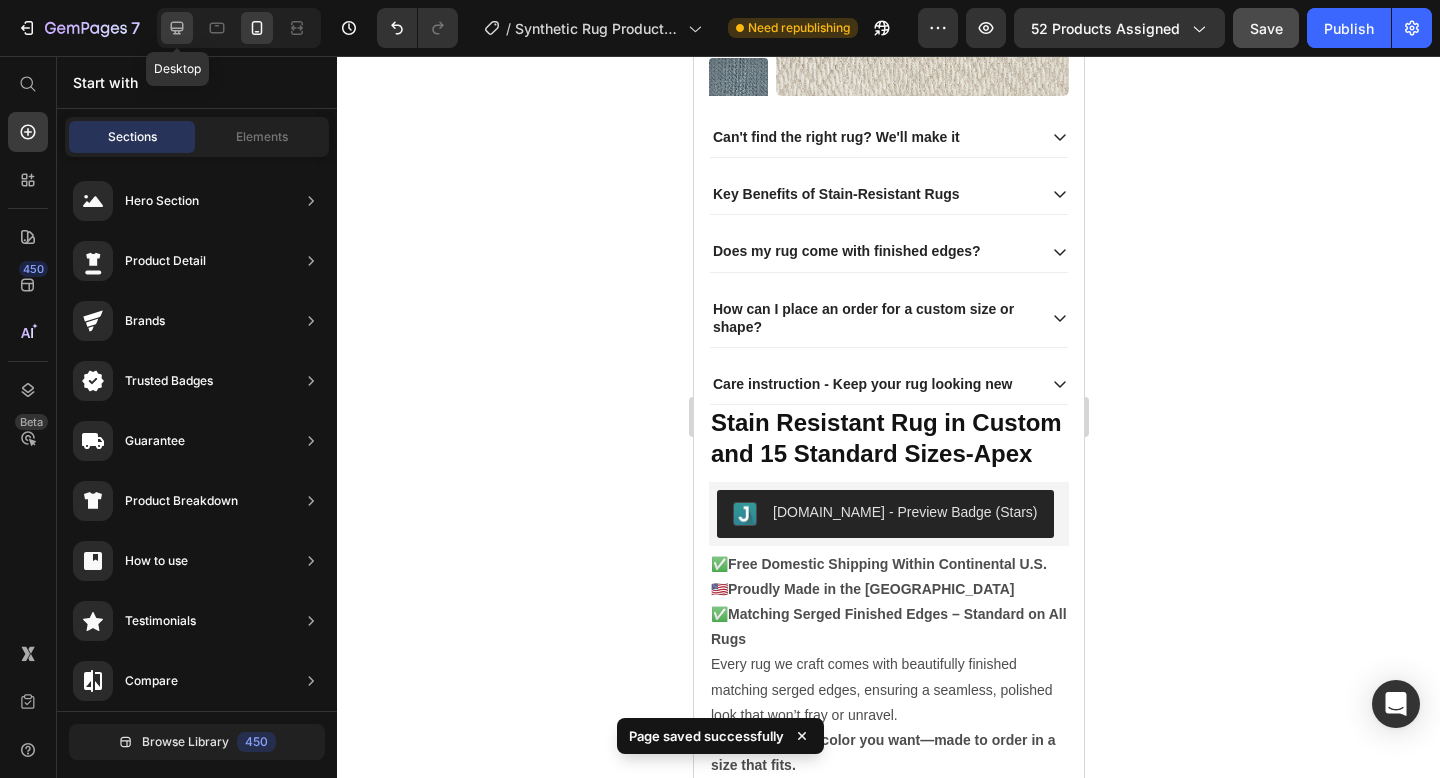 click 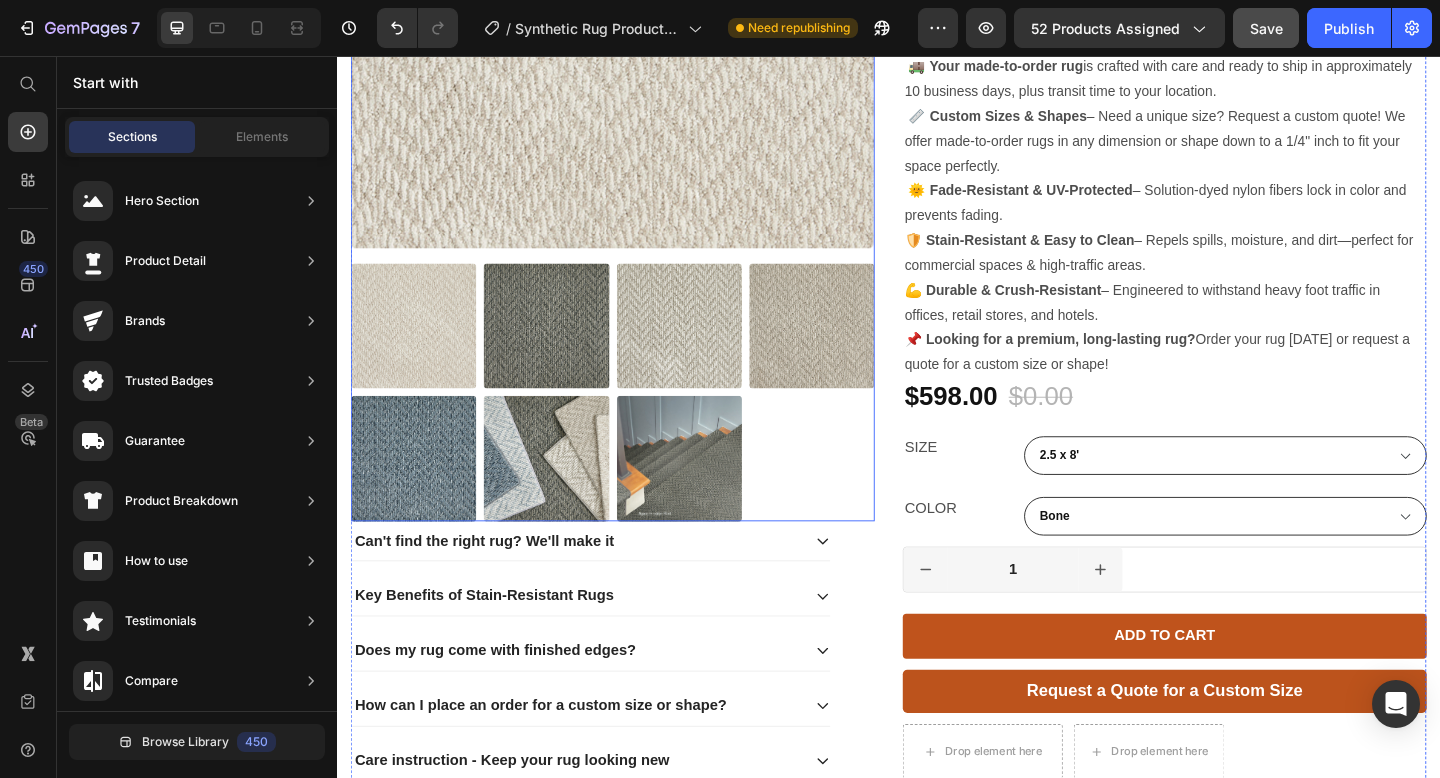 scroll, scrollTop: 465, scrollLeft: 0, axis: vertical 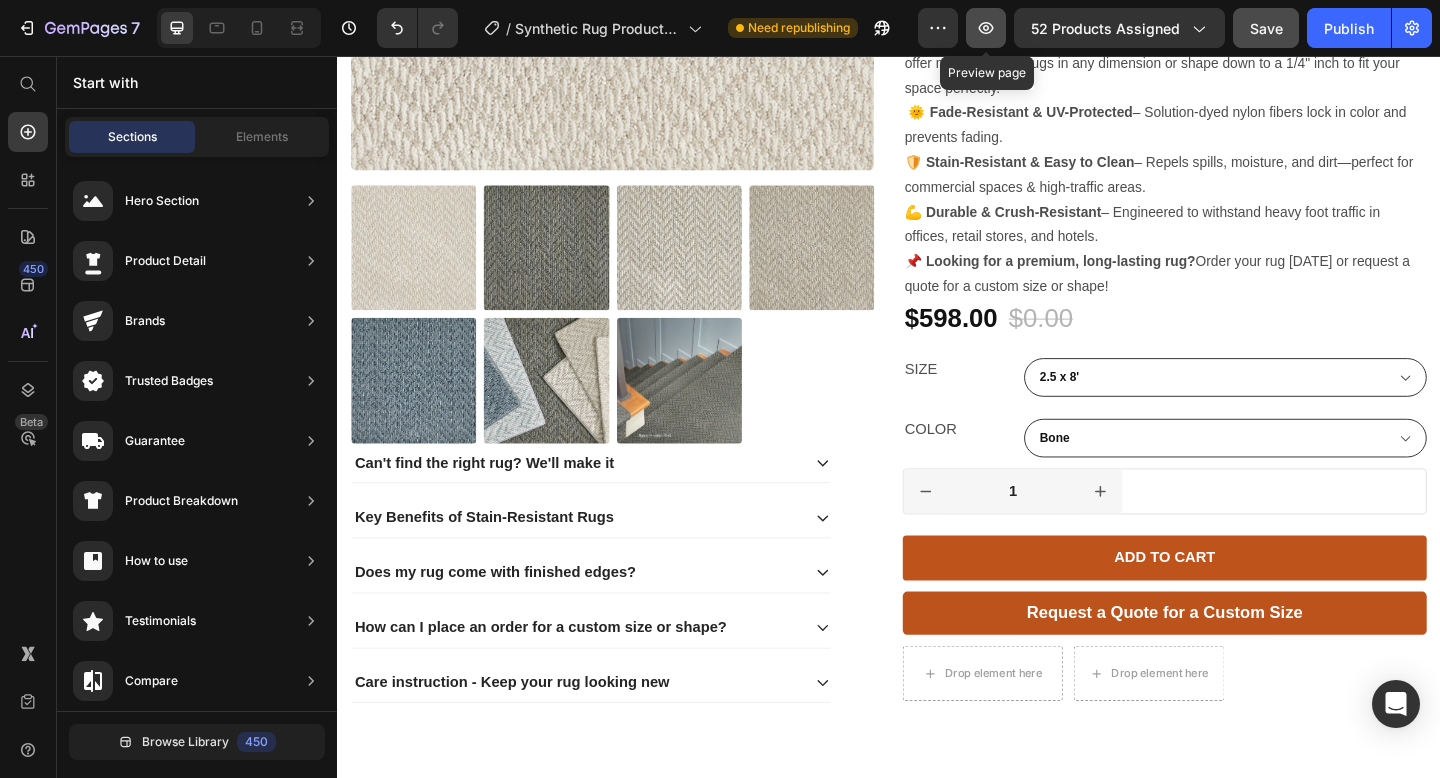 click 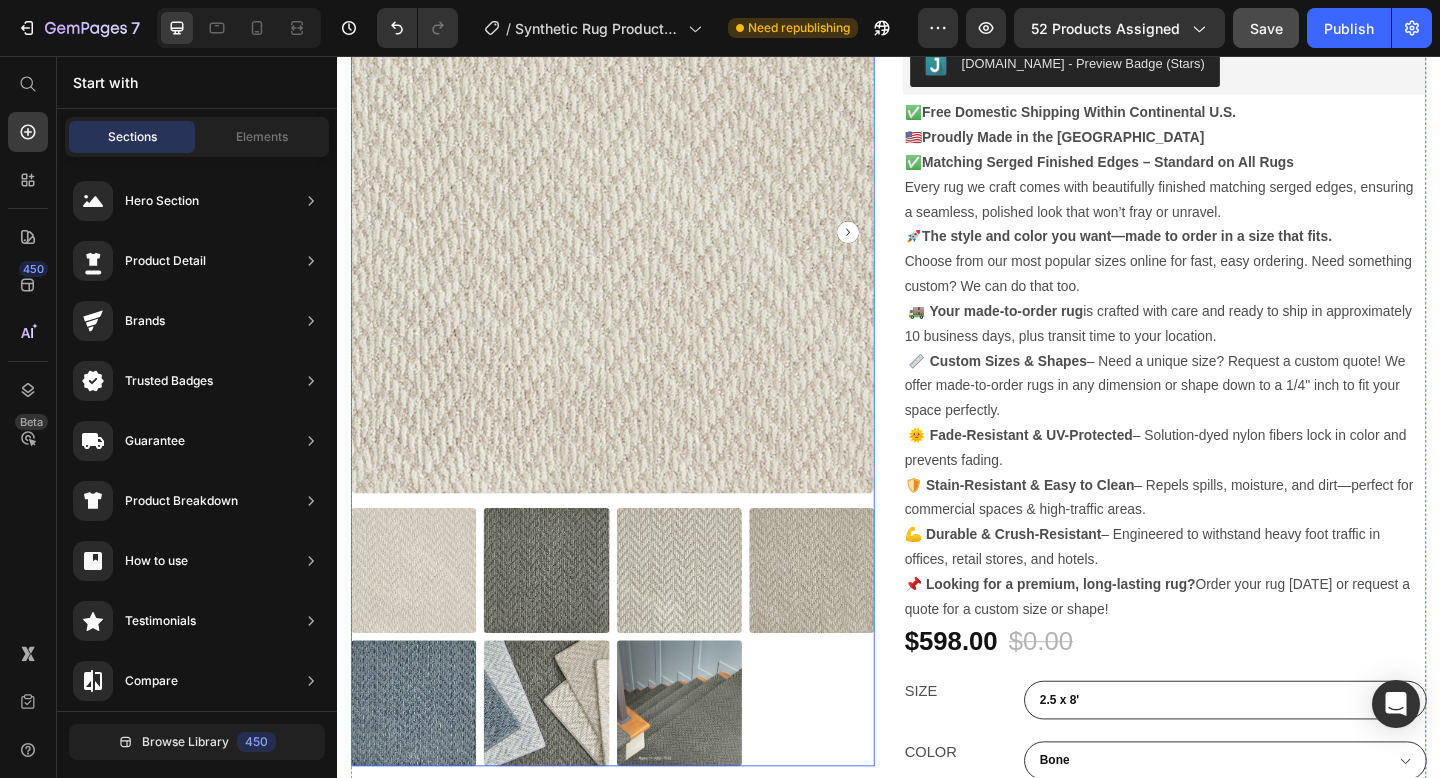 scroll, scrollTop: 0, scrollLeft: 0, axis: both 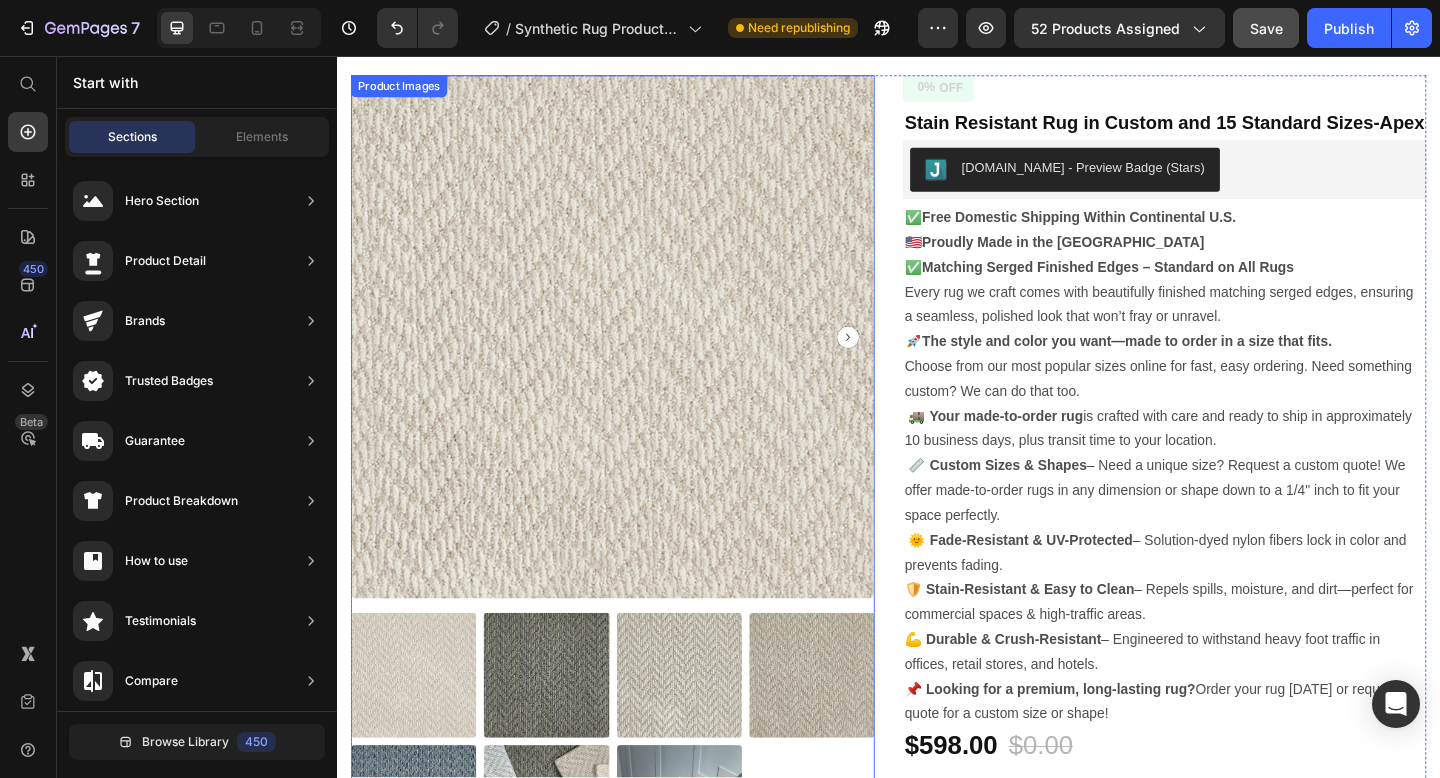 click at bounding box center [636, 361] 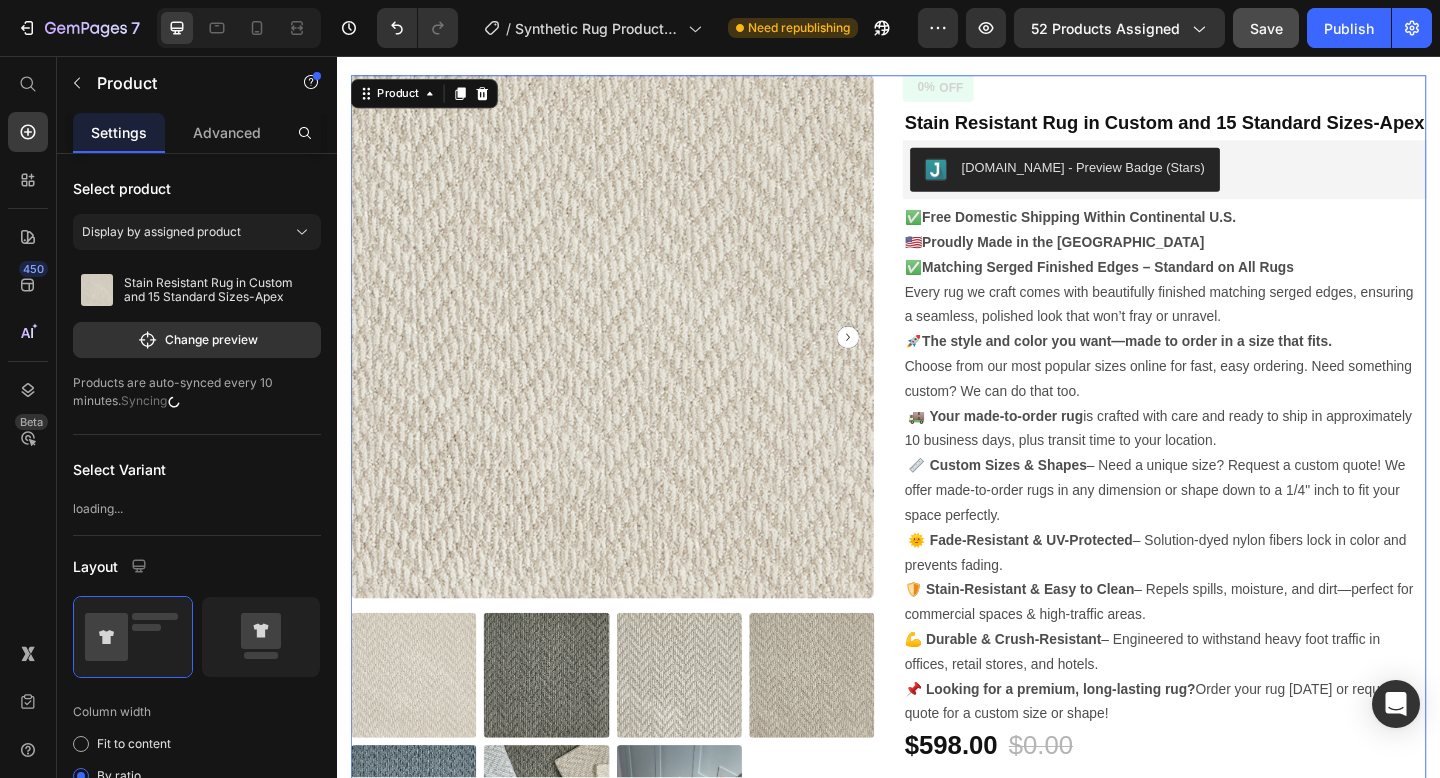 click on "Product Images
Can't find the right rug? We'll make it
Key Benefits of Stain-Resistant Rugs
Does my rug come with finished edges?
How can I place an order for a custom size or shape?
Care instruction - Keep your rug looking new Accordion 0% OFF Discount Tag Stain Resistant Rug in Custom and 15 Standard Sizes-Apex Product Title Judge.me - Preview Badge (Stars) Judge.me ✅  Free Domestic Shipping Within Continental U.S. 🇺🇸  Proudly Made in the USA ✅  Matching Serged Finished Edges – Standard on All Rugs Every rug we craft comes with beautifully finished matching serged edges, ensuring a seamless, polished look that won’t fray or unravel. 🚀  The style and color you want—made to order in a size that fits. Choose from our most popular sizes online for fast, easy ordering. Need something custom? We can do that too.   🚚 Your made-to-order rug   📏 Custom Sizes & Shapes   Text Block $0.00" at bounding box center [937, 662] 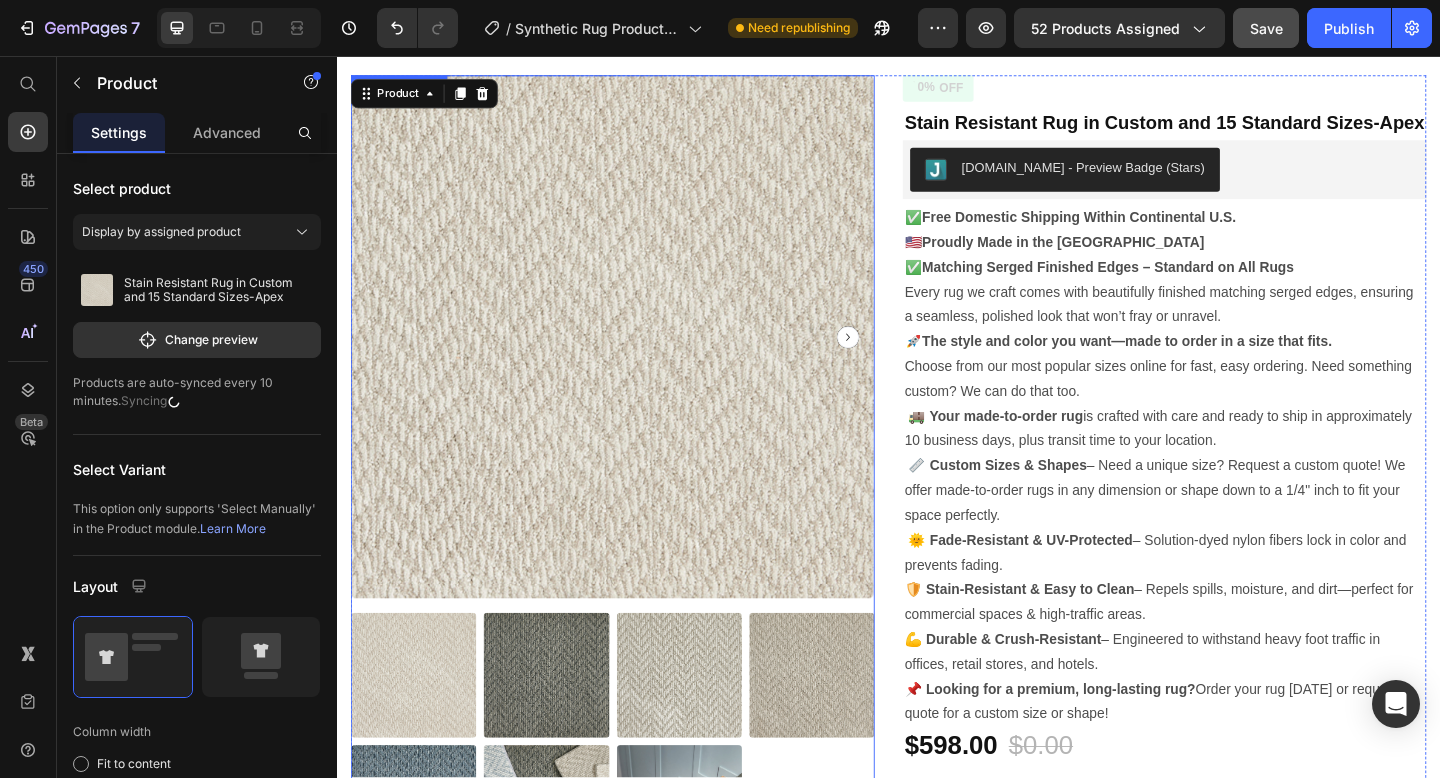 click at bounding box center [636, 361] 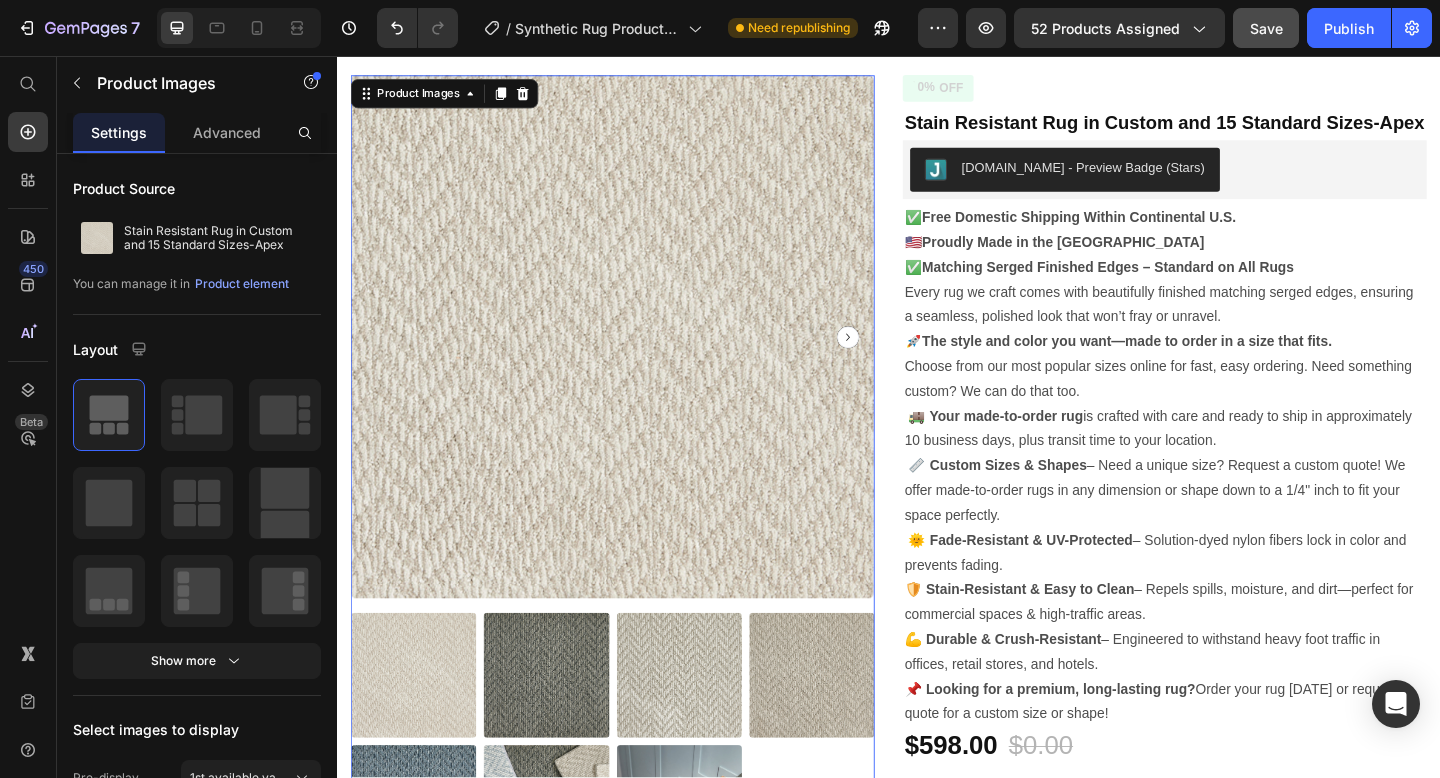 click at bounding box center (636, 361) 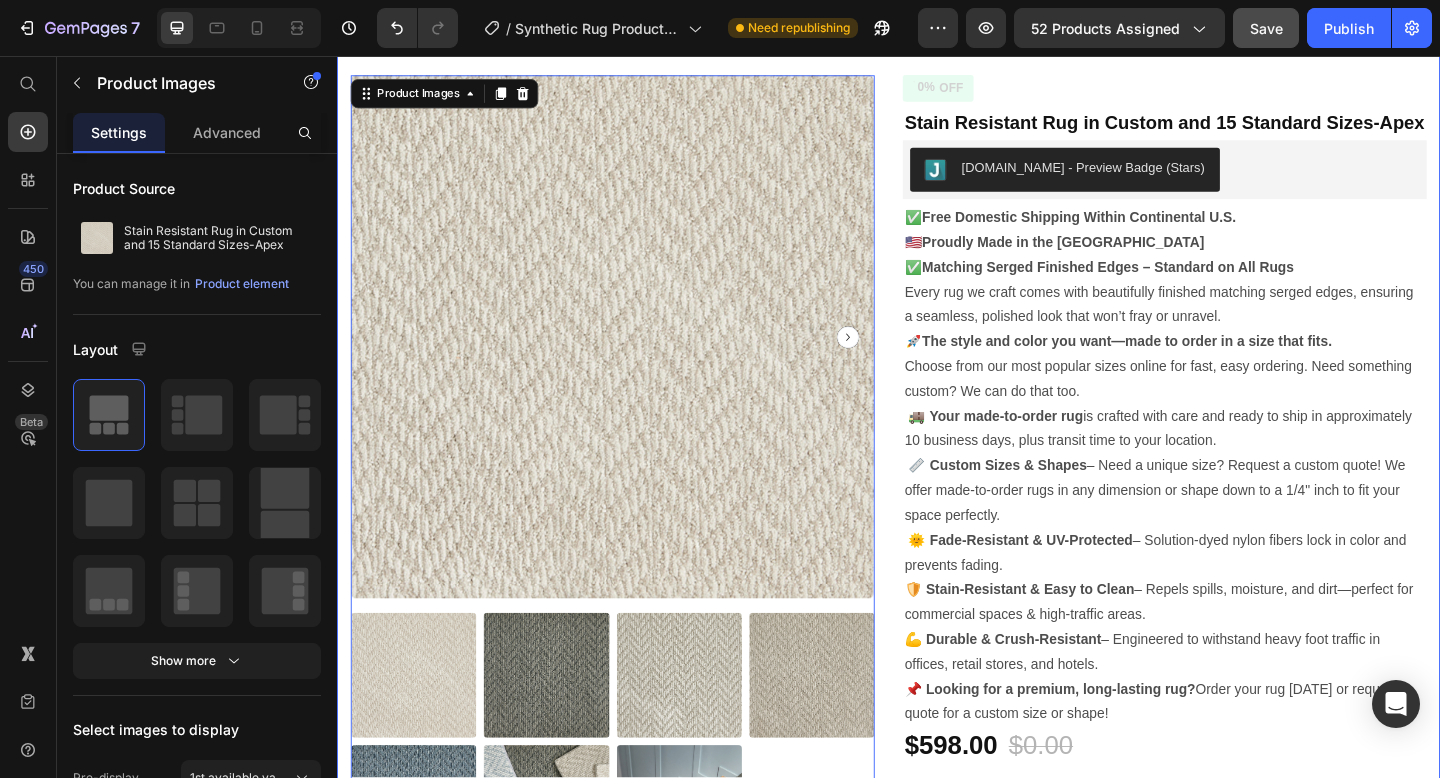 click on "Product Images   0
Can't find the right rug? We'll make it
Key Benefits of Stain-Resistant Rugs
Does my rug come with finished edges?
How can I place an order for a custom size or shape?
Care instruction - Keep your rug looking new Accordion 0% OFF Discount Tag Stain Resistant Rug in Custom and 15 Standard Sizes-Apex Product Title Judge.me - Preview Badge (Stars) Judge.me ✅  Free Domestic Shipping Within Continental U.S. 🇺🇸  Proudly Made in the USA ✅  Matching Serged Finished Edges – Standard on All Rugs Every rug we craft comes with beautifully finished matching serged edges, ensuring a seamless, polished look that won’t fray or unravel. 🚀  The style and color you want—made to order in a size that fits. Choose from our most popular sizes online for fast, easy ordering. Need something custom? We can do that too.   🚚 Your made-to-order rug   📏 Custom Sizes & Shapes   Text Block 0%" at bounding box center (937, 646) 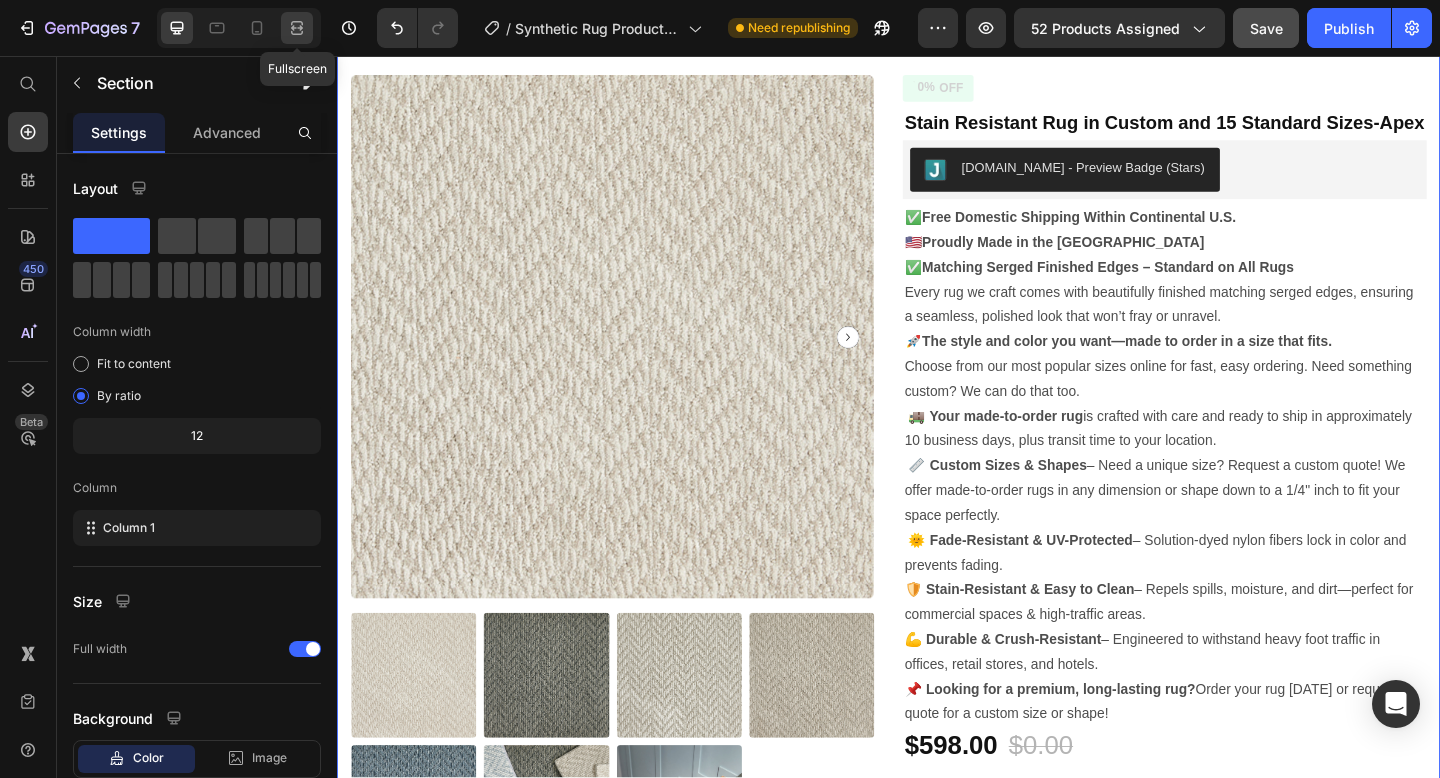 click 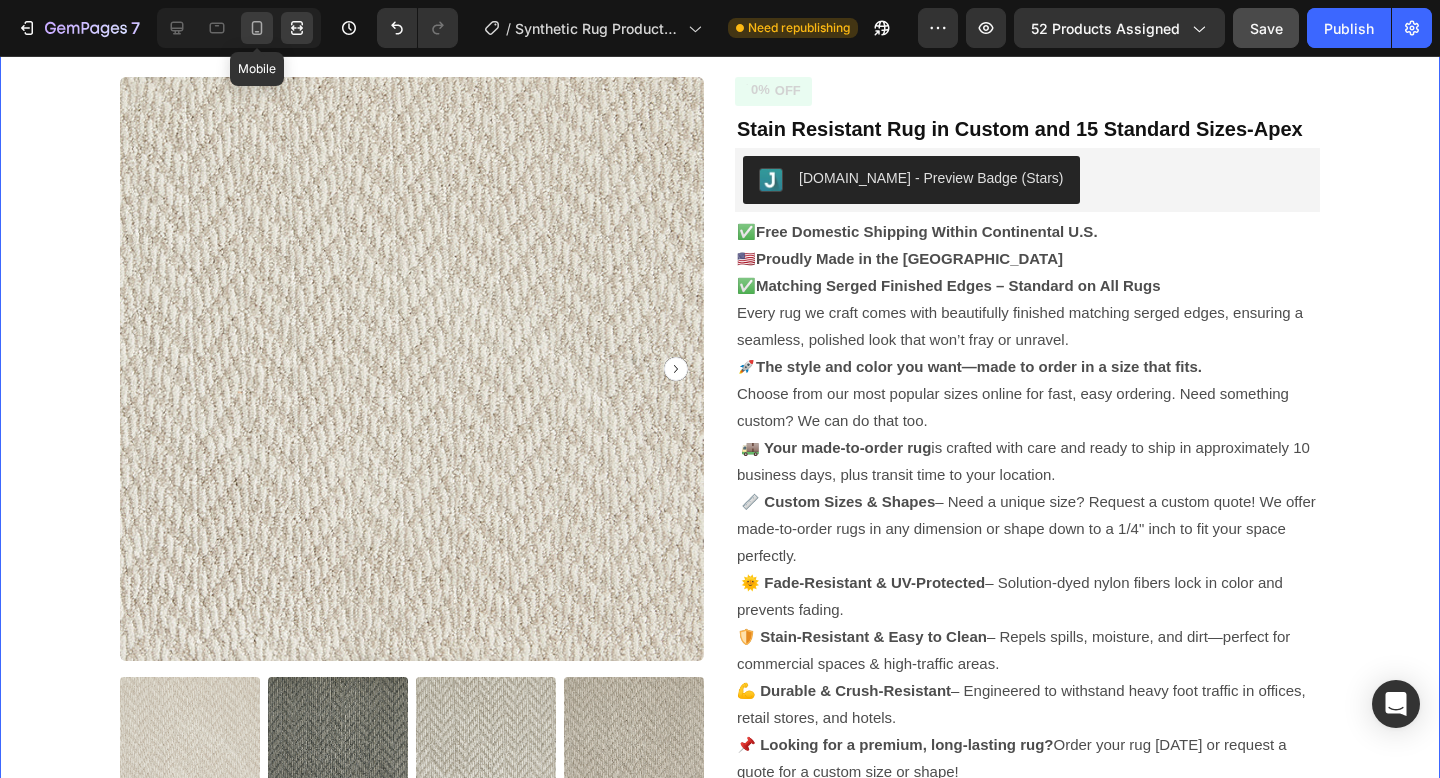 click 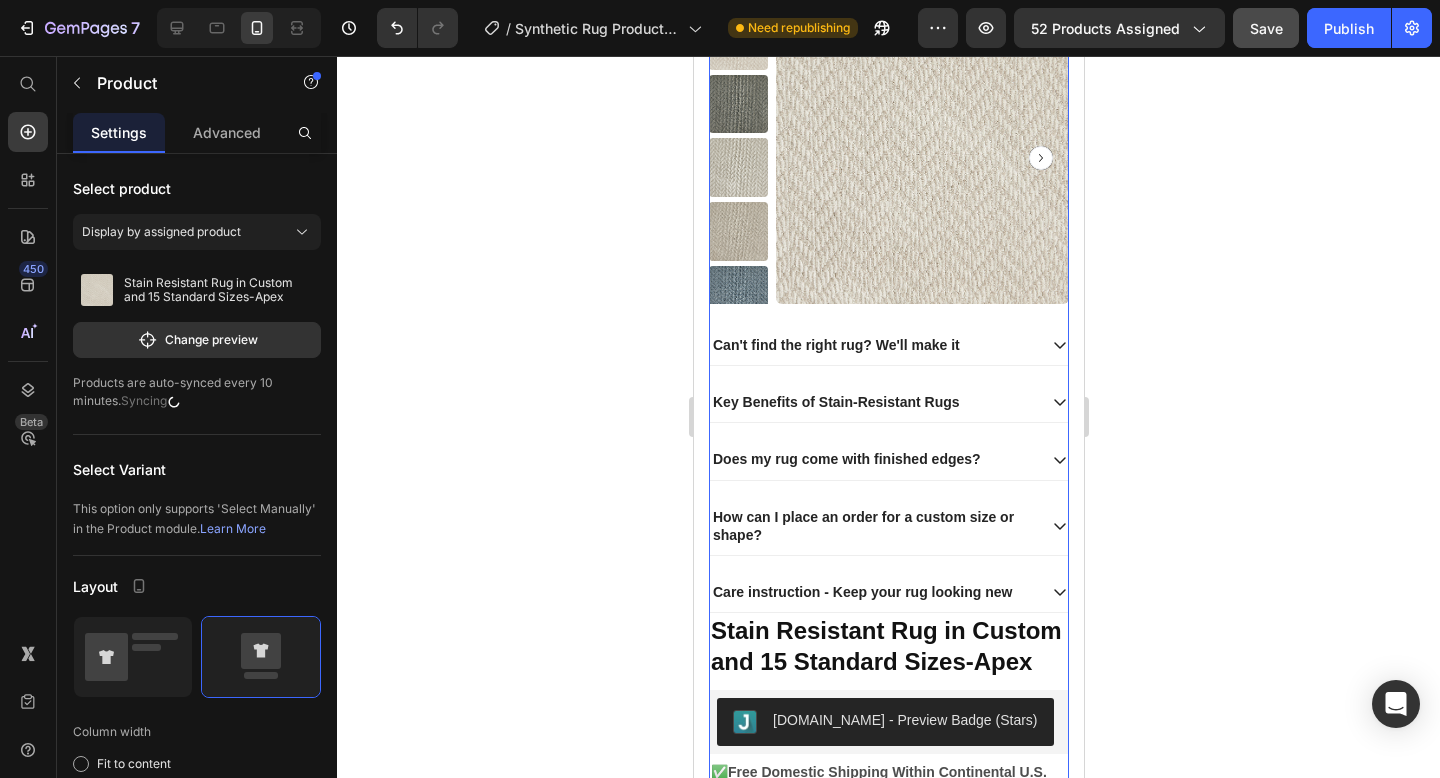 click on "Product Images
Can't find the right rug? We'll make it
Key Benefits of Stain-Resistant Rugs
Does my rug come with finished edges?
How can I place an order for a custom size or shape?
Care instruction - Keep your rug looking new Accordion" at bounding box center (888, 312) 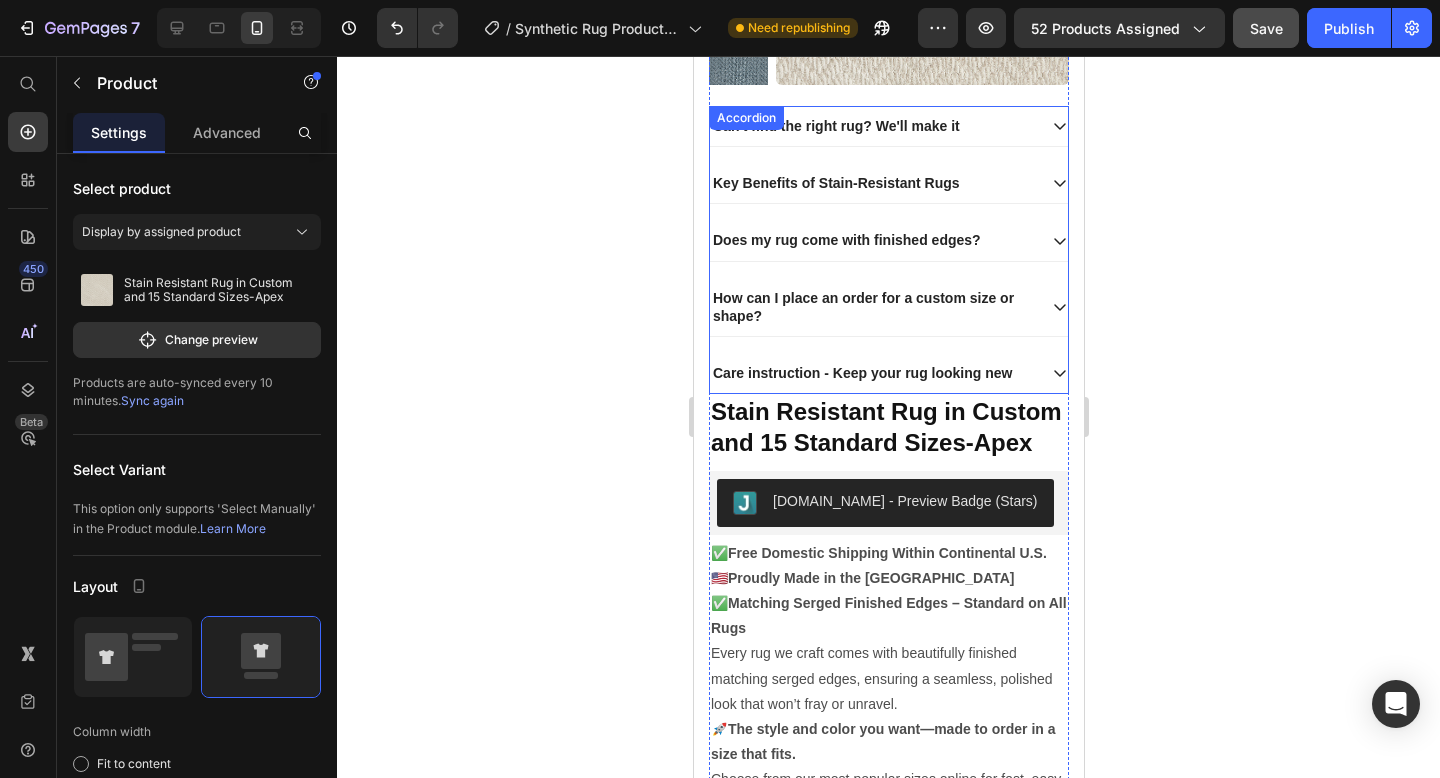 scroll, scrollTop: 243, scrollLeft: 0, axis: vertical 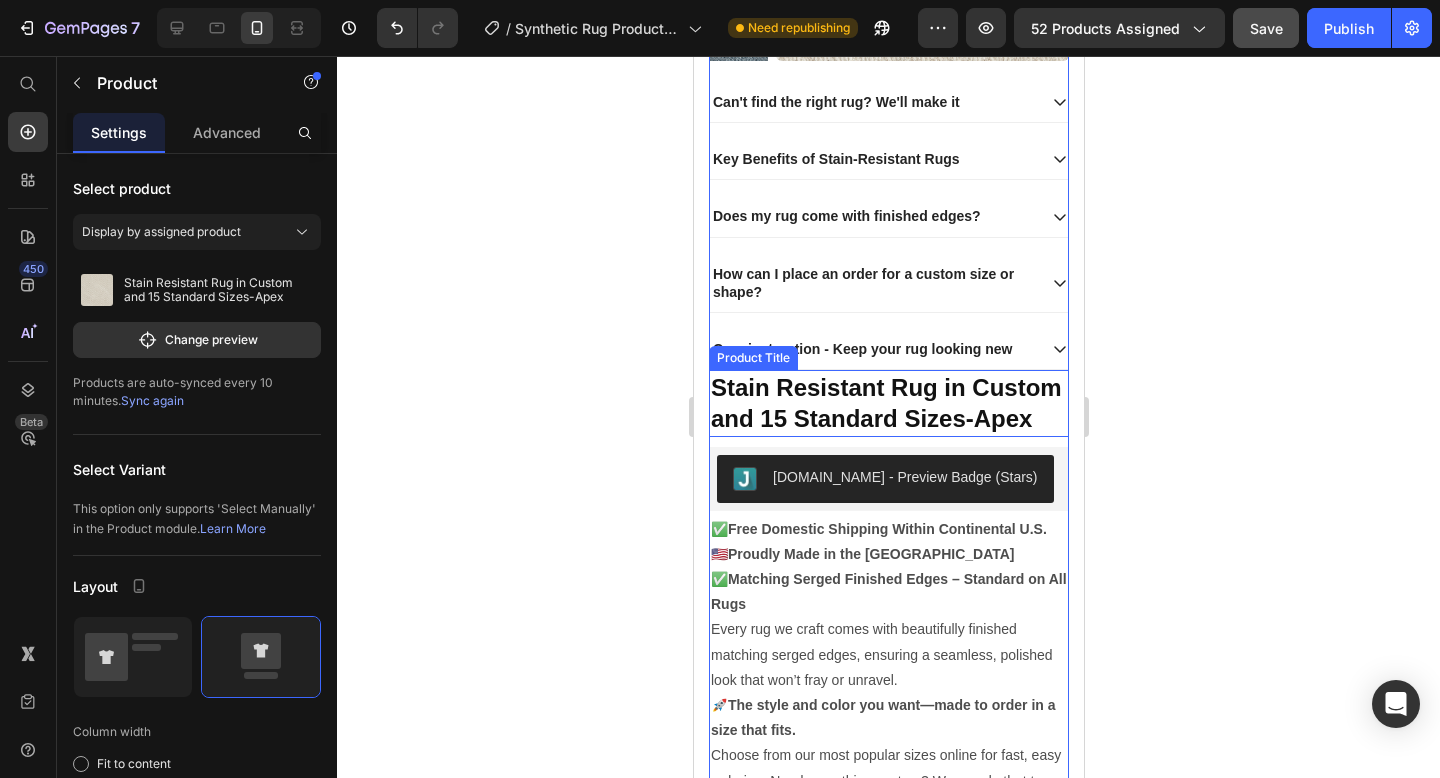 click on "Stain Resistant Rug in Custom and 15 Standard Sizes-Apex" at bounding box center [888, 403] 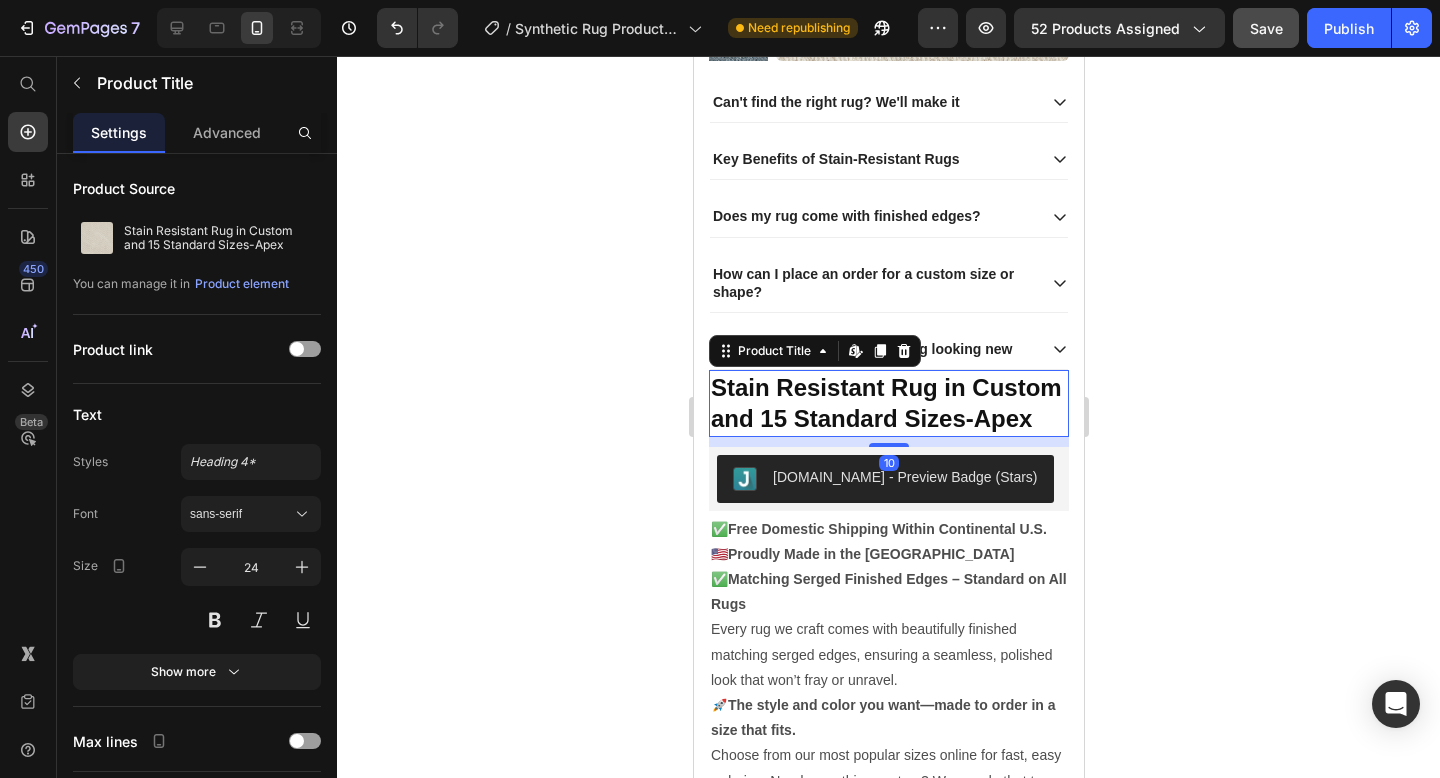 click on "Product Title   Edit content in Shopify" at bounding box center [814, 351] 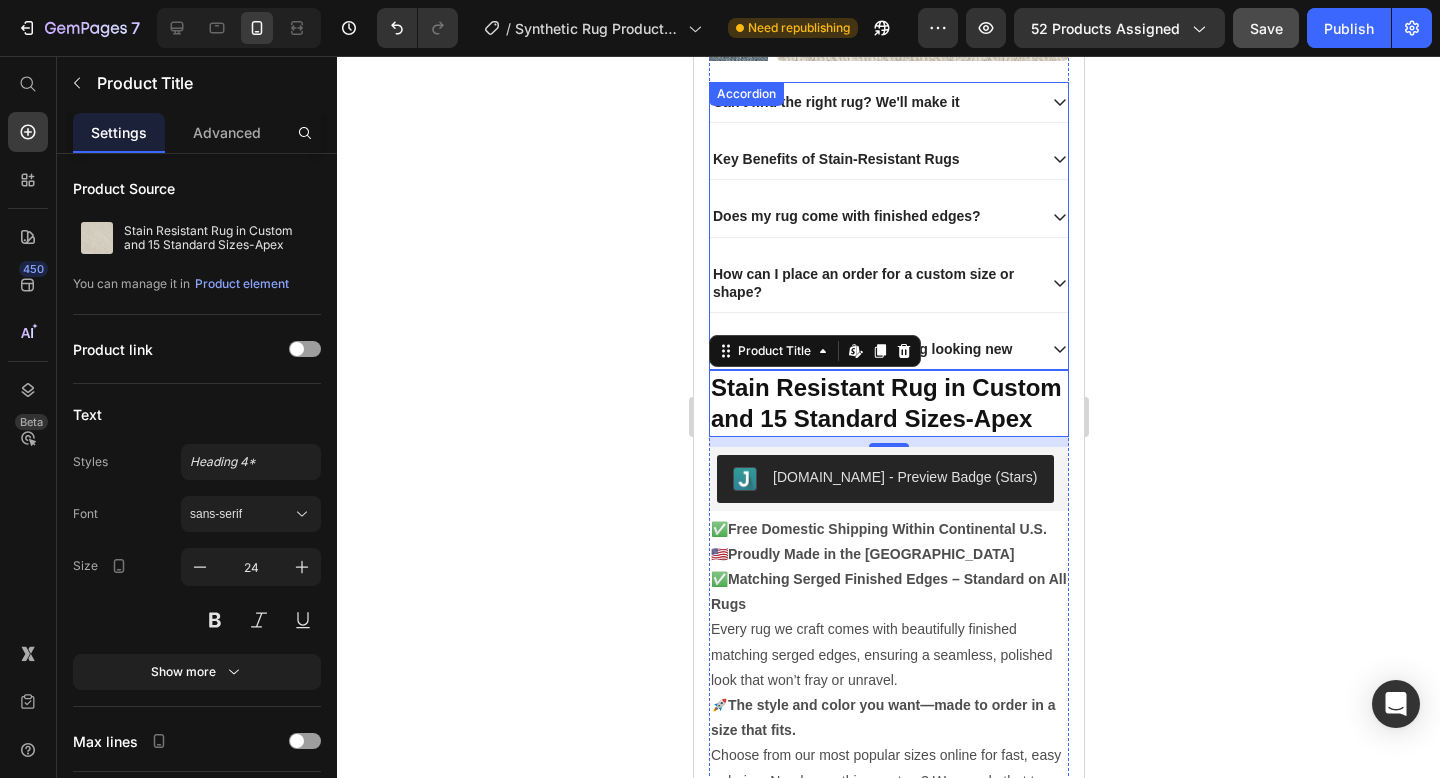 click on "Care instruction - Keep your rug looking new" at bounding box center (861, 349) 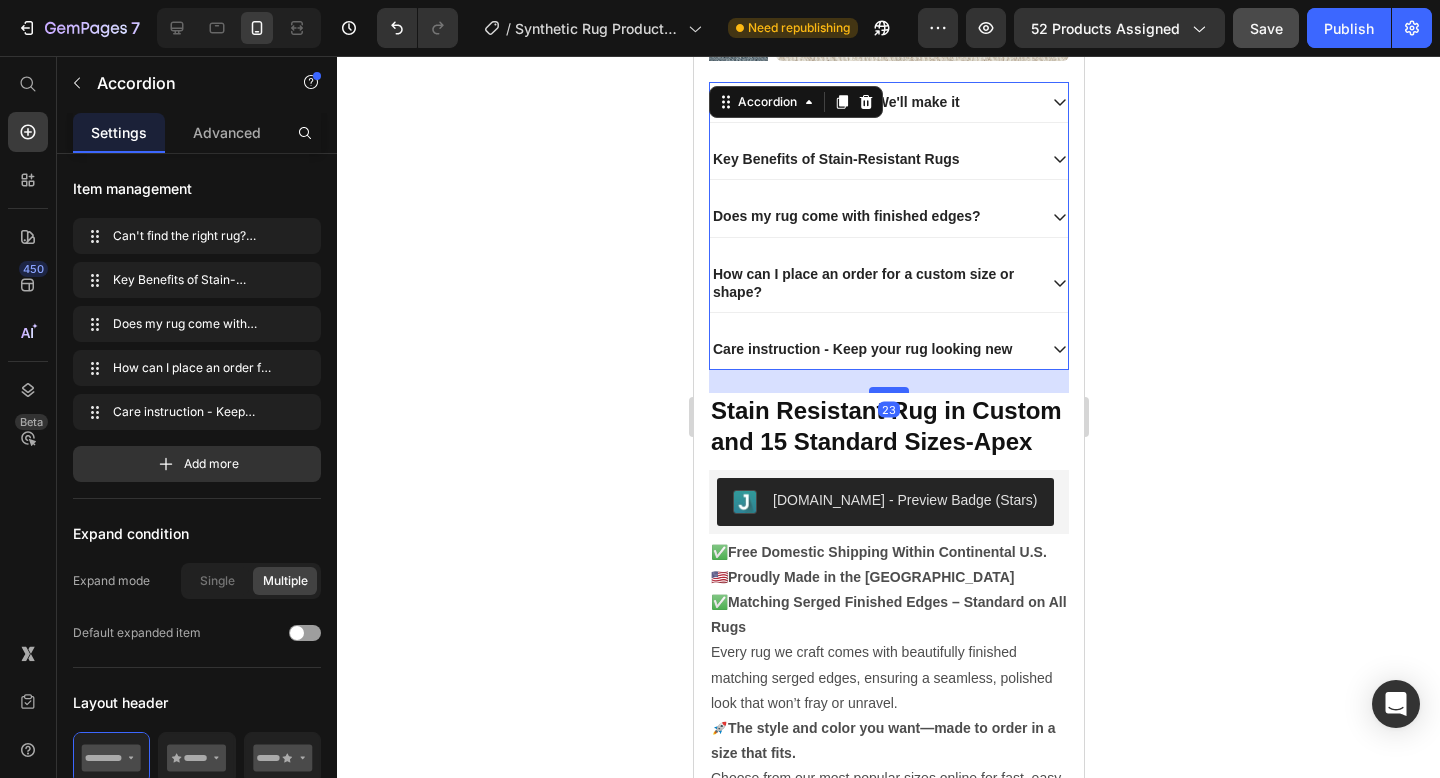 drag, startPoint x: 897, startPoint y: 364, endPoint x: 896, endPoint y: 387, distance: 23.021729 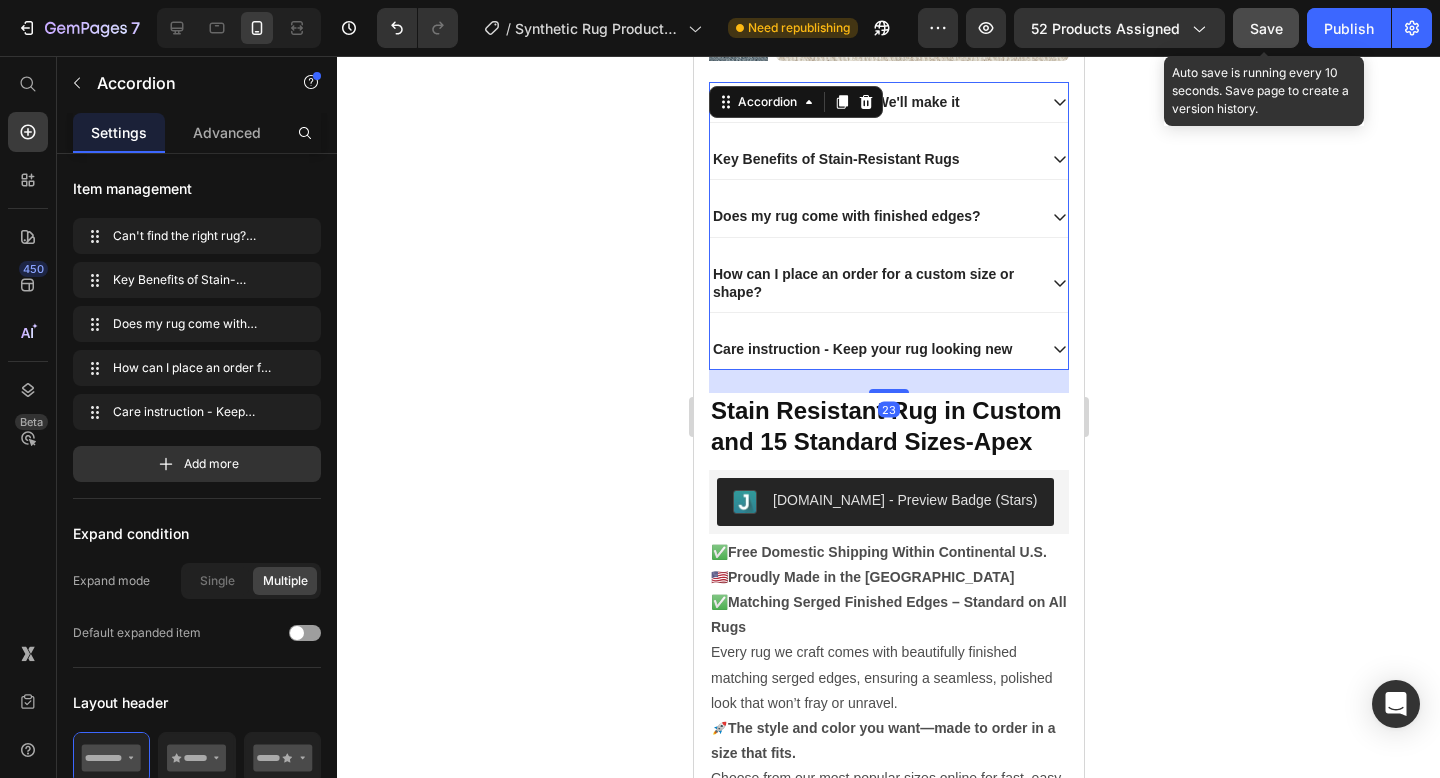 click on "Save" at bounding box center [1266, 28] 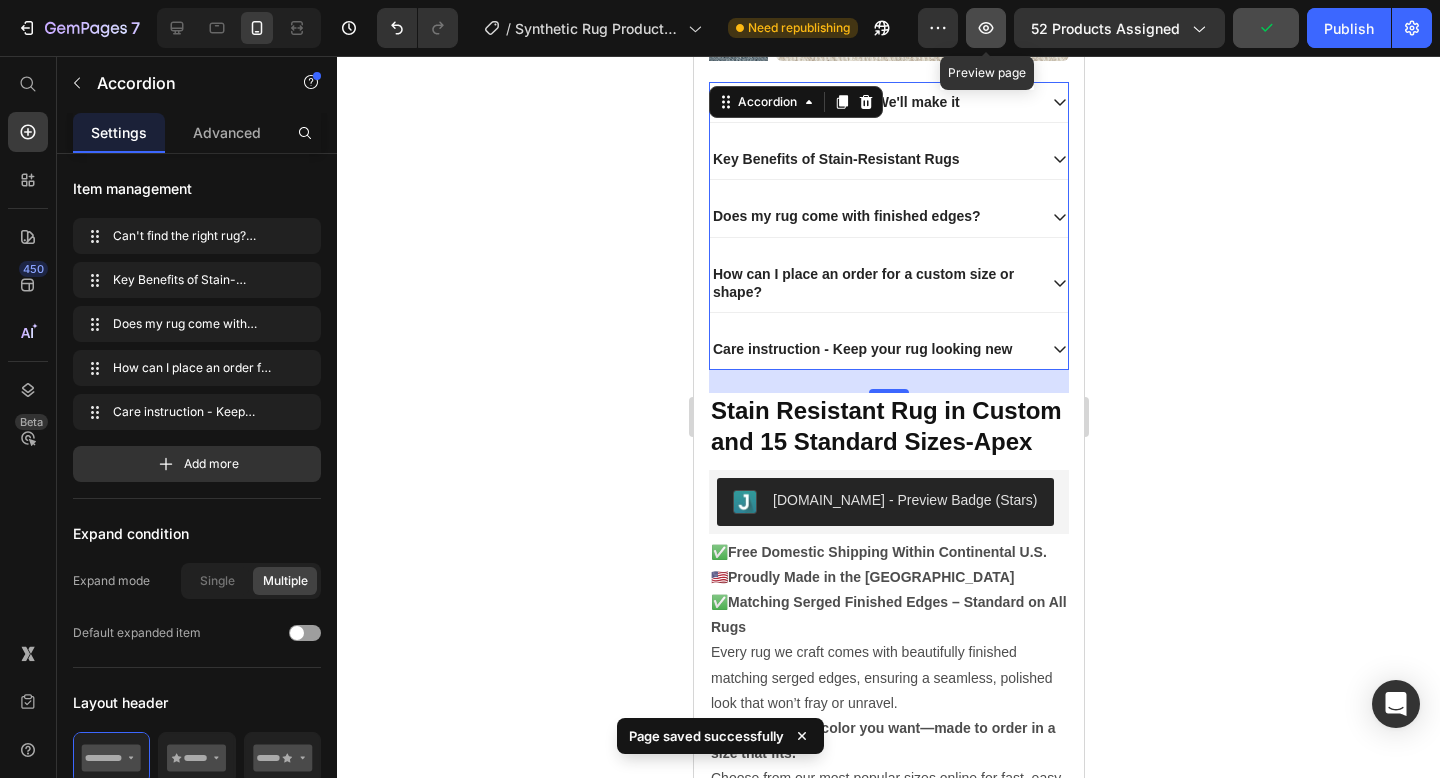 click 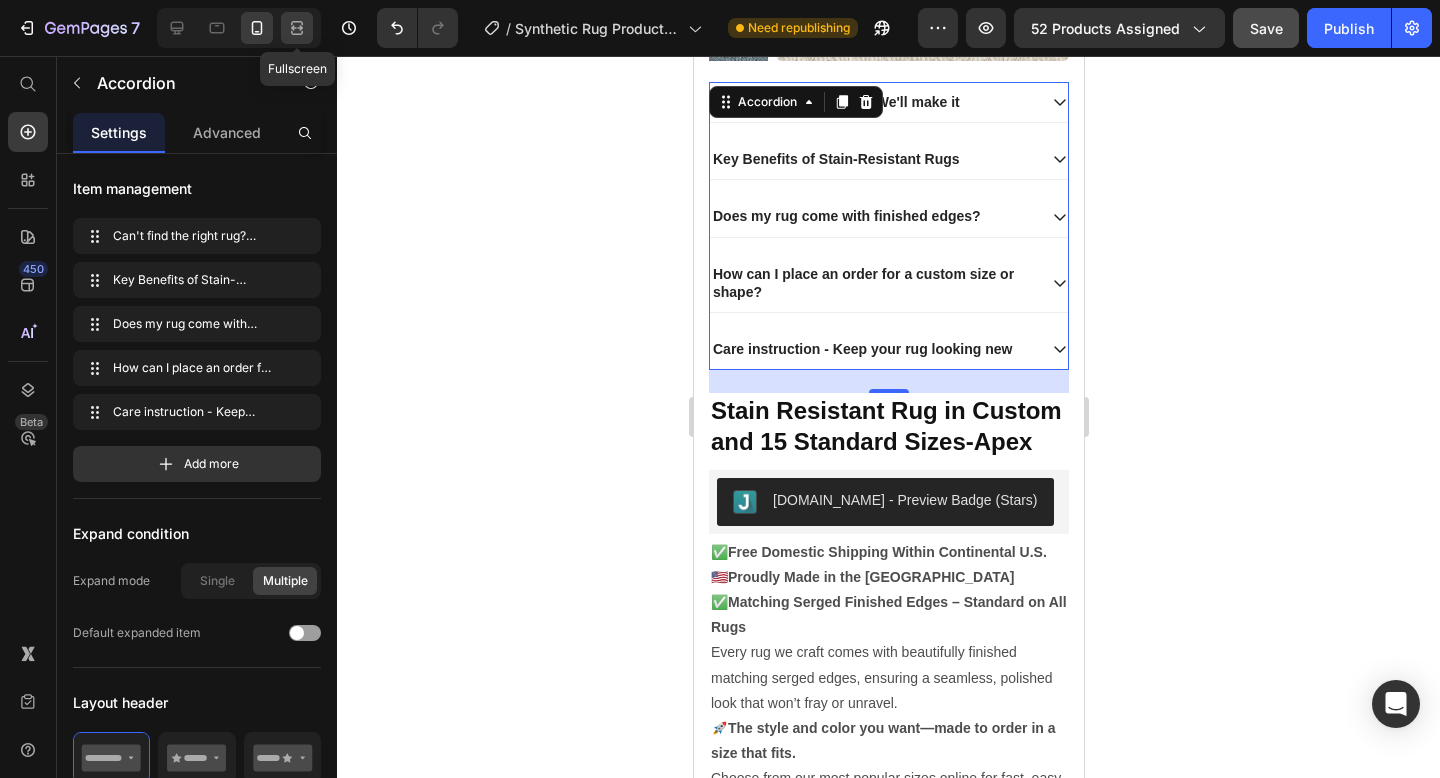 click 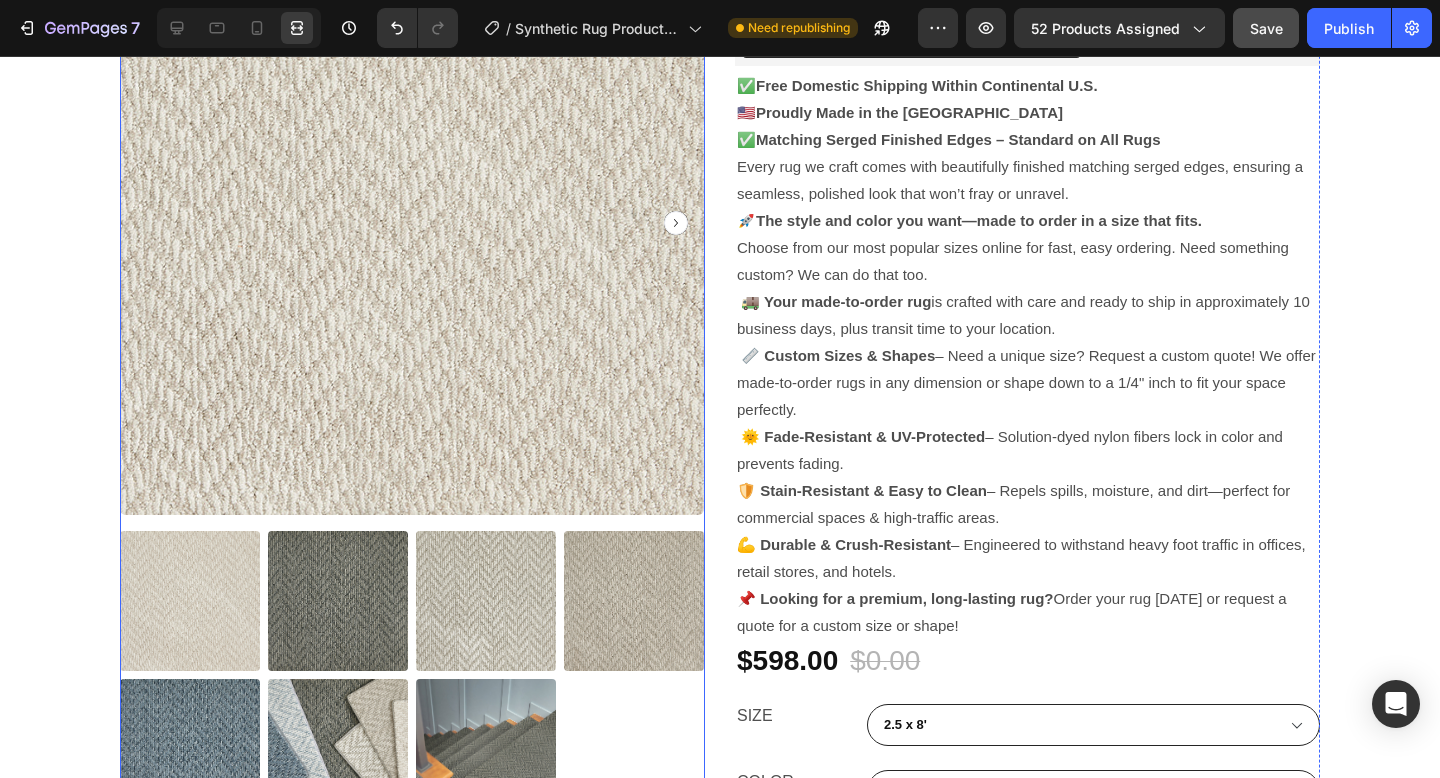 scroll, scrollTop: 0, scrollLeft: 0, axis: both 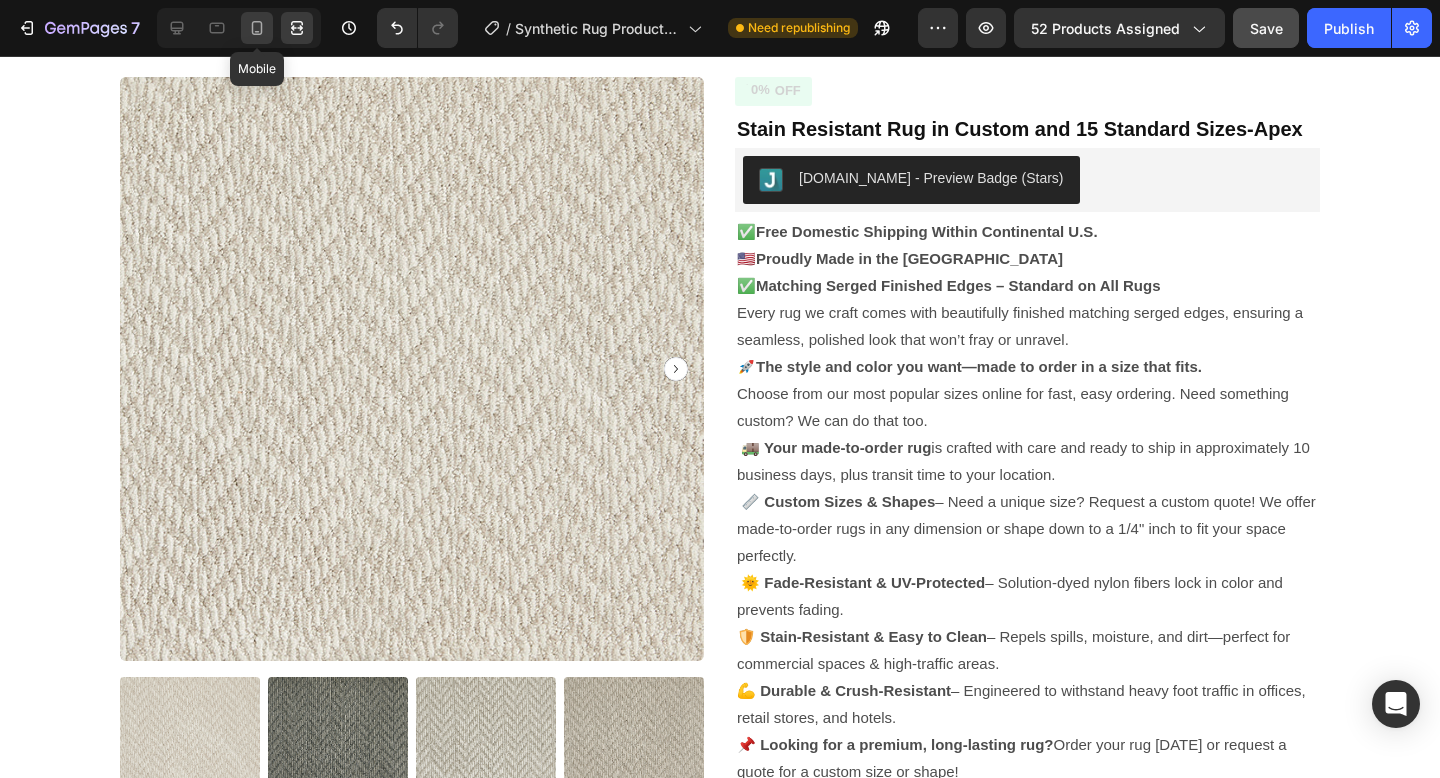 click 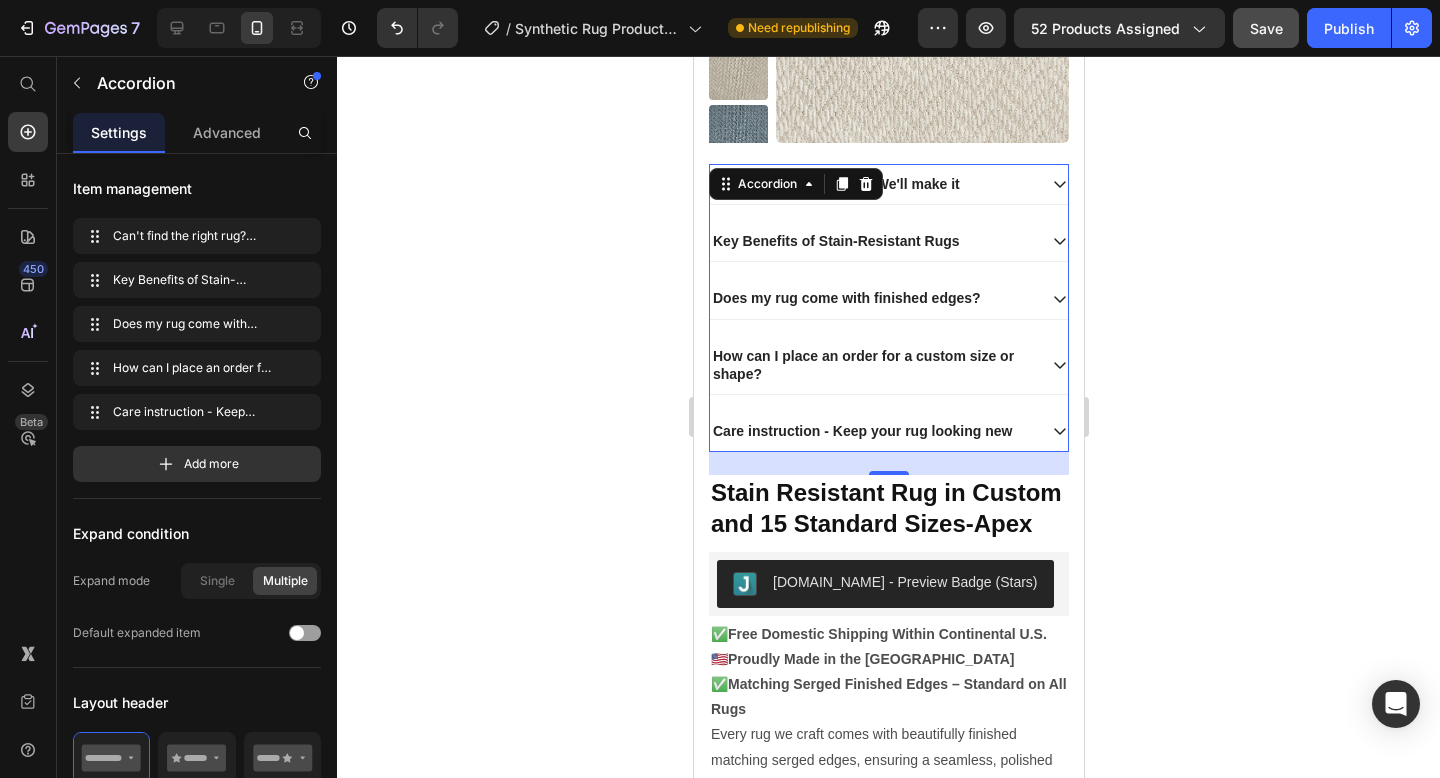 scroll, scrollTop: 199, scrollLeft: 0, axis: vertical 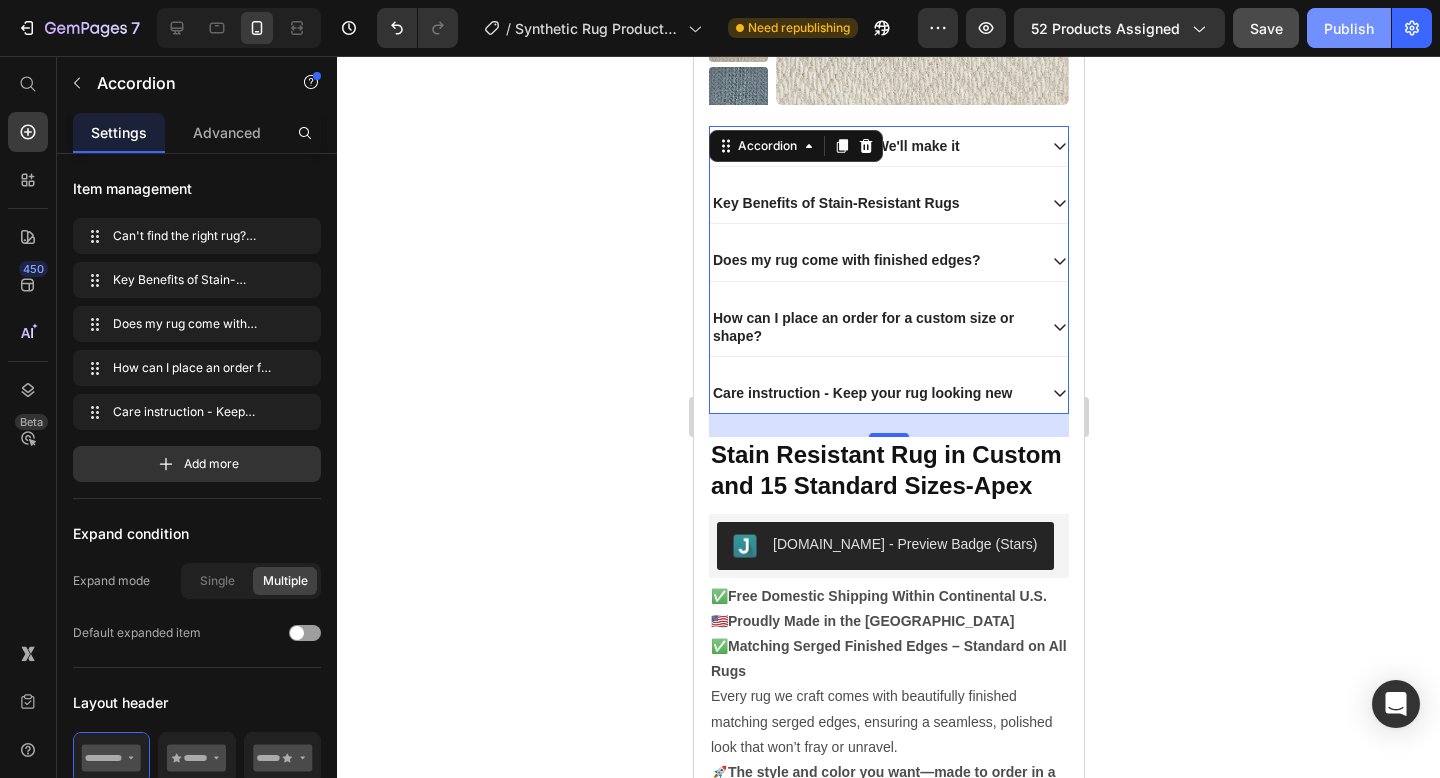 click on "Publish" at bounding box center (1349, 28) 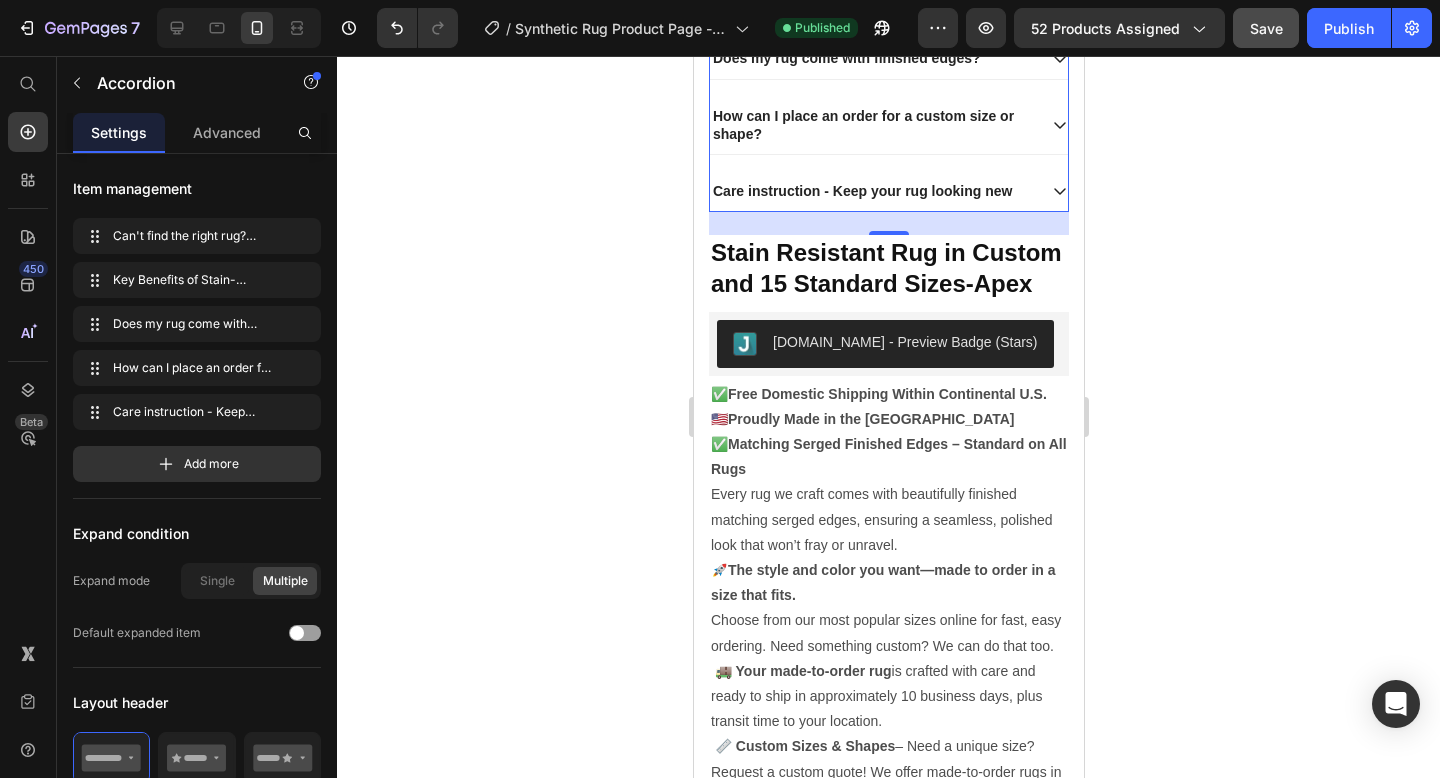 scroll, scrollTop: 477, scrollLeft: 0, axis: vertical 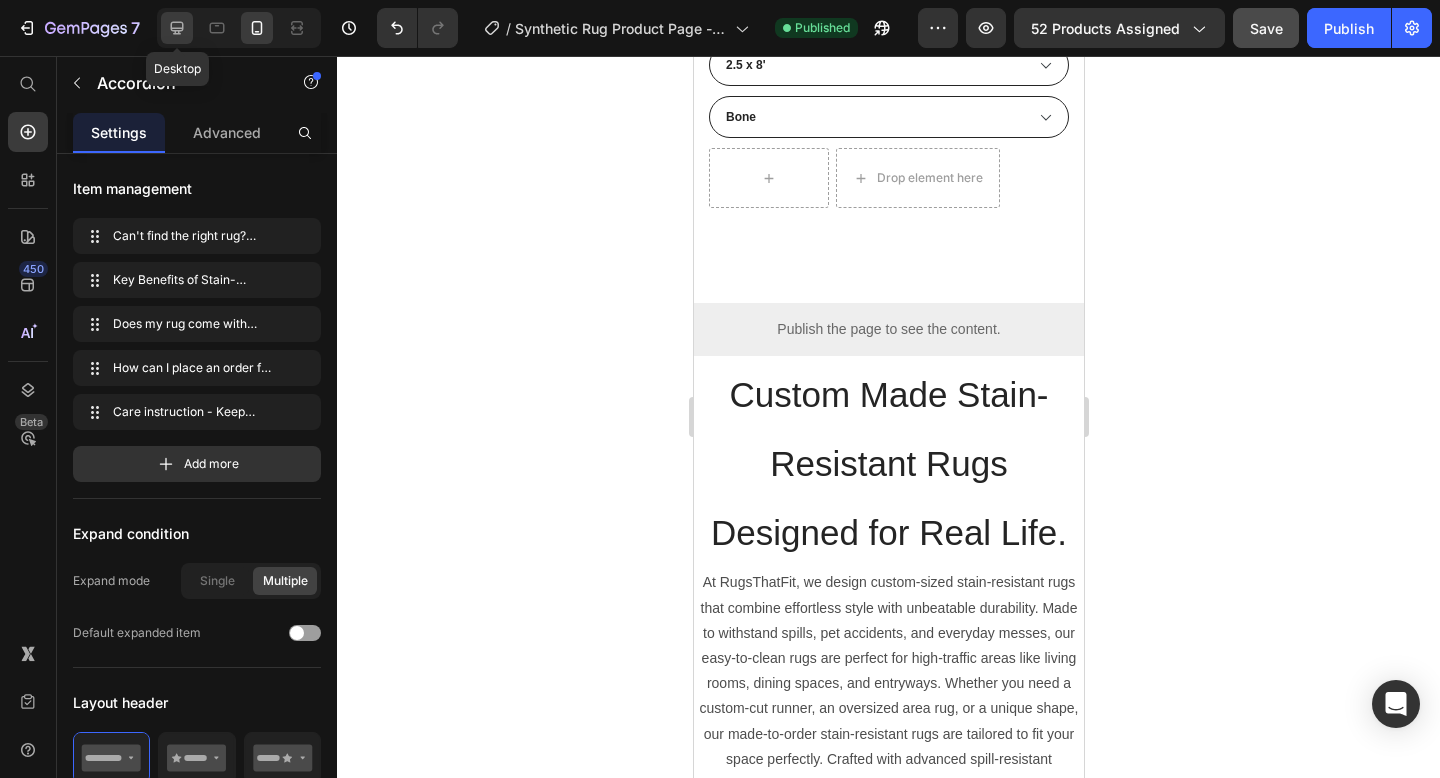 click 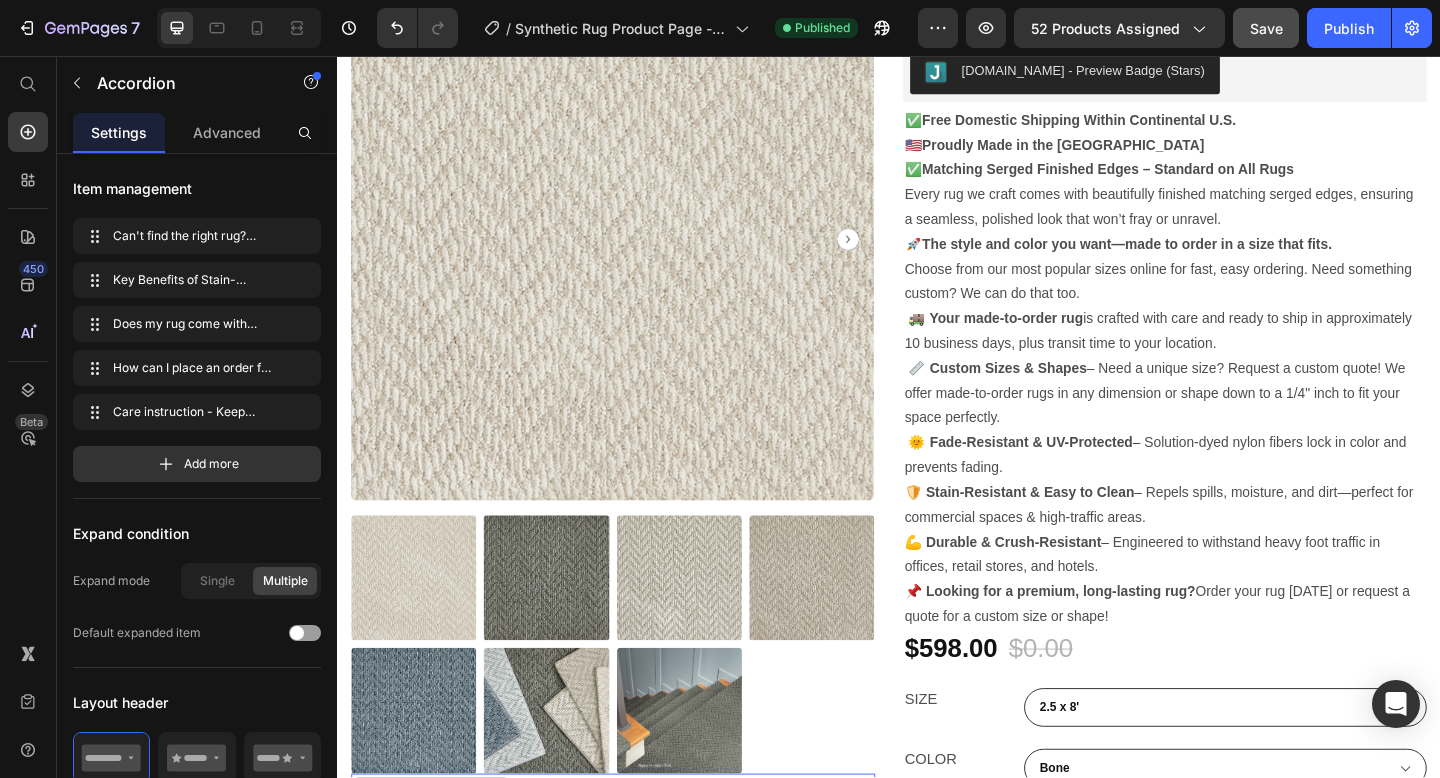 scroll, scrollTop: 0, scrollLeft: 0, axis: both 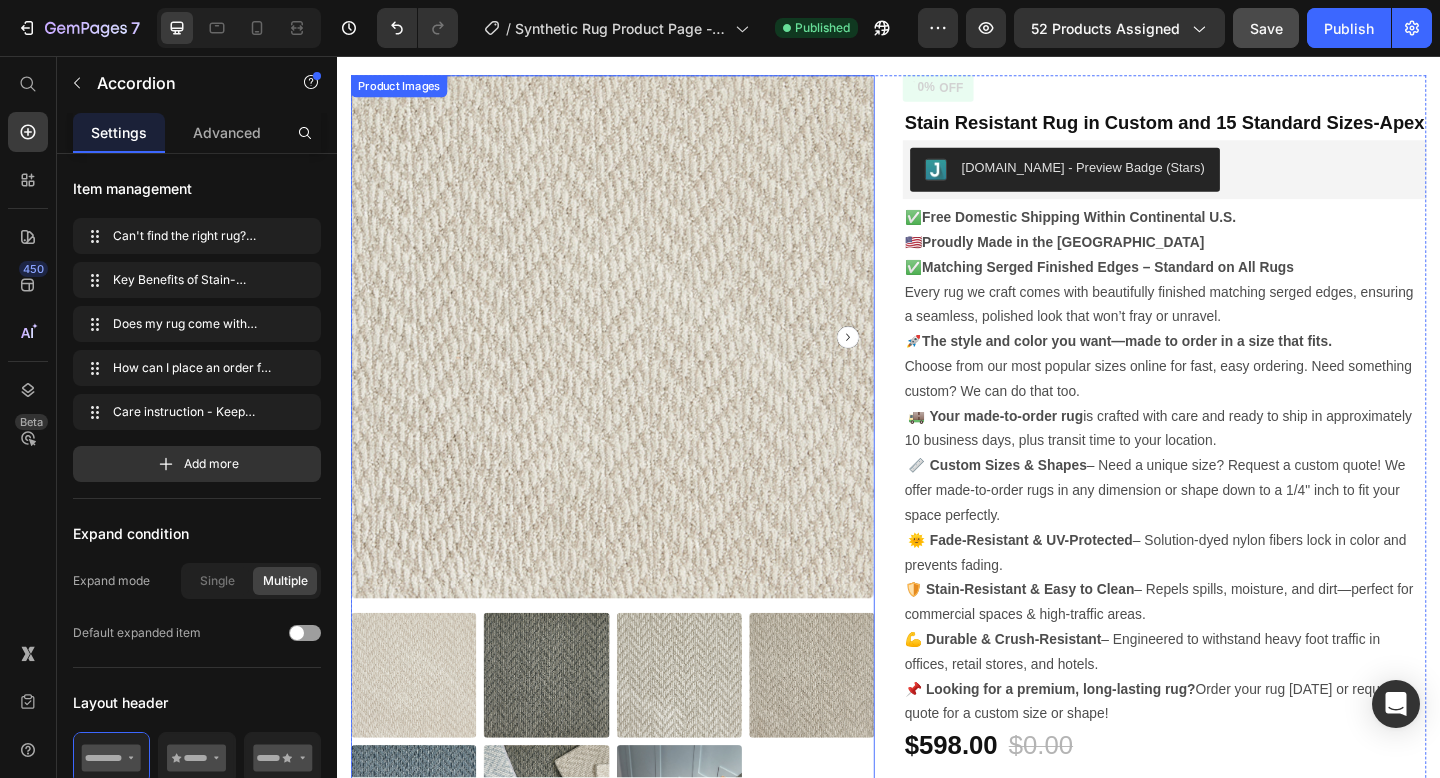 click on "Product Images" at bounding box center [637, 510] 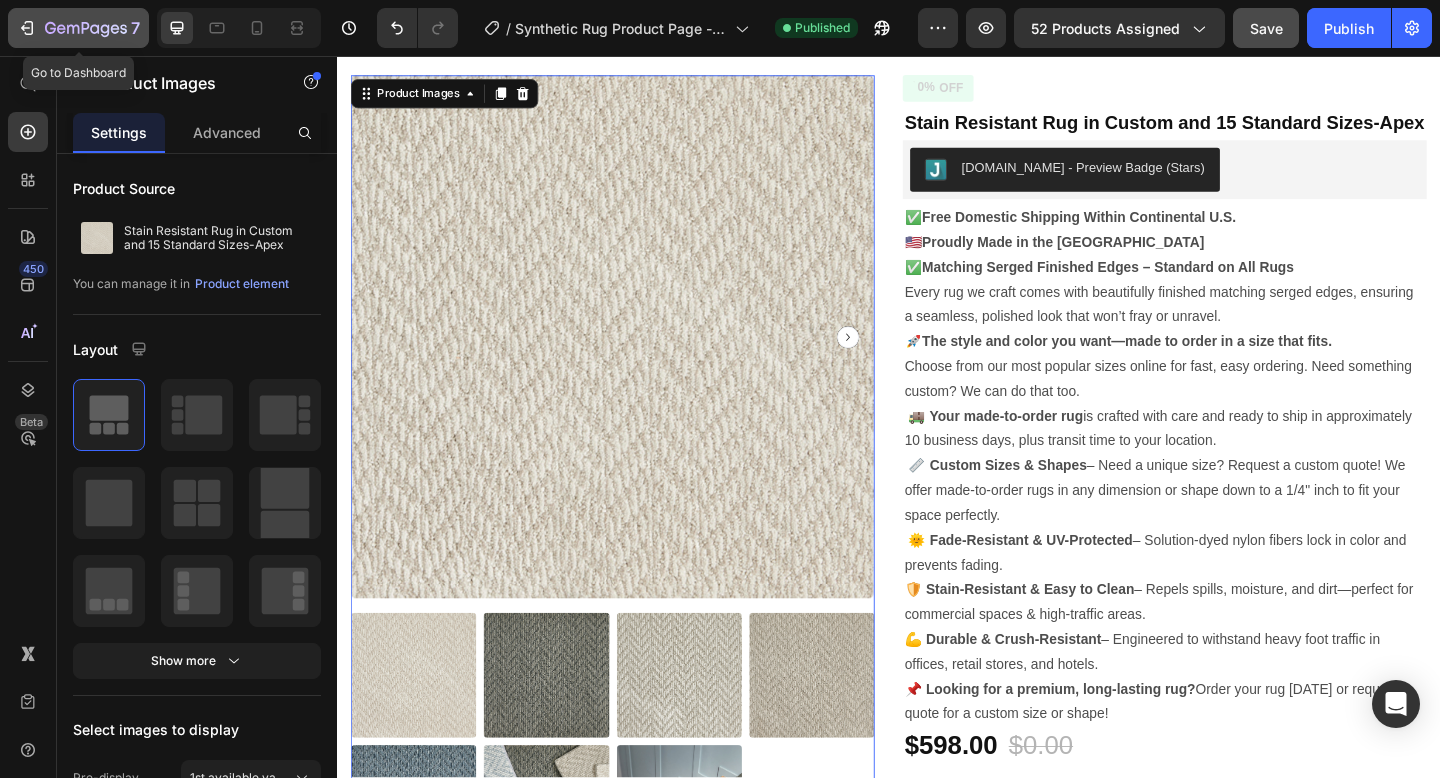 click 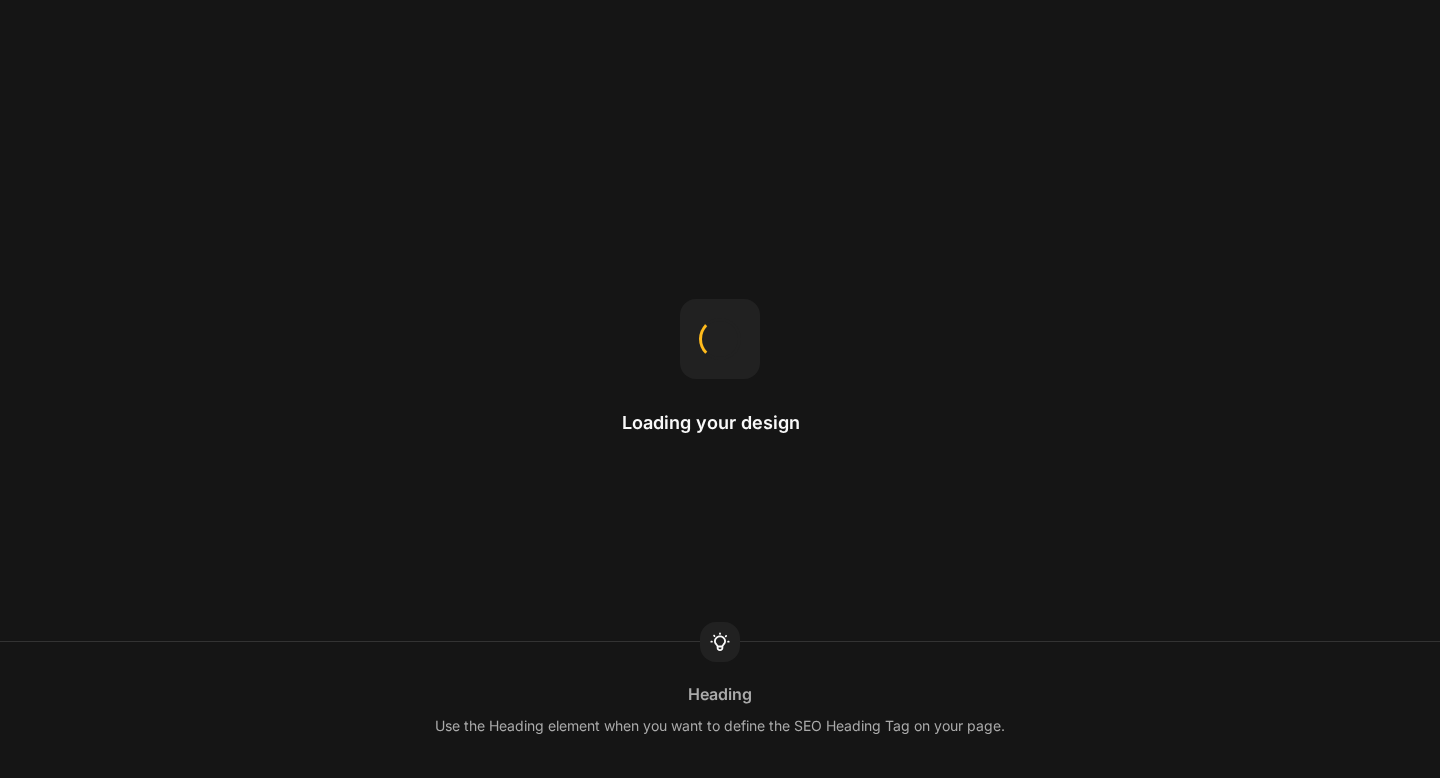 scroll, scrollTop: 0, scrollLeft: 0, axis: both 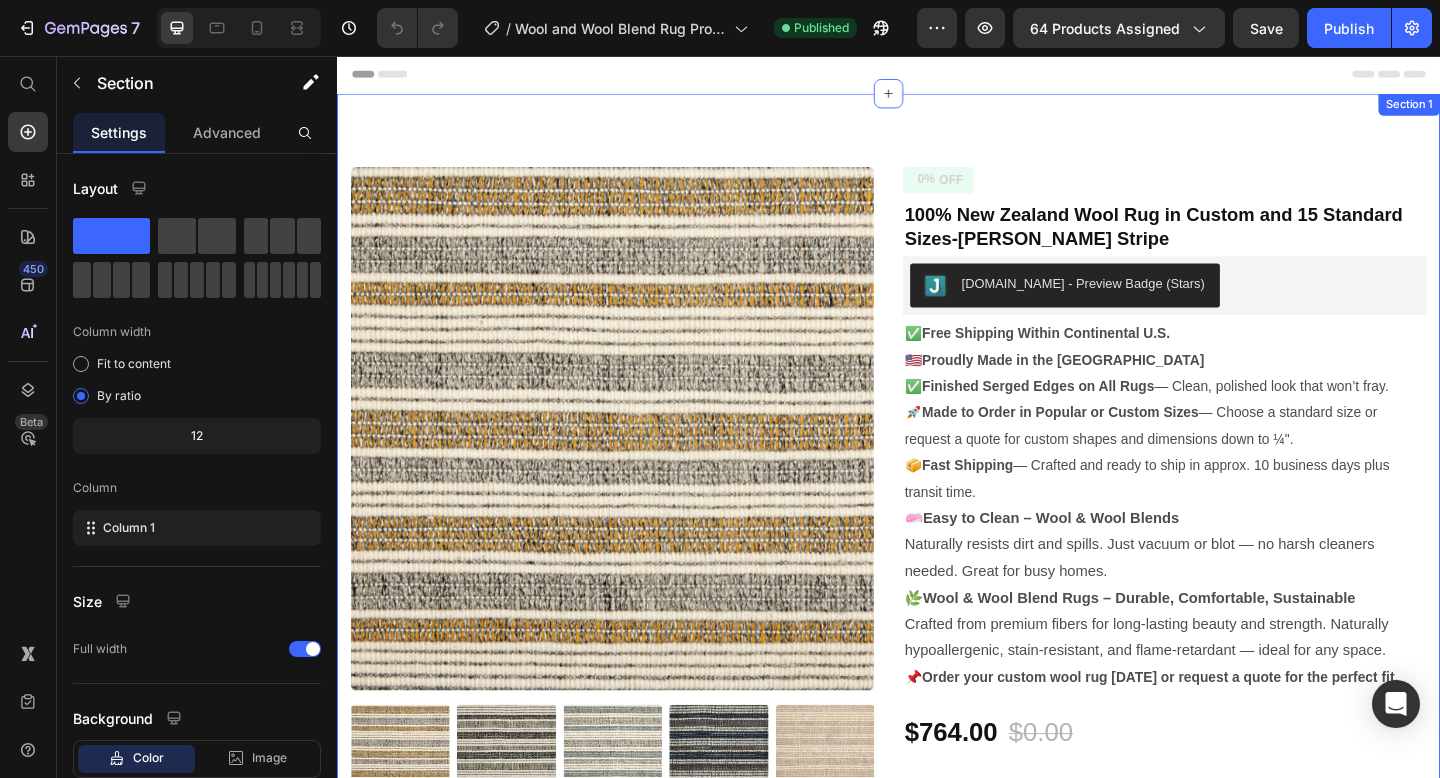 click on "Product Images
Can't find the right rug? We'll make it
Key benefits of wool rugs
Does my rug come with finished edges?
Care Instructions - Keep your rug looking new
How can I place an order for a custom size or shape? Accordion Icon Icon Icon Icon Icon Icon List 2,500+ Verified Reviews! Text Block Row 0% OFF Discount Tag 100% New Zealand Wool Rug in Custom and 15 Standard Sizes-Finnegan Stripe Product Title Judge.me - Preview Badge (Stars) Judge.me ✅  Free Shipping Within Continental U.S. 🇺🇸  Proudly Made in the USA ✅  Finished Serged Edges on All Rugs  — Clean, polished look that won’t fray. 🚀  Made to Order in Popular or Custom Sizes  — Choose a standard size or request a quote for custom shapes and dimensions down to ¼". 📦  Fast Shipping  — Crafted and ready to ship in approx. 10 business days plus transit time. 🧼  Easy to Clean – Wool & Wool Blends 🌿  📌  Text Block $764.00 Product Price 0% 1" at bounding box center [937, 1164] 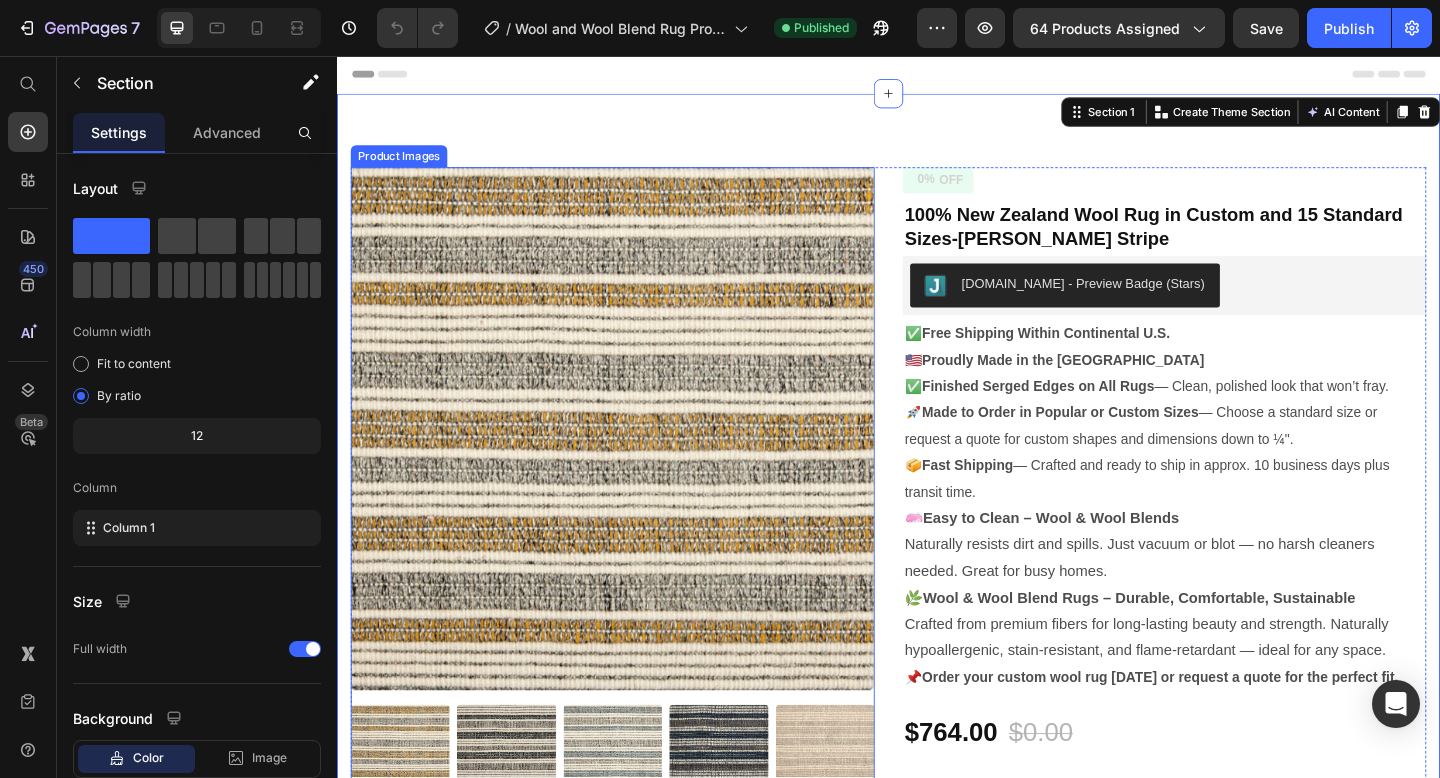 click at bounding box center [636, 461] 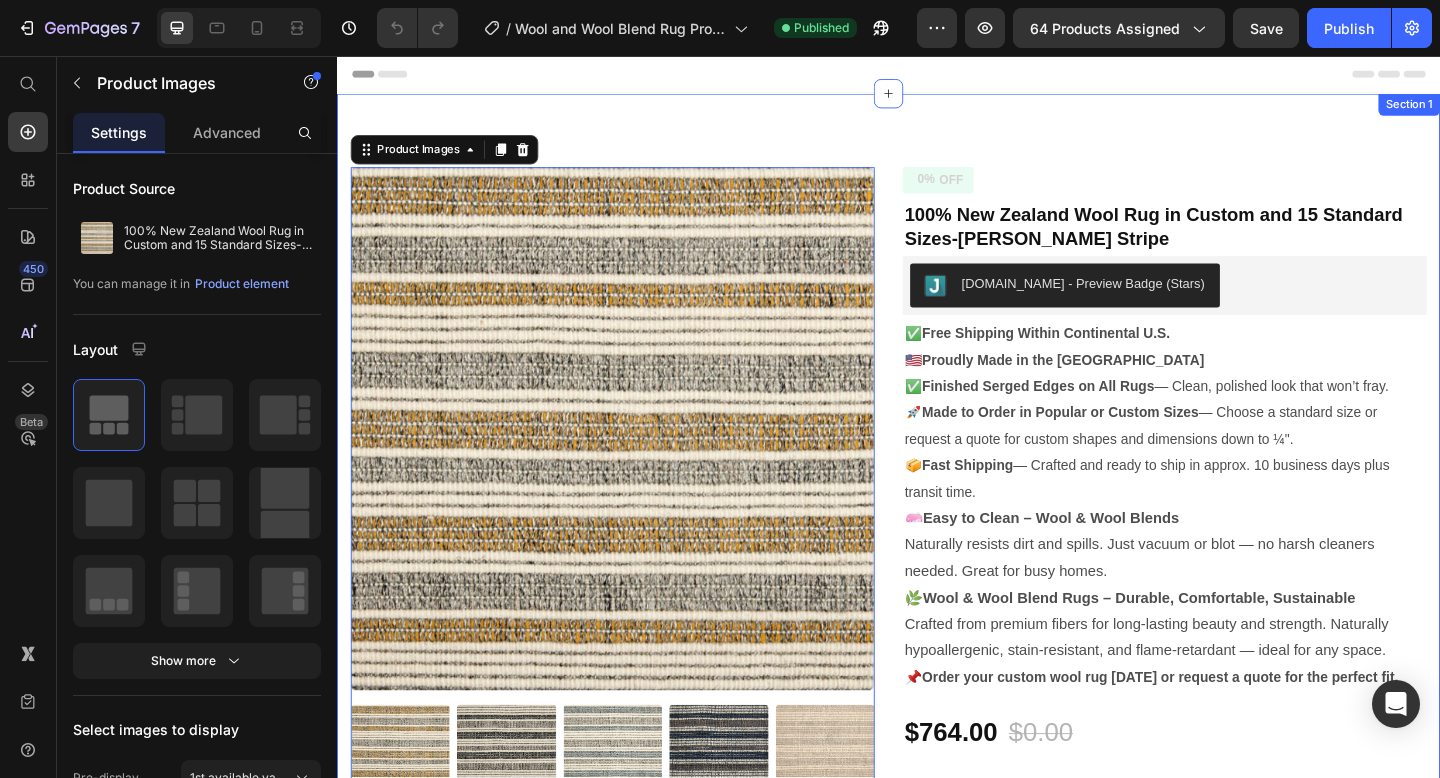 click on "Product Images   0
Can't find the right rug? We'll make it
Key benefits of wool rugs
Does my rug come with finished edges?
Care Instructions - Keep your rug looking new
How can I place an order for a custom size or shape? Accordion Icon Icon Icon Icon Icon Icon List 2,500+ Verified Reviews! Text Block Row 0% OFF Discount Tag 100% New Zealand Wool Rug in Custom and 15 Standard Sizes-Finnegan Stripe Product Title Judge.me - Preview Badge (Stars) Judge.me ✅  Free Shipping Within Continental U.S. 🇺🇸  Proudly Made in the USA ✅  Finished Serged Edges on All Rugs  — Clean, polished look that won’t fray. 🚀  Made to Order in Popular or Custom Sizes  — Choose a standard size or request a quote for custom shapes and dimensions down to ¼". 📦  Fast Shipping  — Crafted and ready to ship in approx. 10 business days plus transit time. 🧼  Easy to Clean – Wool & Wool Blends 🌿  📌  Text Block $764.00 Product Price" at bounding box center [937, 1164] 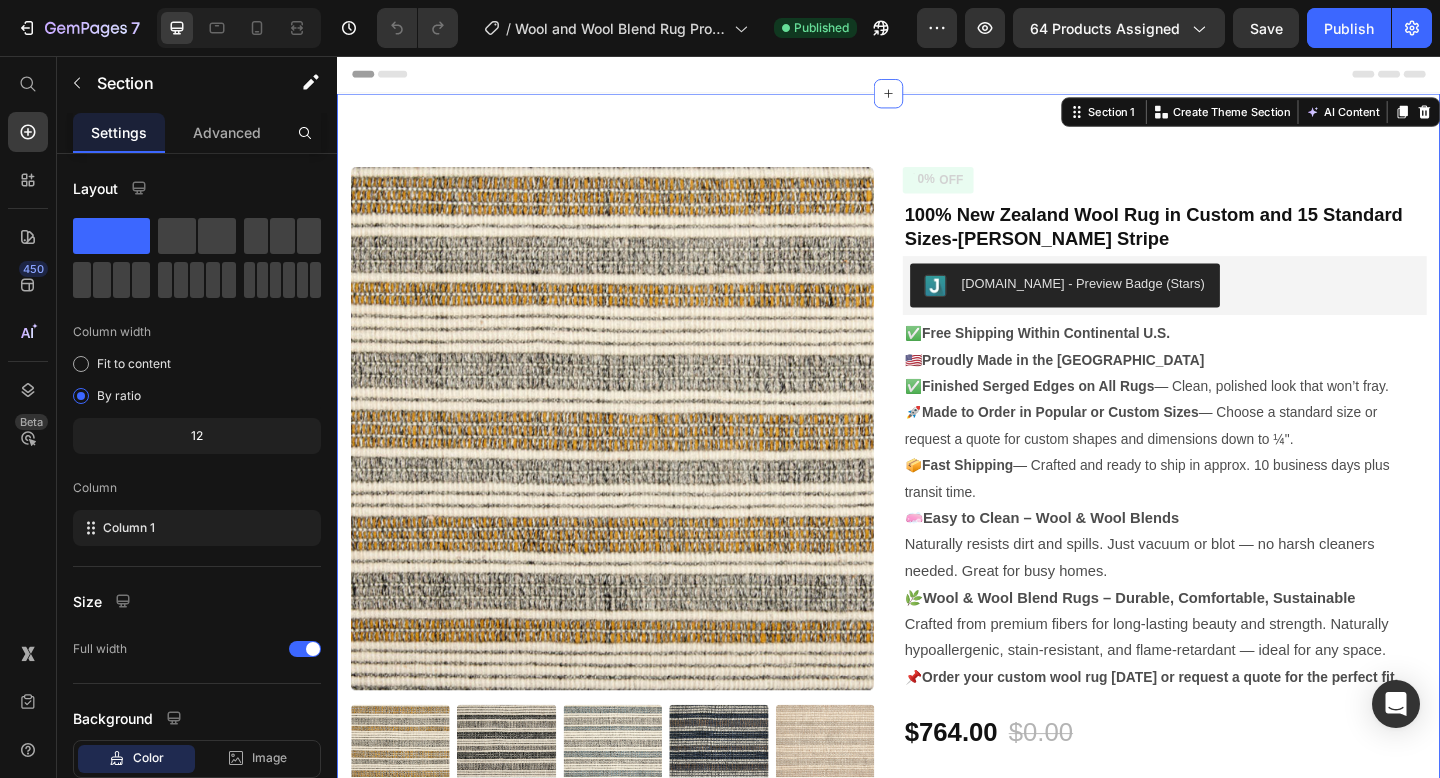click on "Product Images
Can't find the right rug? We'll make it
Key benefits of wool rugs
Does my rug come with finished edges?
Care Instructions - Keep your rug looking new
How can I place an order for a custom size or shape? Accordion Icon Icon Icon Icon Icon Icon List 2,500+ Verified Reviews! Text Block Row 0% OFF Discount Tag 100% New Zealand Wool Rug in Custom and 15 Standard Sizes-Finnegan Stripe Product Title Judge.me - Preview Badge (Stars) Judge.me ✅  Free Shipping Within Continental U.S. 🇺🇸  Proudly Made in the USA ✅  Finished Serged Edges on All Rugs  — Clean, polished look that won’t fray. 🚀  Made to Order in Popular or Custom Sizes  — Choose a standard size or request a quote for custom shapes and dimensions down to ¼". 📦  Fast Shipping  — Crafted and ready to ship in approx. 10 business days plus transit time. 🧼  Easy to Clean – Wool & Wool Blends 🌿  📌  Text Block $764.00 Product Price 0% 1" at bounding box center (937, 1164) 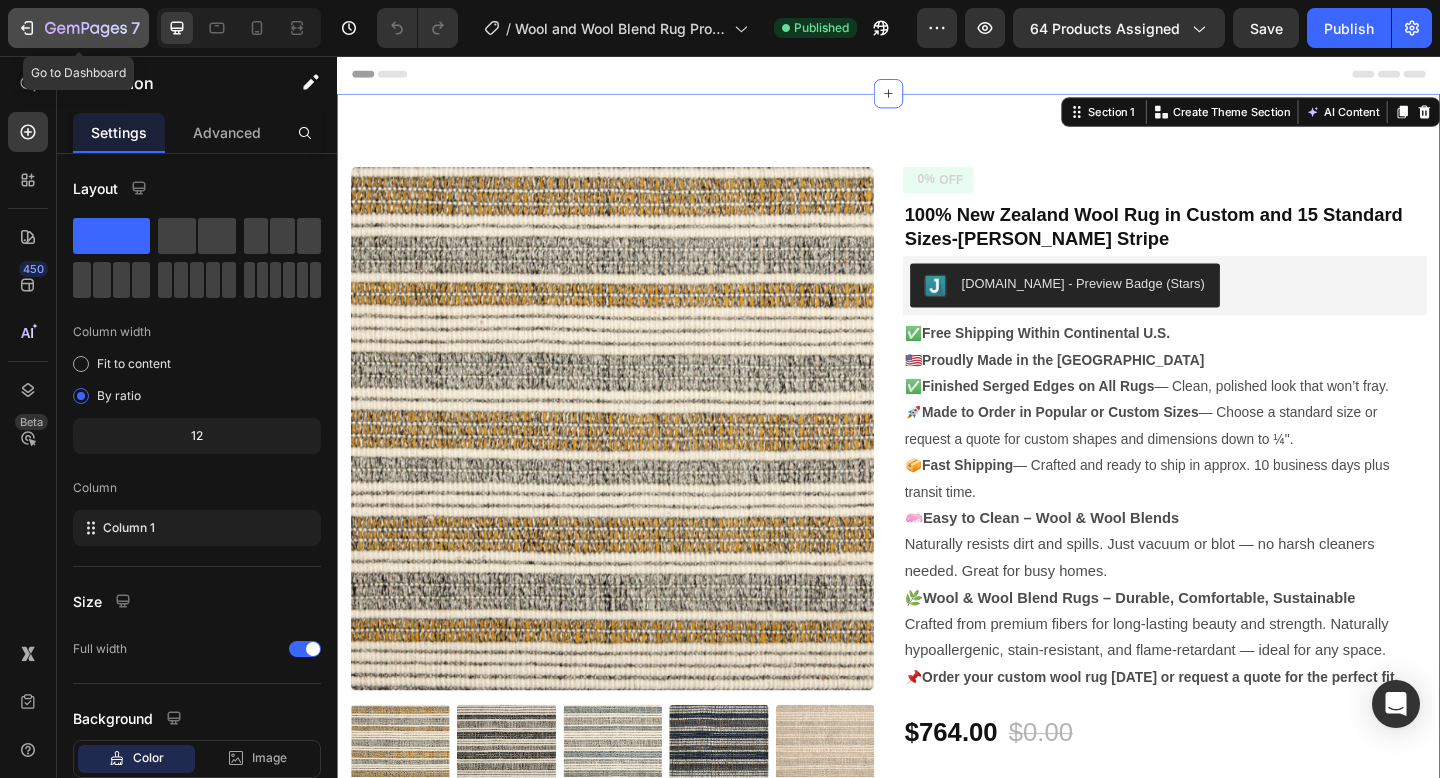 click 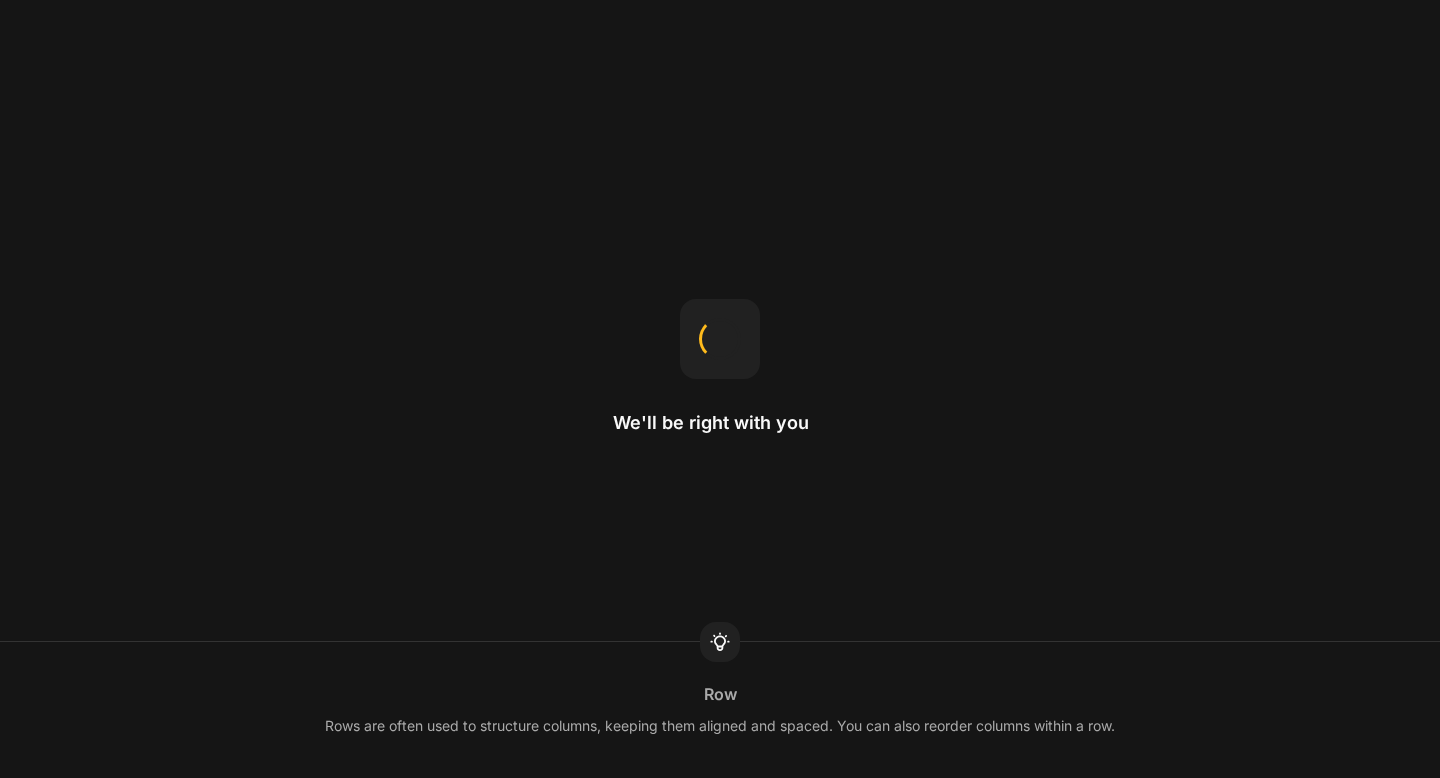 scroll, scrollTop: 0, scrollLeft: 0, axis: both 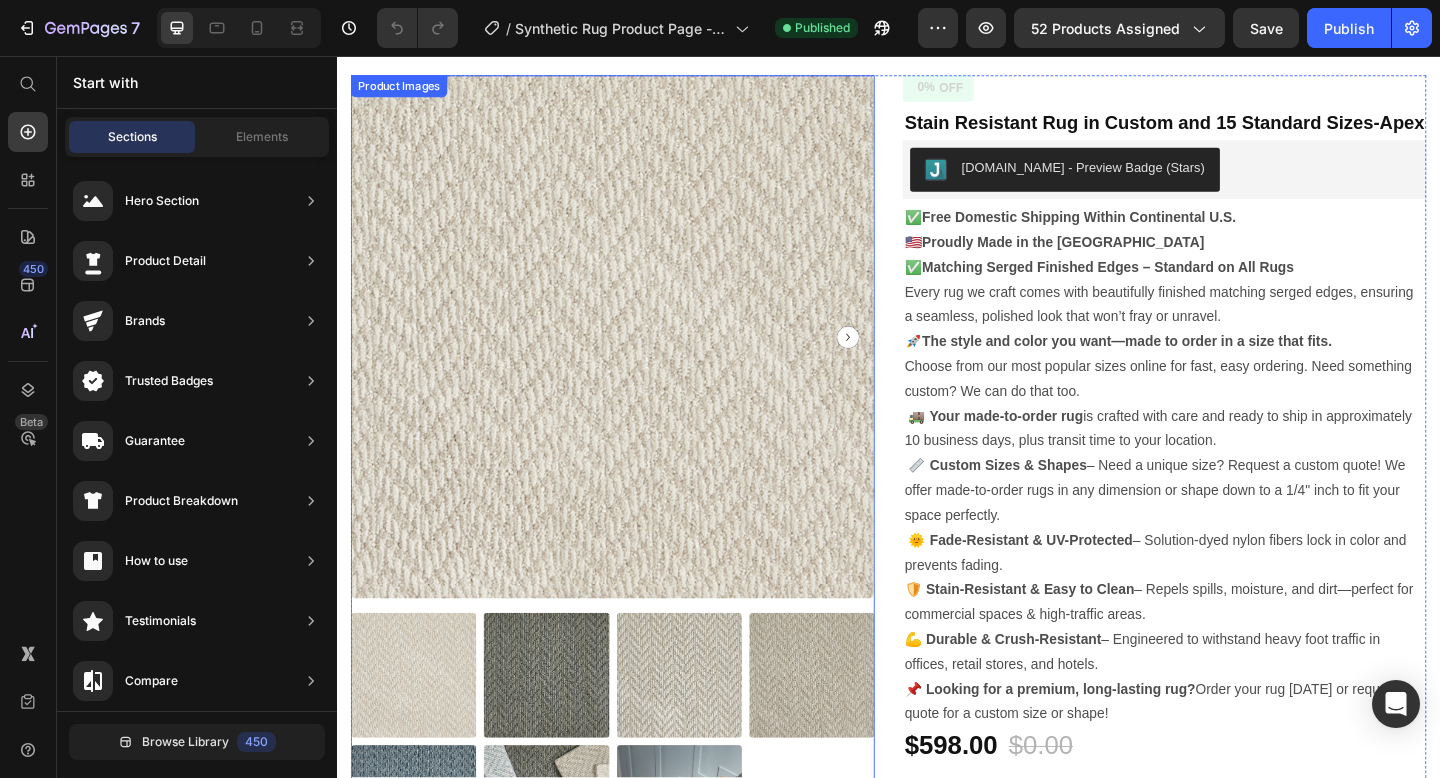 click at bounding box center [636, 361] 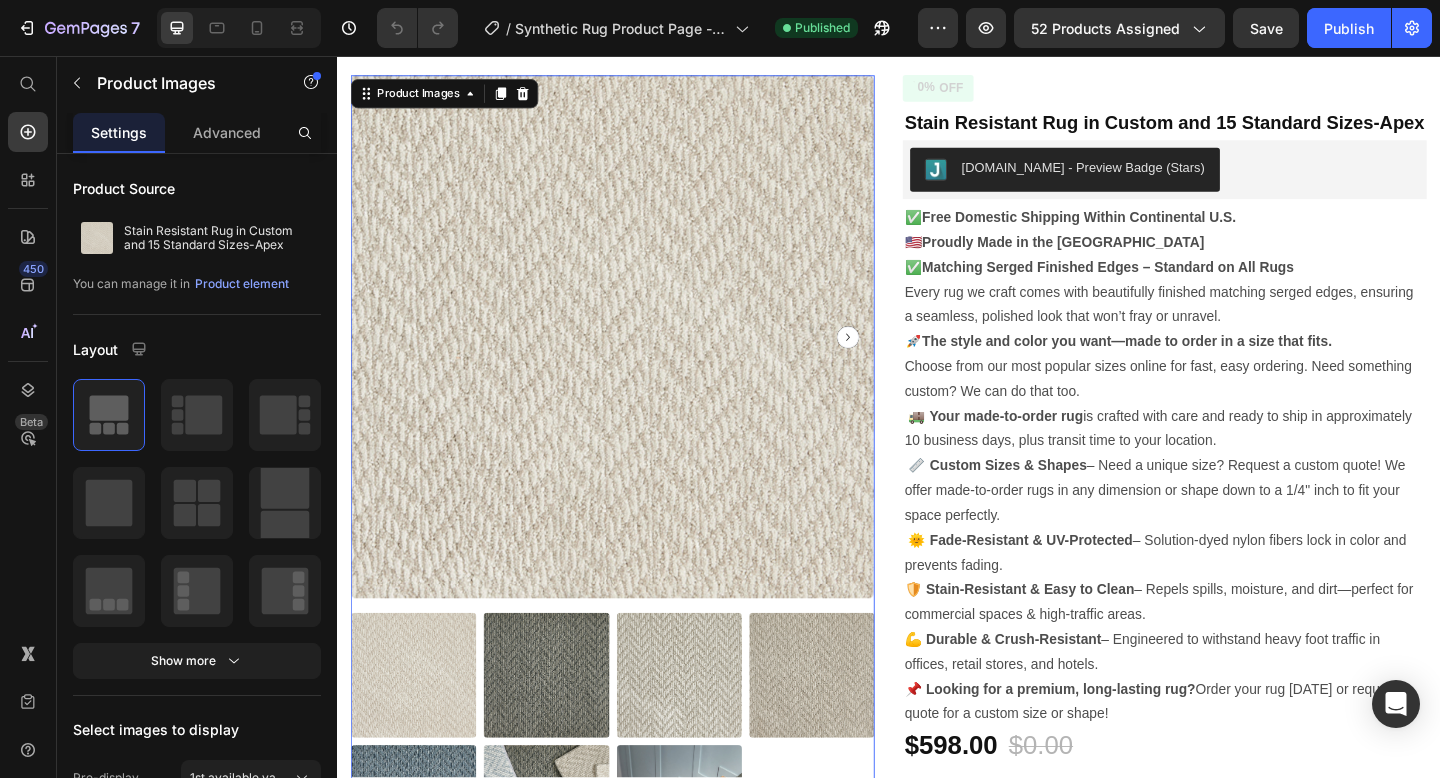 click at bounding box center (636, 361) 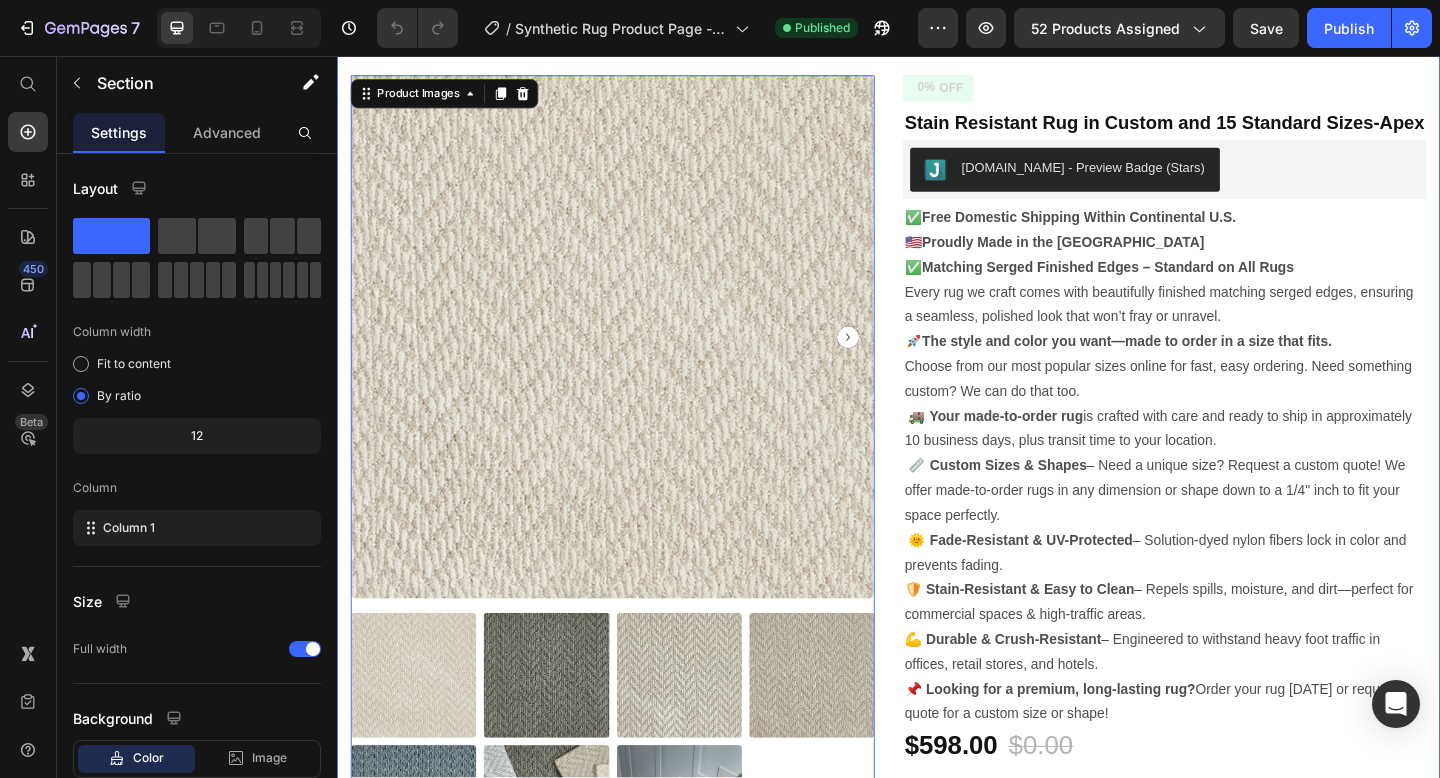 click on "Product Images   0
Can't find the right rug? We'll make it
Key Benefits of Stain-Resistant Rugs
Does my rug come with finished edges?
How can I place an order for a custom size or shape?
Care instruction - Keep your rug looking new Accordion 0% OFF Discount Tag Stain Resistant Rug in Custom and 15 Standard Sizes-Apex Product Title [DOMAIN_NAME] - Preview Badge (Stars) [DOMAIN_NAME] ✅  Free Domestic Shipping Within Continental U.S. 🇺🇸  Proudly Made in the [GEOGRAPHIC_DATA] ✅  Matching Serged Finished Edges – Standard on All Rugs Every rug we craft comes with beautifully finished matching serged edges, ensuring a seamless, polished look that won’t fray or unravel. 🚀  The style and color you want—made to order in a size that fits. Choose from our most popular sizes online for fast, easy ordering. Need something custom? We can do that too.   🚚 Your made-to-order rug   📏 Custom Sizes & Shapes   Text Block 0%" at bounding box center [937, 646] 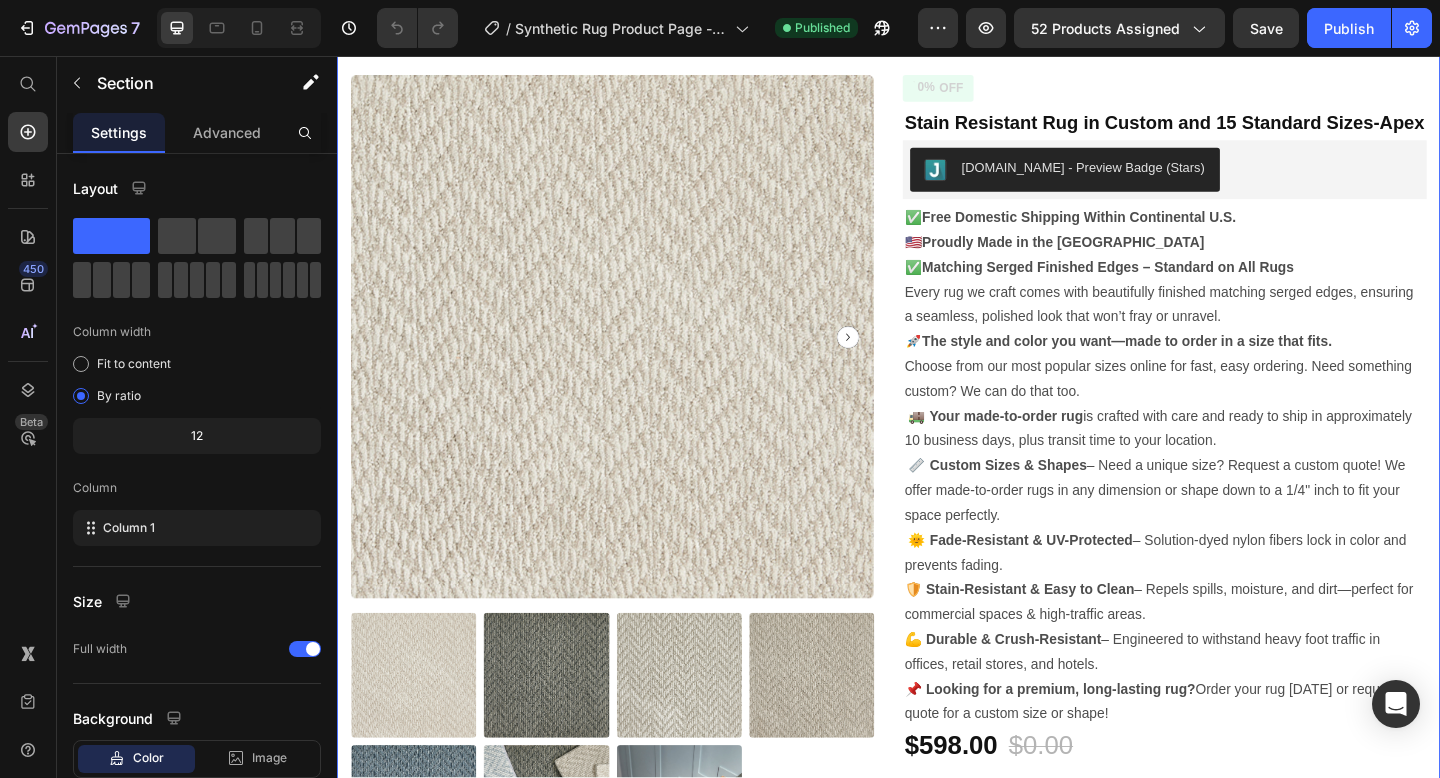 click on "Product Images
Can't find the right rug? We'll make it
Key Benefits of Stain-Resistant Rugs
Does my rug come with finished edges?
How can I place an order for a custom size or shape?
Care instruction - Keep your rug looking new Accordion 0% OFF Discount Tag Stain Resistant Rug in Custom and 15 Standard Sizes-Apex Product Title [DOMAIN_NAME] - Preview Badge (Stars) [DOMAIN_NAME] ✅  Free Domestic Shipping Within Continental U.S. 🇺🇸  Proudly Made in the [GEOGRAPHIC_DATA] ✅  Matching Serged Finished Edges – Standard on All Rugs Every rug we craft comes with beautifully finished matching serged edges, ensuring a seamless, polished look that won’t fray or unravel. 🚀  The style and color you want—made to order in a size that fits. Choose from our most popular sizes online for fast, easy ordering. Need something custom? We can do that too.   🚚 Your made-to-order rug   📏 Custom Sizes & Shapes   Text Block $0.00" at bounding box center [937, 646] 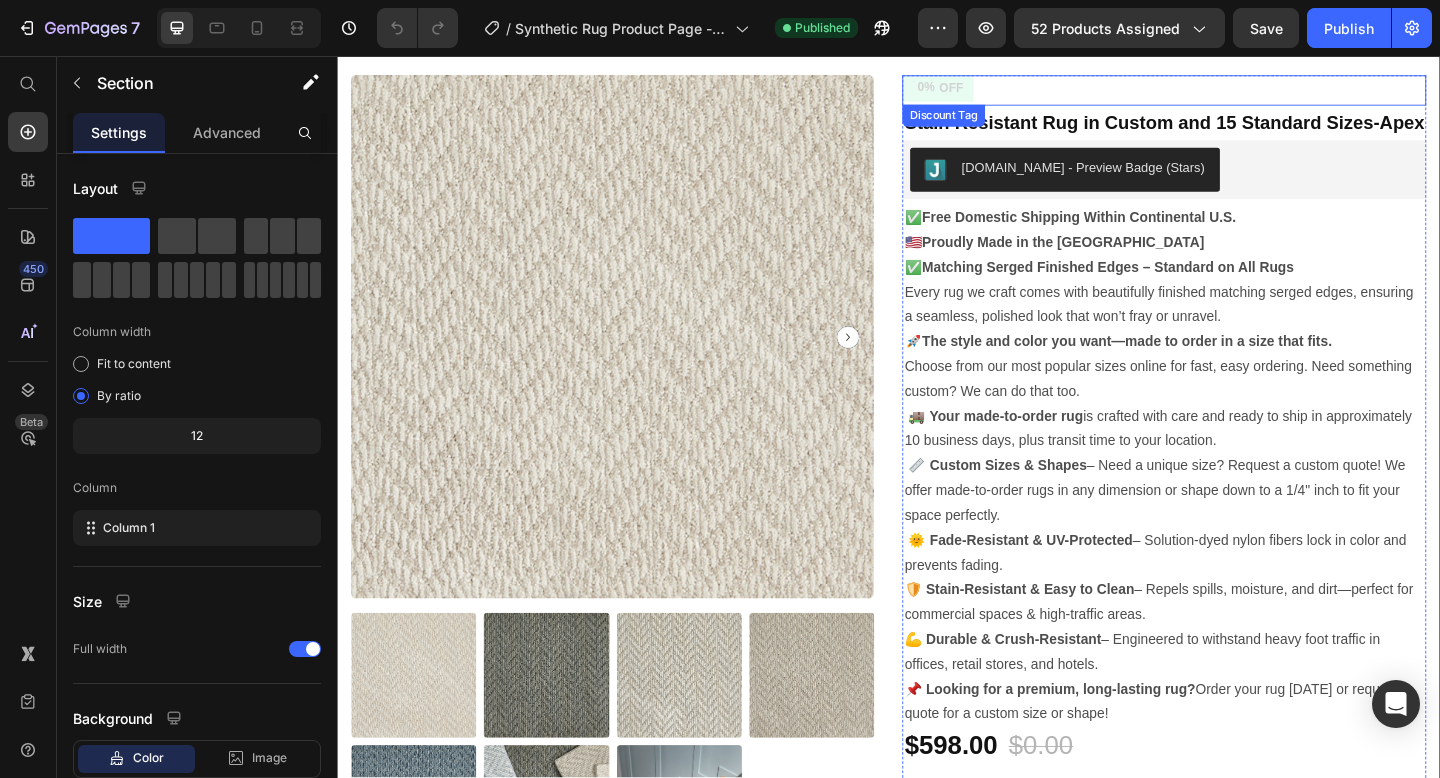 click on "0% OFF" at bounding box center [1237, 93] 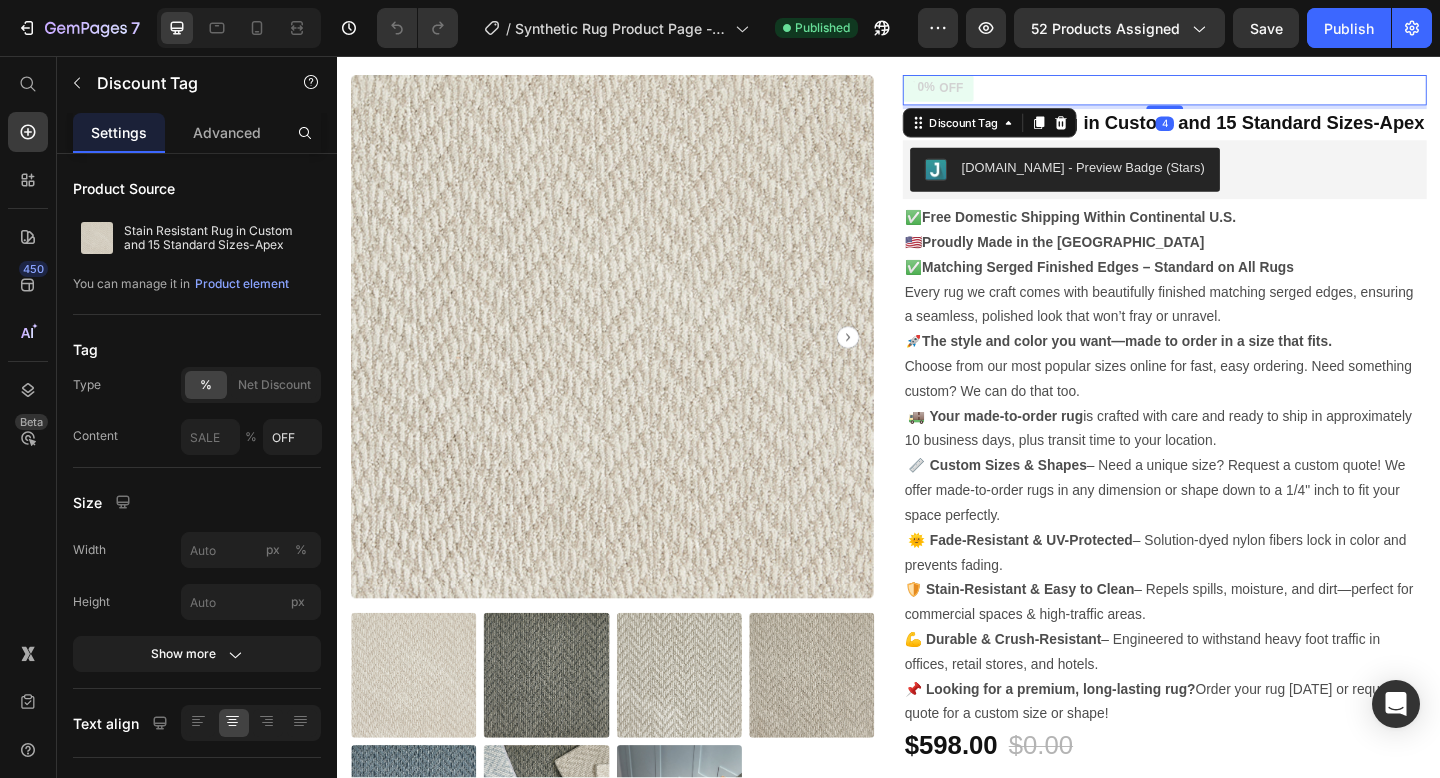 click on "0% OFF" at bounding box center [1237, 93] 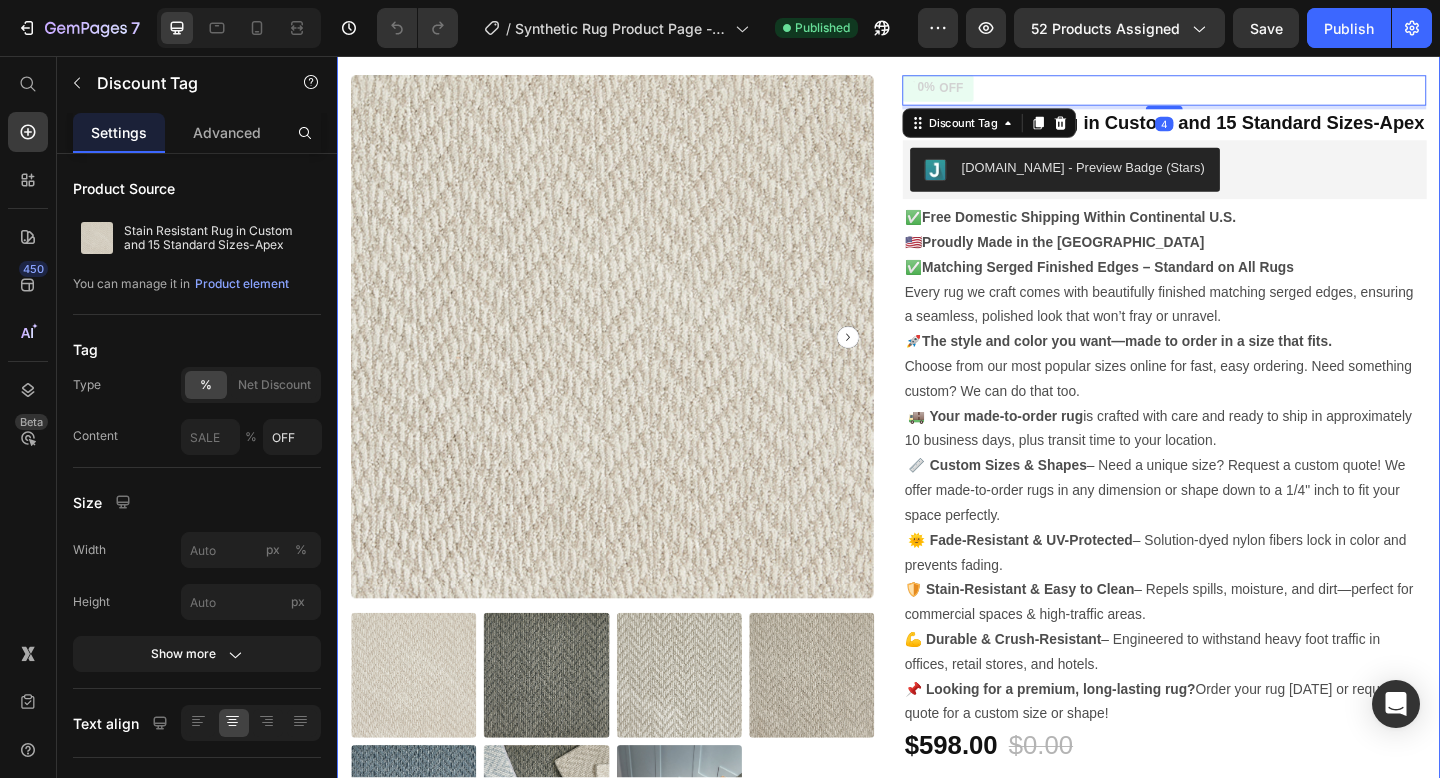 click on "Product Images
Can't find the right rug? We'll make it
Key Benefits of Stain-Resistant Rugs
Does my rug come with finished edges?
How can I place an order for a custom size or shape?
Care instruction - Keep your rug looking new Accordion 0% OFF Discount Tag   4 Stain Resistant Rug in Custom and 15 Standard Sizes-Apex Product Title Judge.me - Preview Badge (Stars) Judge.me ✅  Free Domestic Shipping Within Continental U.S. 🇺🇸  Proudly Made in the USA ✅  Matching Serged Finished Edges – Standard on All Rugs Every rug we craft comes with beautifully finished matching serged edges, ensuring a seamless, polished look that won’t fray or unravel. 🚀  The style and color you want—made to order in a size that fits. Choose from our most popular sizes online for fast, easy ordering. Need something custom? We can do that too.   🚚 Your made-to-order rug   📏 Custom Sizes & Shapes   Text Block 0%" at bounding box center [937, 646] 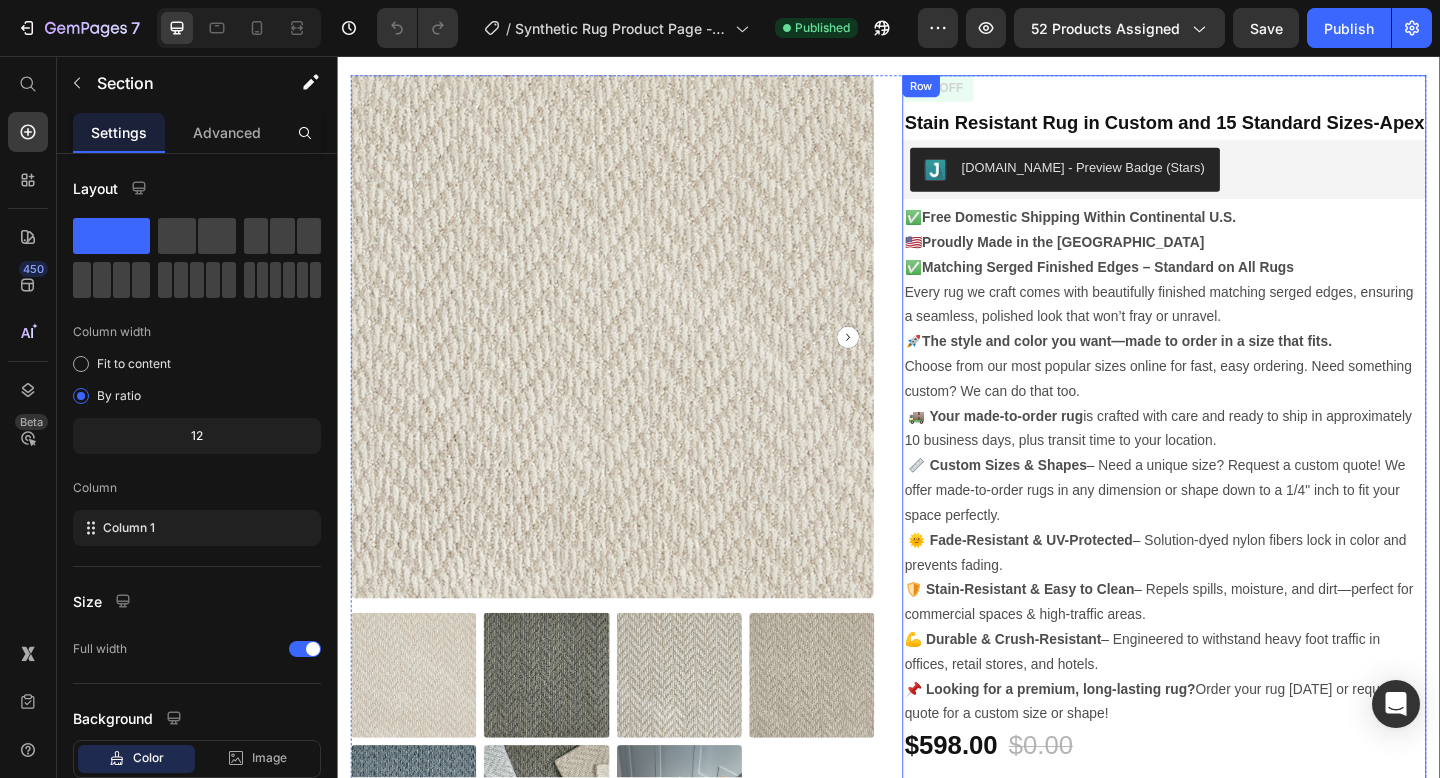 click on "Stain Resistant Rug in Custom and 15 Standard Sizes-Apex" at bounding box center [1237, 129] 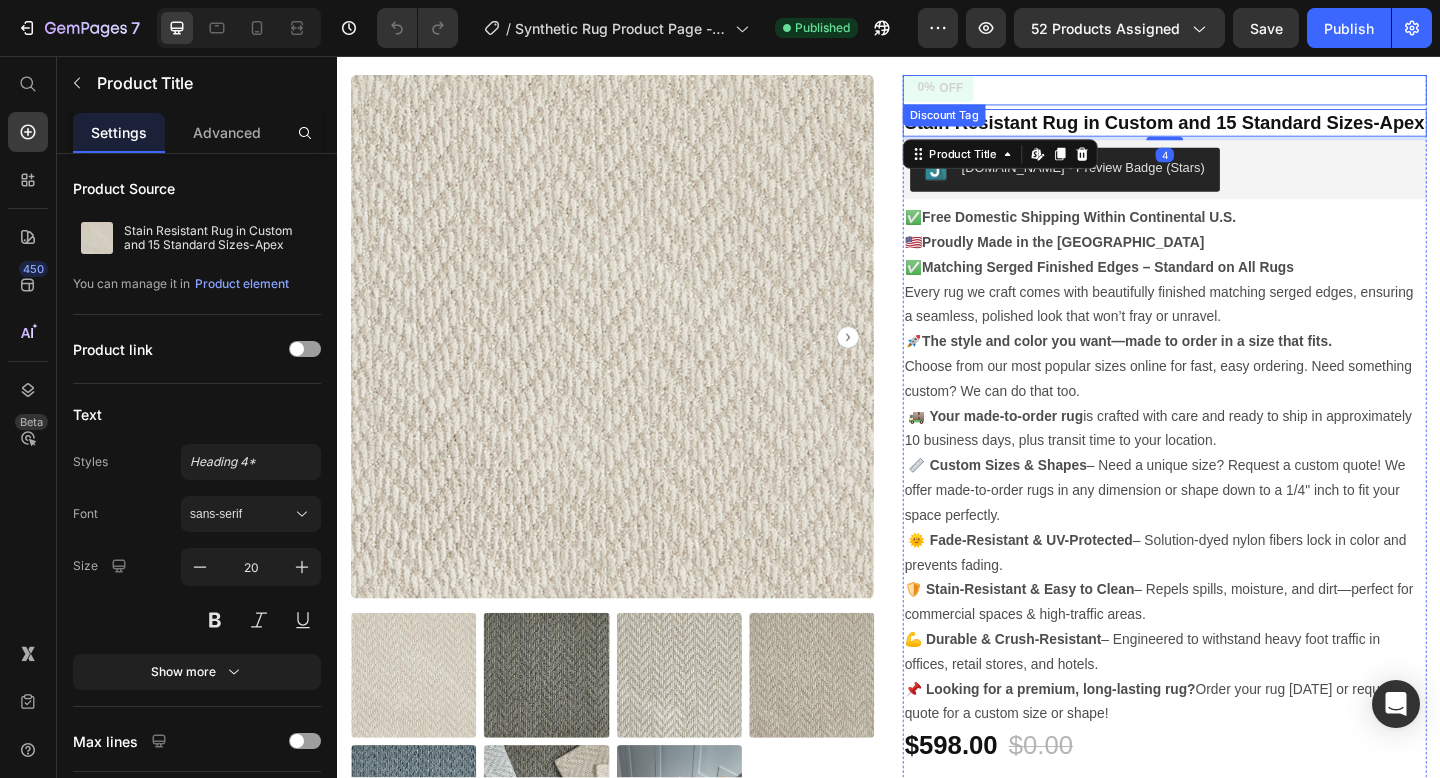 click on "0% OFF" at bounding box center (1237, 93) 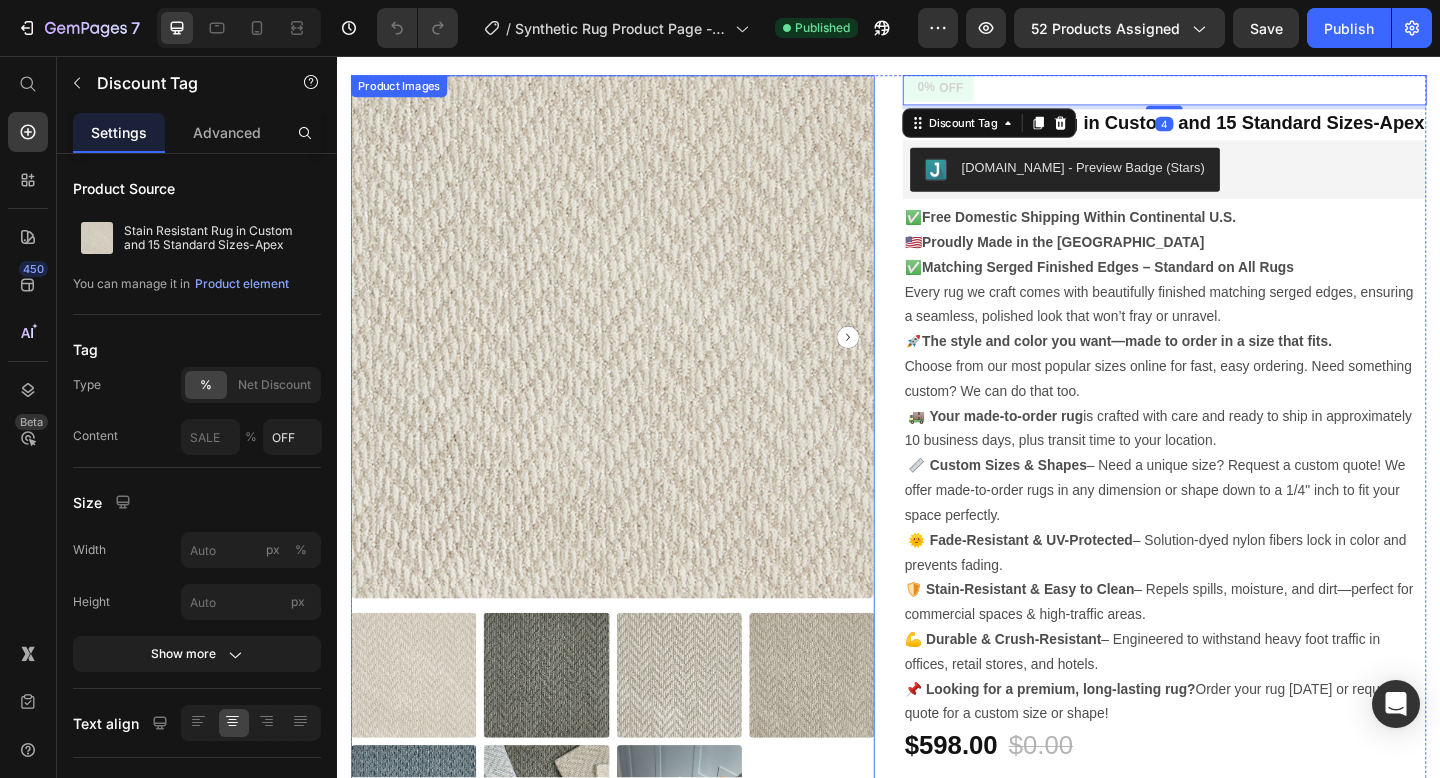 click at bounding box center (636, 361) 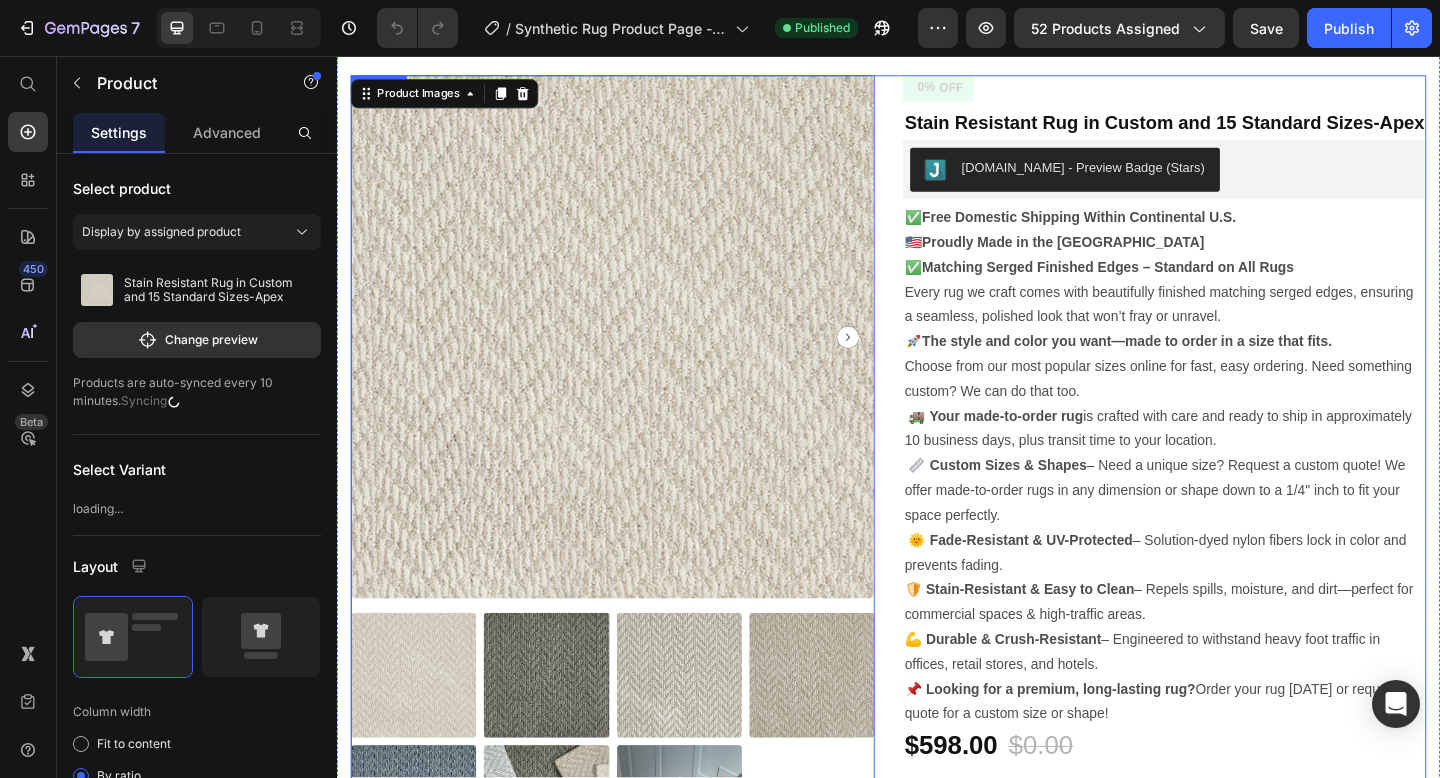 click on "Product Images   0
Can't find the right rug? We'll make it
Key Benefits of Stain-Resistant Rugs
Does my rug come with finished edges?
How can I place an order for a custom size or shape?
Care instruction - Keep your rug looking new Accordion 0% OFF Discount Tag Stain Resistant Rug in Custom and 15 Standard Sizes-Apex Product Title Judge.me - Preview Badge (Stars) Judge.me ✅  Free Domestic Shipping Within Continental U.S. 🇺🇸  Proudly Made in the USA ✅  Matching Serged Finished Edges – Standard on All Rugs Every rug we craft comes with beautifully finished matching serged edges, ensuring a seamless, polished look that won’t fray or unravel. 🚀  The style and color you want—made to order in a size that fits. Choose from our most popular sizes online for fast, easy ordering. Need something custom? We can do that too.   🚚 Your made-to-order rug   📏 Custom Sizes & Shapes   Text Block 0%" at bounding box center (937, 662) 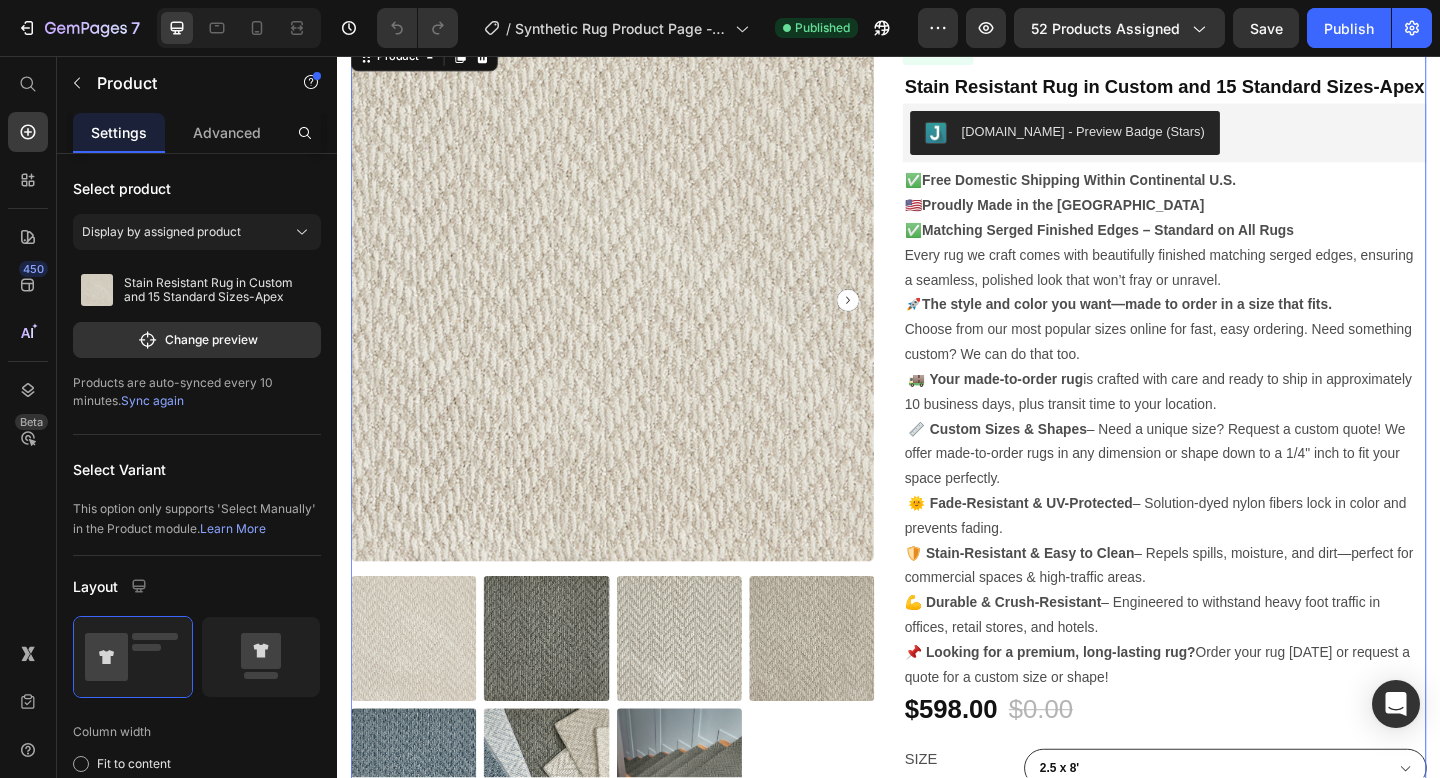 scroll, scrollTop: 41, scrollLeft: 0, axis: vertical 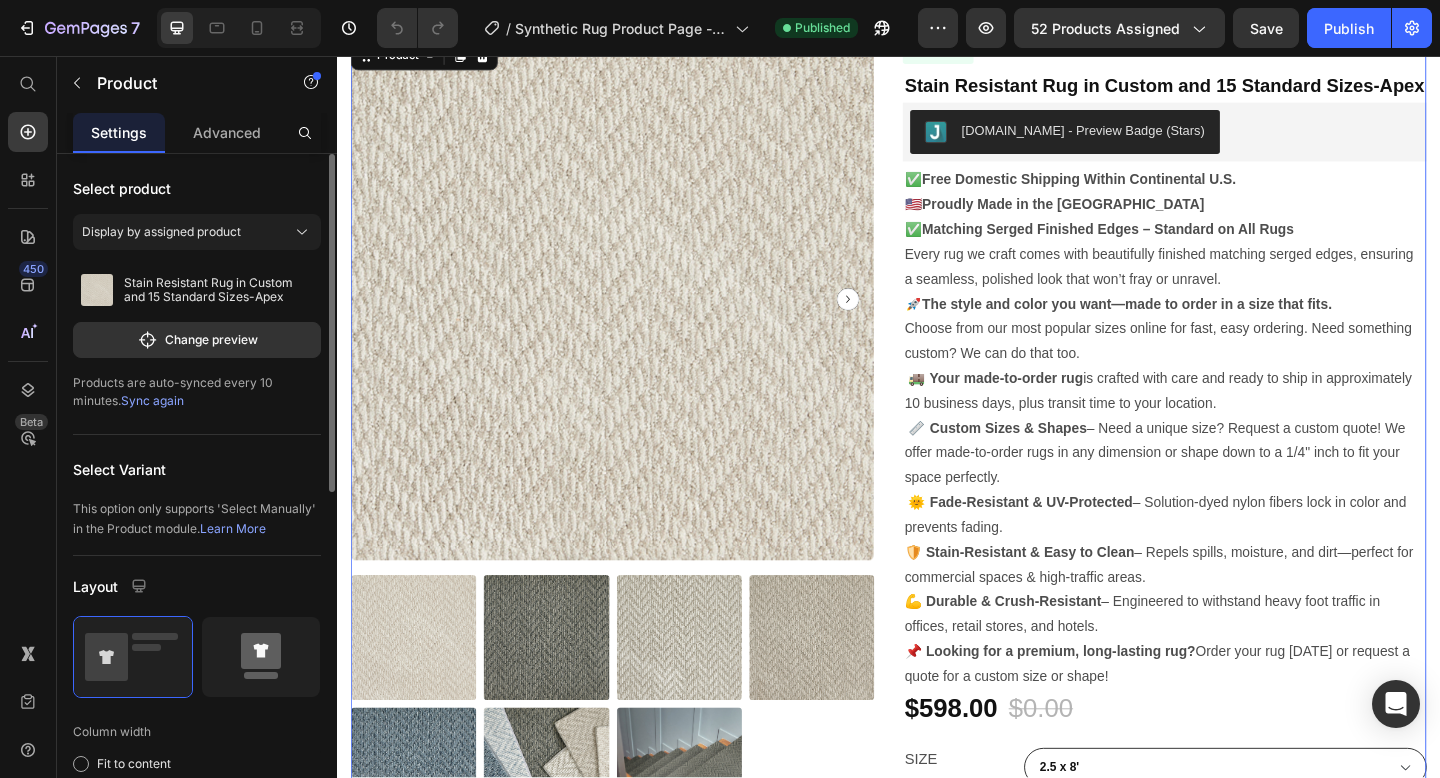 click 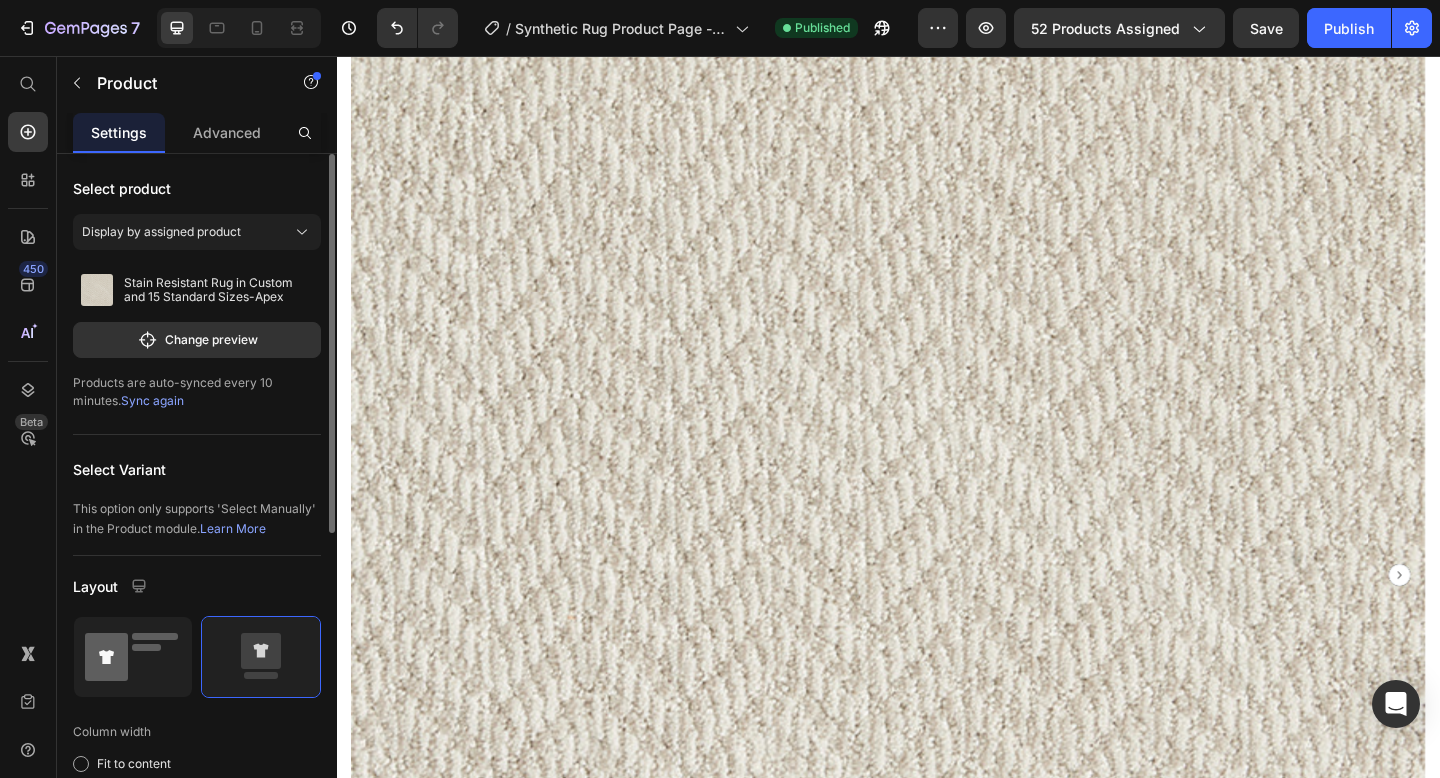 click 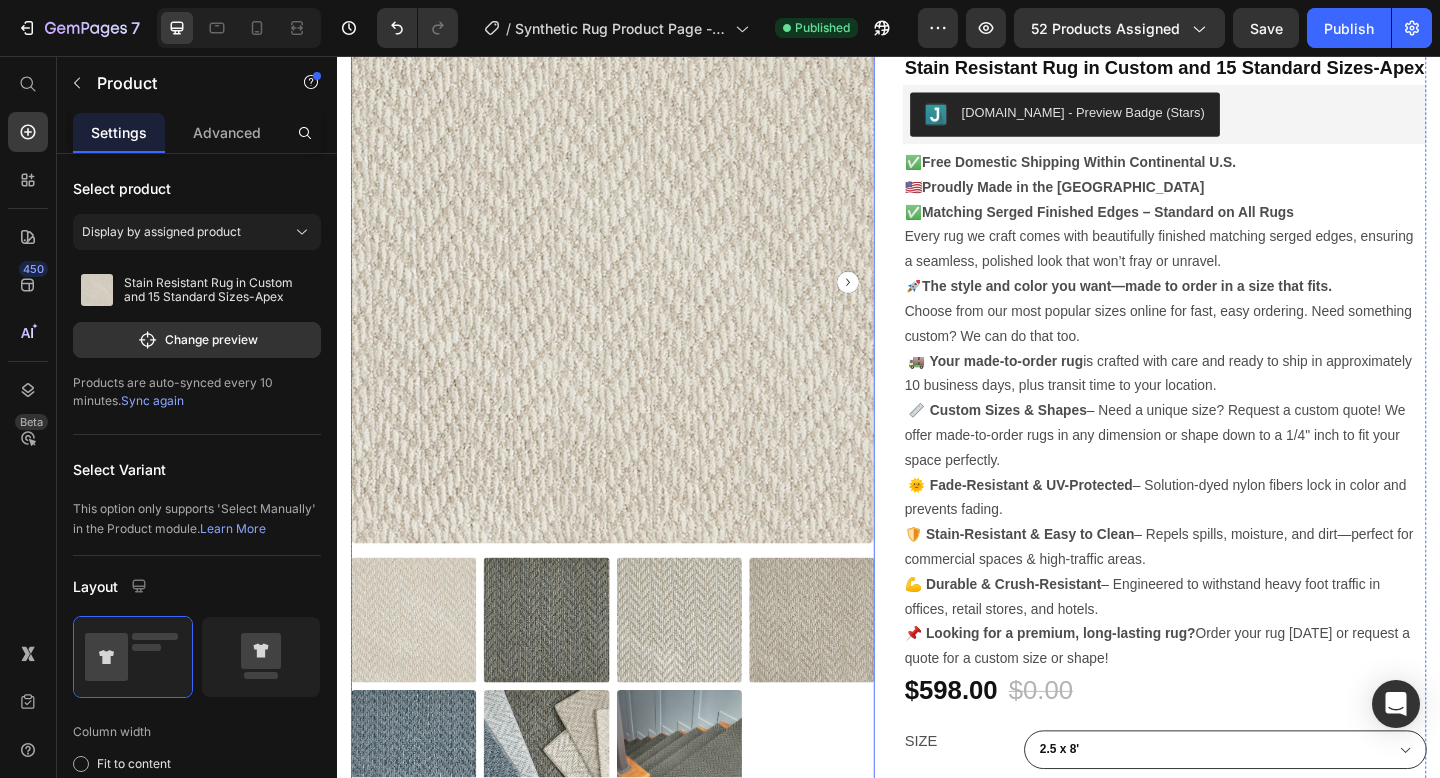 scroll, scrollTop: 66, scrollLeft: 0, axis: vertical 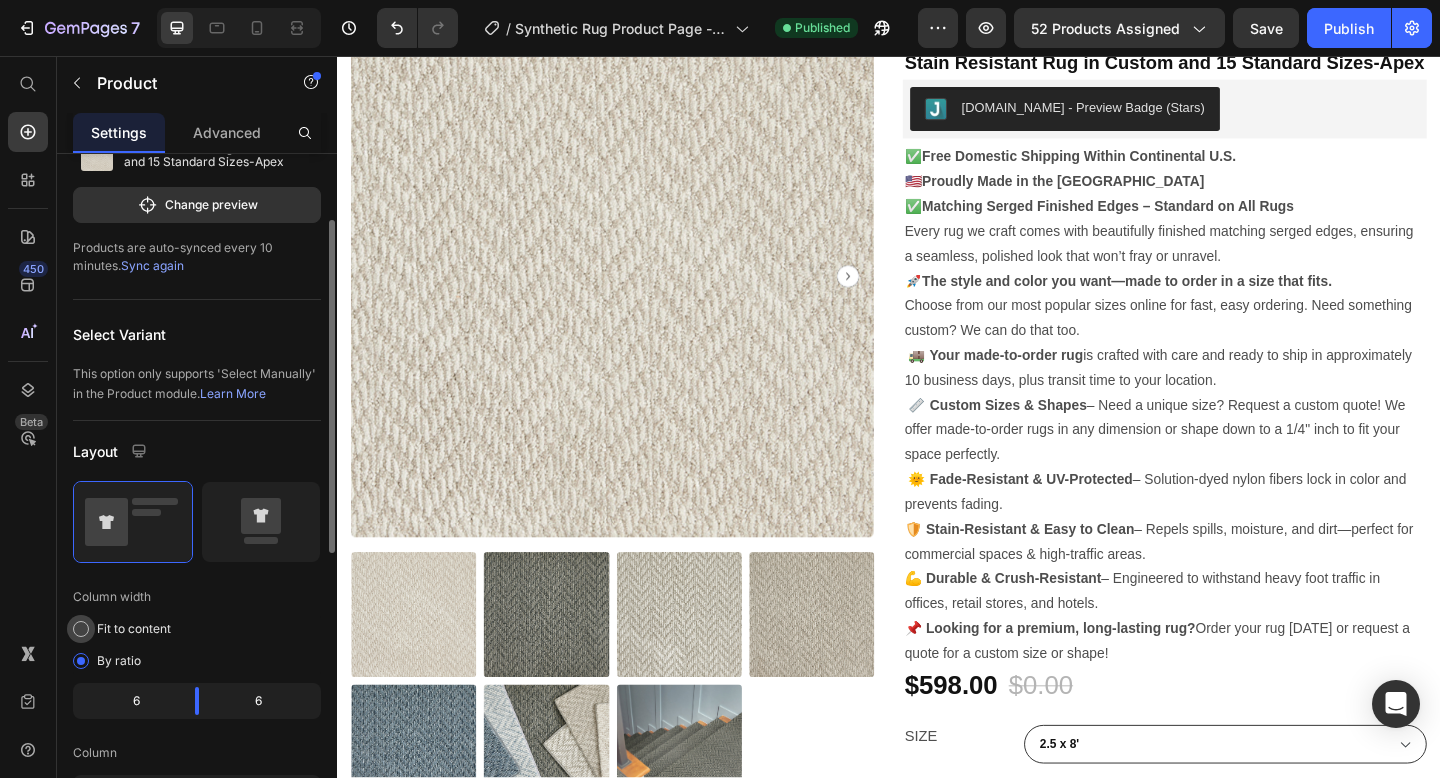 click at bounding box center [81, 629] 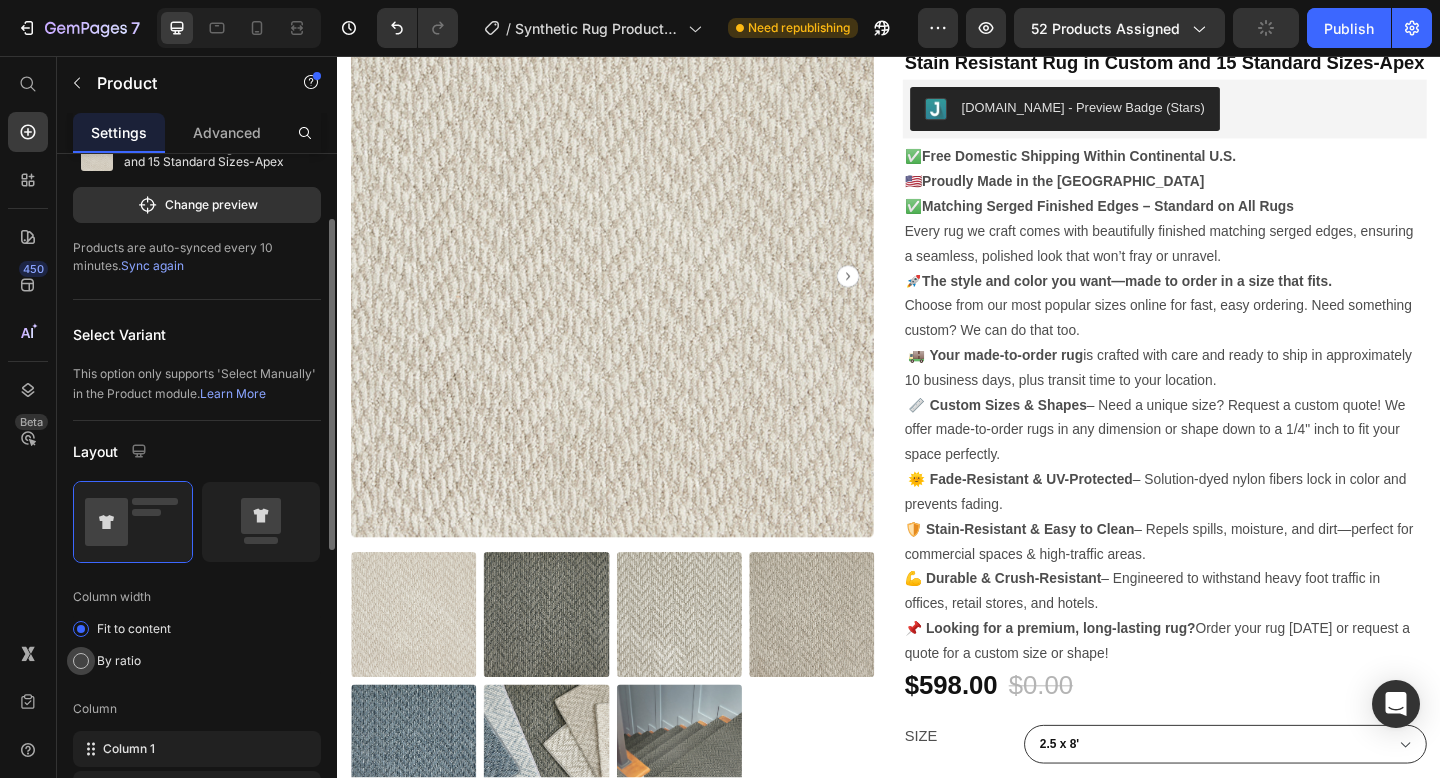 click at bounding box center (81, 661) 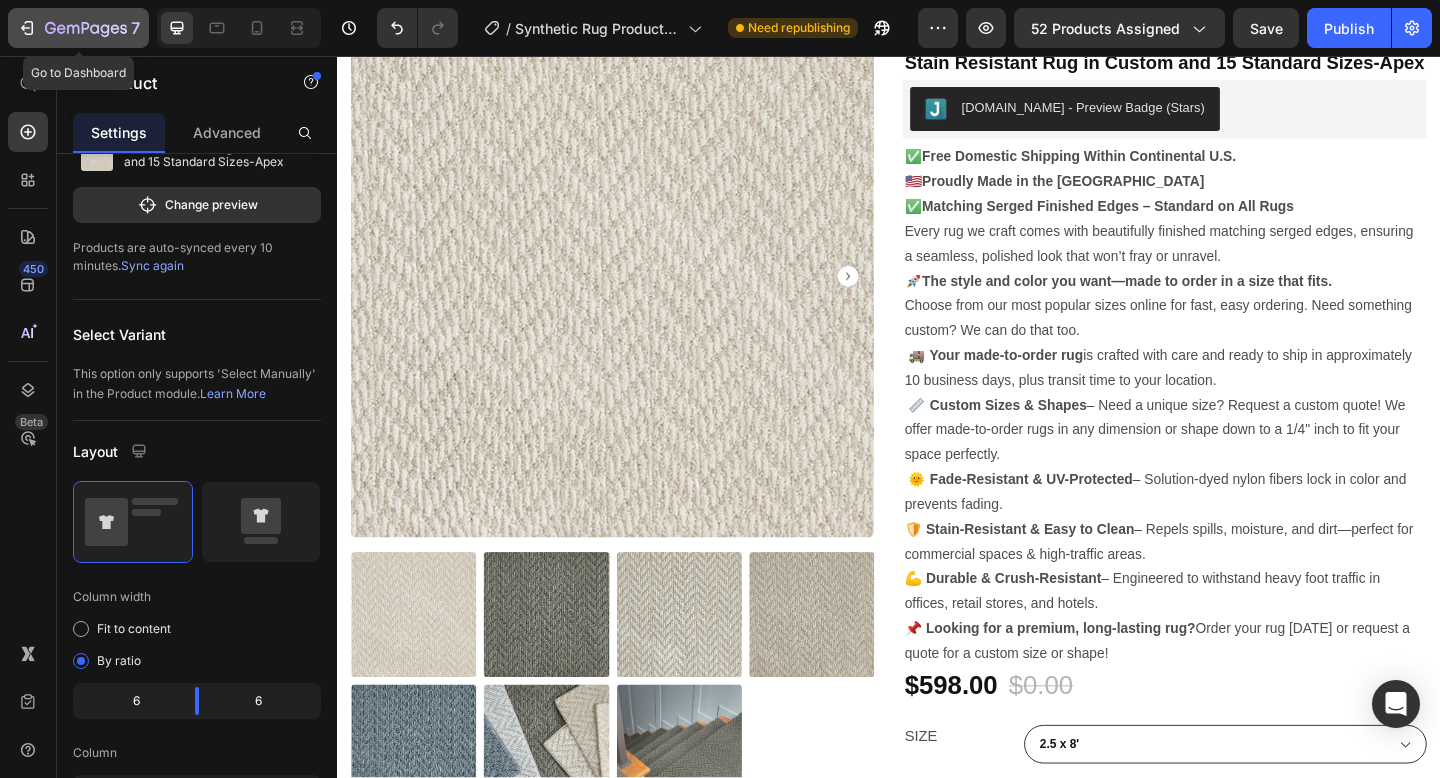 click 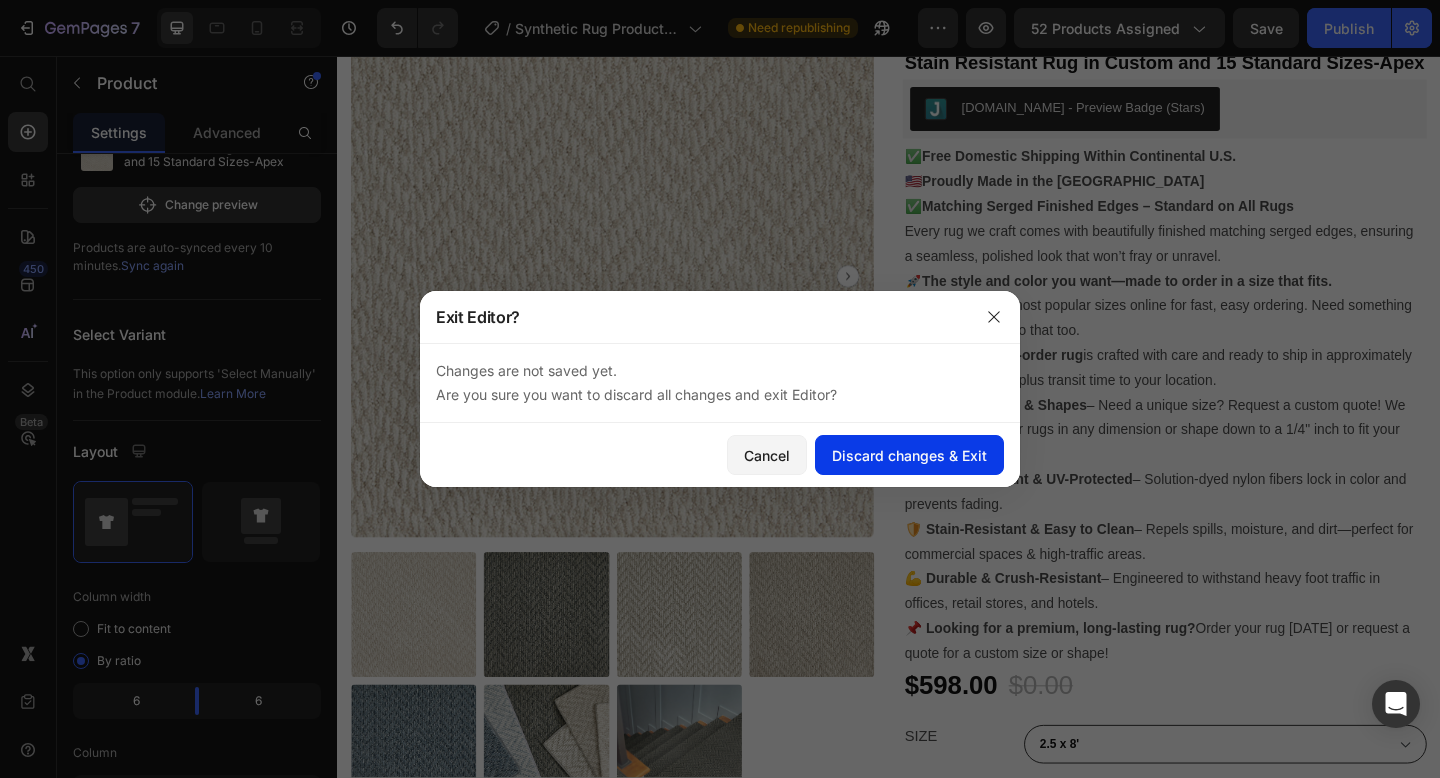 click on "Discard changes & Exit" at bounding box center [909, 455] 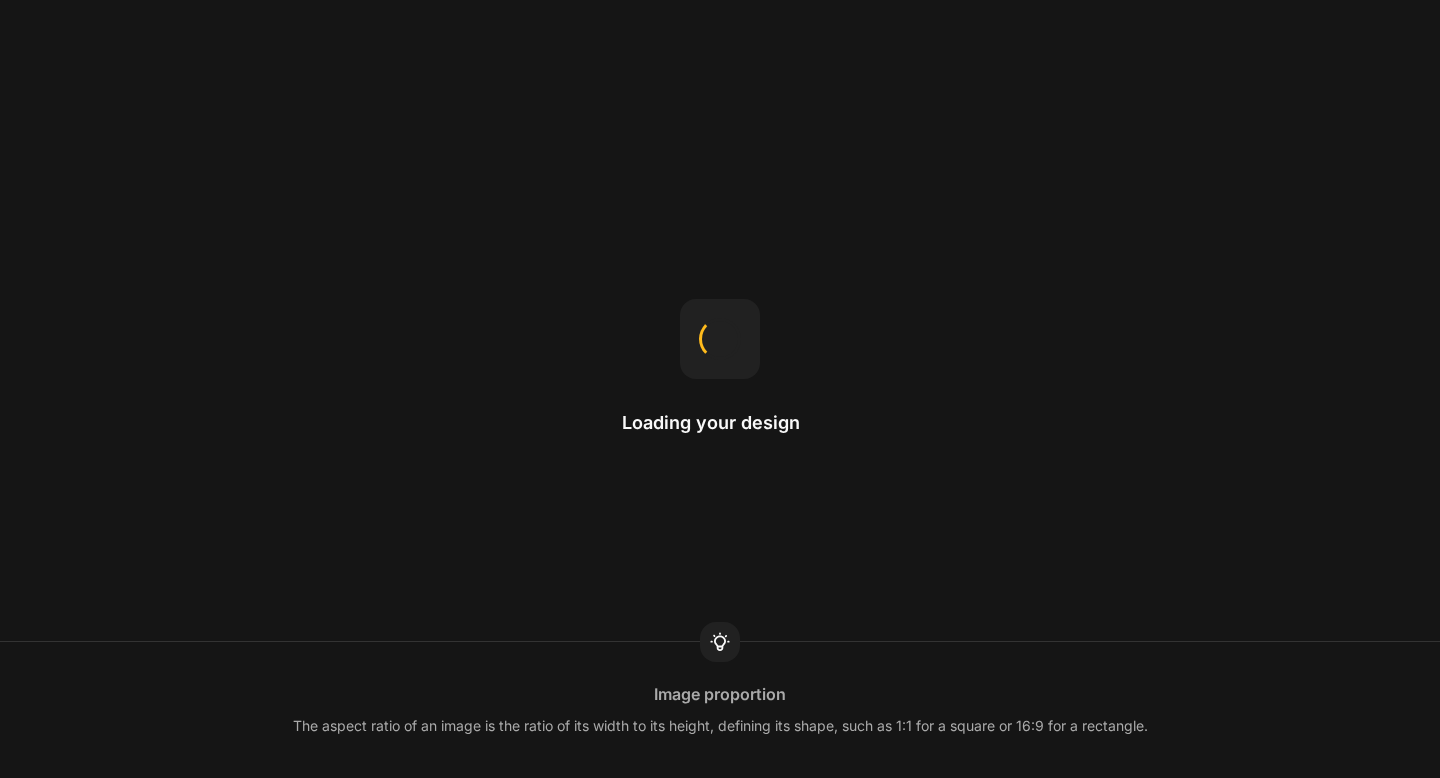 scroll, scrollTop: 0, scrollLeft: 0, axis: both 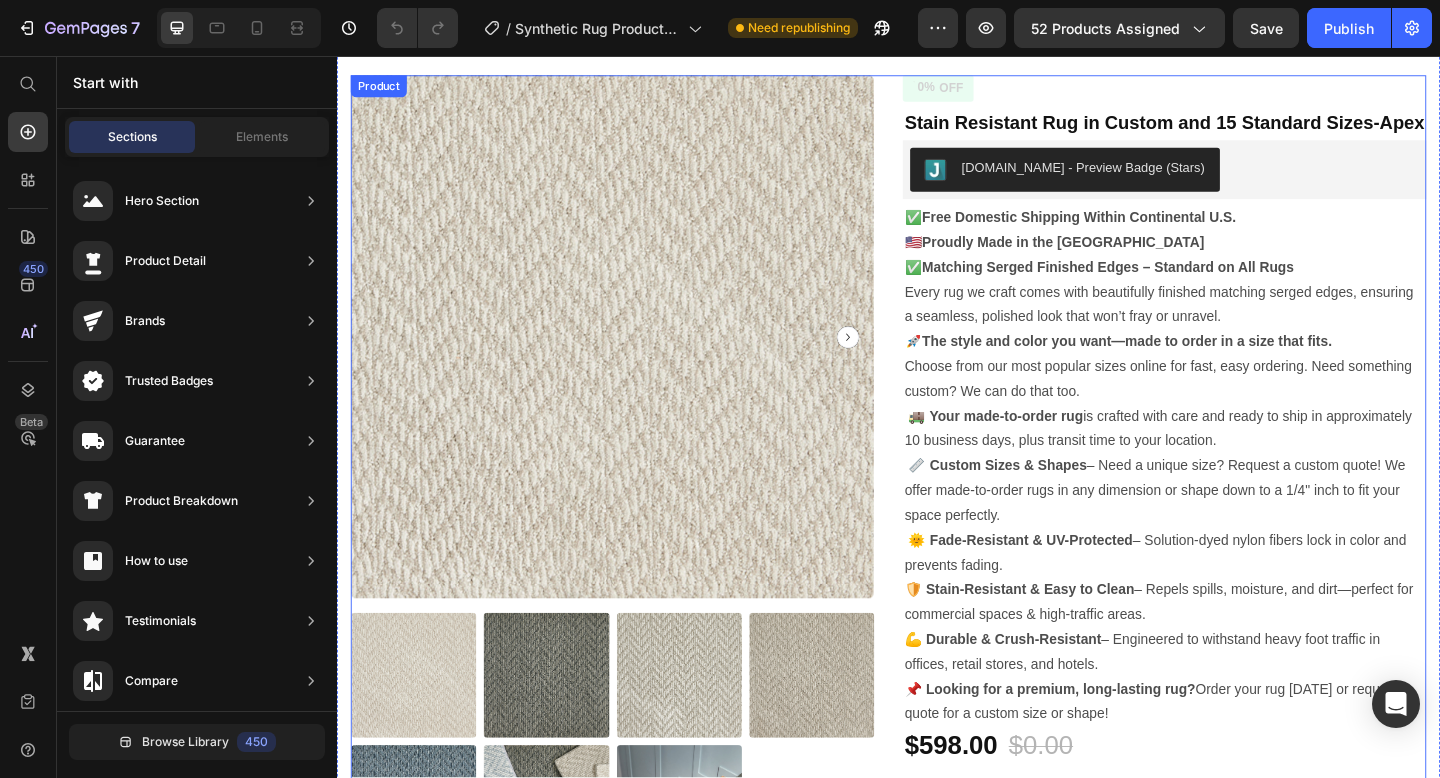 click at bounding box center (636, 361) 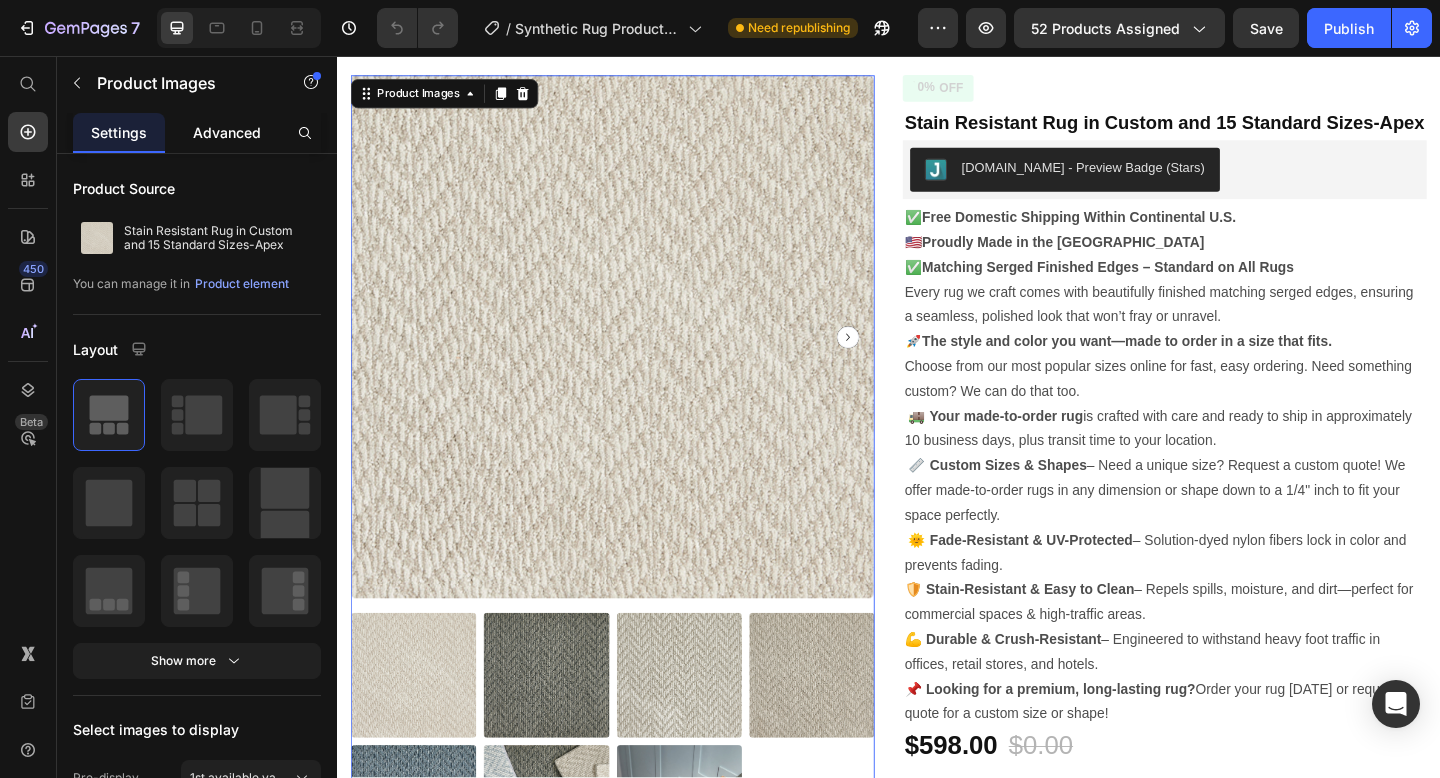click on "Advanced" at bounding box center [227, 132] 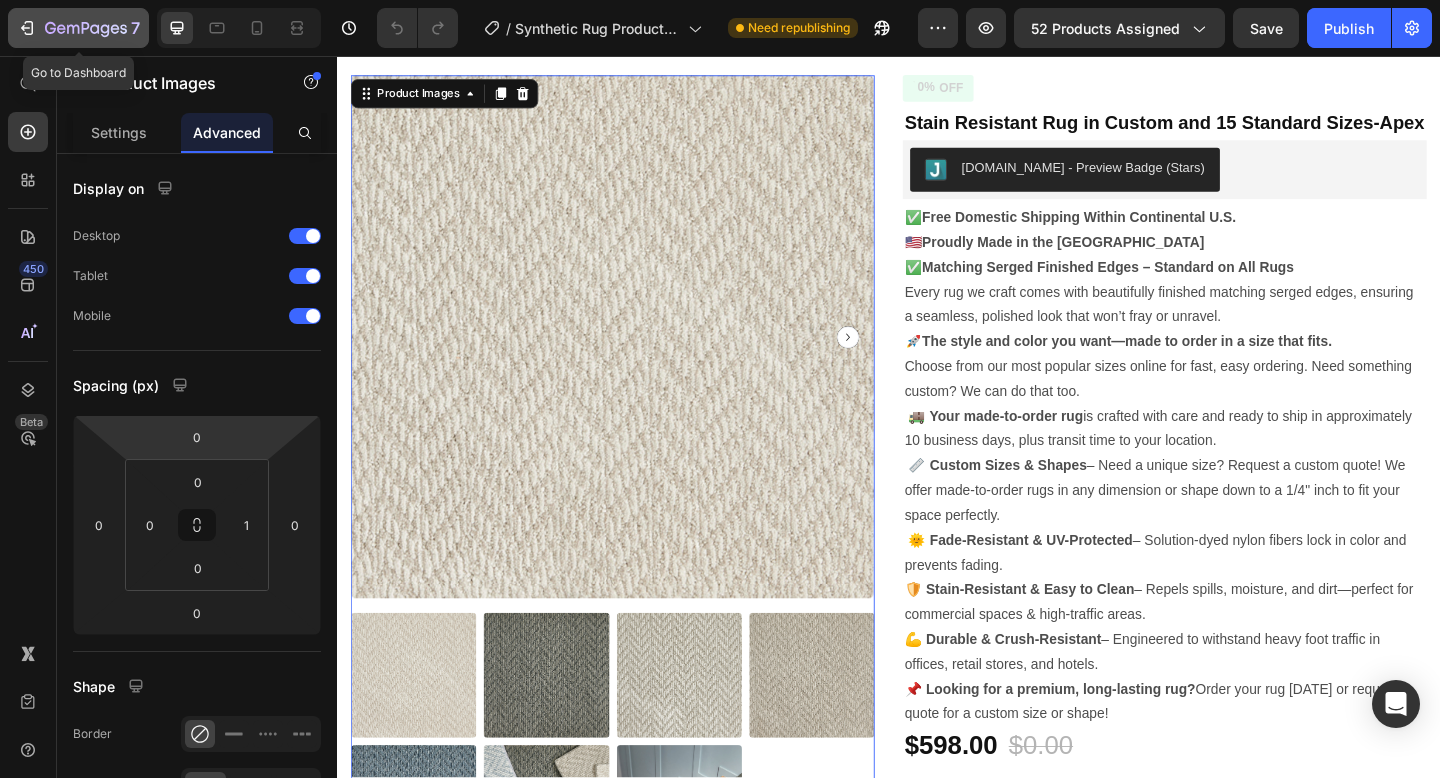 click 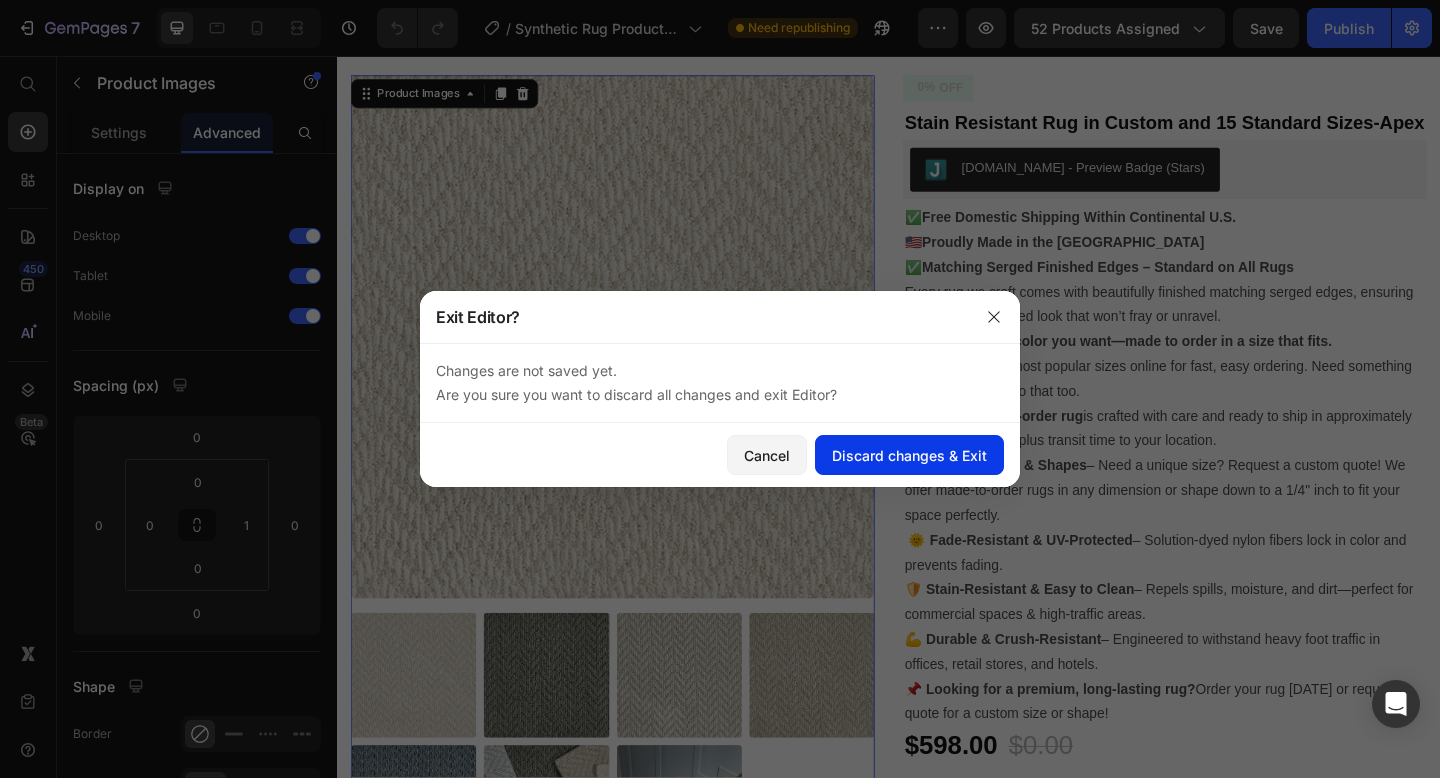 click on "Discard changes & Exit" at bounding box center (909, 455) 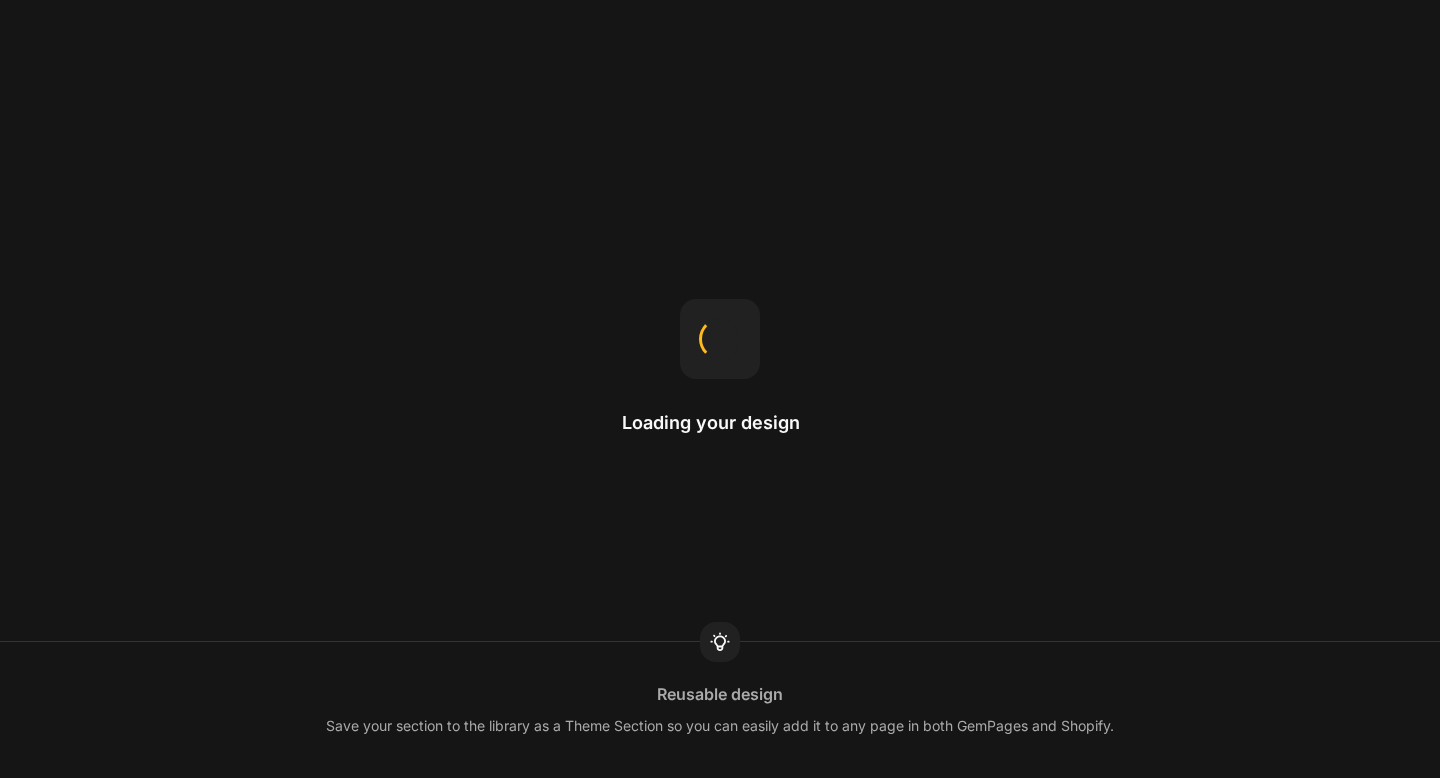 scroll, scrollTop: 0, scrollLeft: 0, axis: both 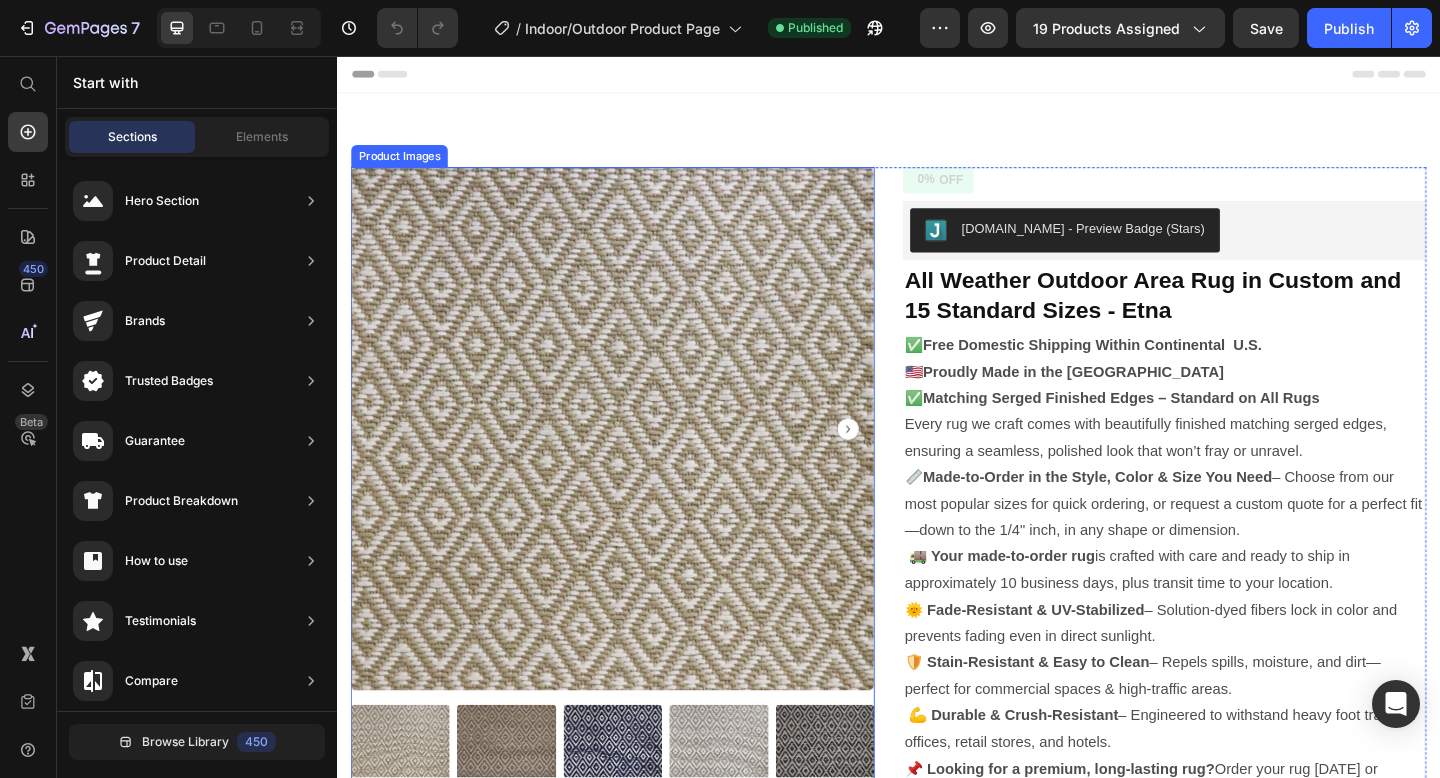click at bounding box center [636, 461] 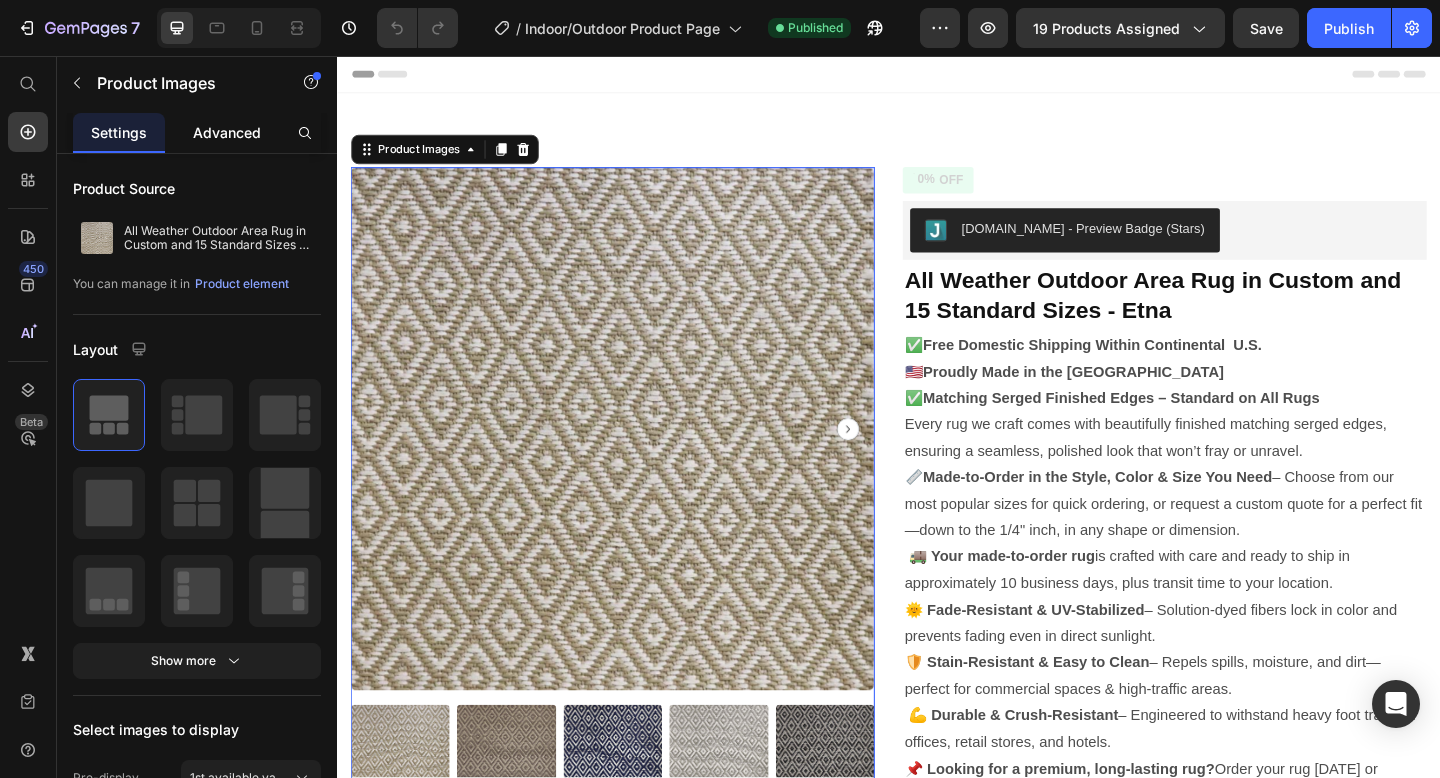 click on "Advanced" at bounding box center (227, 132) 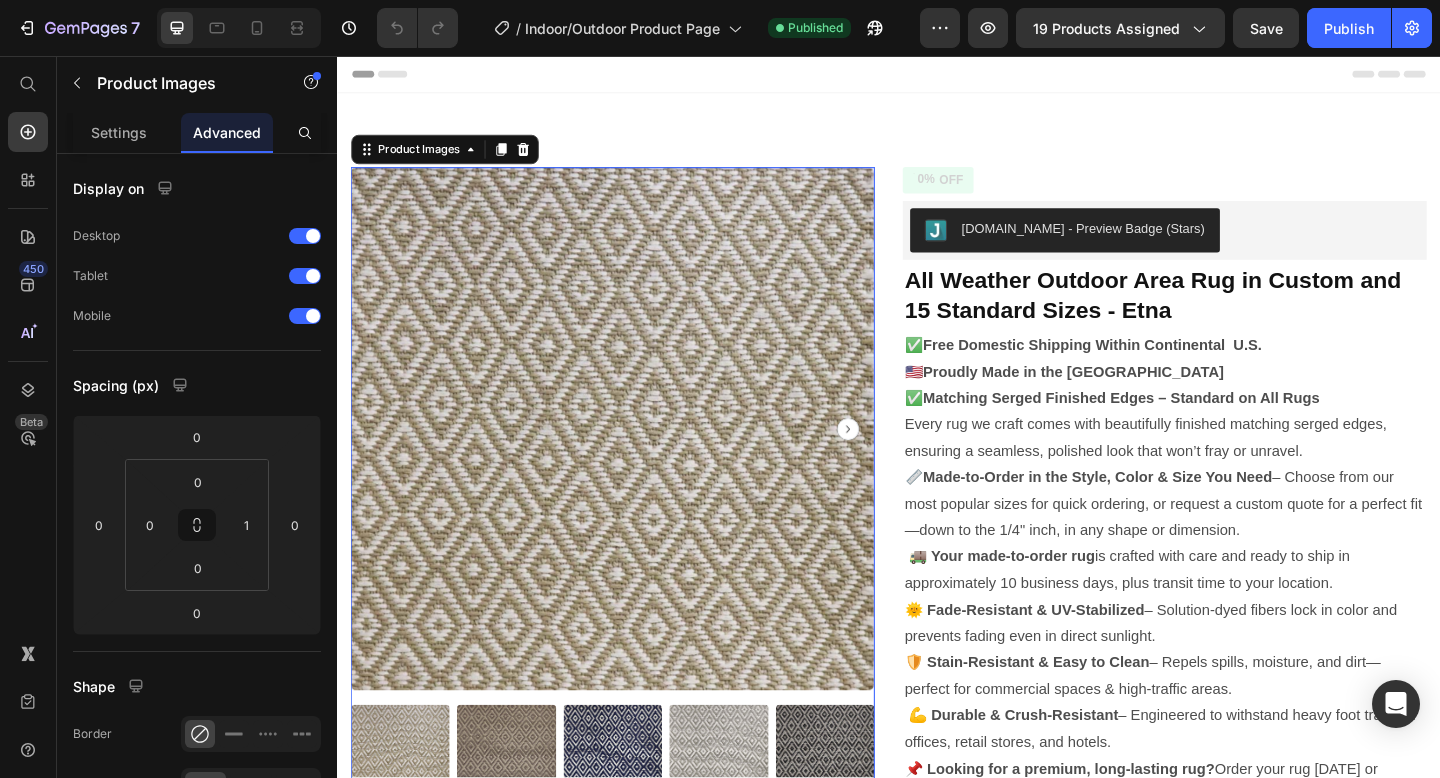 click at bounding box center [636, 461] 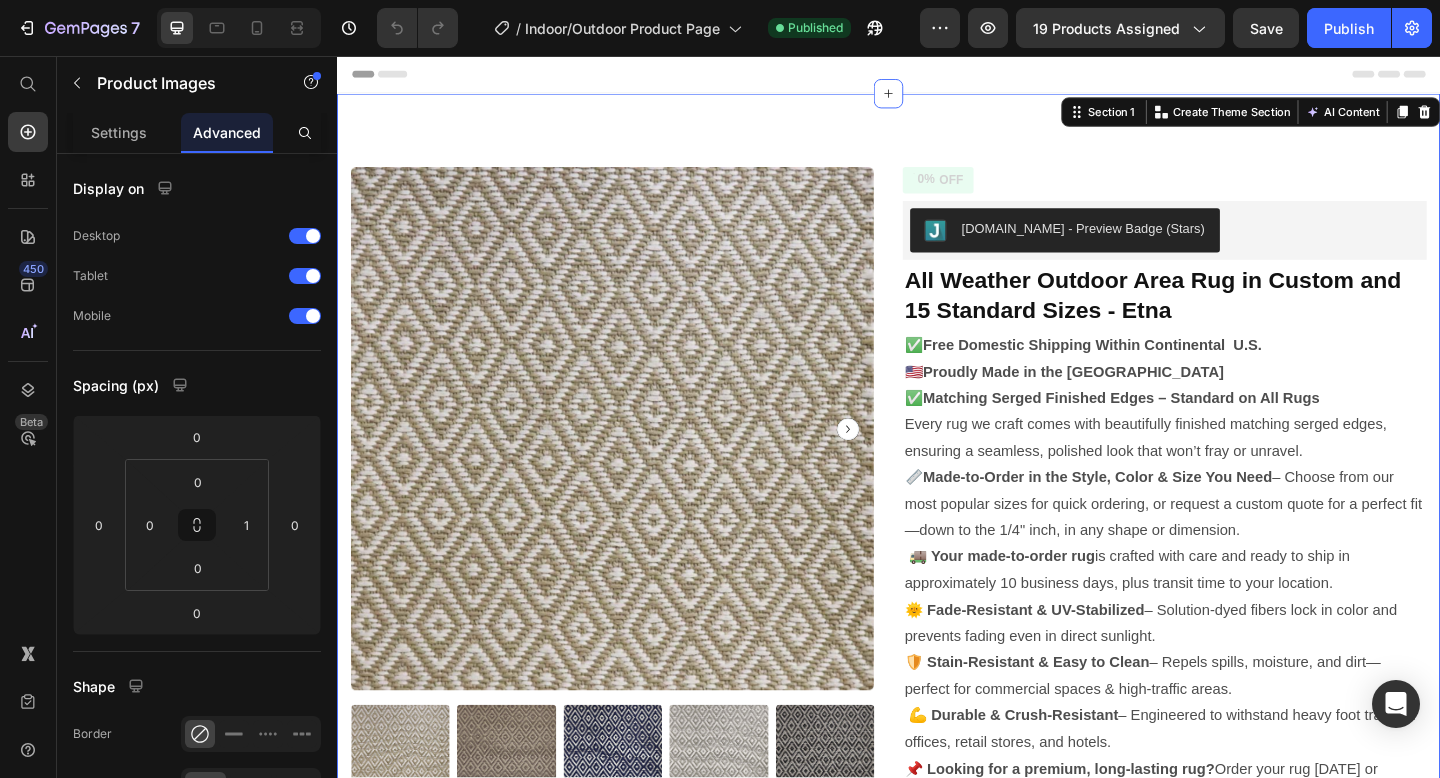 click on "Product Images
Can't find the right outdoor rug? We'll make it
Key benefits to all-weather outdoor rugs
Does my rug come with finished edges?
Care Instructions - Keep Your Rug Look New
How can I place an order for a custom size or shape? Accordion 0% OFF Discount Tag [DOMAIN_NAME] - Preview Badge (Stars) [DOMAIN_NAME] All Weather Outdoor Area Rug in Custom and 15 Standard Sizes - Etna Product Title ✅ Free Domestic Shipping Within Continental  U.S. 🇺🇸 Proudly Made in the [GEOGRAPHIC_DATA] ✅  Matching Serged Finished Edges – Standard on All Rugs Every rug we craft comes with beautifully finished matching serged edges, ensuring a seamless, polished look that won’t fray or unravel. 📏 Made-to-Order in the Style, Color & Size You Need  – Choose from our most popular sizes for quick ordering, or request a custom quote for a perfect fit—down to the 1/4" inch, in any shape or dimension.   🚚 Your made-to-order rug" at bounding box center (937, 666) 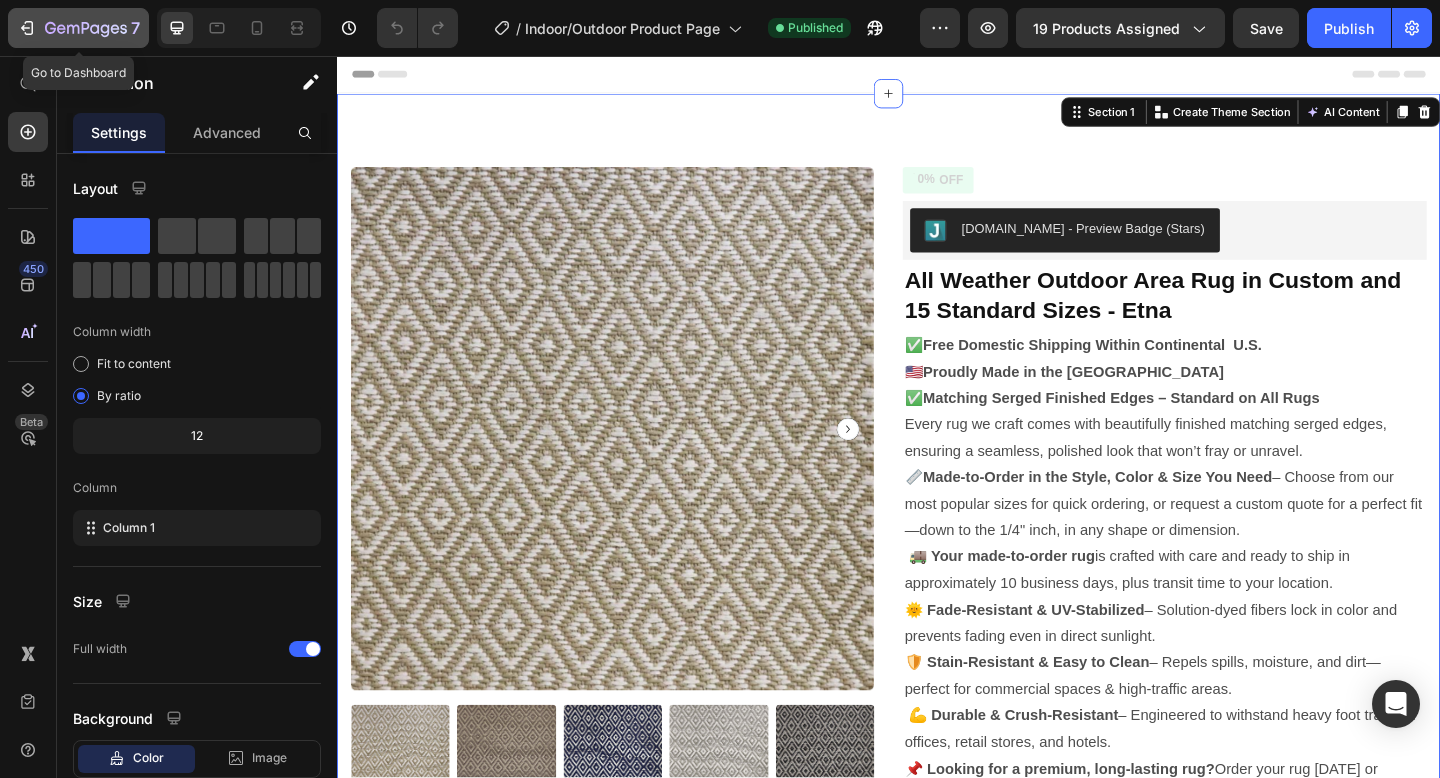 click 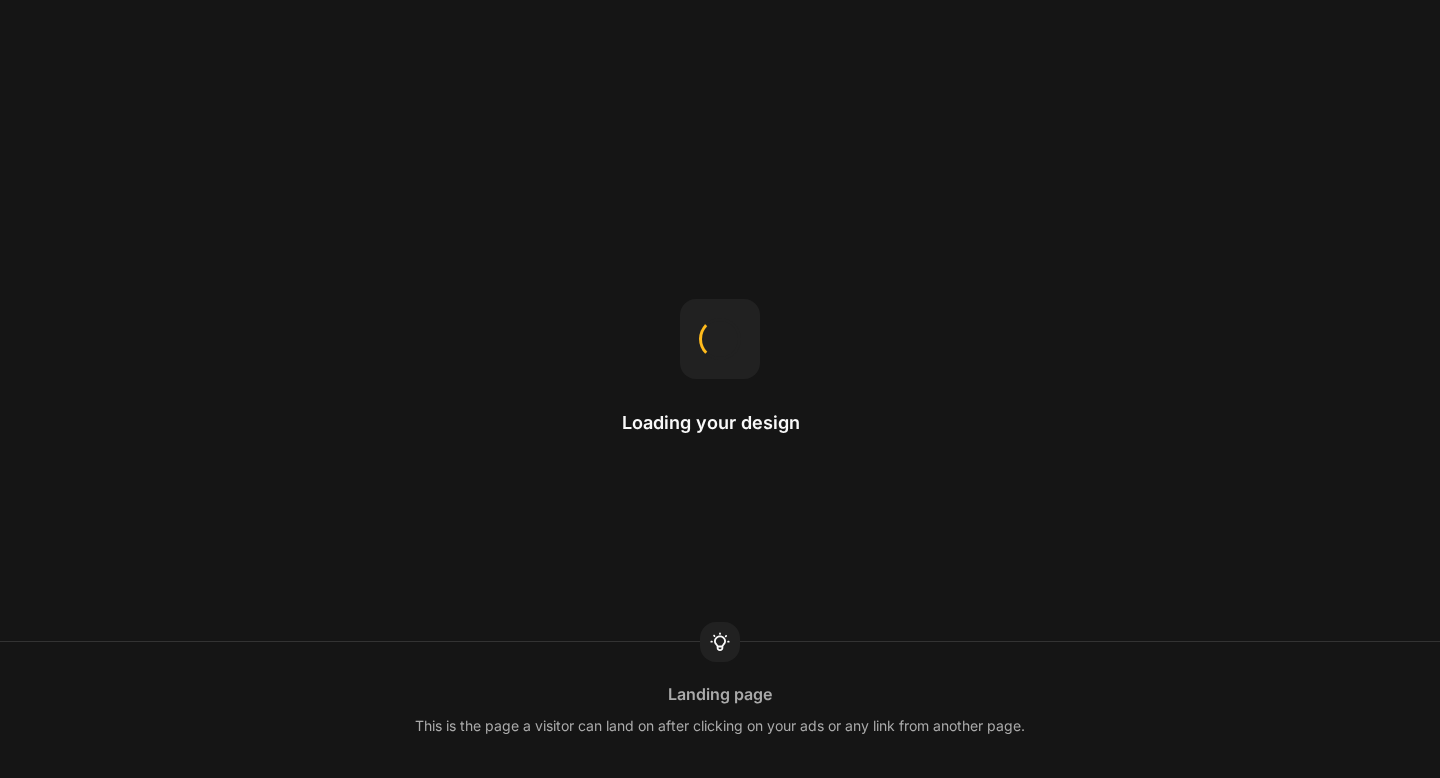 scroll, scrollTop: 0, scrollLeft: 0, axis: both 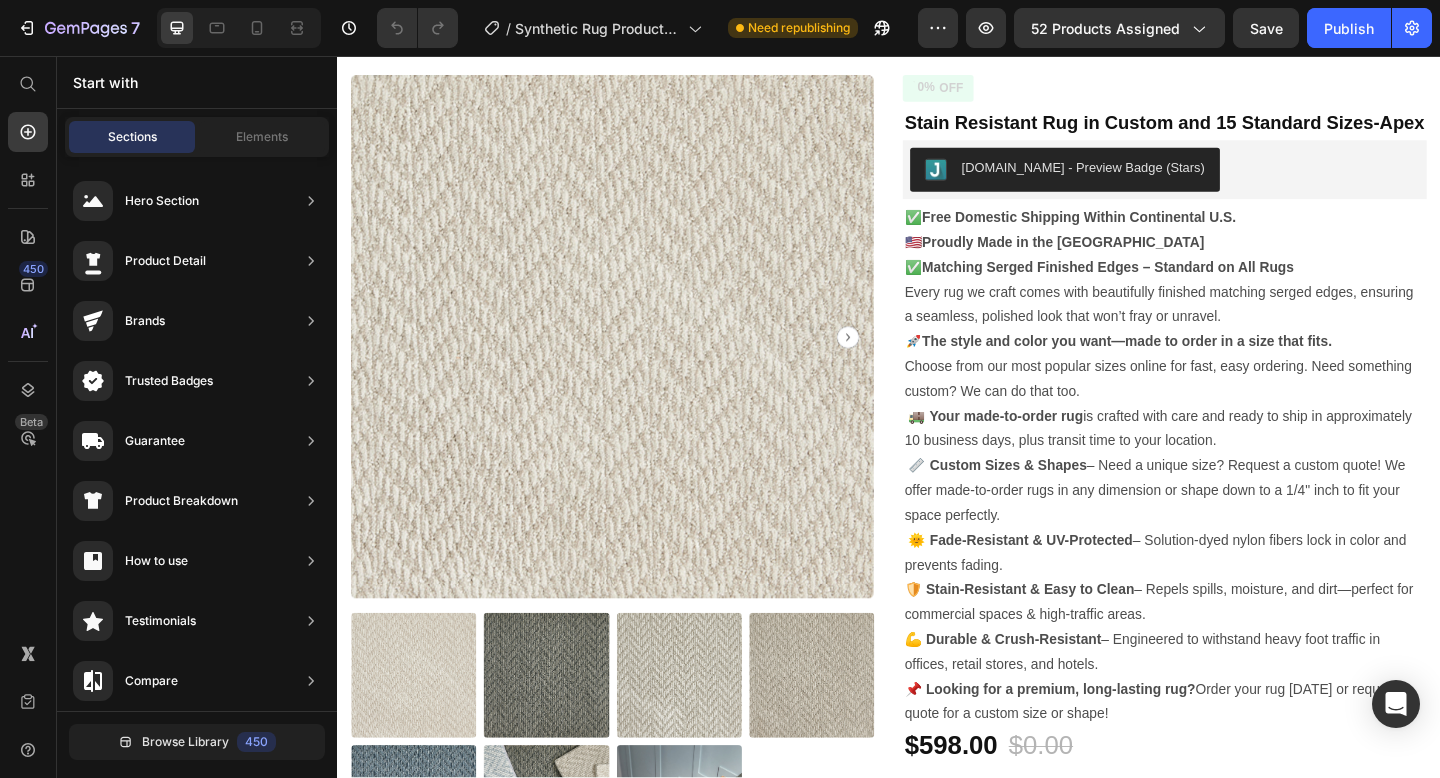 click at bounding box center (636, 361) 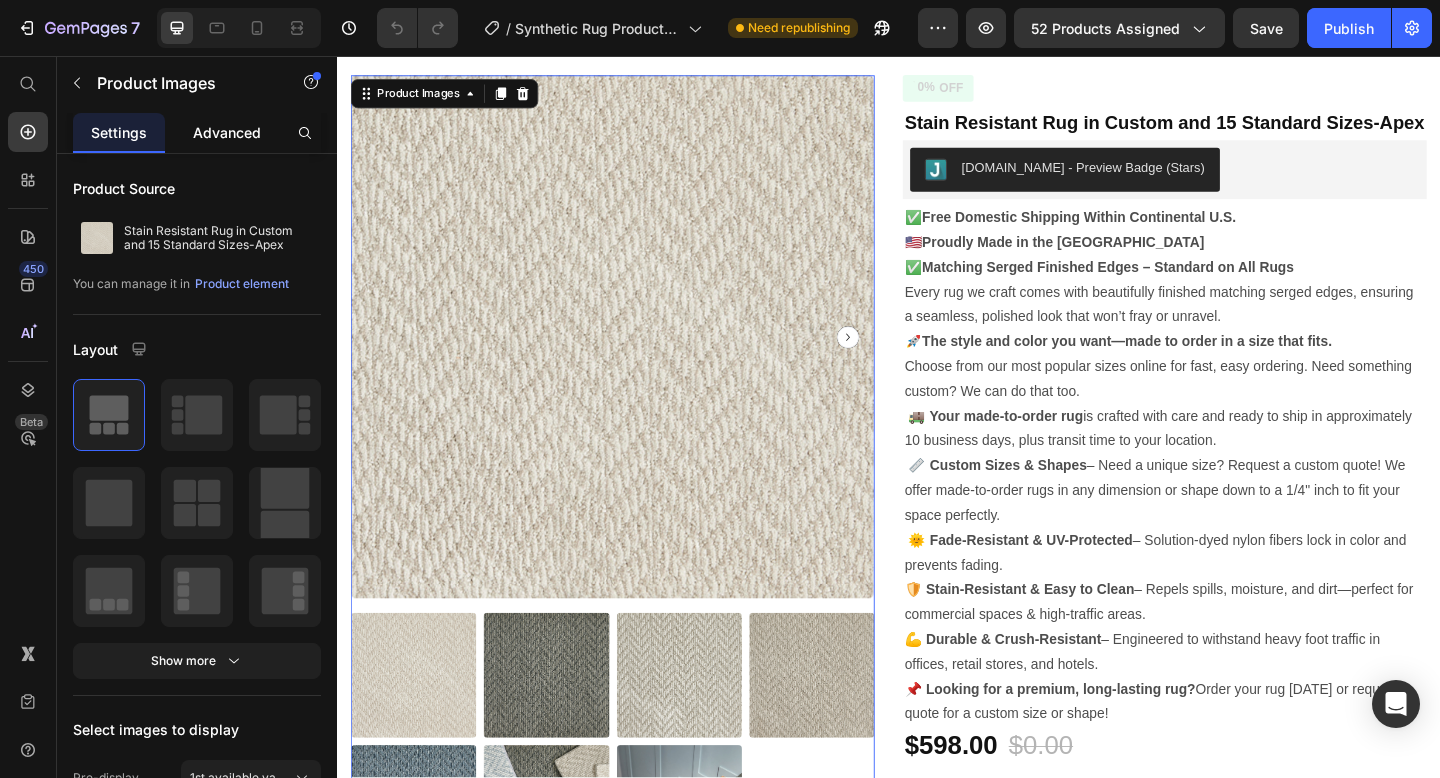 click on "Advanced" at bounding box center (227, 132) 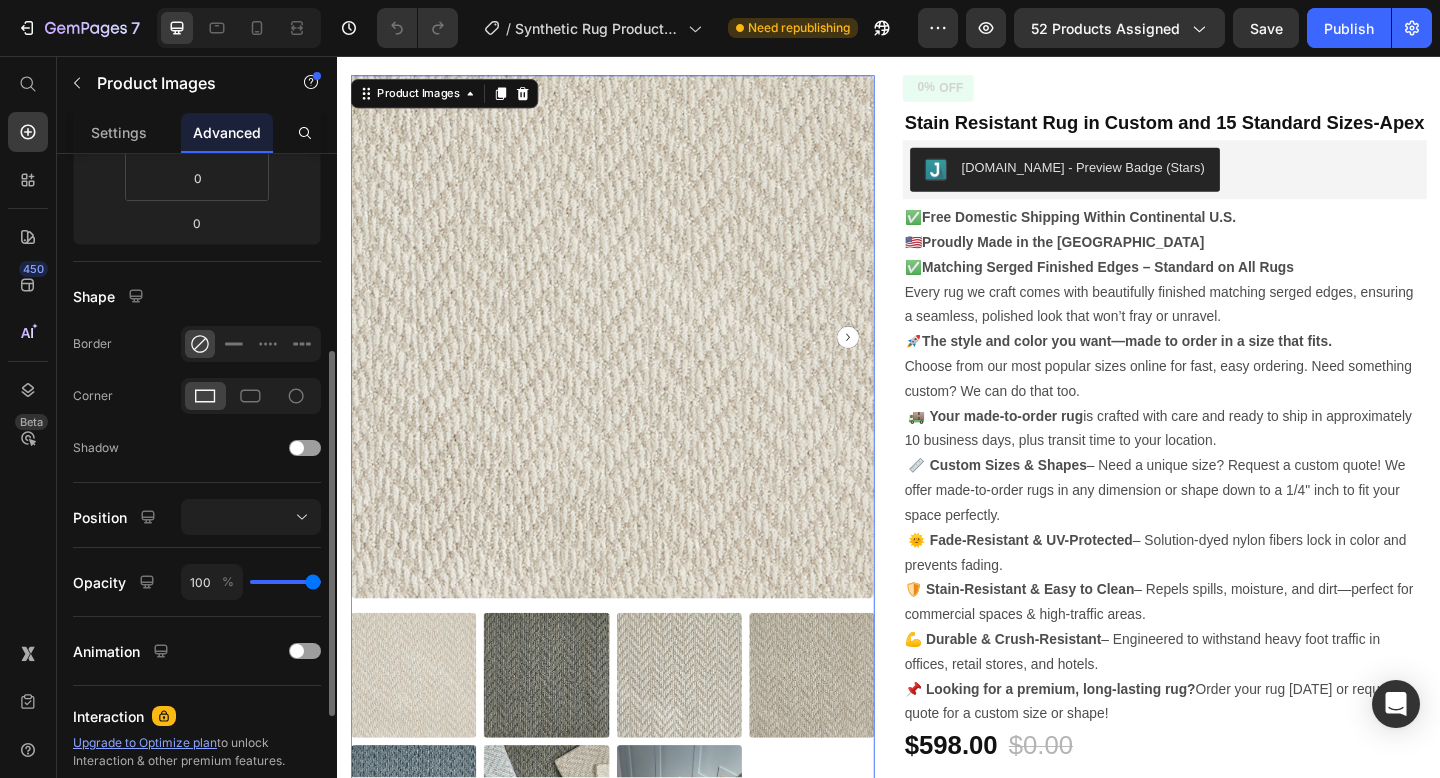 scroll, scrollTop: 399, scrollLeft: 0, axis: vertical 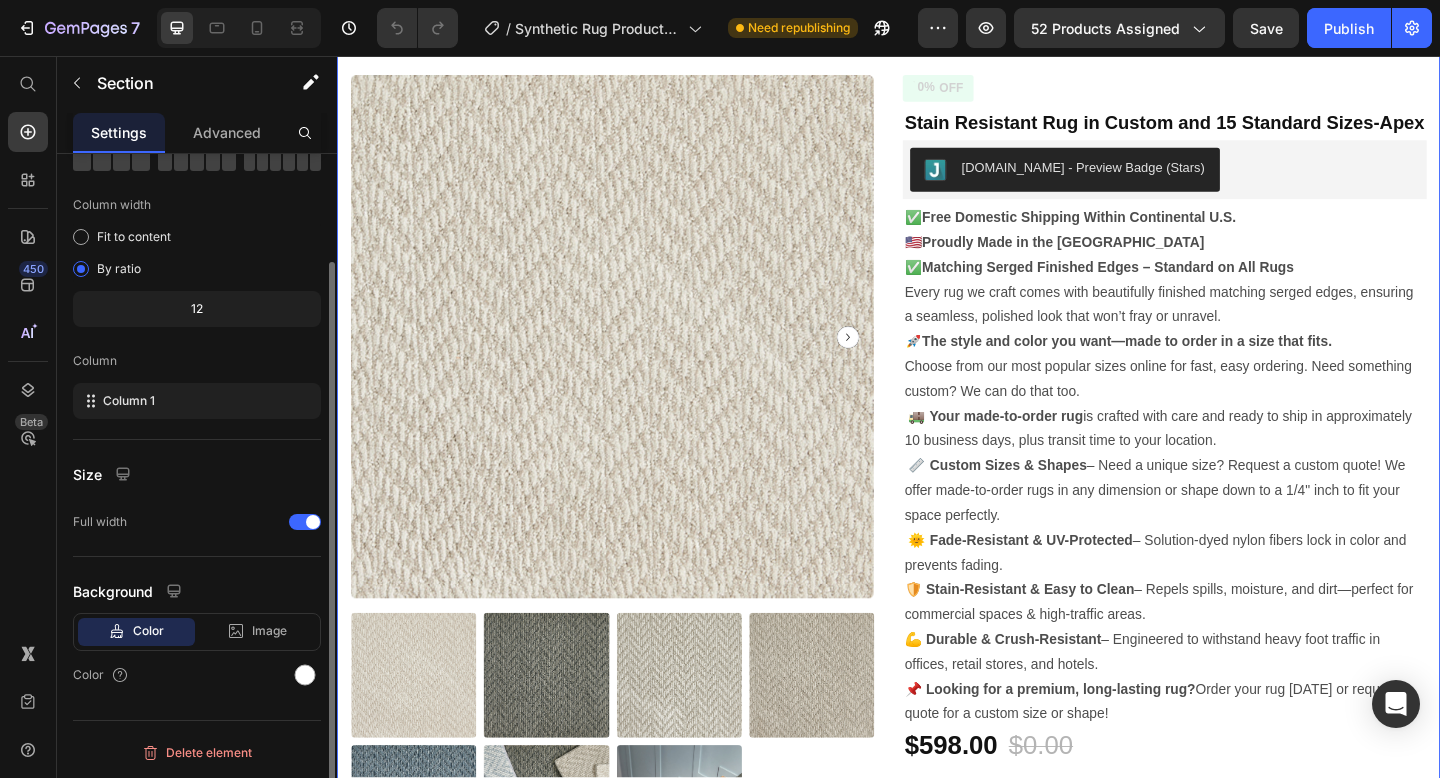click on "Product Images
Can't find the right rug? We'll make it
Key Benefits of Stain-Resistant Rugs
Does my rug come with finished edges?
How can I place an order for a custom size or shape?
Care instruction - Keep your rug looking new Accordion 0% OFF Discount Tag Stain Resistant Rug in Custom and 15 Standard Sizes-Apex Product Title [DOMAIN_NAME] - Preview Badge (Stars) [DOMAIN_NAME] ✅  Free Domestic Shipping Within Continental U.S. 🇺🇸  Proudly Made in the [GEOGRAPHIC_DATA] ✅  Matching Serged Finished Edges – Standard on All Rugs Every rug we craft comes with beautifully finished matching serged edges, ensuring a seamless, polished look that won’t fray or unravel. 🚀  The style and color you want—made to order in a size that fits. Choose from our most popular sizes online for fast, easy ordering. Need something custom? We can do that too.   🚚 Your made-to-order rug   📏 Custom Sizes & Shapes   Text Block $0.00" at bounding box center [937, 646] 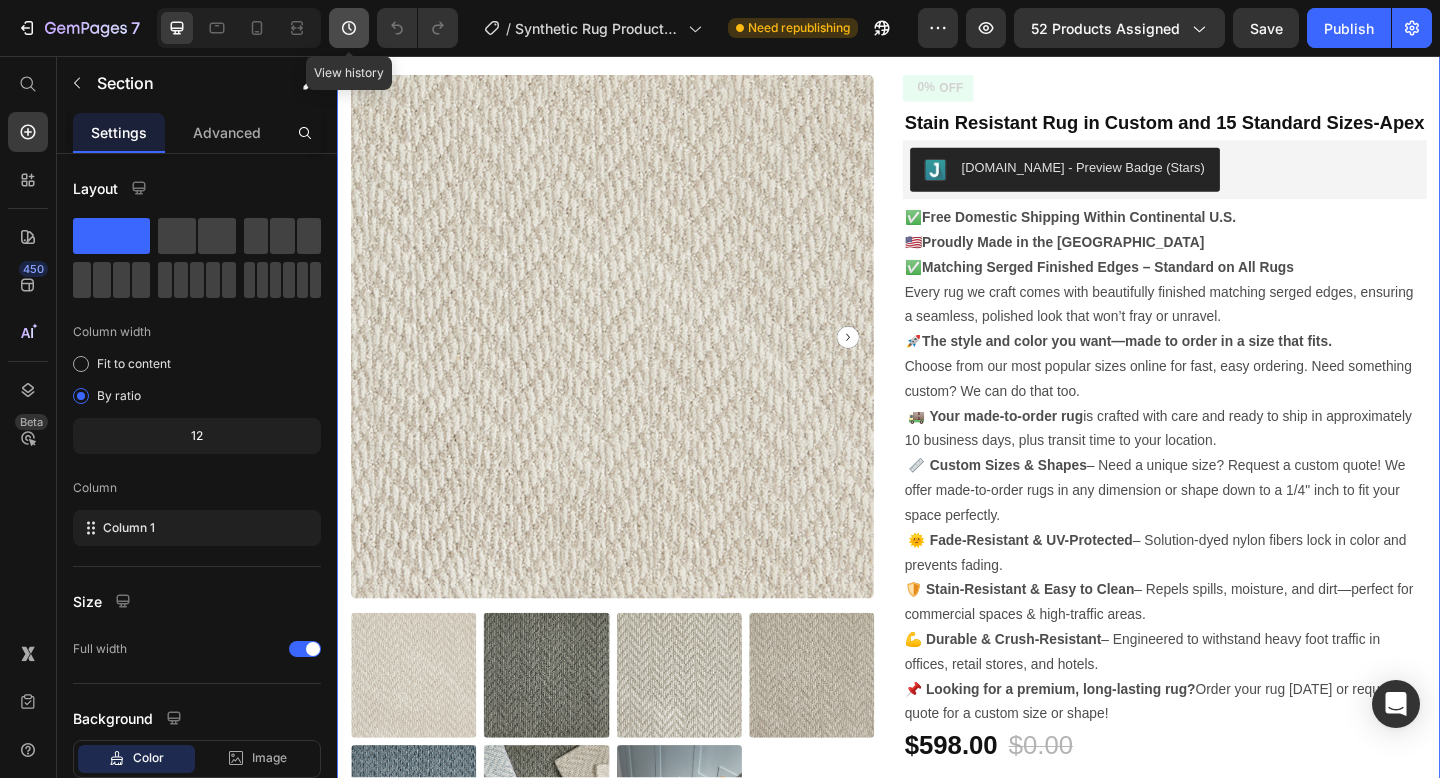 click 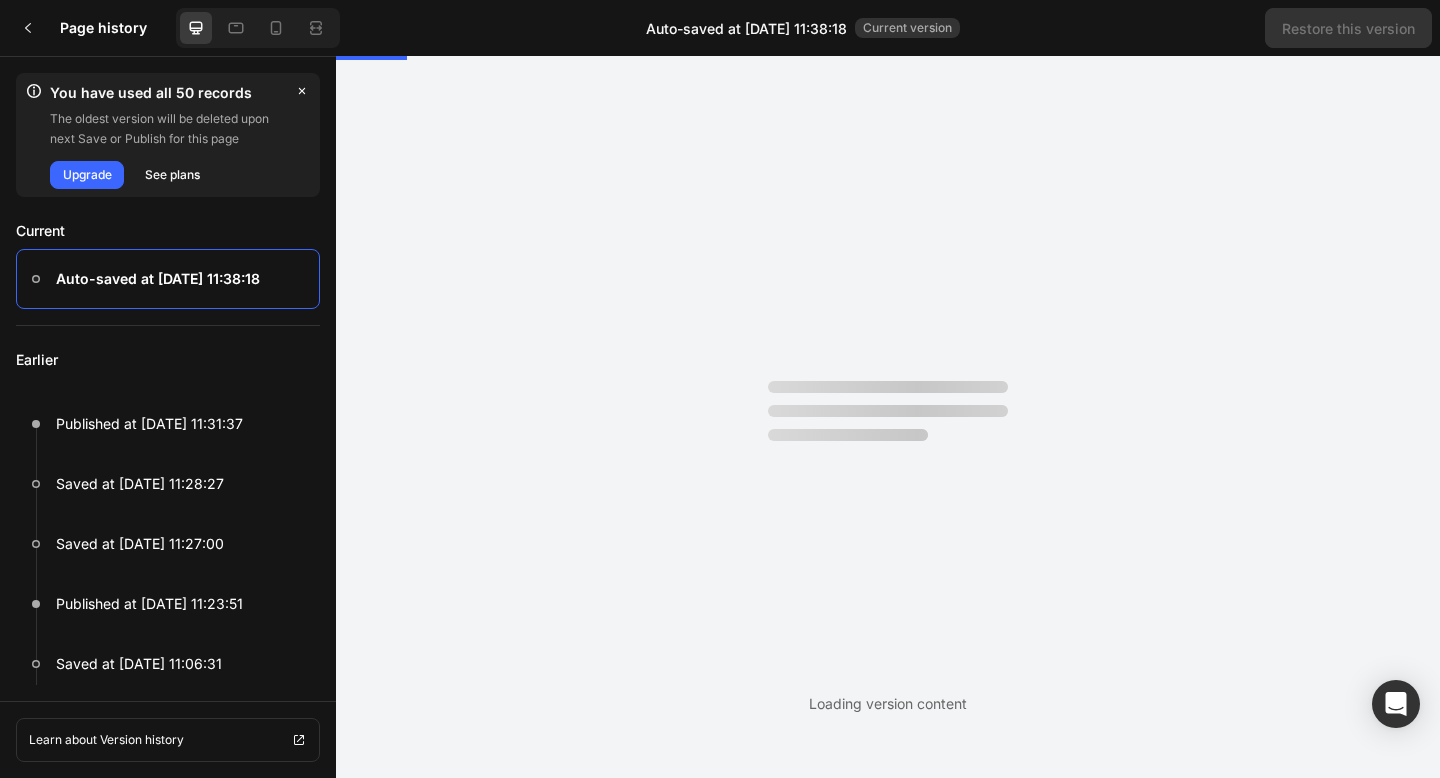 scroll, scrollTop: 0, scrollLeft: 0, axis: both 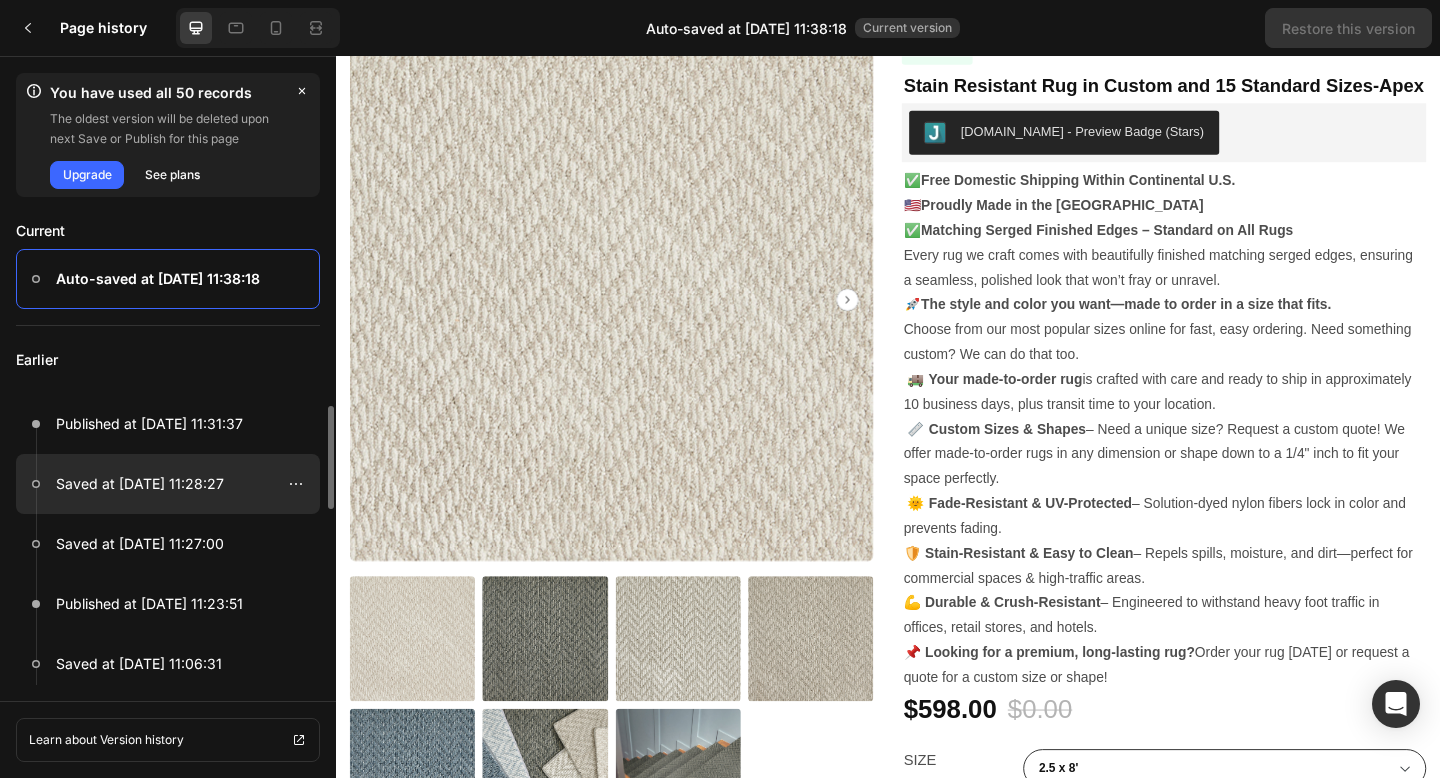 click on "Saved at [DATE] 11:28:27" at bounding box center (140, 484) 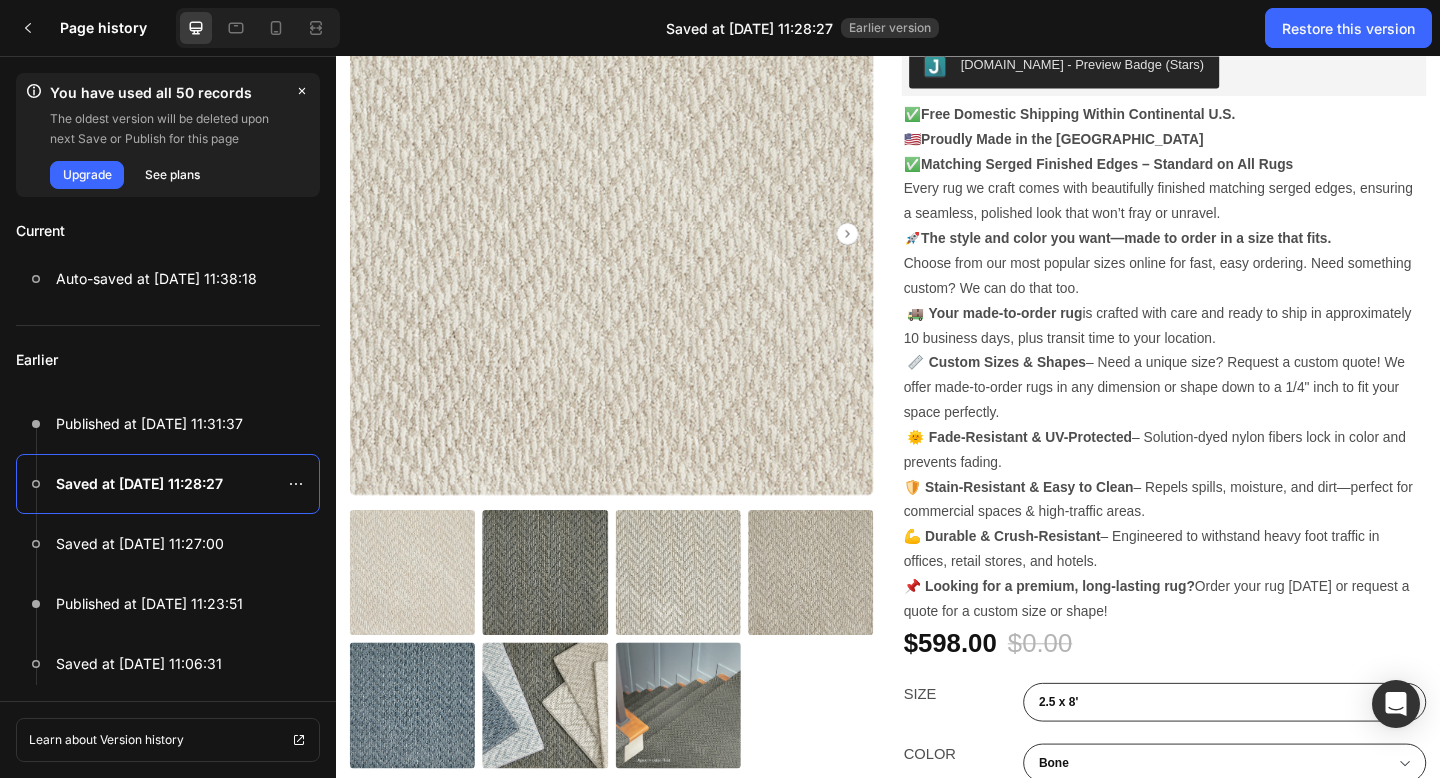 scroll, scrollTop: 0, scrollLeft: 0, axis: both 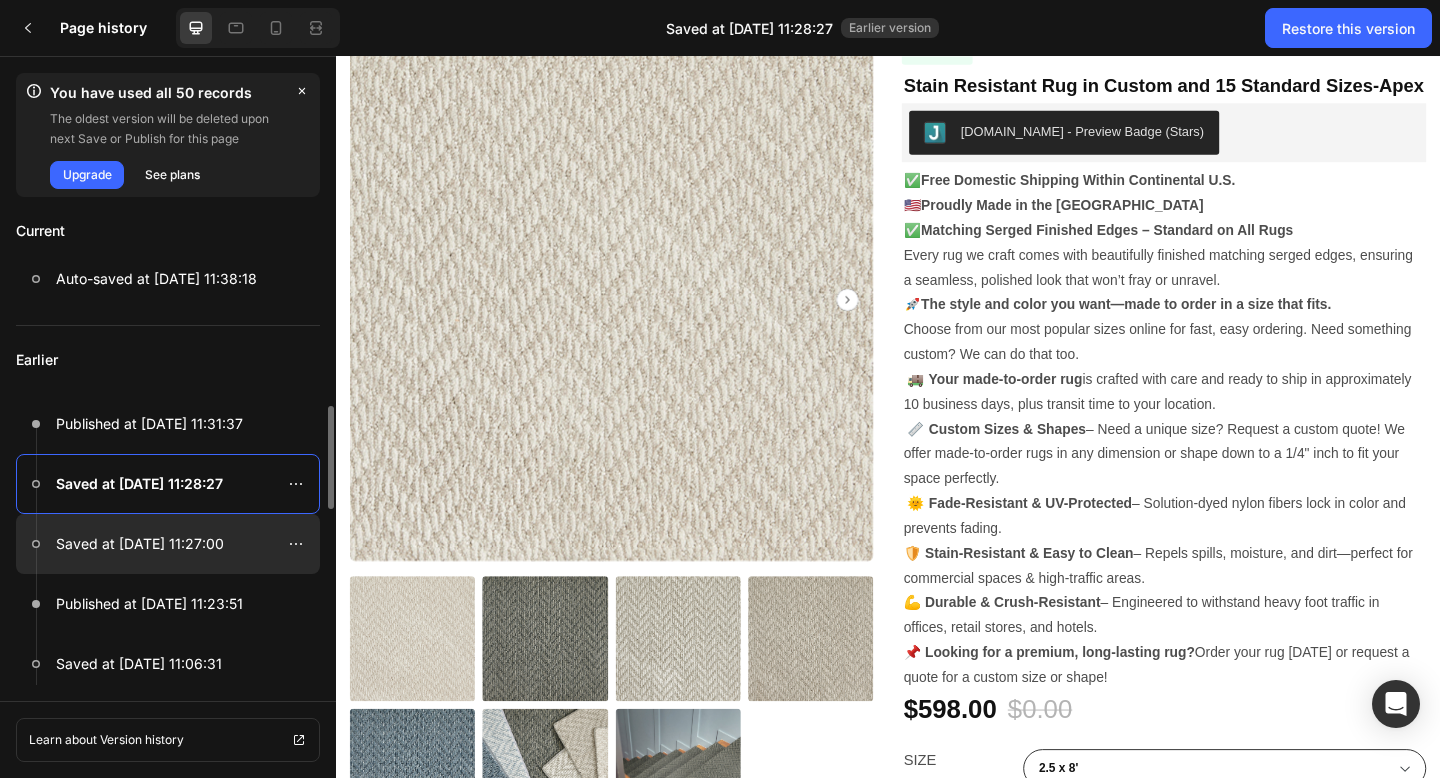 click on "Saved at [DATE] 11:27:00" at bounding box center [140, 544] 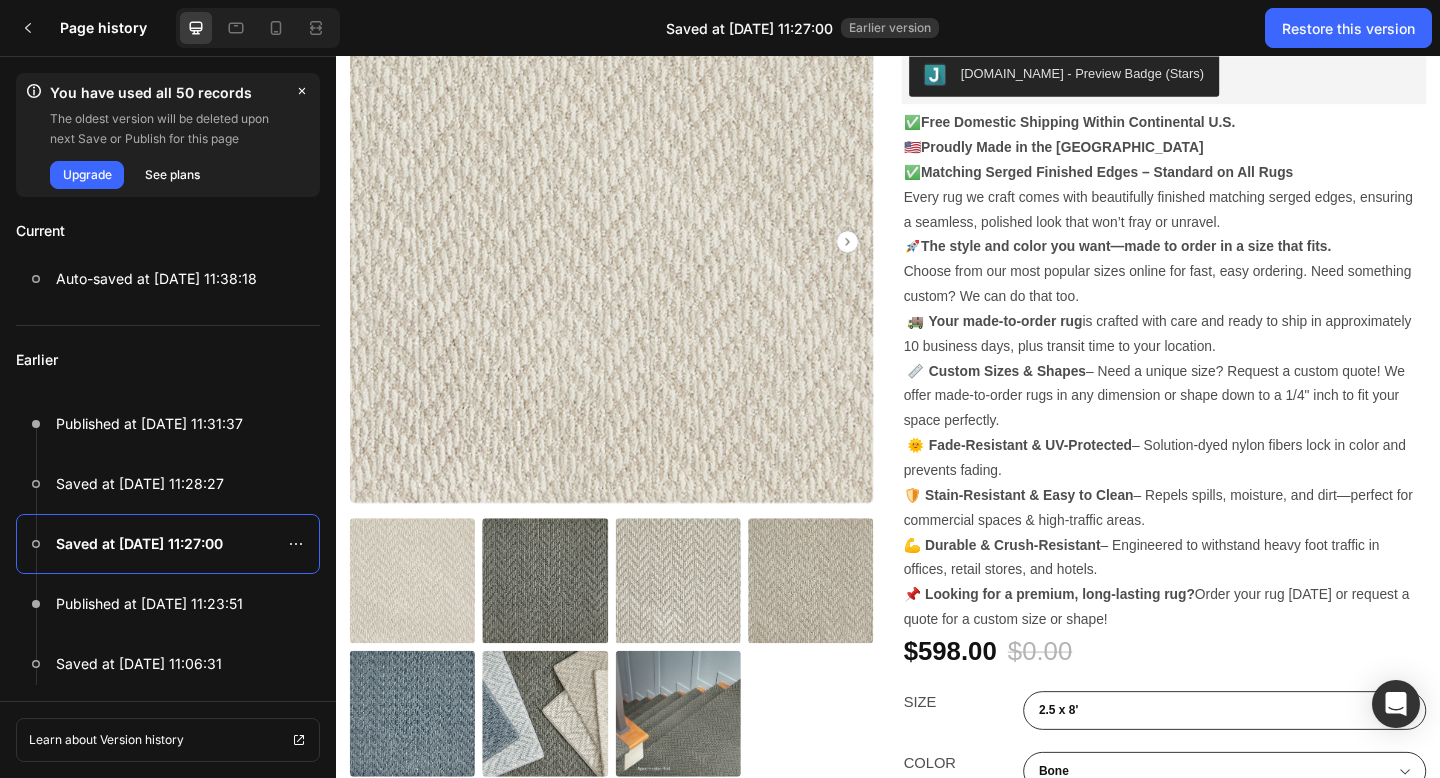 scroll, scrollTop: 0, scrollLeft: 0, axis: both 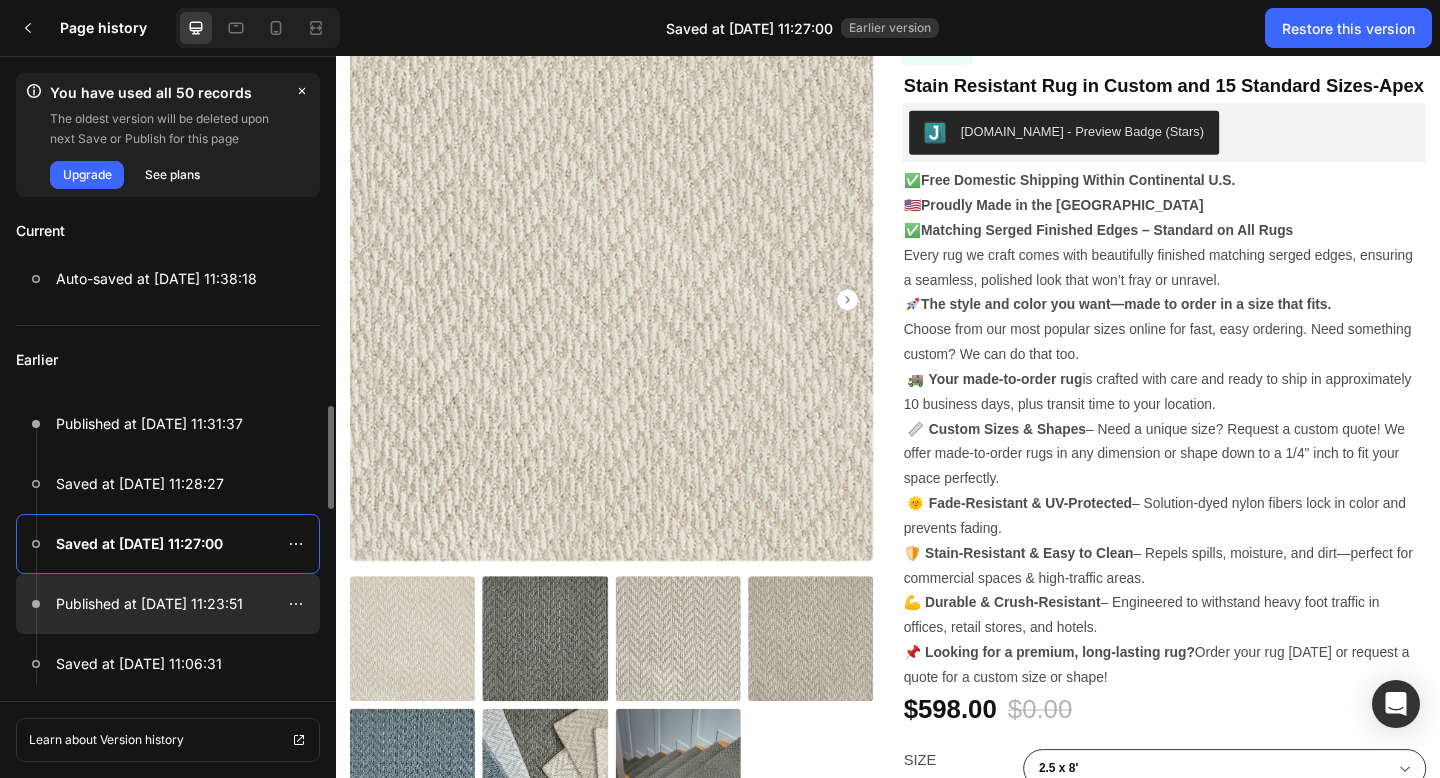 click on "Published at Jul 10, 11:23:51" at bounding box center [149, 604] 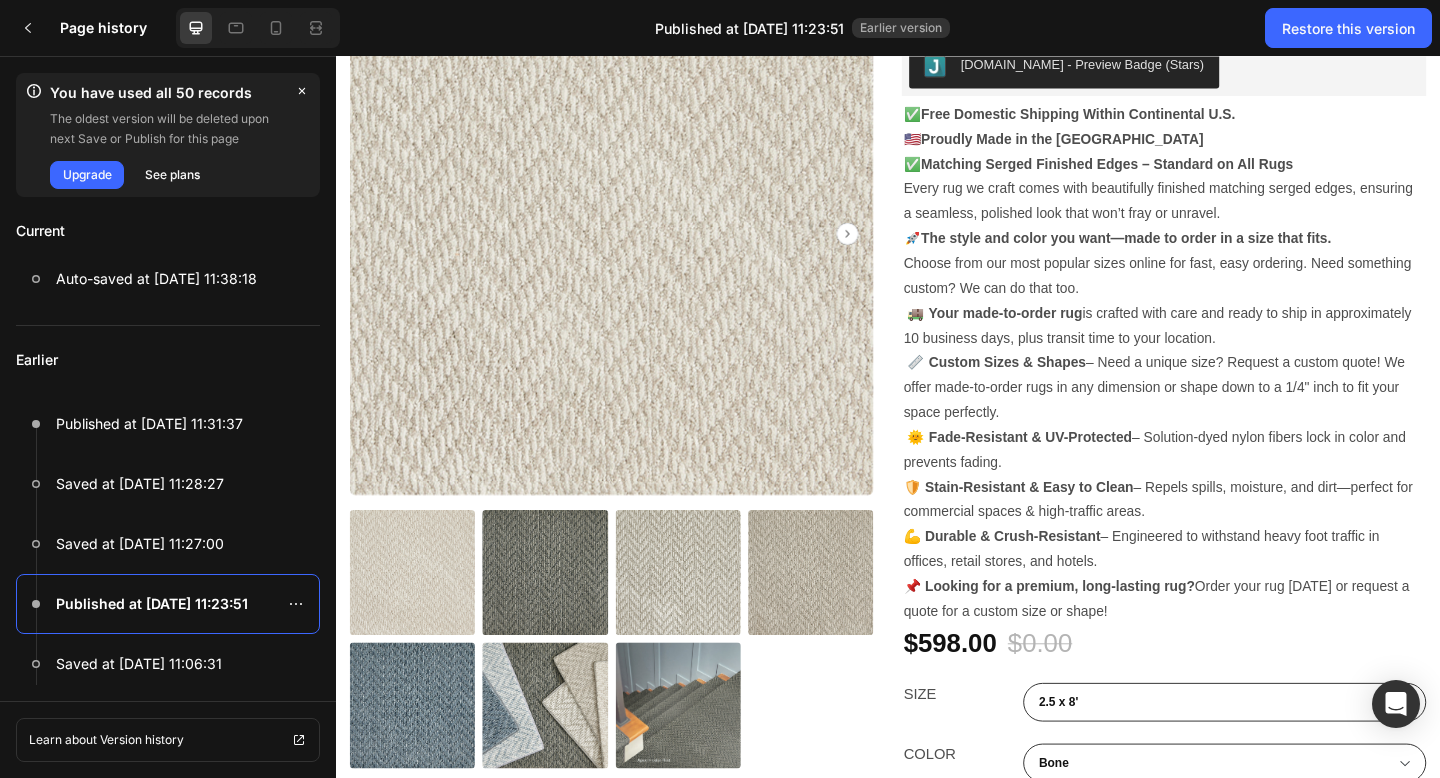 scroll, scrollTop: 0, scrollLeft: 0, axis: both 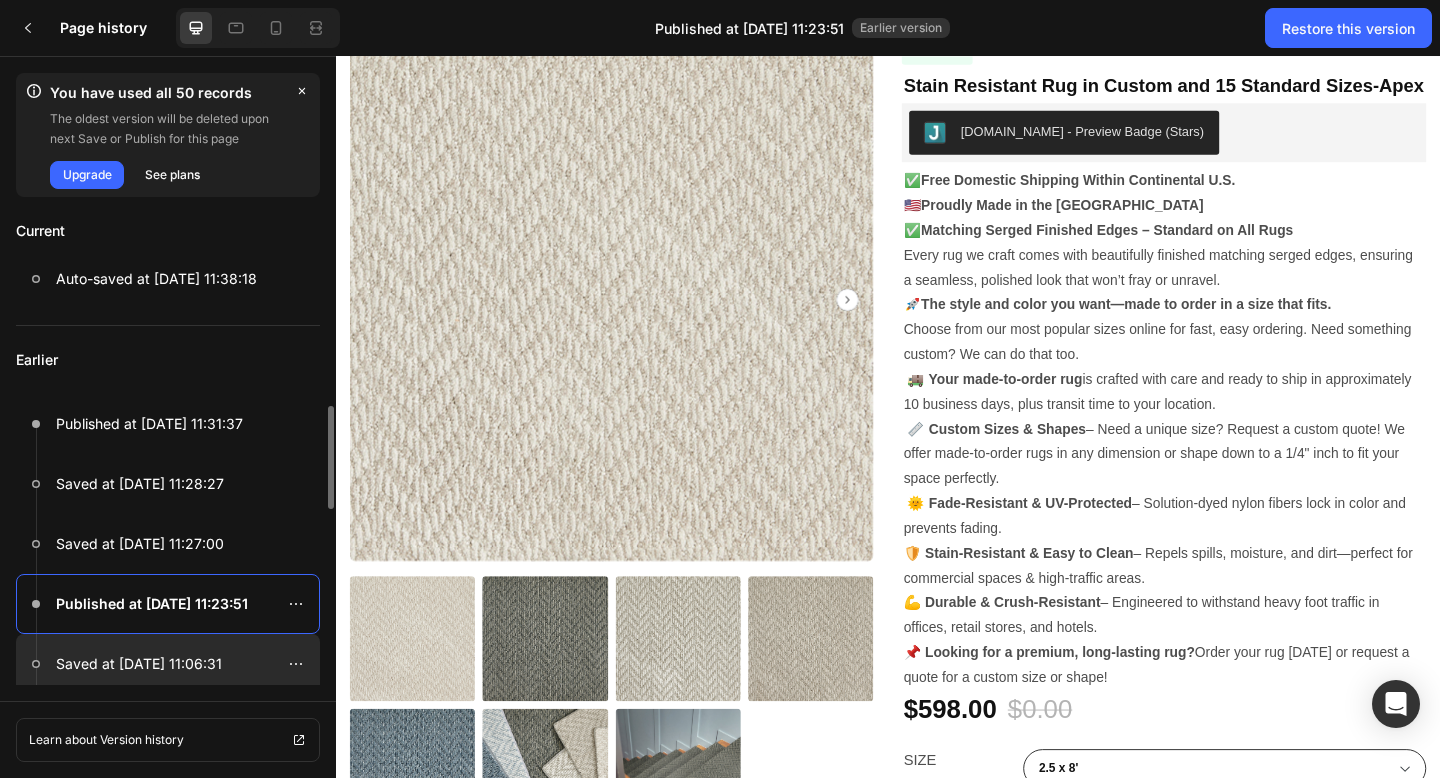 click on "Saved at Jul 10, 11:06:31" at bounding box center [139, 664] 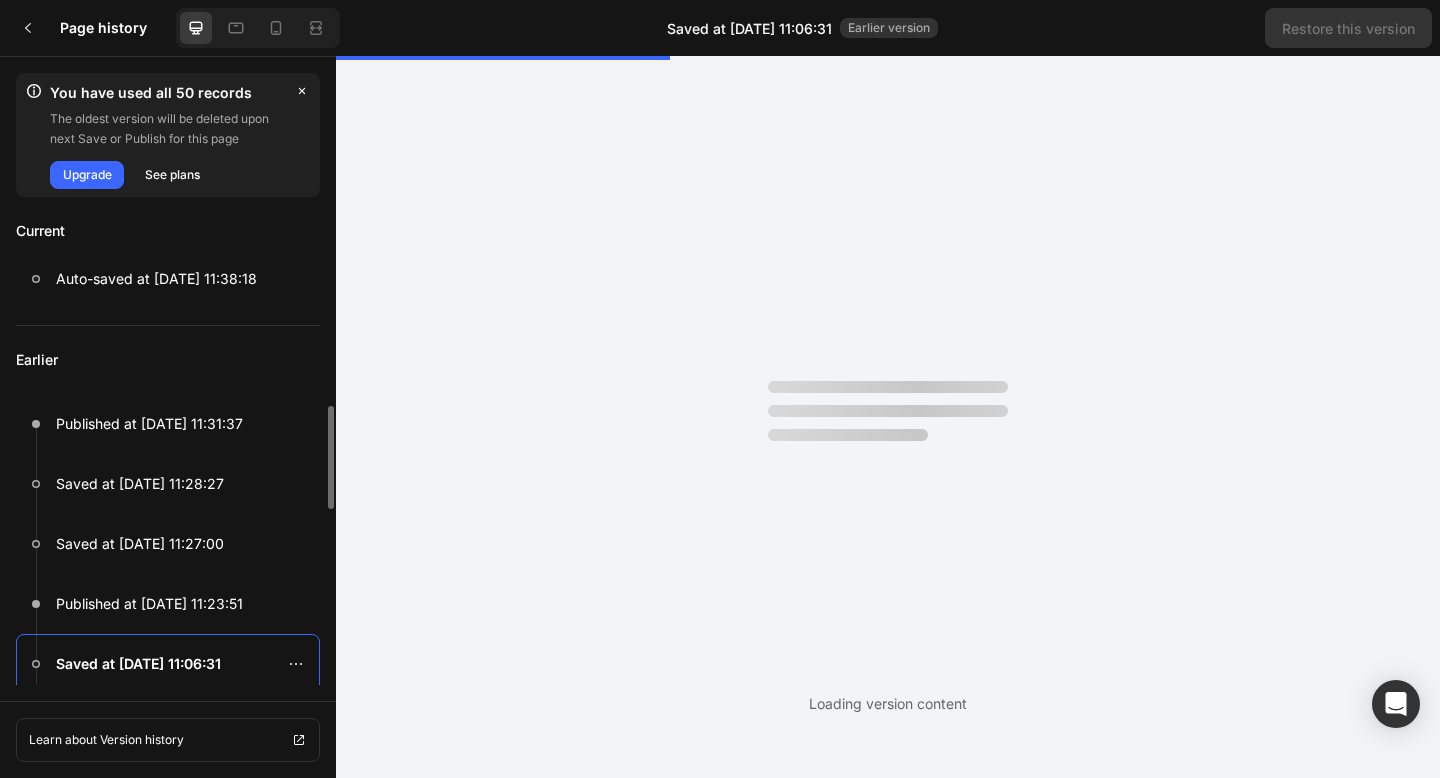 scroll, scrollTop: 0, scrollLeft: 0, axis: both 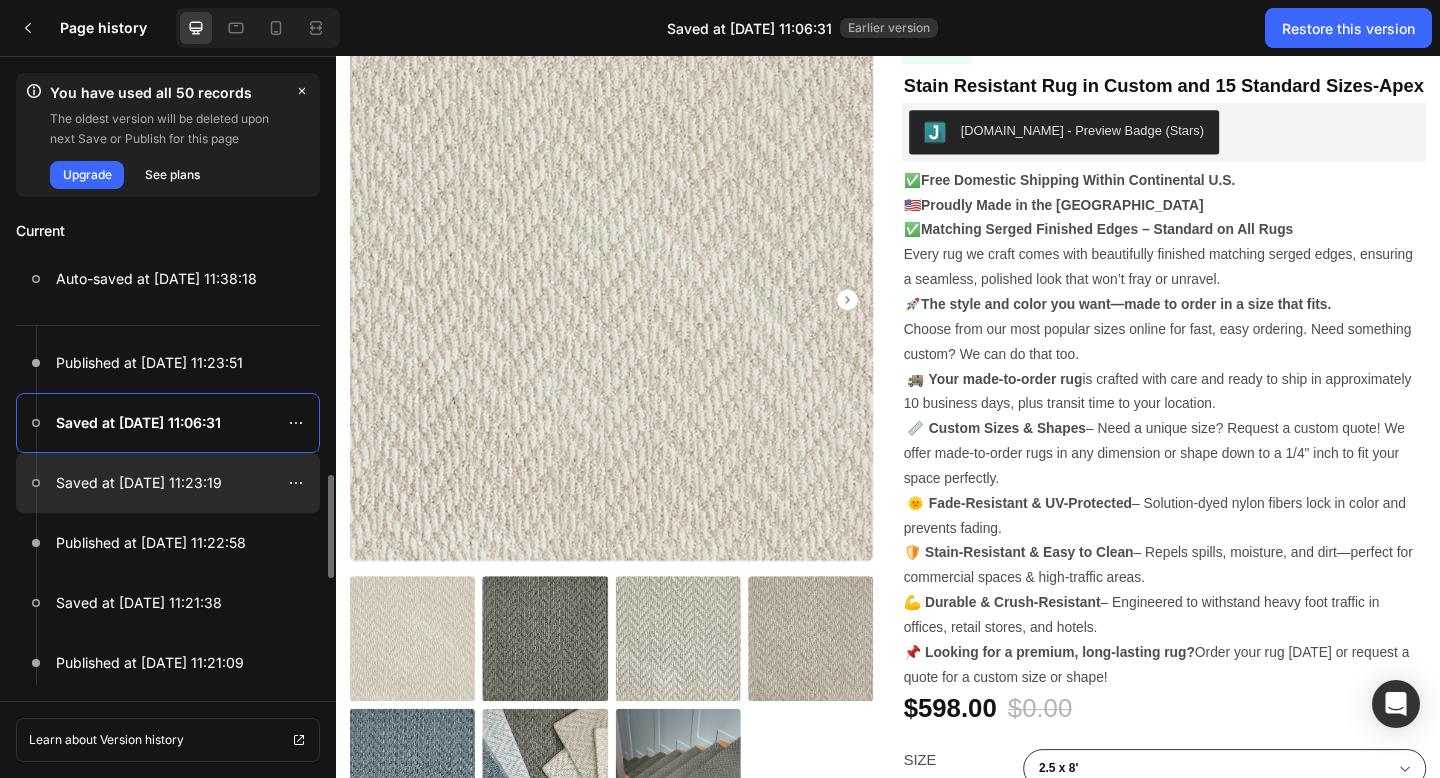 click on "Saved at Jul 05, 11:23:19" at bounding box center [139, 483] 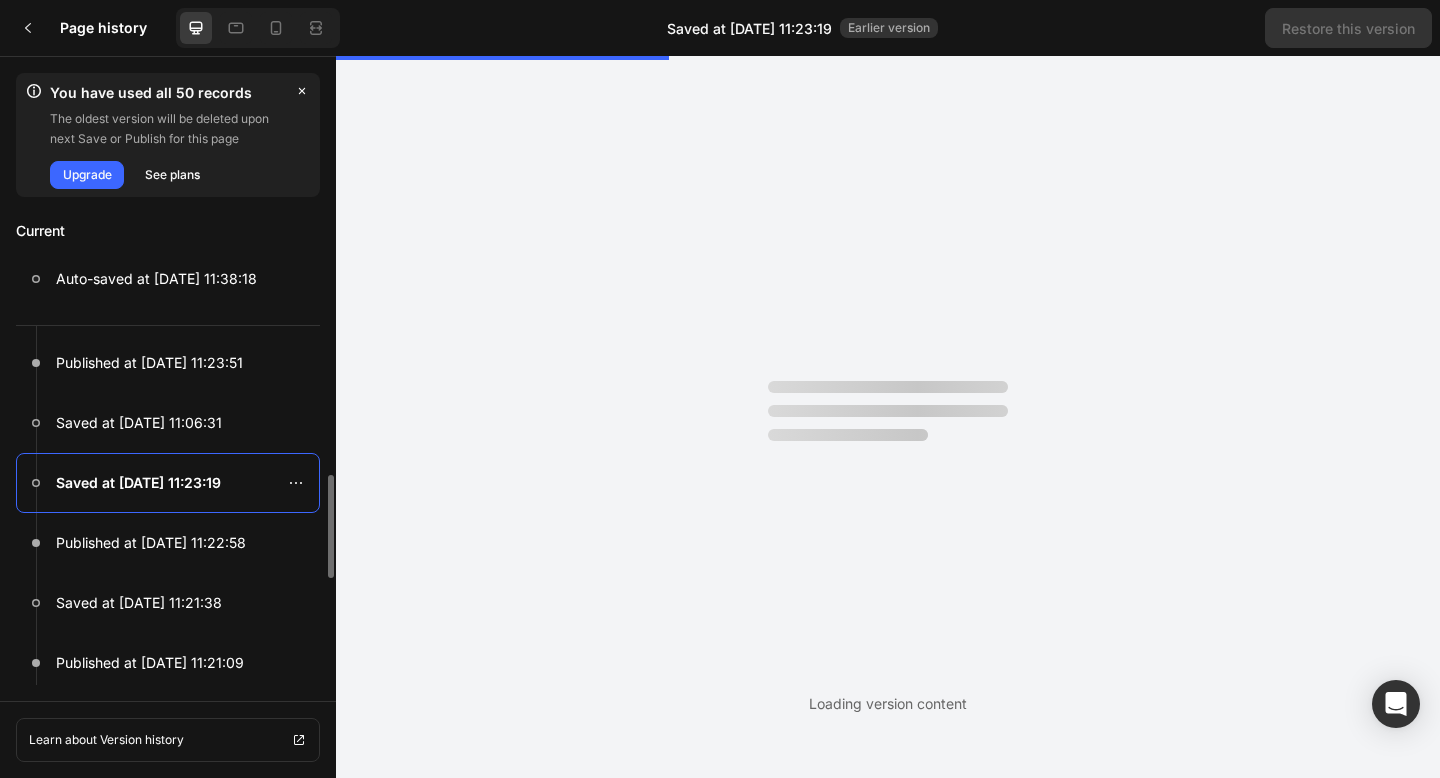 scroll, scrollTop: 0, scrollLeft: 0, axis: both 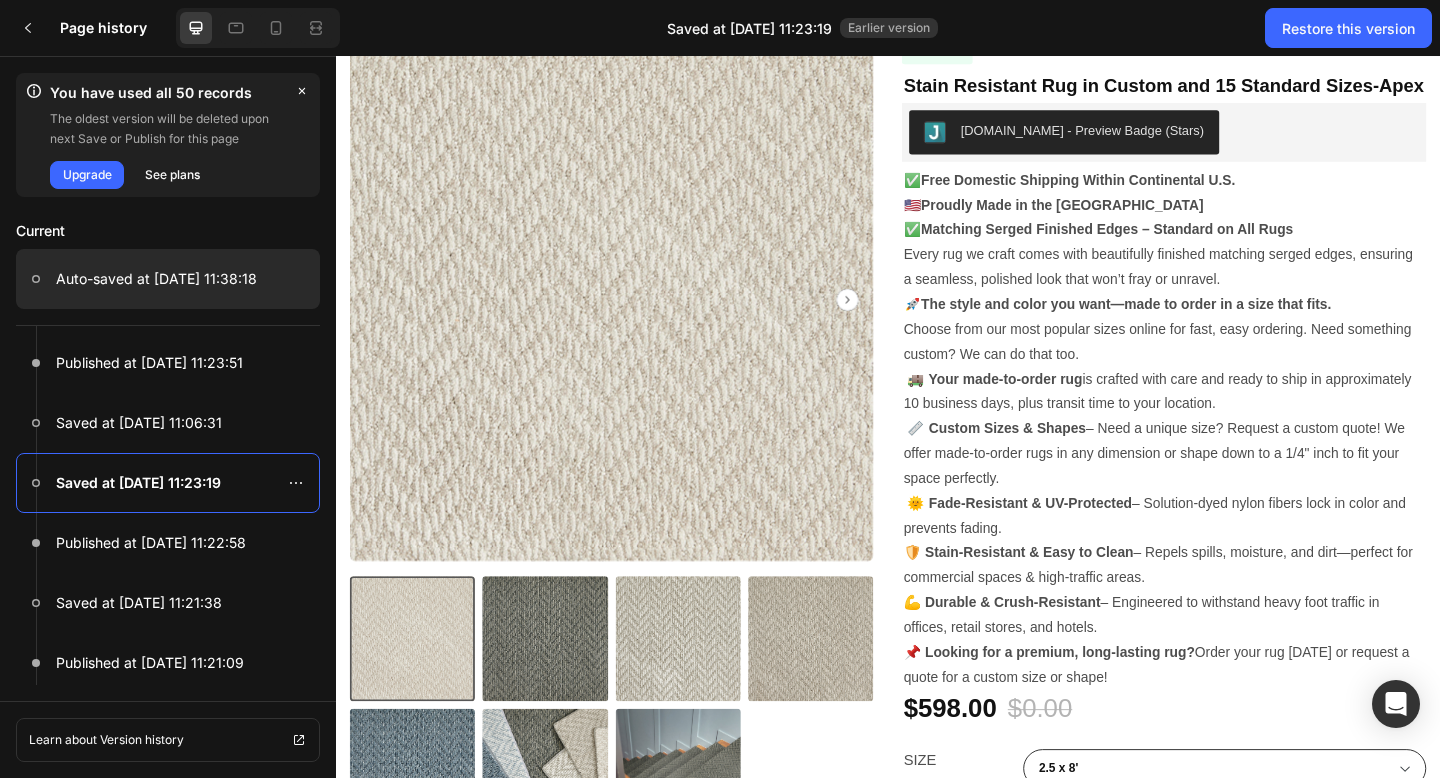click on "Auto-saved at Jul 10, 11:38:18" at bounding box center (156, 279) 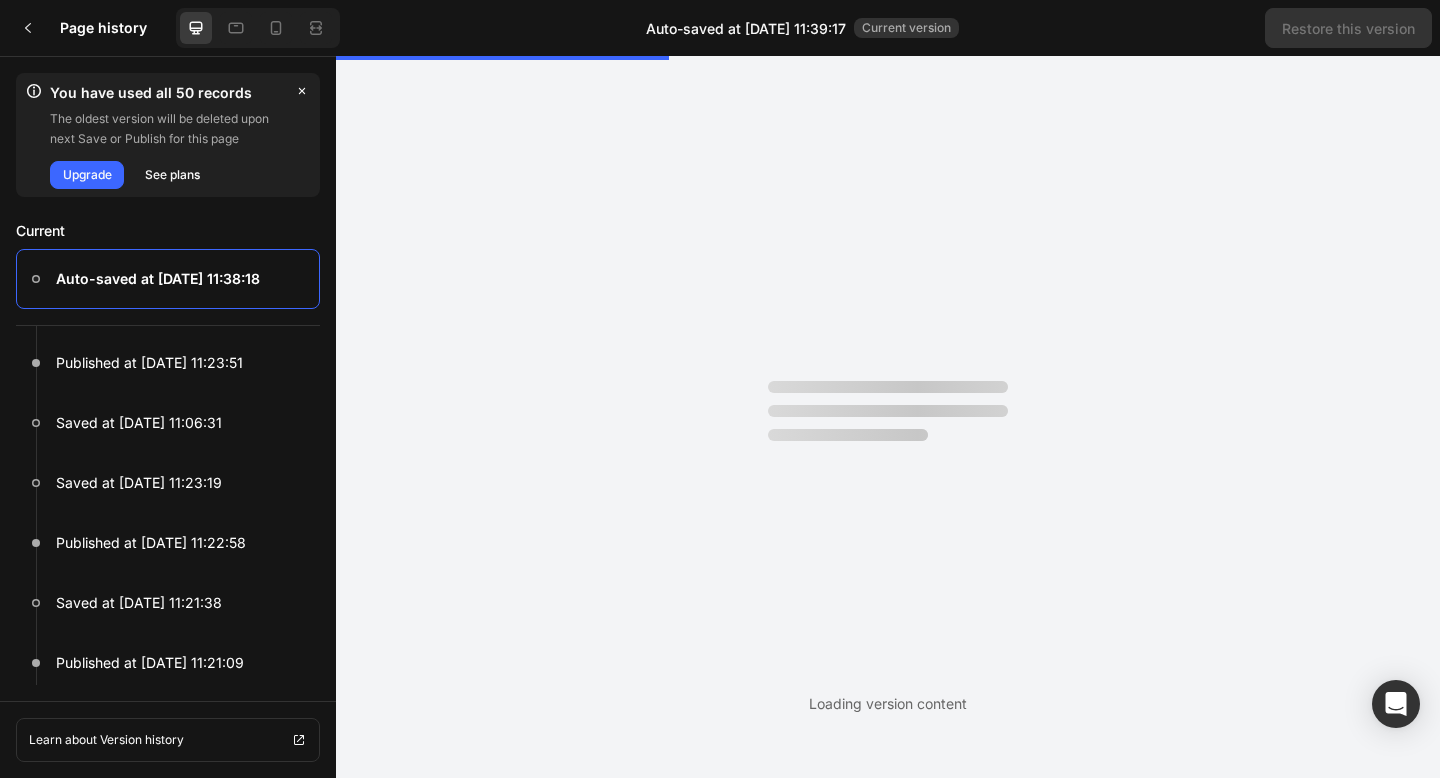 scroll, scrollTop: 0, scrollLeft: 0, axis: both 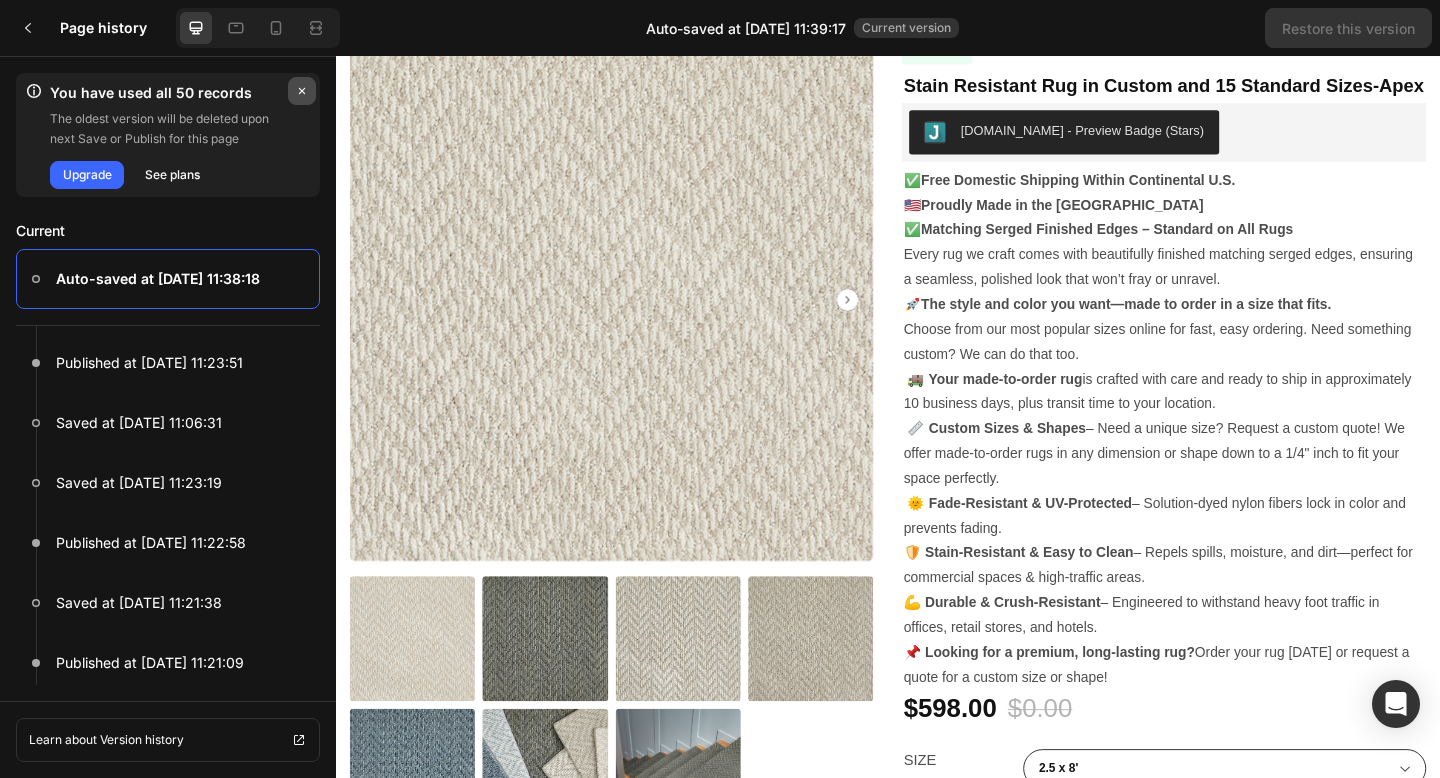 click 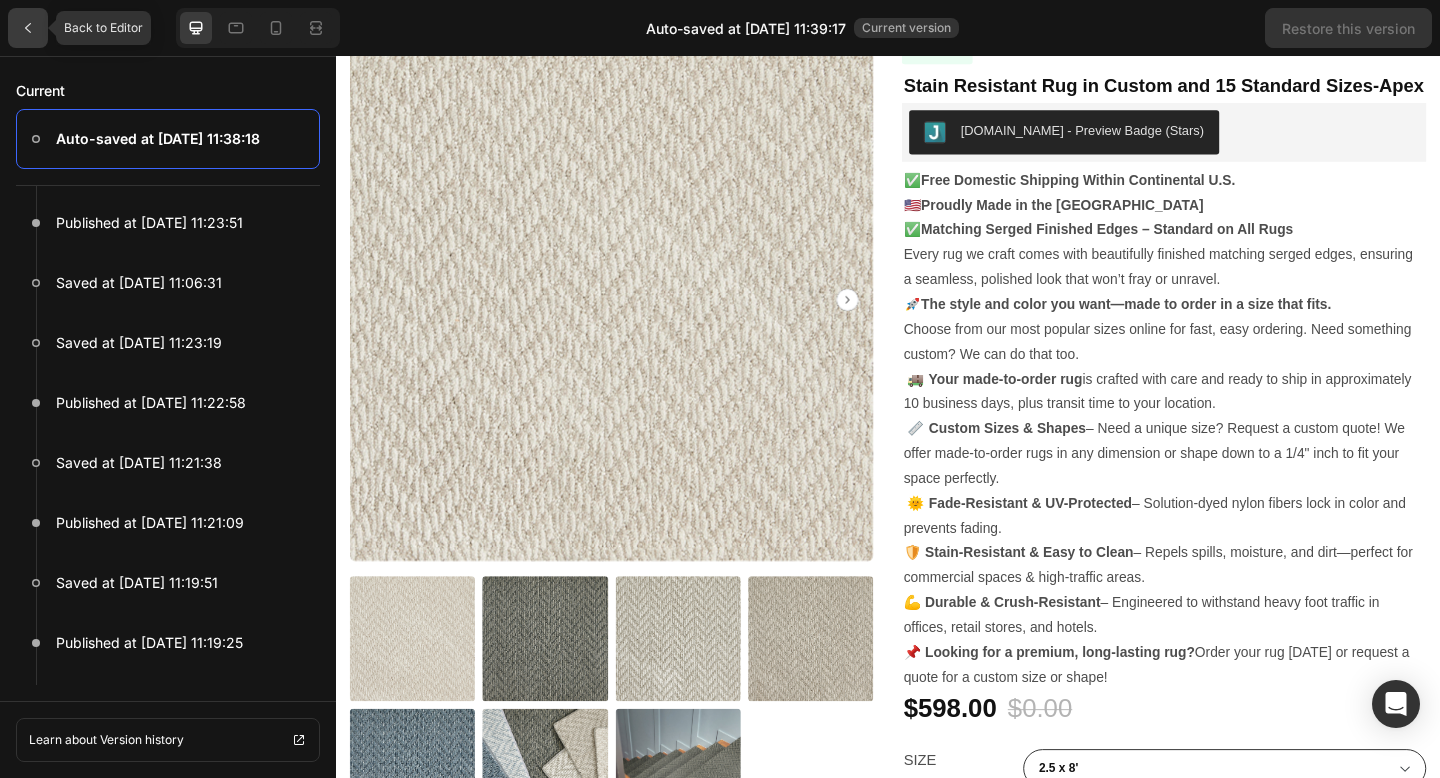 click 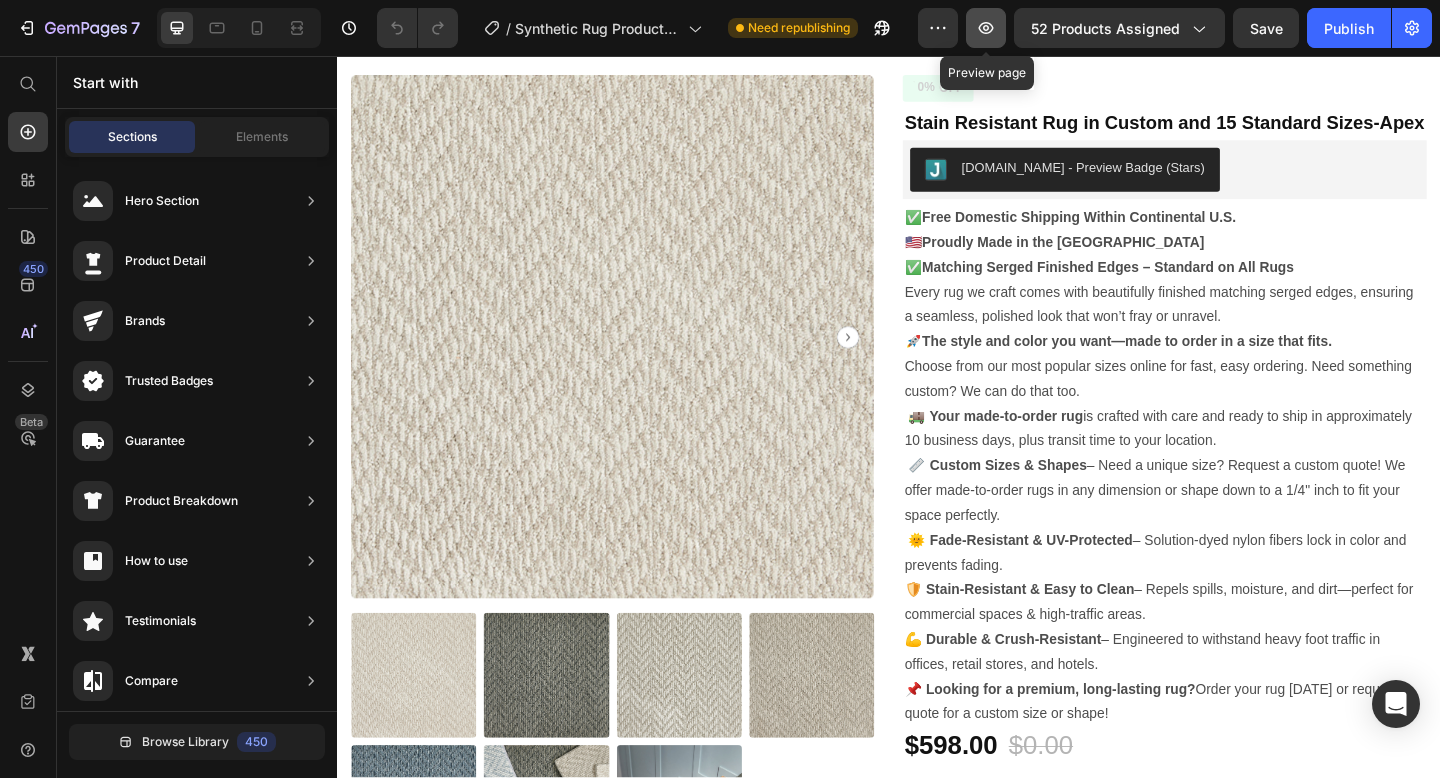 click 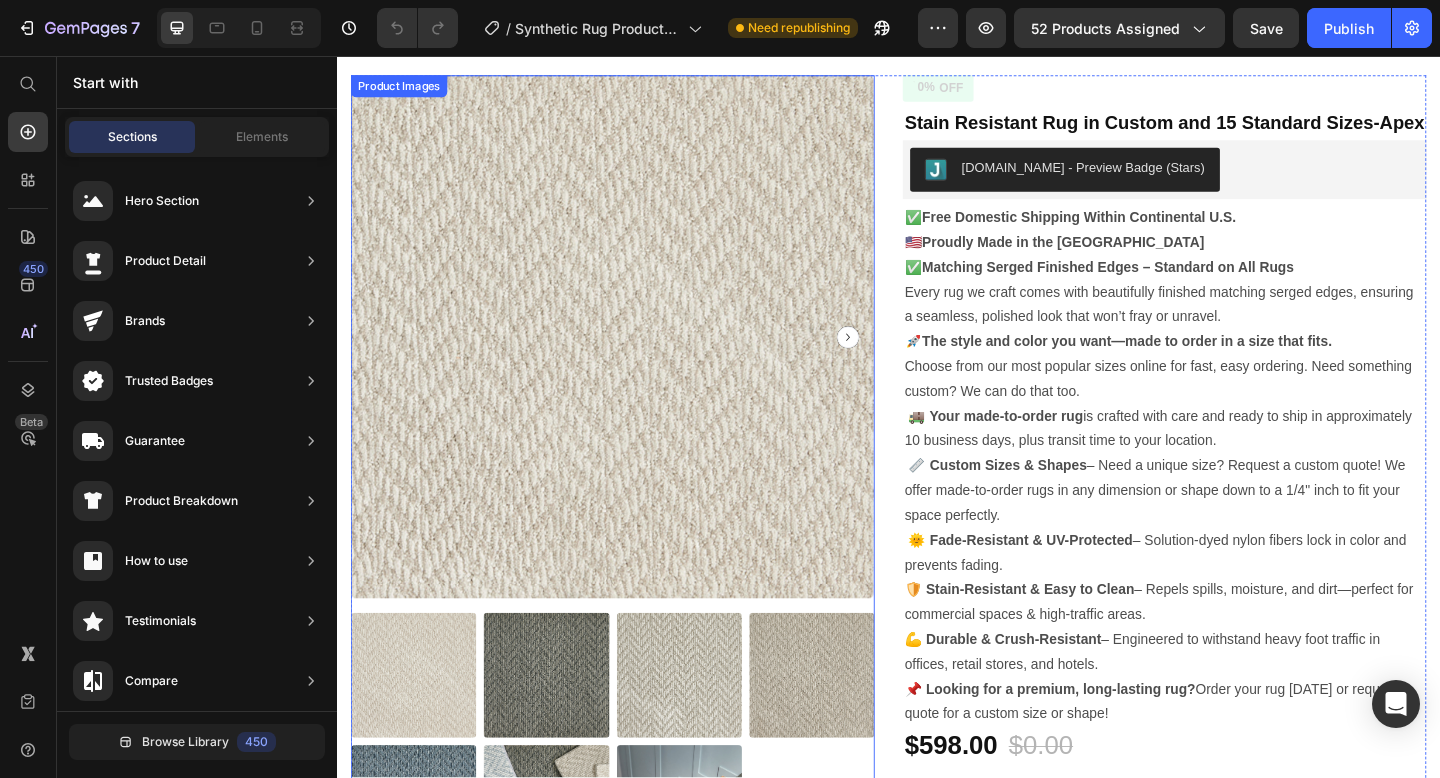 click at bounding box center [636, 361] 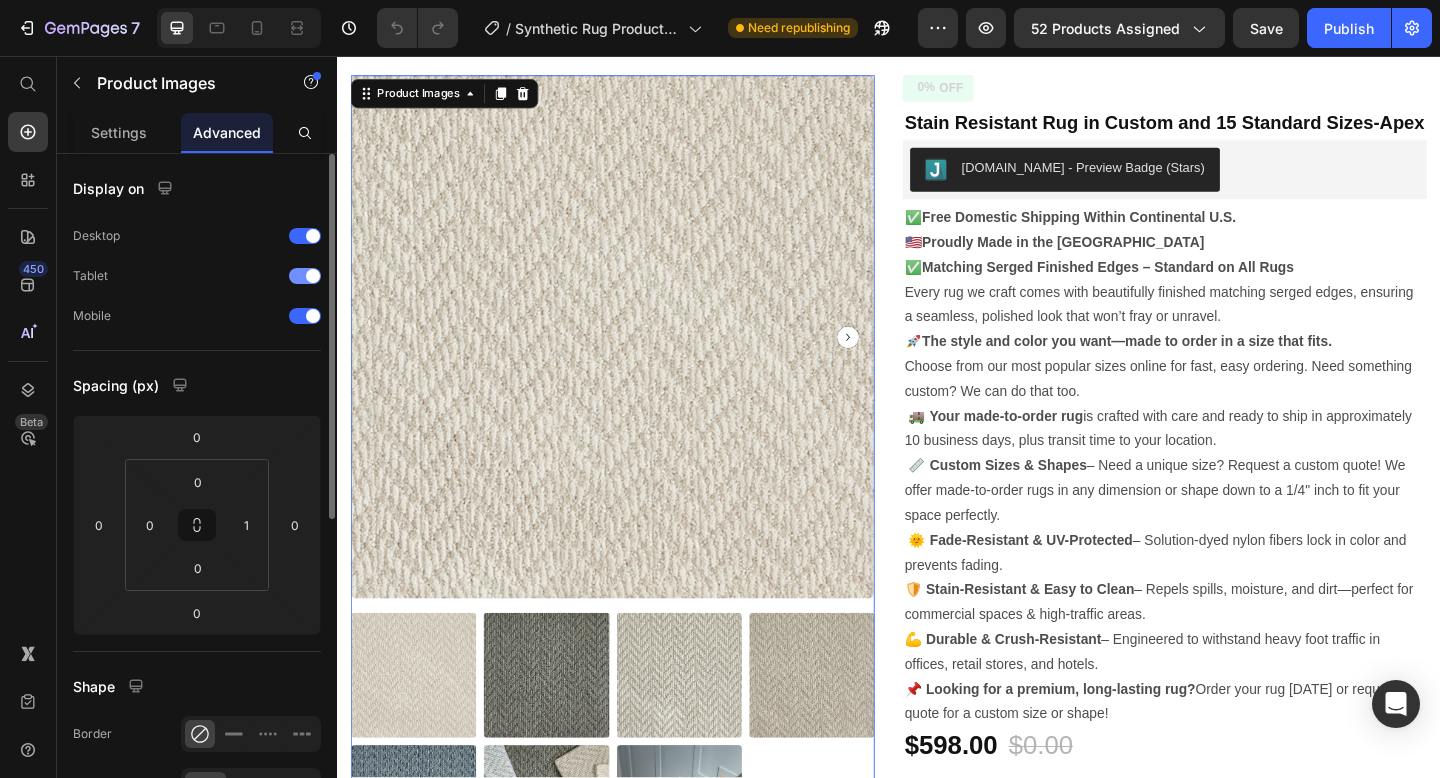 click at bounding box center [305, 276] 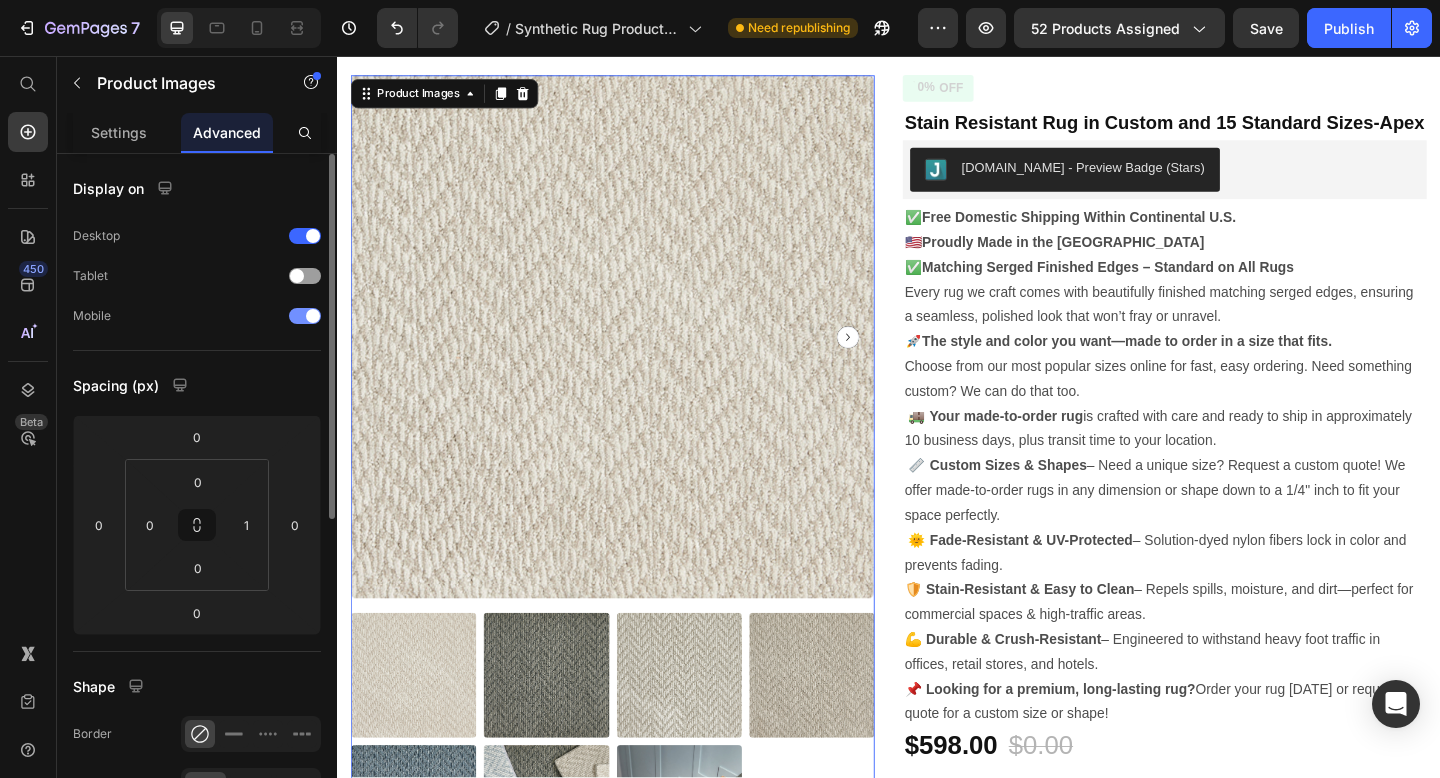 click on "Mobile" at bounding box center [197, 316] 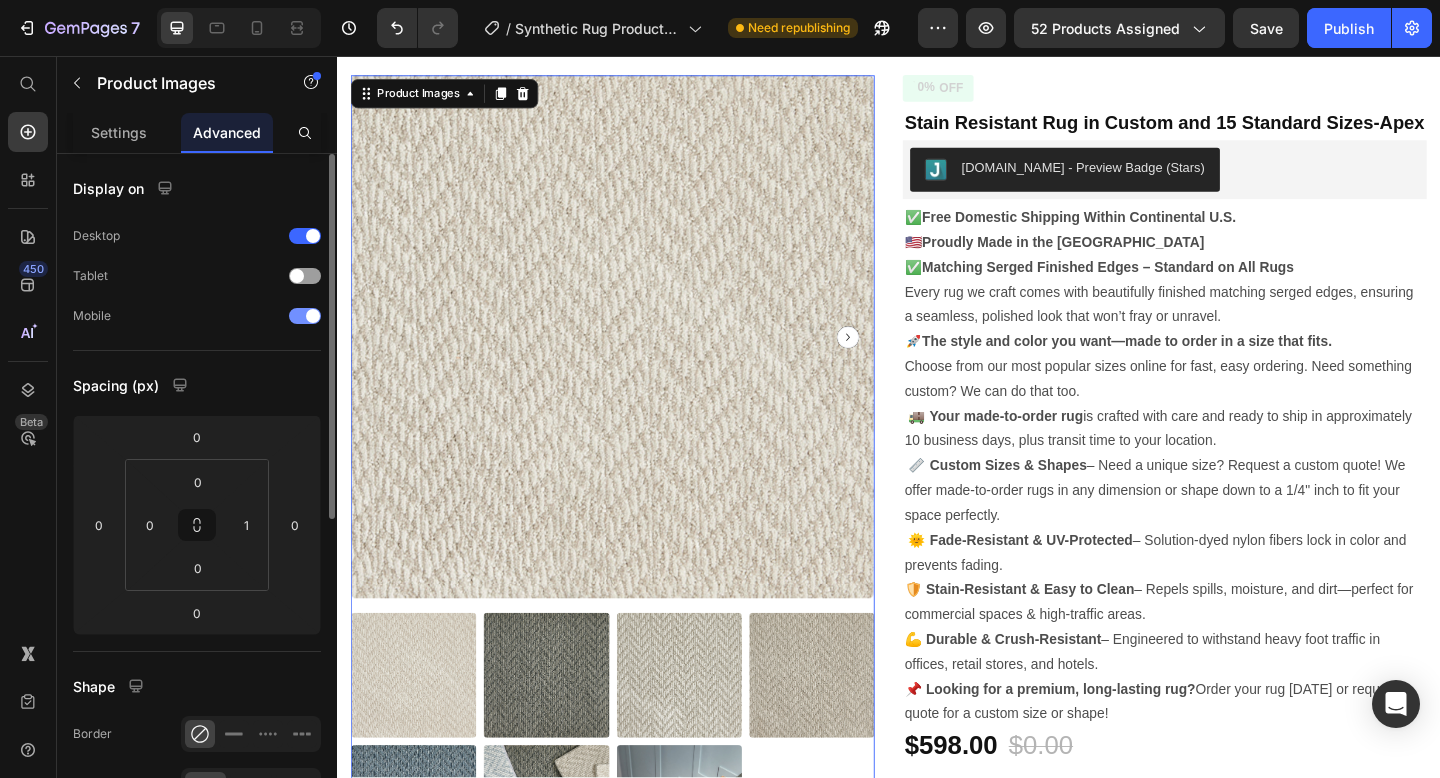 click at bounding box center [305, 316] 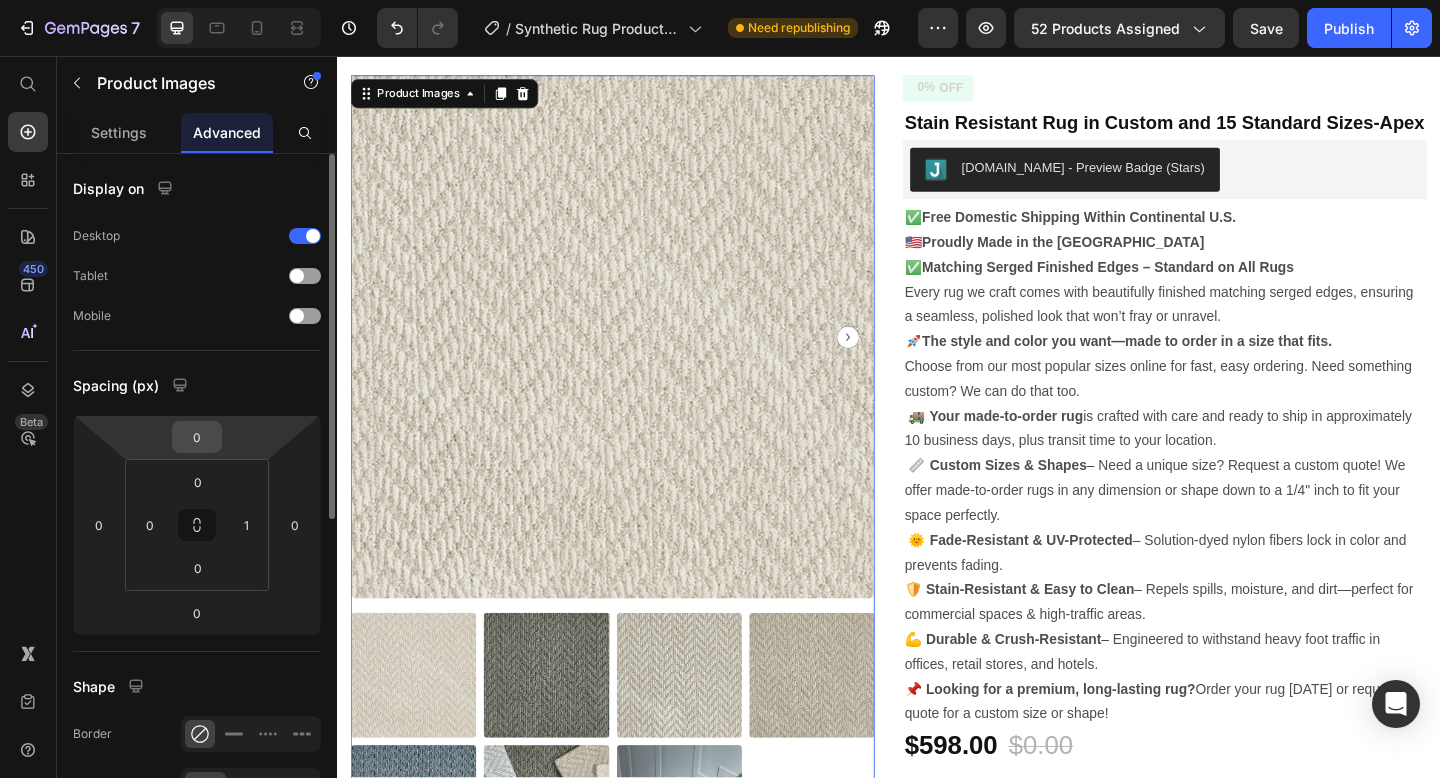 click on "0" at bounding box center (197, 437) 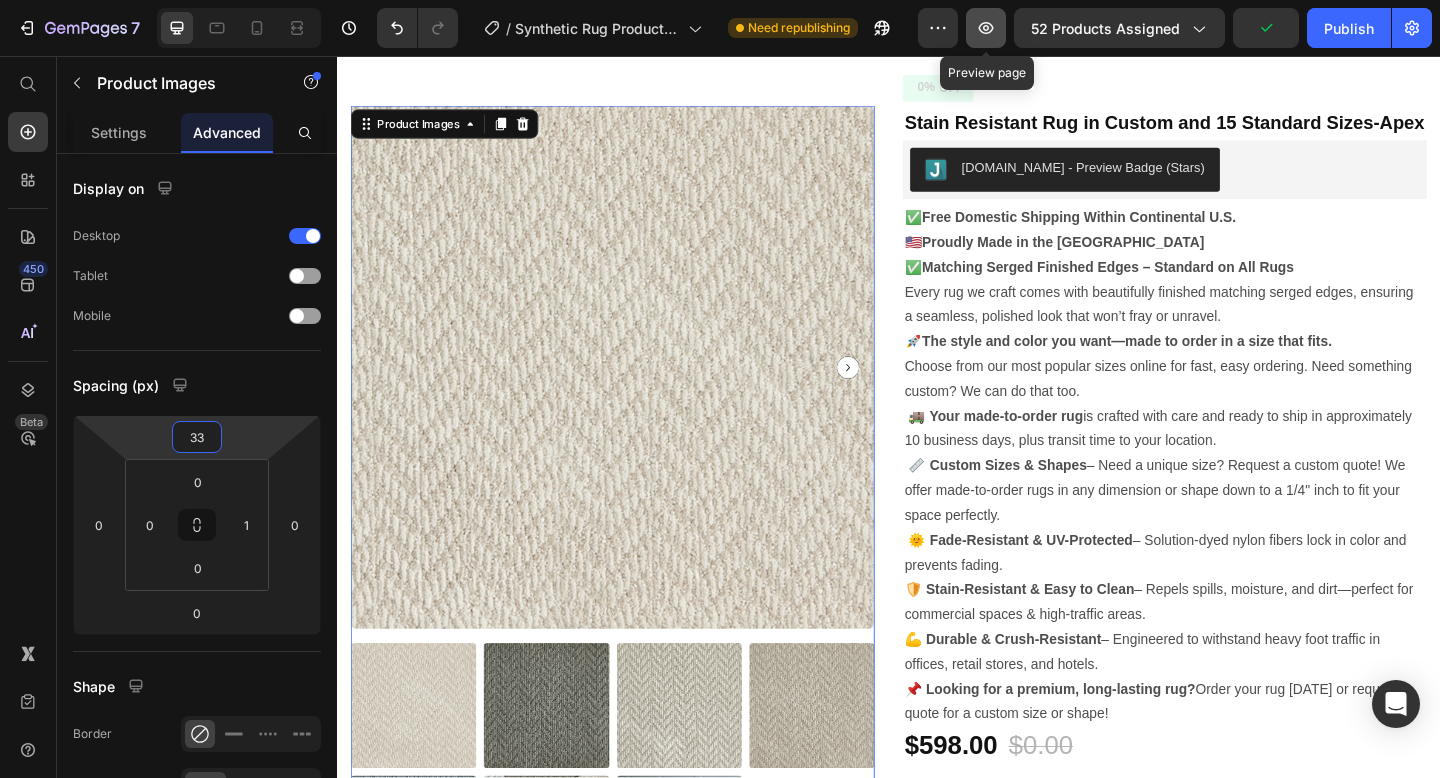type on "33" 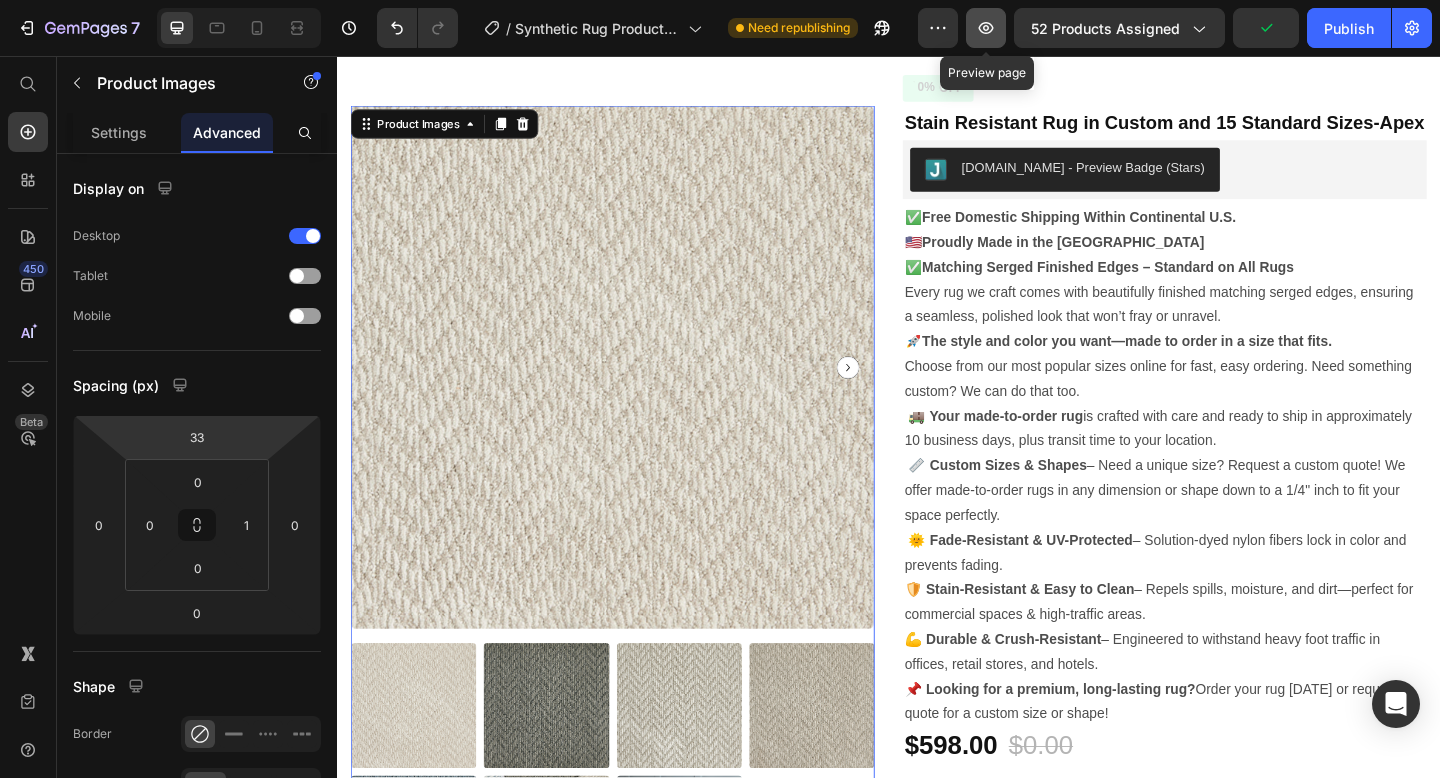 click 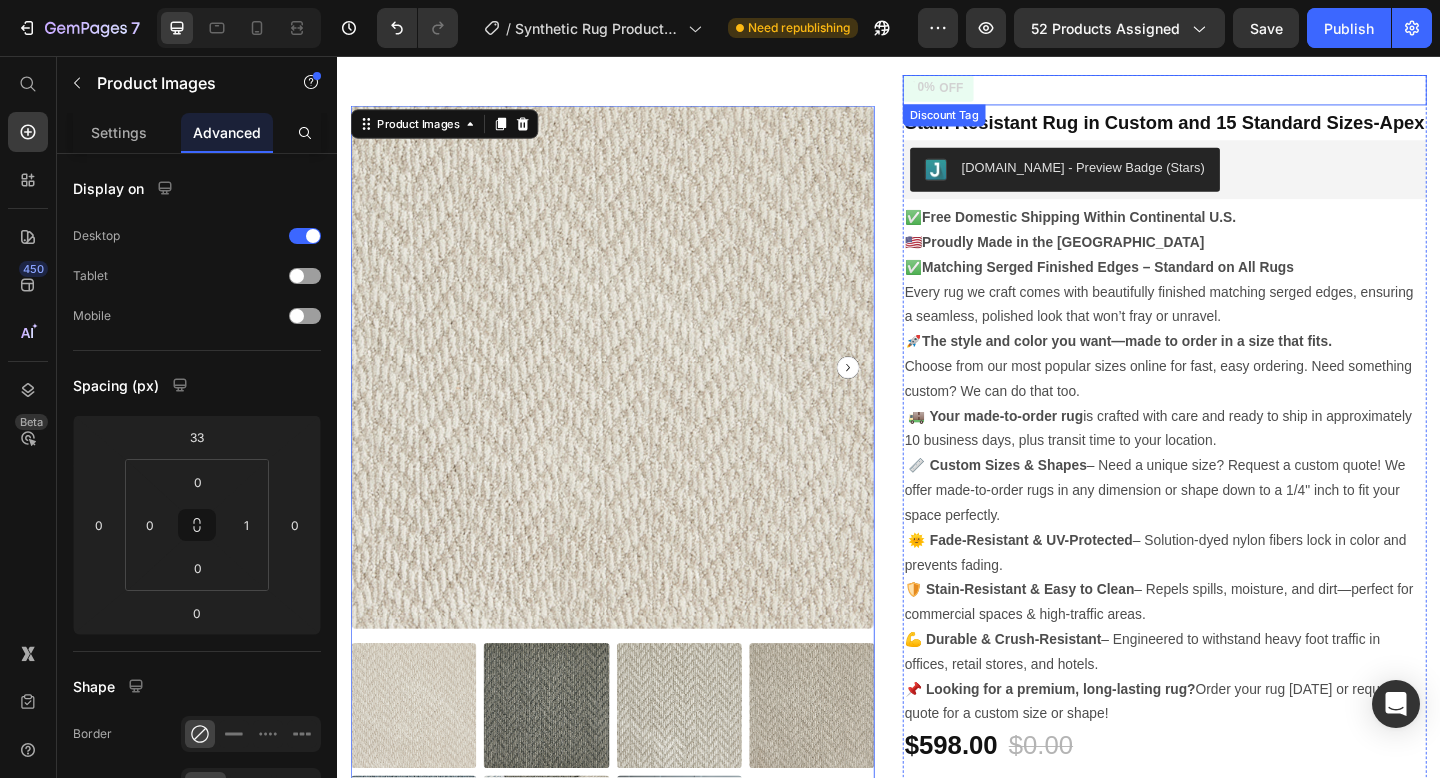 click on "0% OFF" at bounding box center (1237, 93) 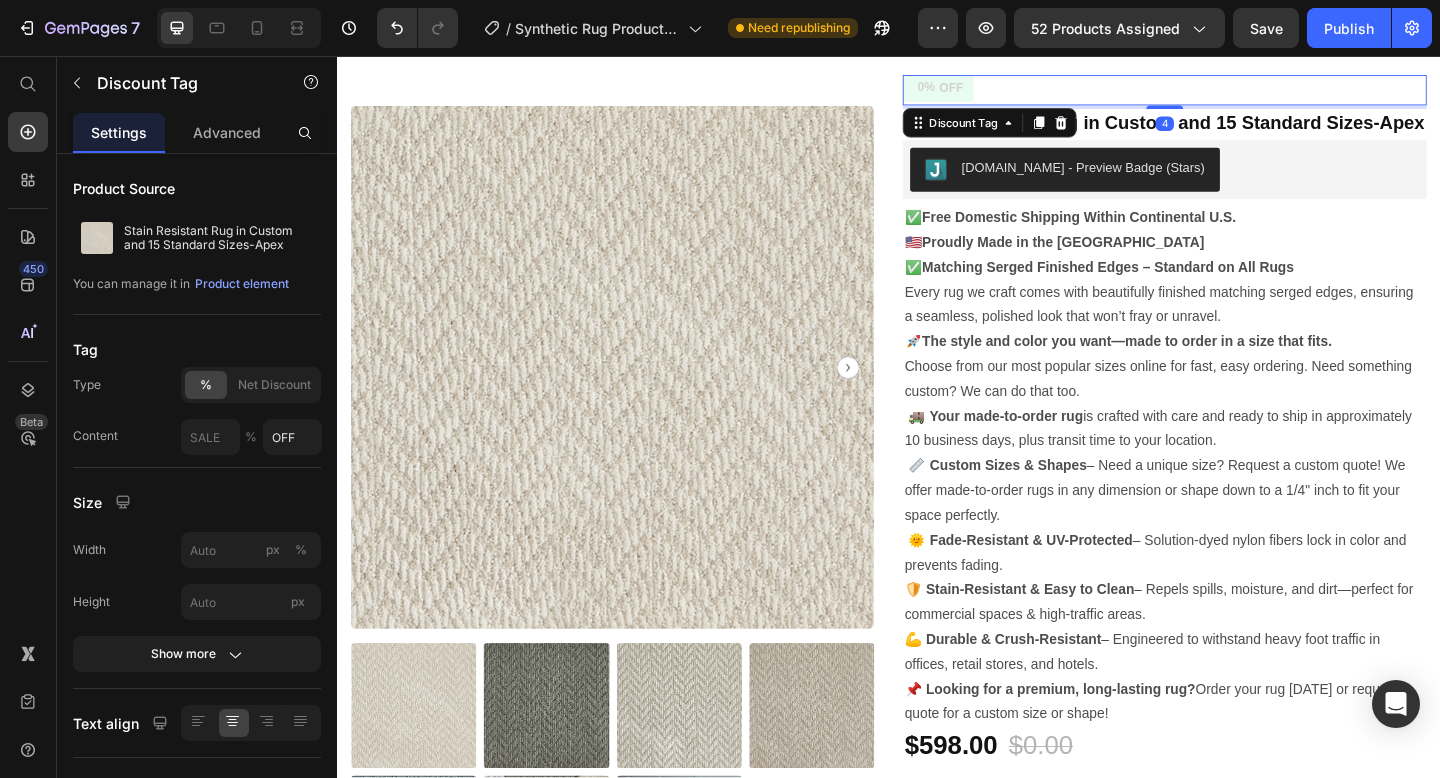 click on "Stain Resistant Rug in Custom and 15 Standard Sizes-Apex" at bounding box center (1237, 129) 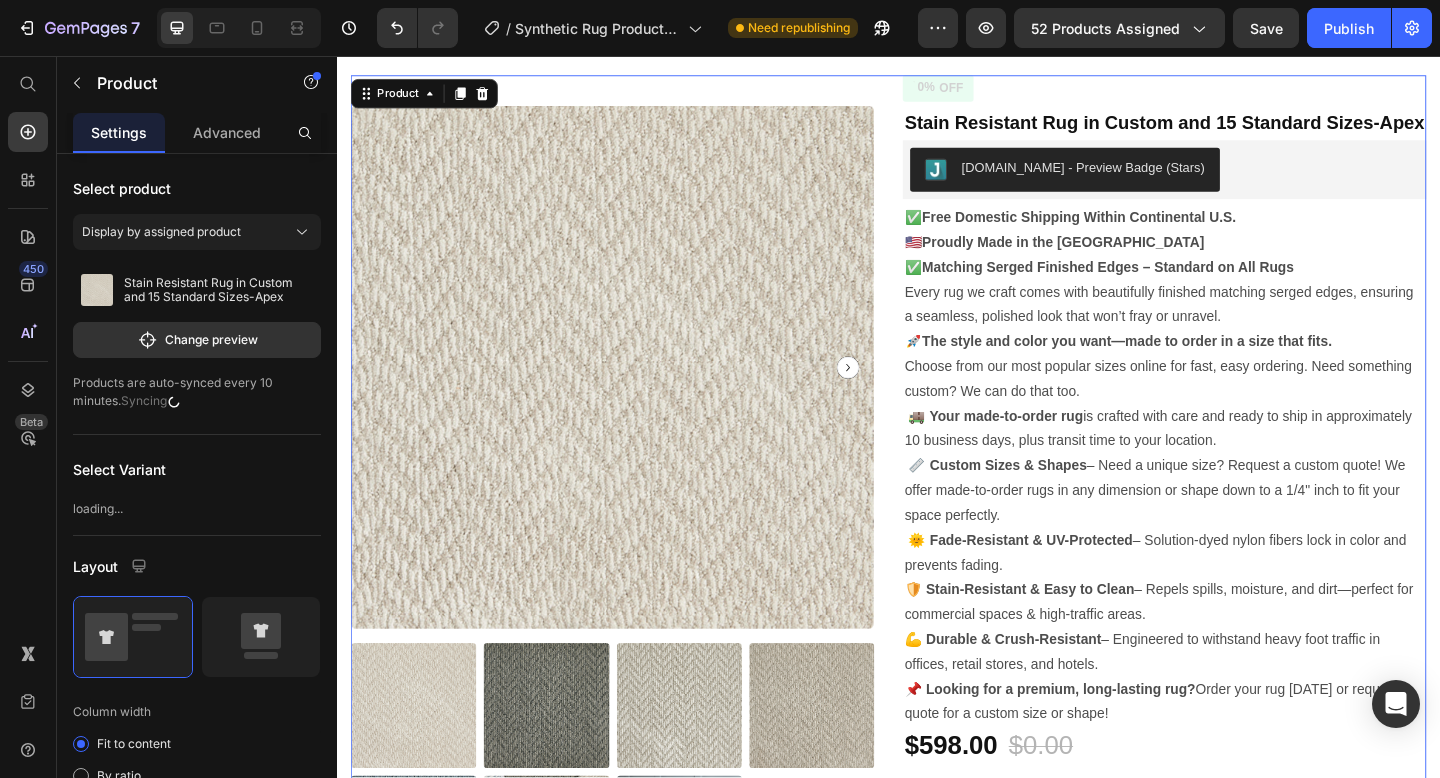 click on "Product Images
Can't find the right rug? We'll make it
Key Benefits of Stain-Resistant Rugs
Does my rug come with finished edges?
How can I place an order for a custom size or shape?
Care instruction - Keep your rug looking new Accordion 0% OFF Discount Tag Stain Resistant Rug in Custom and 15 Standard Sizes-Apex Product Title Judge.me - Preview Badge (Stars) Judge.me ✅  Free Domestic Shipping Within Continental U.S. 🇺🇸  Proudly Made in the USA ✅  Matching Serged Finished Edges – Standard on All Rugs Every rug we craft comes with beautifully finished matching serged edges, ensuring a seamless, polished look that won’t fray or unravel. 🚀  The style and color you want—made to order in a size that fits. Choose from our most popular sizes online for fast, easy ordering. Need something custom? We can do that too.   🚚 Your made-to-order rug   📏 Custom Sizes & Shapes   Text Block $0.00" at bounding box center [937, 667] 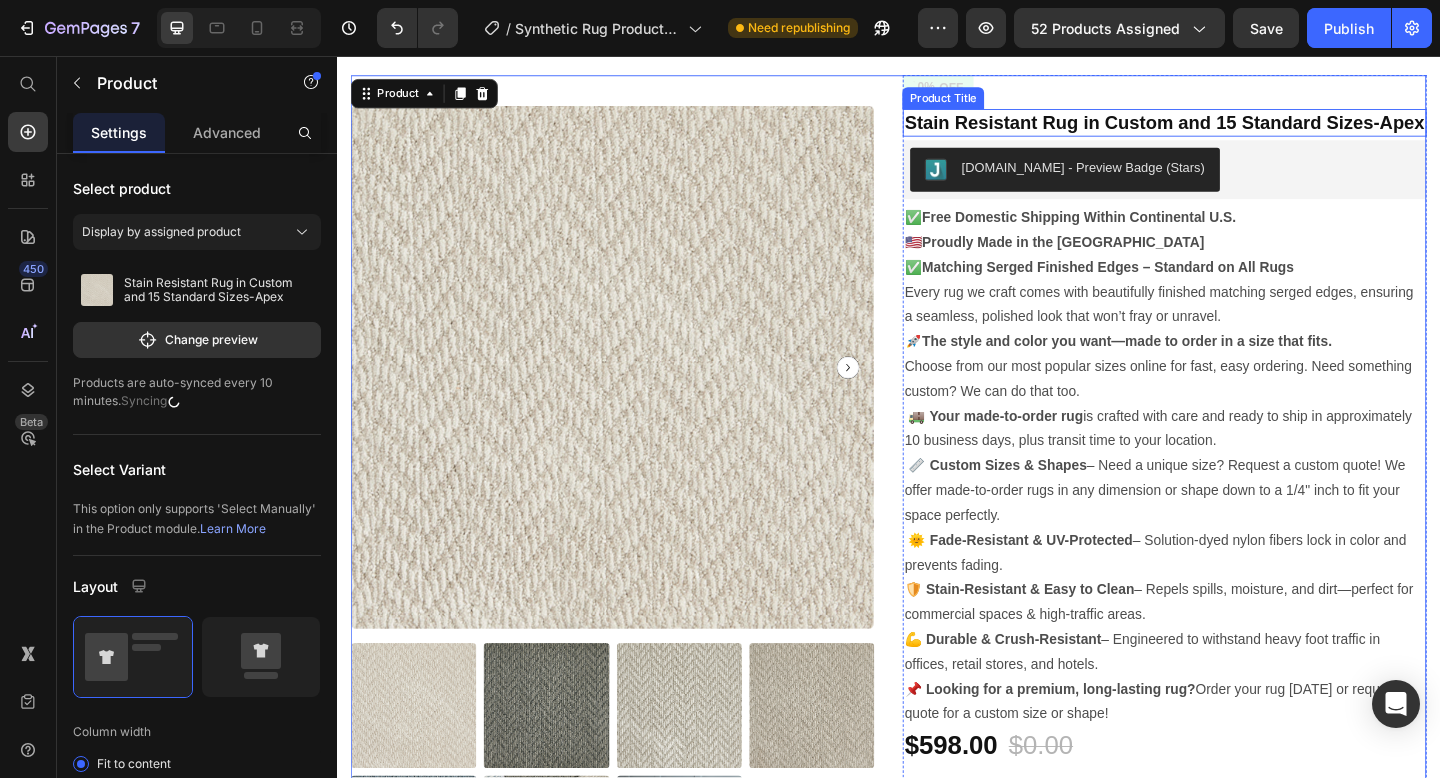 click on "Stain Resistant Rug in Custom and 15 Standard Sizes-Apex" at bounding box center [1237, 129] 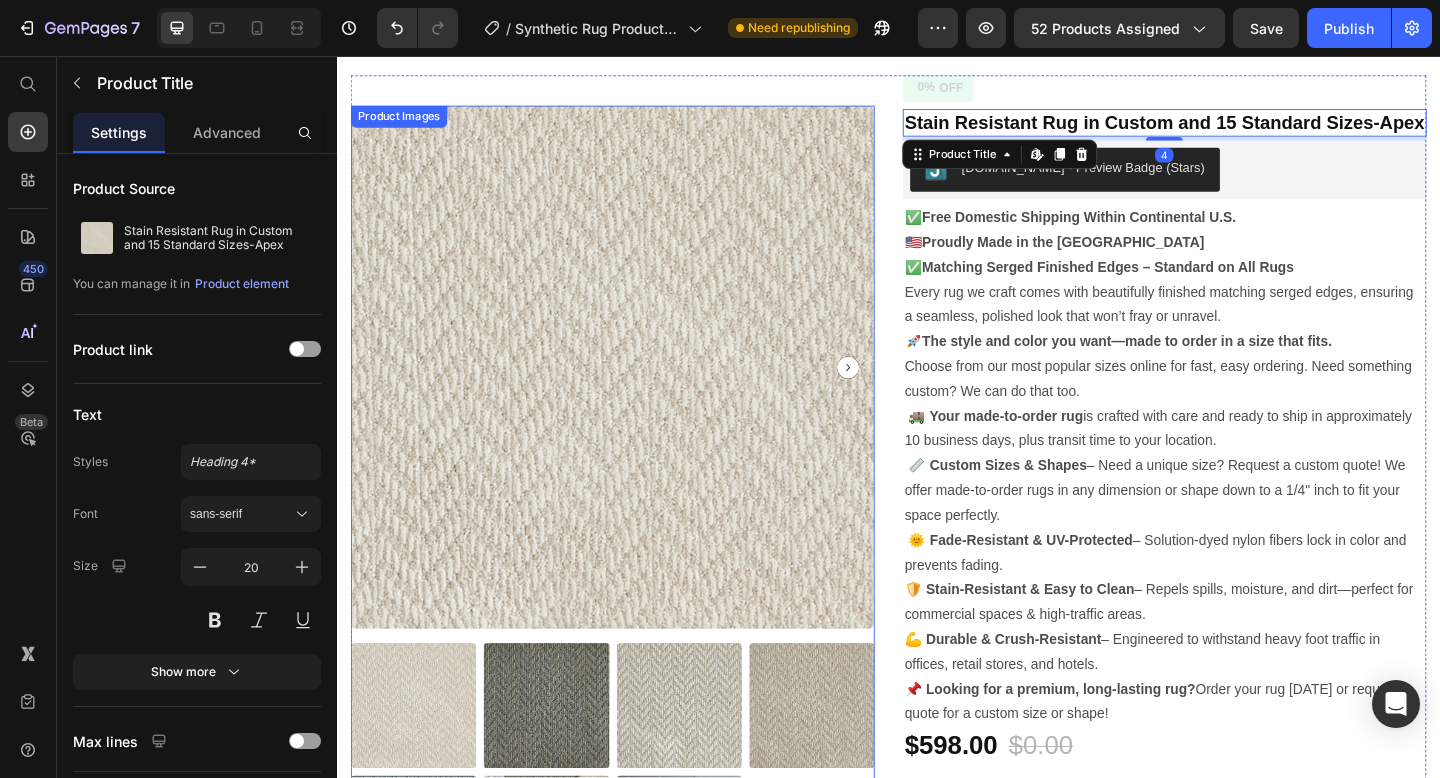 click at bounding box center (636, 394) 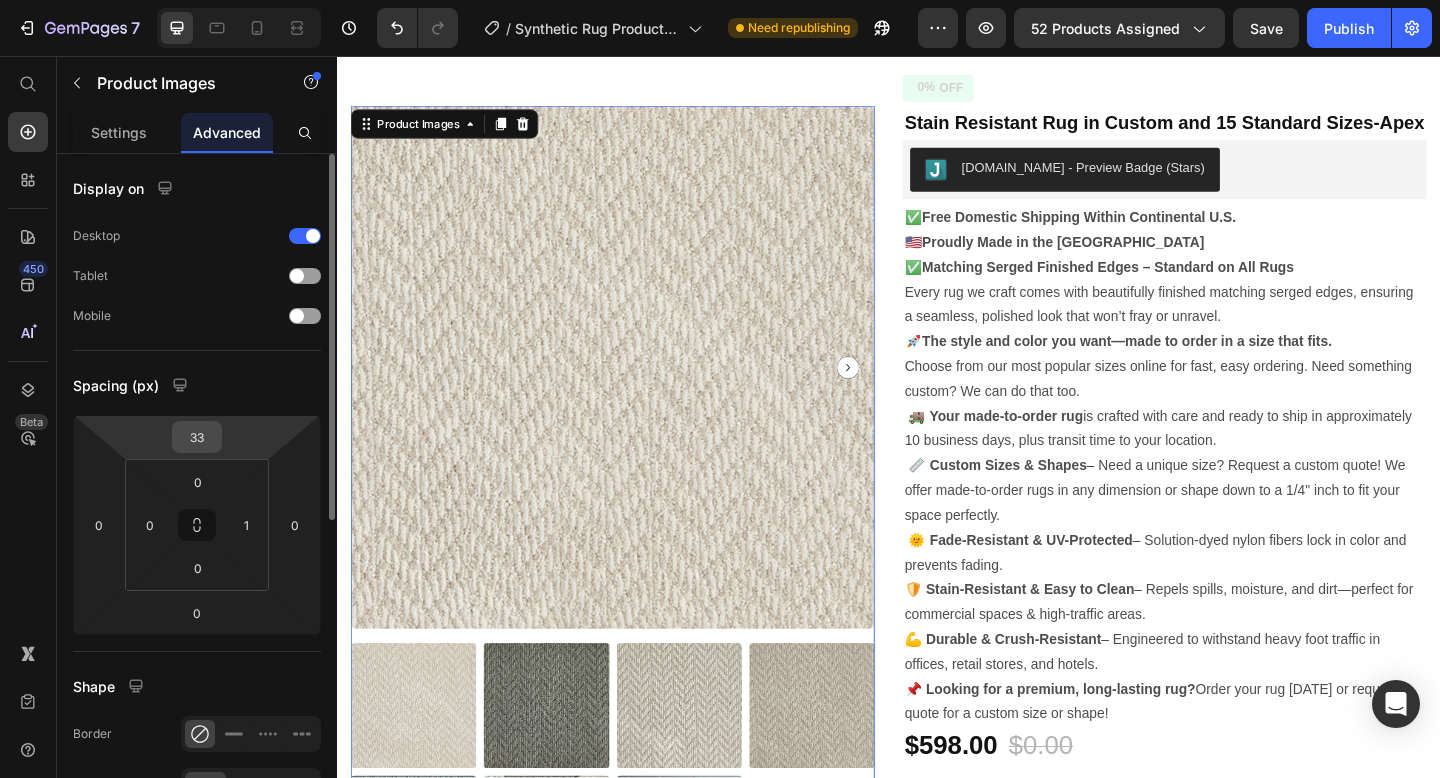 click on "33" at bounding box center (197, 437) 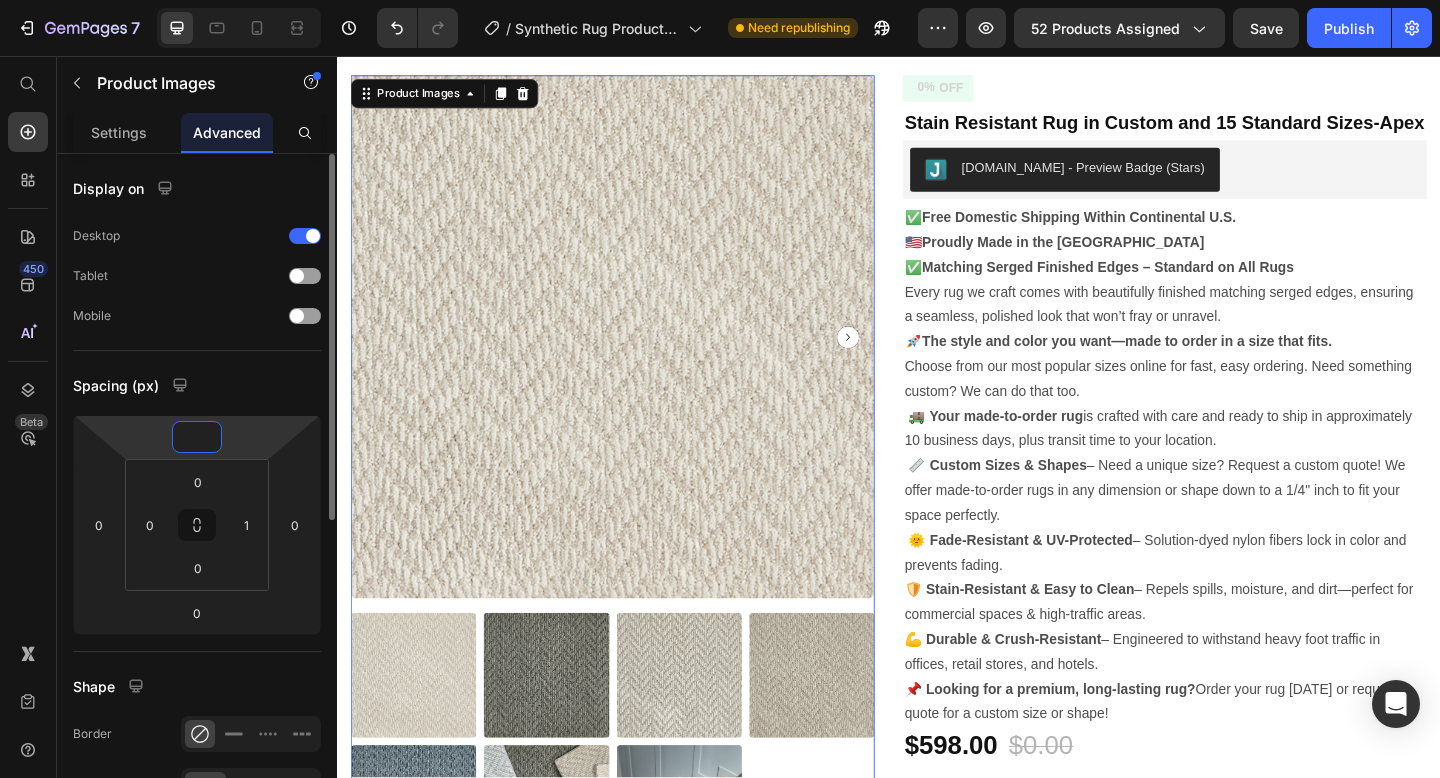 type on "2" 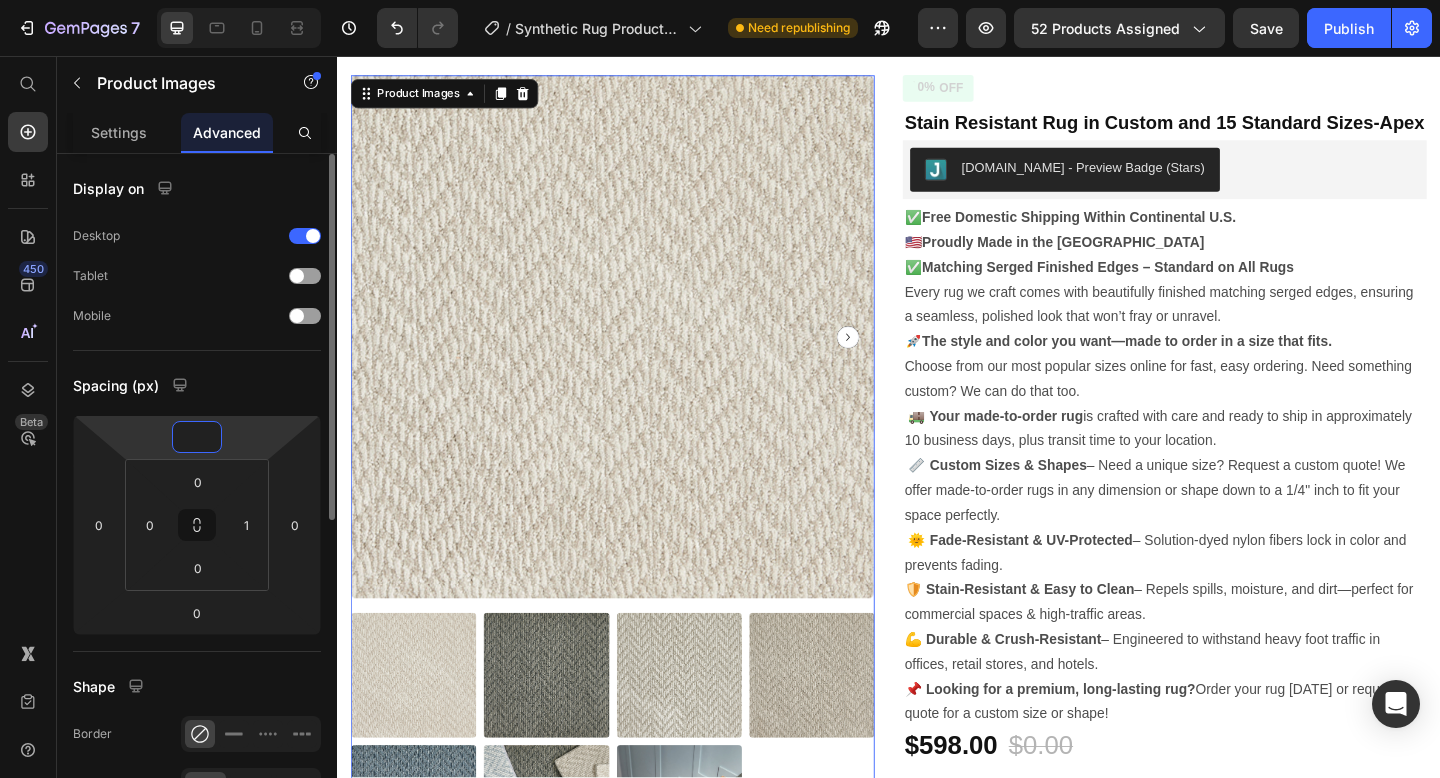 type on "3" 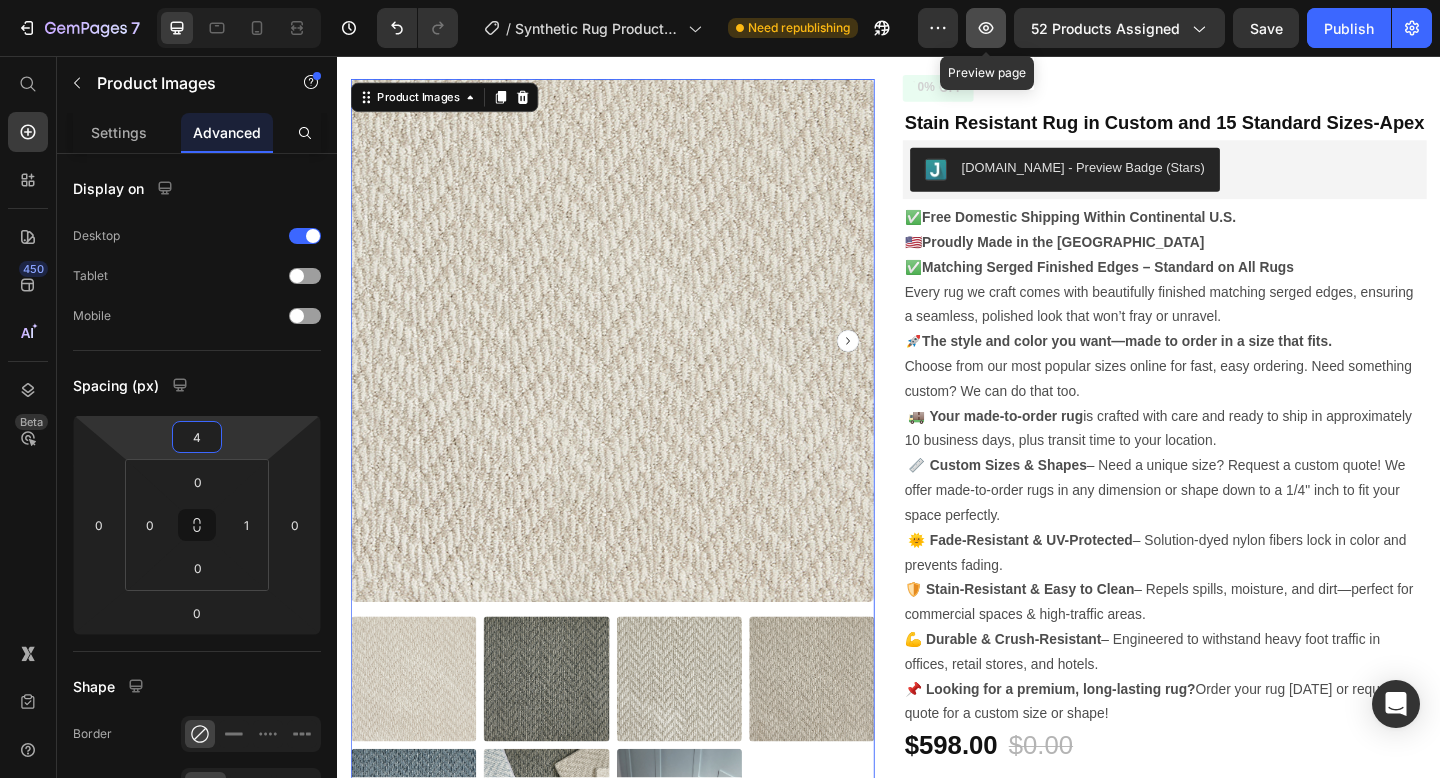 type on "4" 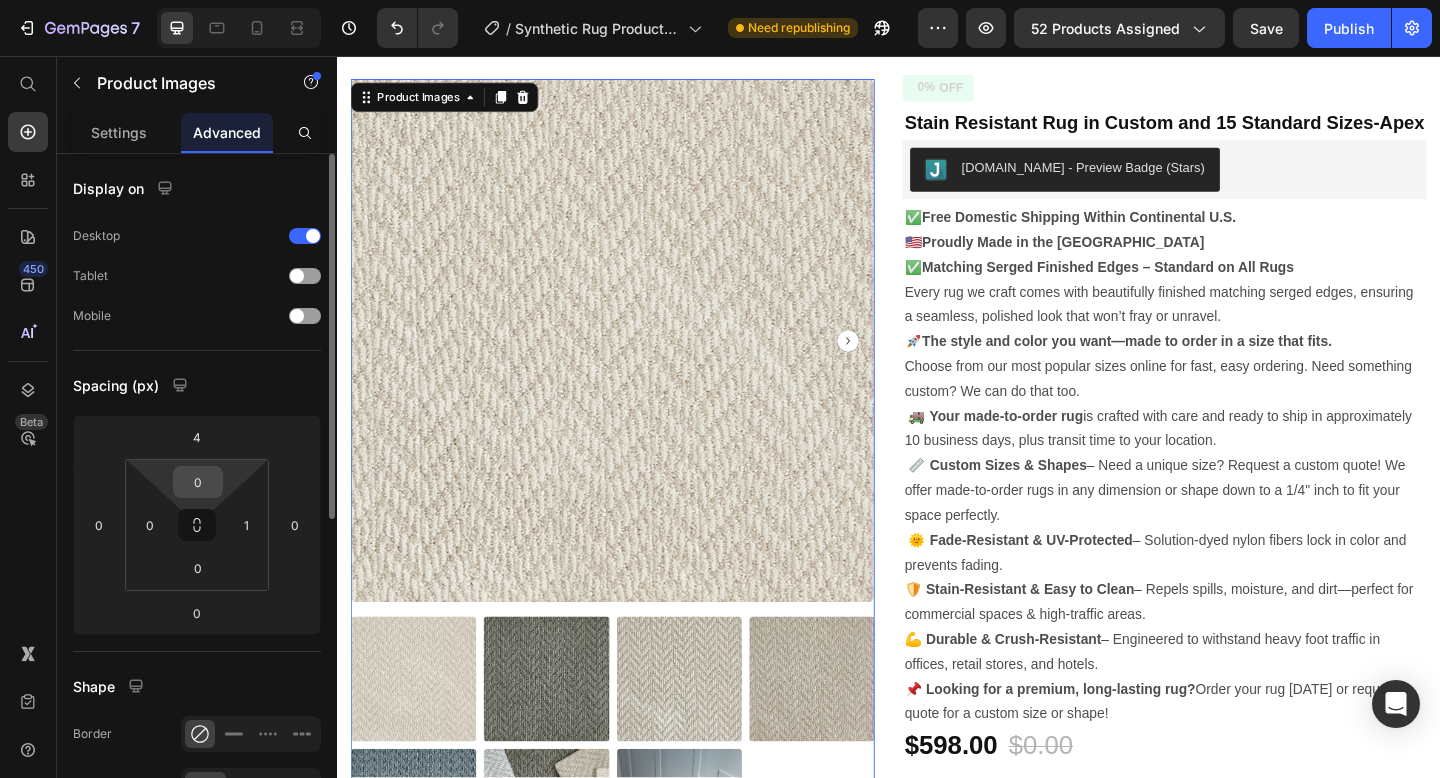 click on "0" at bounding box center (198, 482) 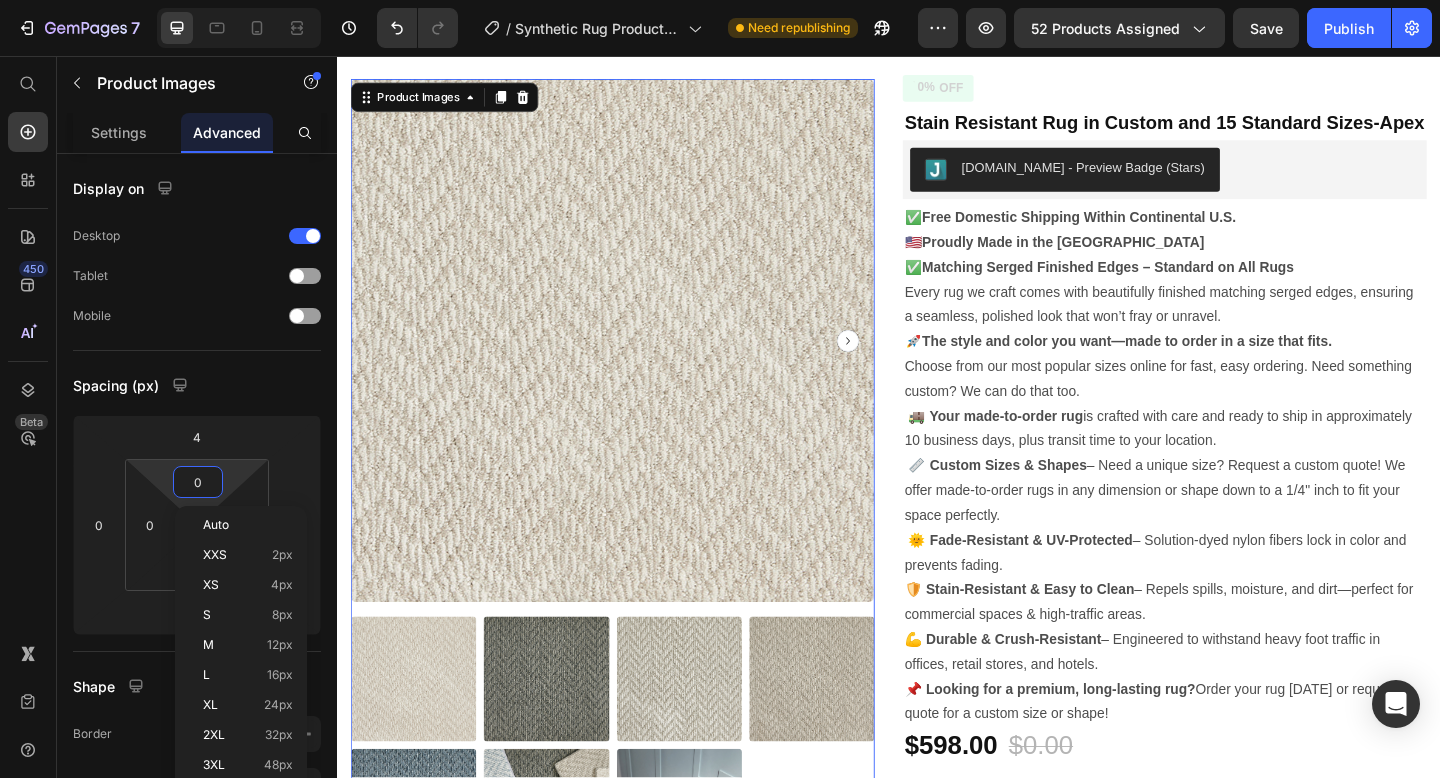 click at bounding box center [636, 365] 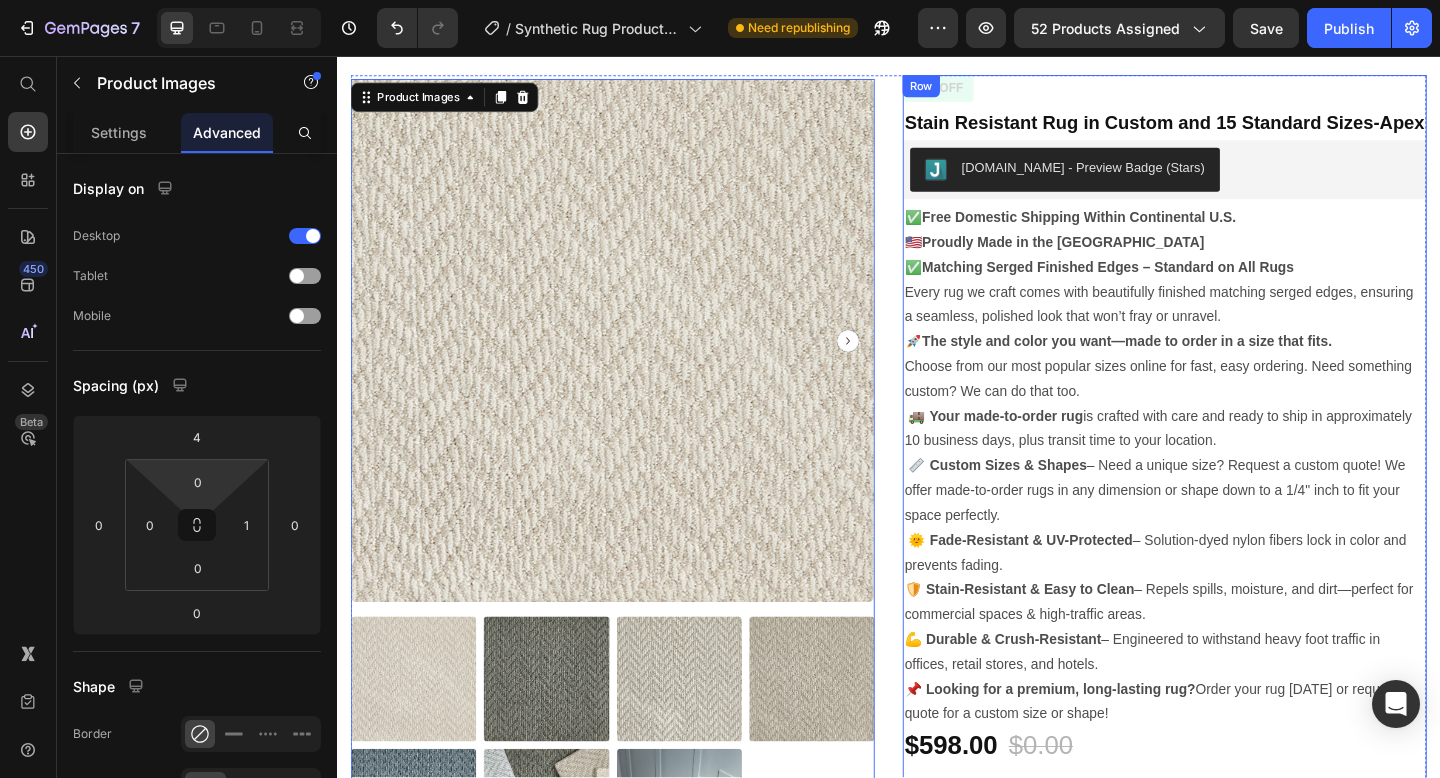 click on "0% OFF Discount Tag Stain Resistant Rug in Custom and 15 Standard Sizes-Apex Product Title Judge.me - Preview Badge (Stars) Judge.me ✅  Free Domestic Shipping Within Continental U.S. 🇺🇸  Proudly Made in the USA ✅  Matching Serged Finished Edges – Standard on All Rugs Every rug we craft comes with beautifully finished matching serged edges, ensuring a seamless, polished look that won’t fray or unravel. 🚀  The style and color you want—made to order in a size that fits. Choose from our most popular sizes online for fast, easy ordering. Need something custom? We can do that too.   🚚 Your made-to-order rug  is crafted with care and ready to ship in approximately 10 business days, plus transit time to your location.    📏 Custom Sizes & Shapes  – Need a unique size? Request a custom quote! We offer made-to-order rugs in any dimension or shape down to a 1/4" inch to fit your space perfectly.    🌞 Fade-Resistant & UV-Protected 🛡️ Stain-Resistant & Easy to Clean Text Block $0.00" at bounding box center (1237, 662) 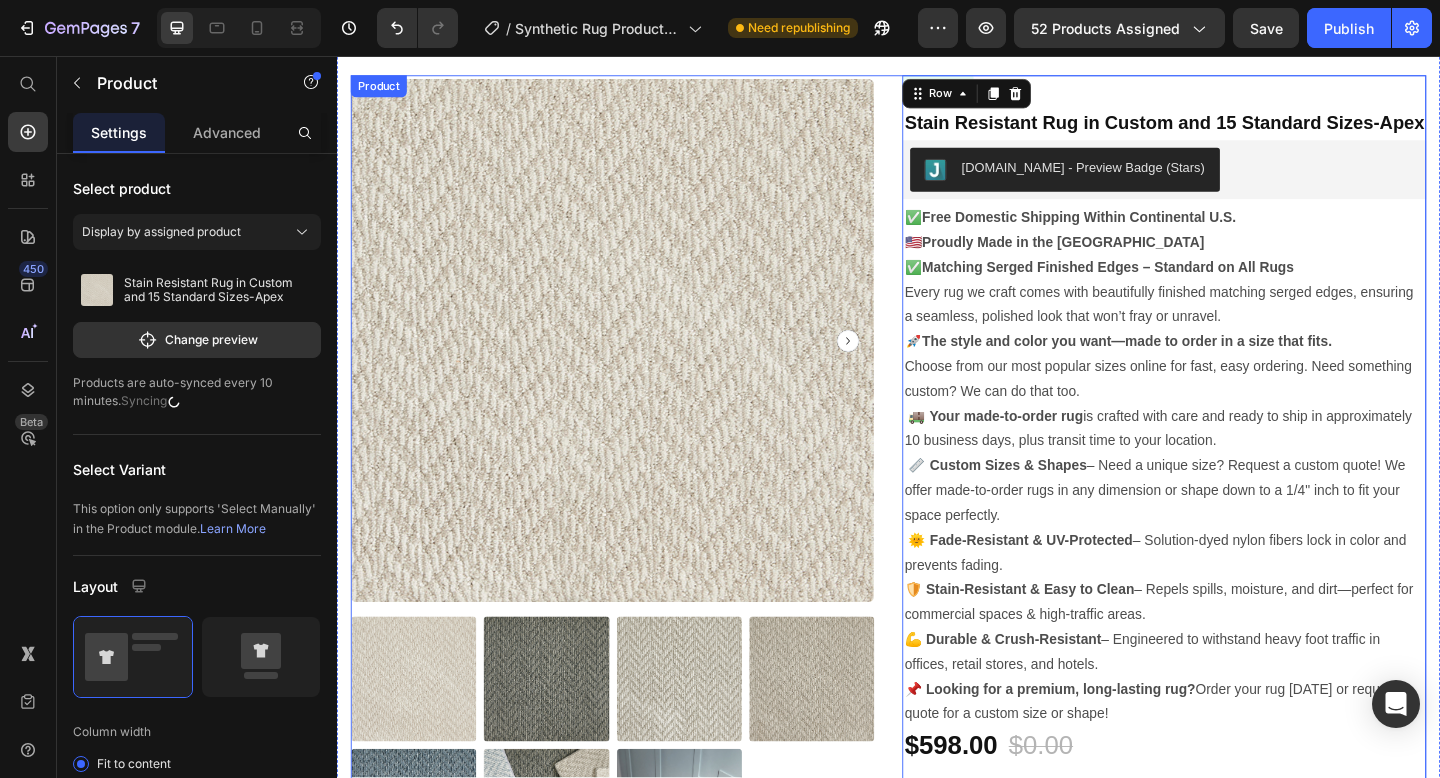 click on "Product Images
Can't find the right rug? We'll make it
Key Benefits of Stain-Resistant Rugs
Does my rug come with finished edges?
How can I place an order for a custom size or shape?
Care instruction - Keep your rug looking new Accordion 0% OFF Discount Tag Stain Resistant Rug in Custom and 15 Standard Sizes-Apex Product Title Judge.me - Preview Badge (Stars) Judge.me ✅  Free Domestic Shipping Within Continental U.S. 🇺🇸  Proudly Made in the USA ✅  Matching Serged Finished Edges – Standard on All Rugs Every rug we craft comes with beautifully finished matching serged edges, ensuring a seamless, polished look that won’t fray or unravel. 🚀  The style and color you want—made to order in a size that fits. Choose from our most popular sizes online for fast, easy ordering. Need something custom? We can do that too.   🚚 Your made-to-order rug   📏 Custom Sizes & Shapes   Text Block $0.00" at bounding box center [937, 662] 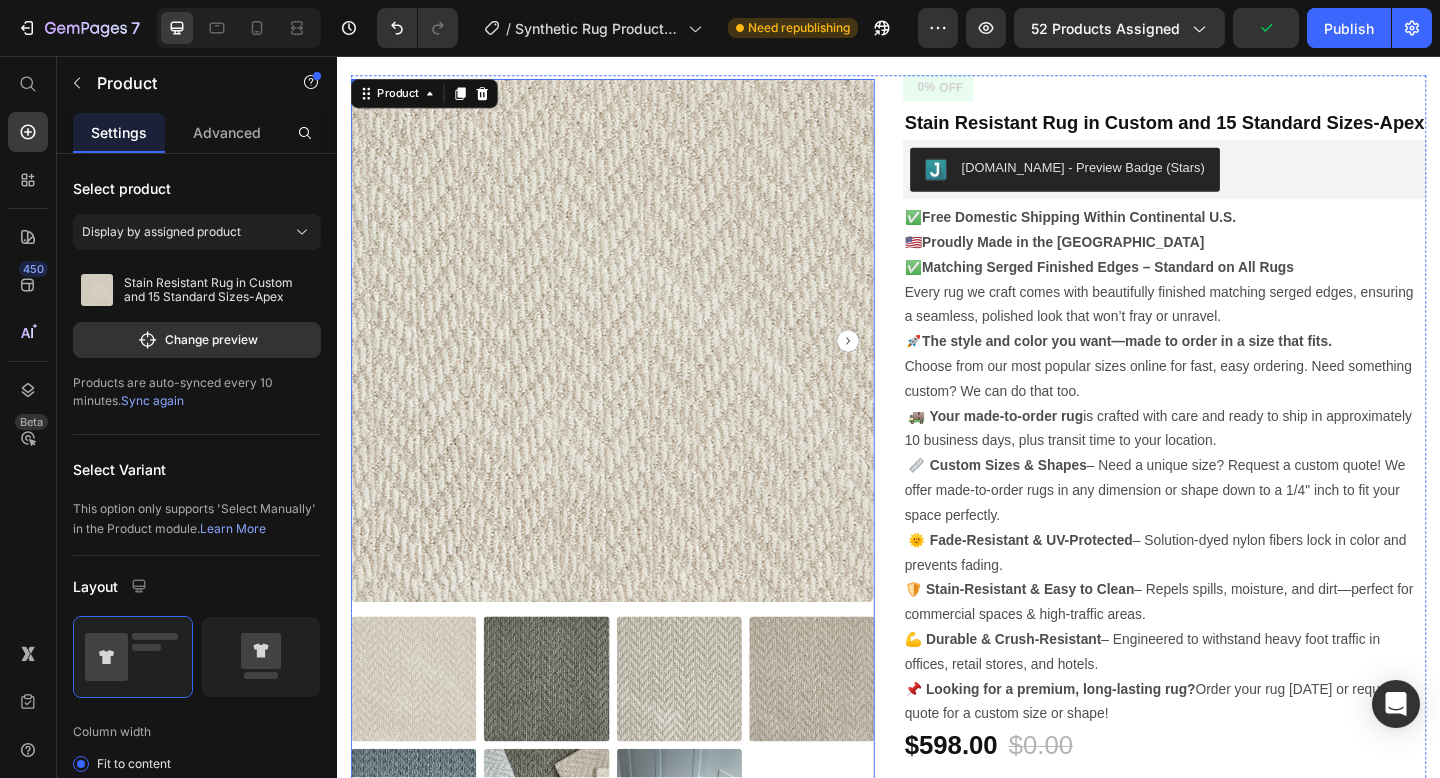 click at bounding box center (636, 365) 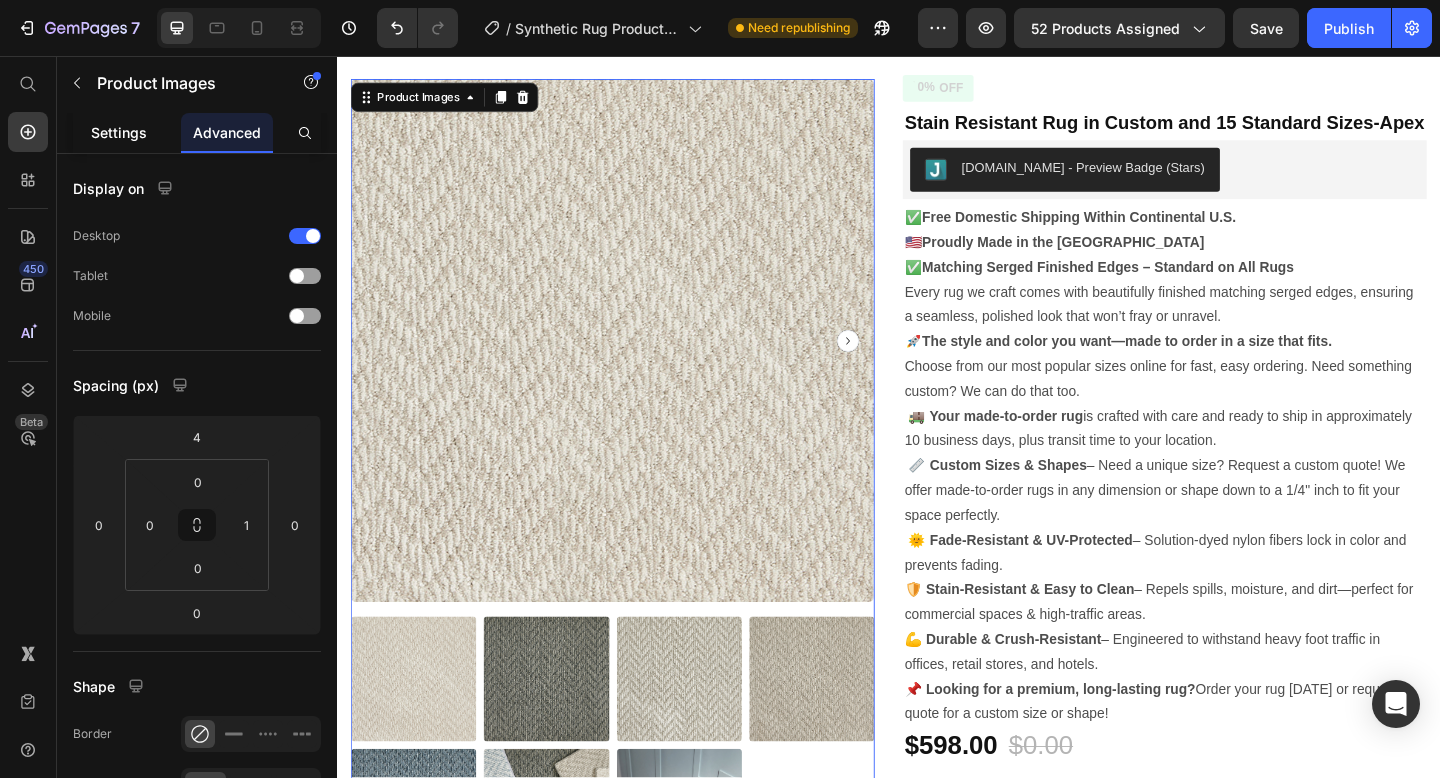 click on "Settings" at bounding box center [119, 132] 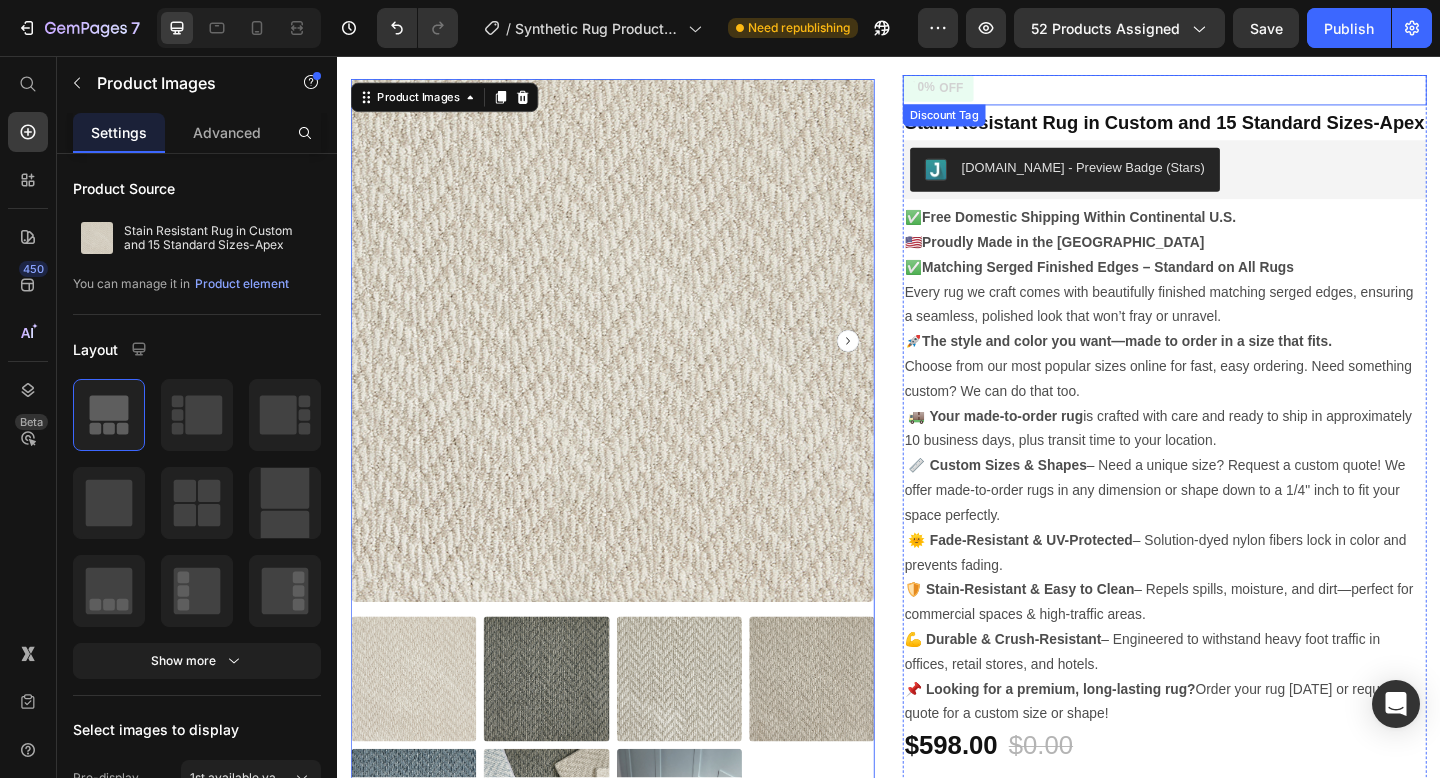 click on "0% OFF" at bounding box center [1237, 93] 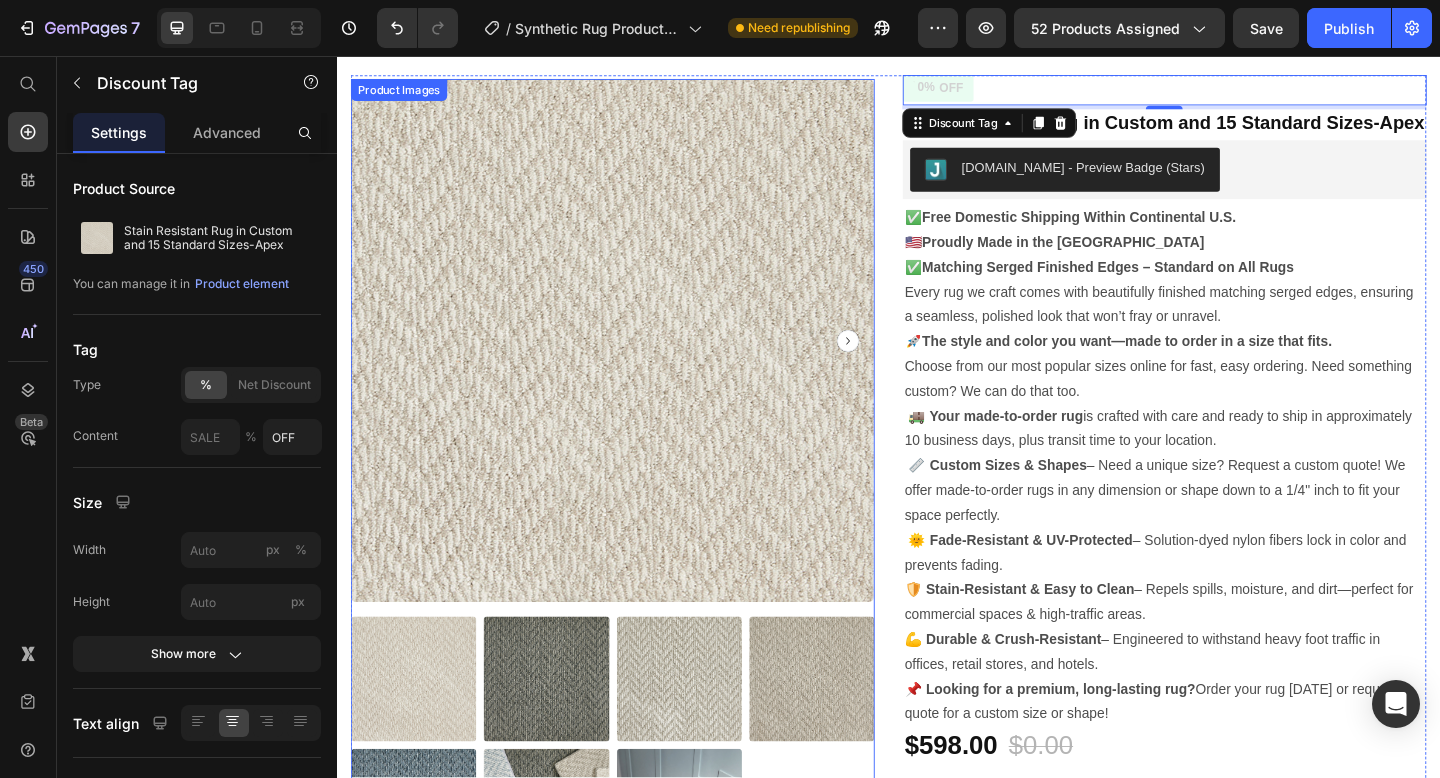 click at bounding box center [636, 365] 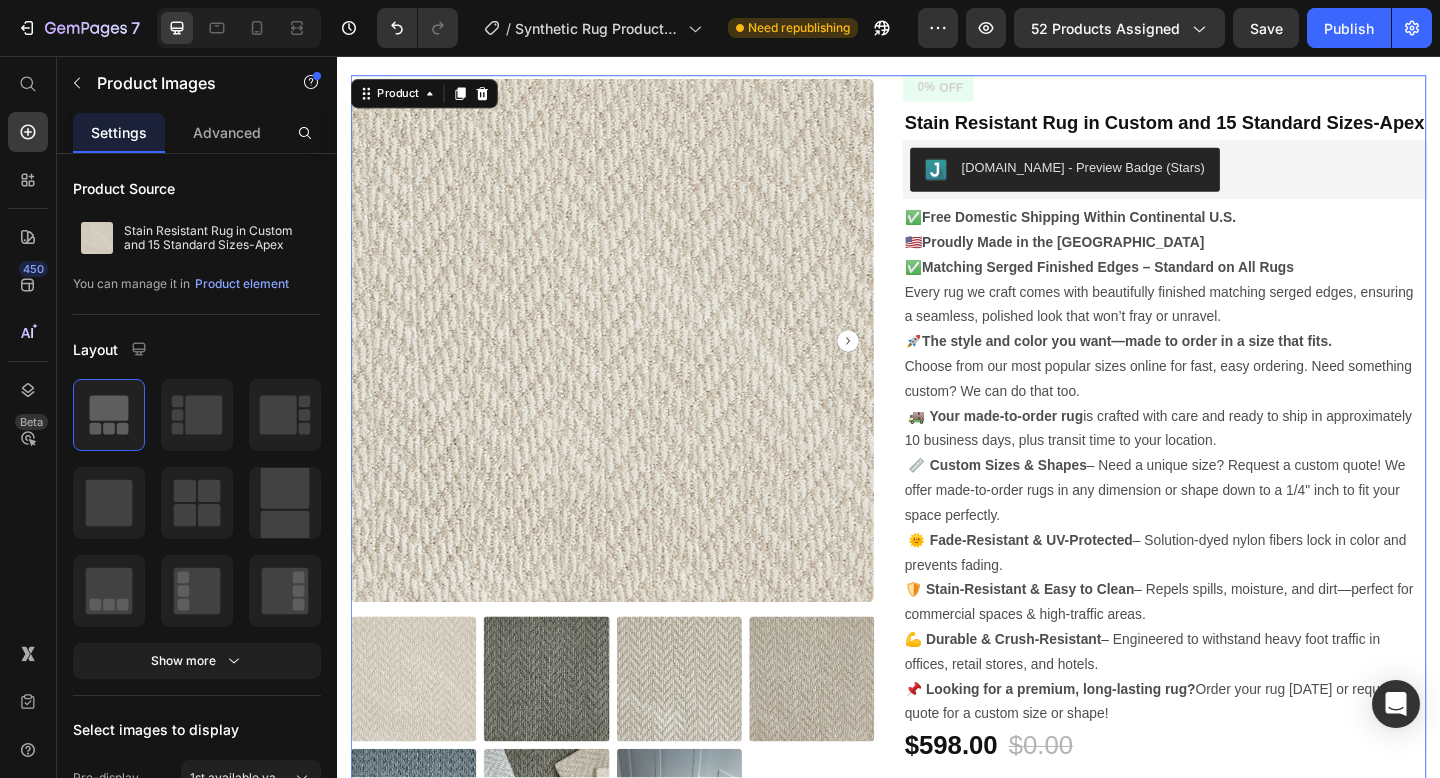 click on "Product Images
Can't find the right rug? We'll make it
Key Benefits of Stain-Resistant Rugs
Does my rug come with finished edges?
How can I place an order for a custom size or shape?
Care instruction - Keep your rug looking new Accordion 0% OFF Discount Tag Stain Resistant Rug in Custom and 15 Standard Sizes-Apex Product Title Judge.me - Preview Badge (Stars) Judge.me ✅  Free Domestic Shipping Within Continental U.S. 🇺🇸  Proudly Made in the USA ✅  Matching Serged Finished Edges – Standard on All Rugs Every rug we craft comes with beautifully finished matching serged edges, ensuring a seamless, polished look that won’t fray or unravel. 🚀  The style and color you want—made to order in a size that fits. Choose from our most popular sizes online for fast, easy ordering. Need something custom? We can do that too.   🚚 Your made-to-order rug   📏 Custom Sizes & Shapes   Text Block $0.00" at bounding box center [937, 662] 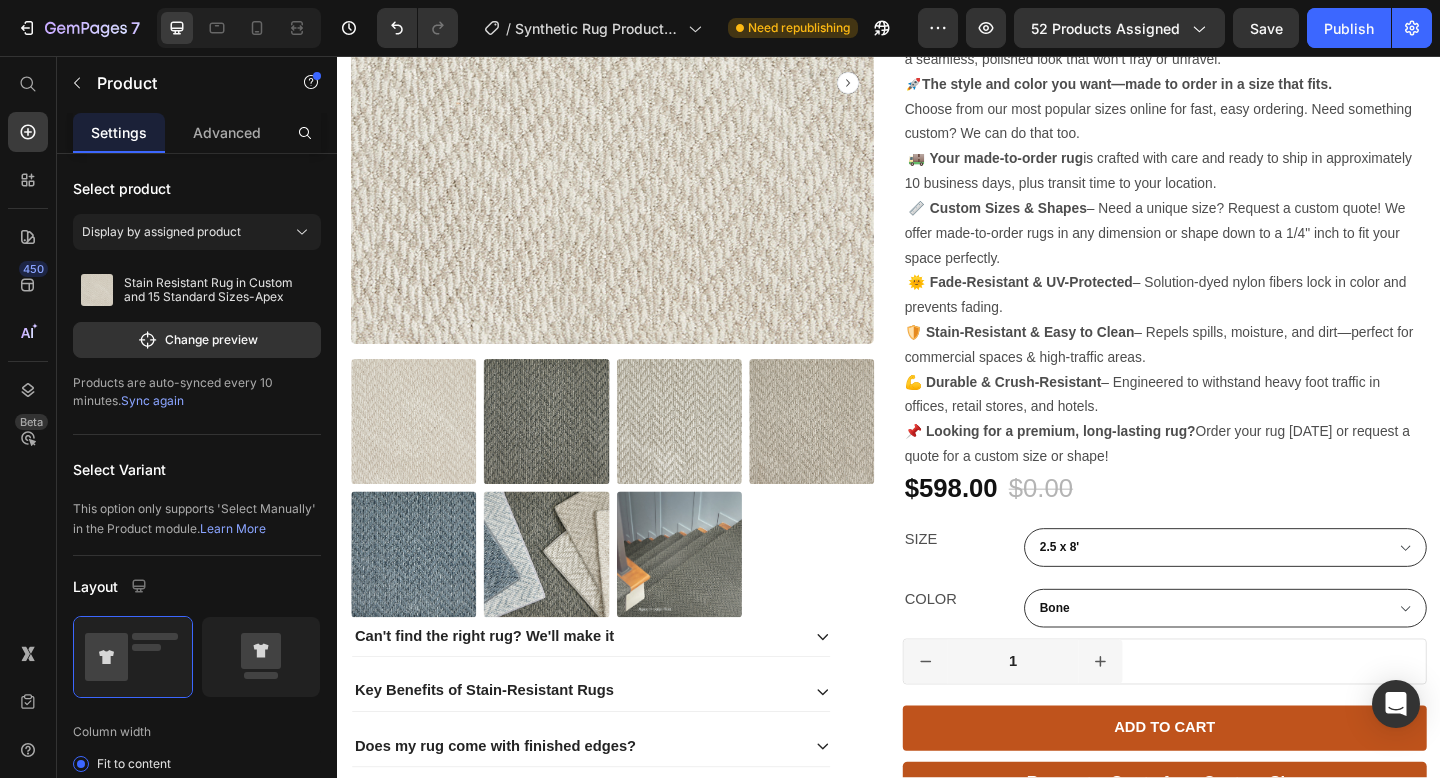 scroll, scrollTop: 0, scrollLeft: 0, axis: both 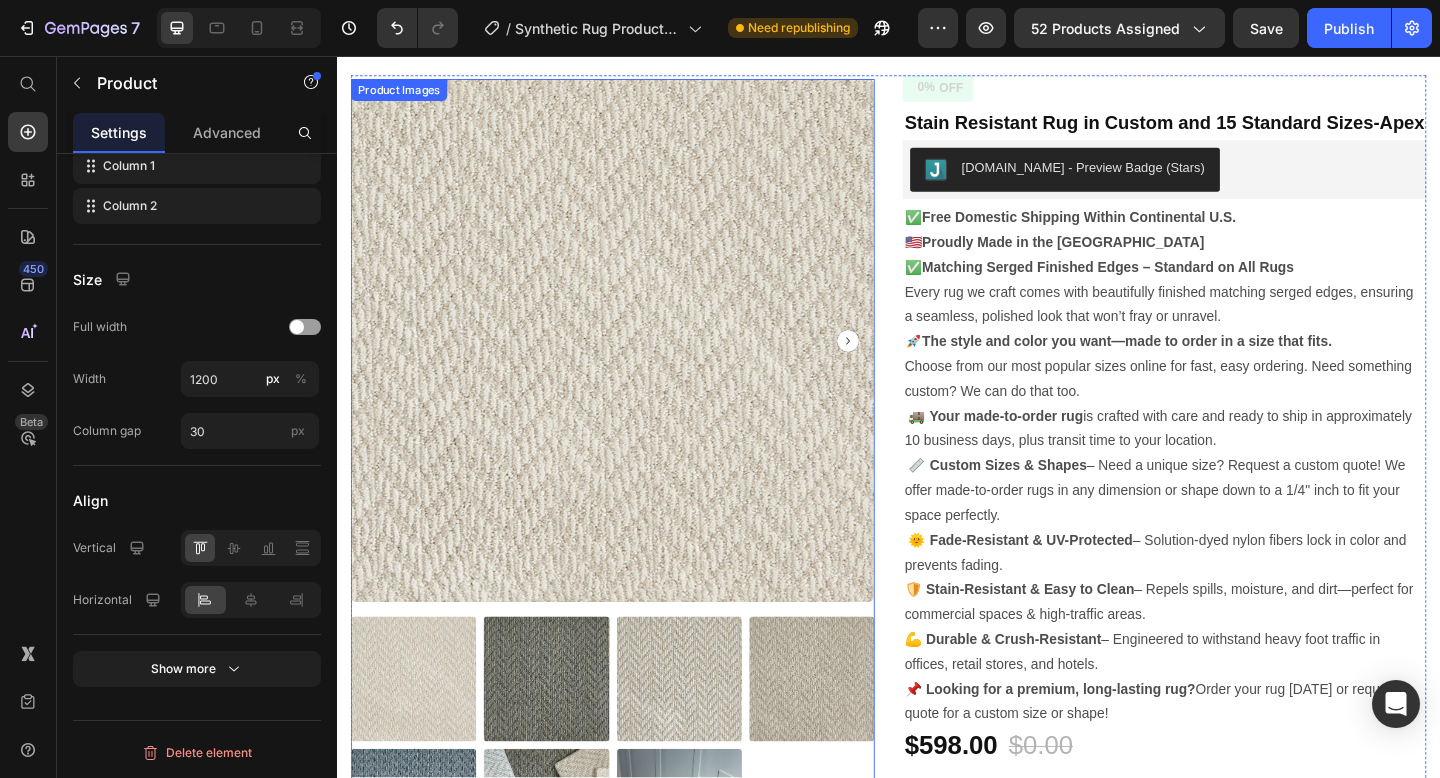 click at bounding box center [636, 365] 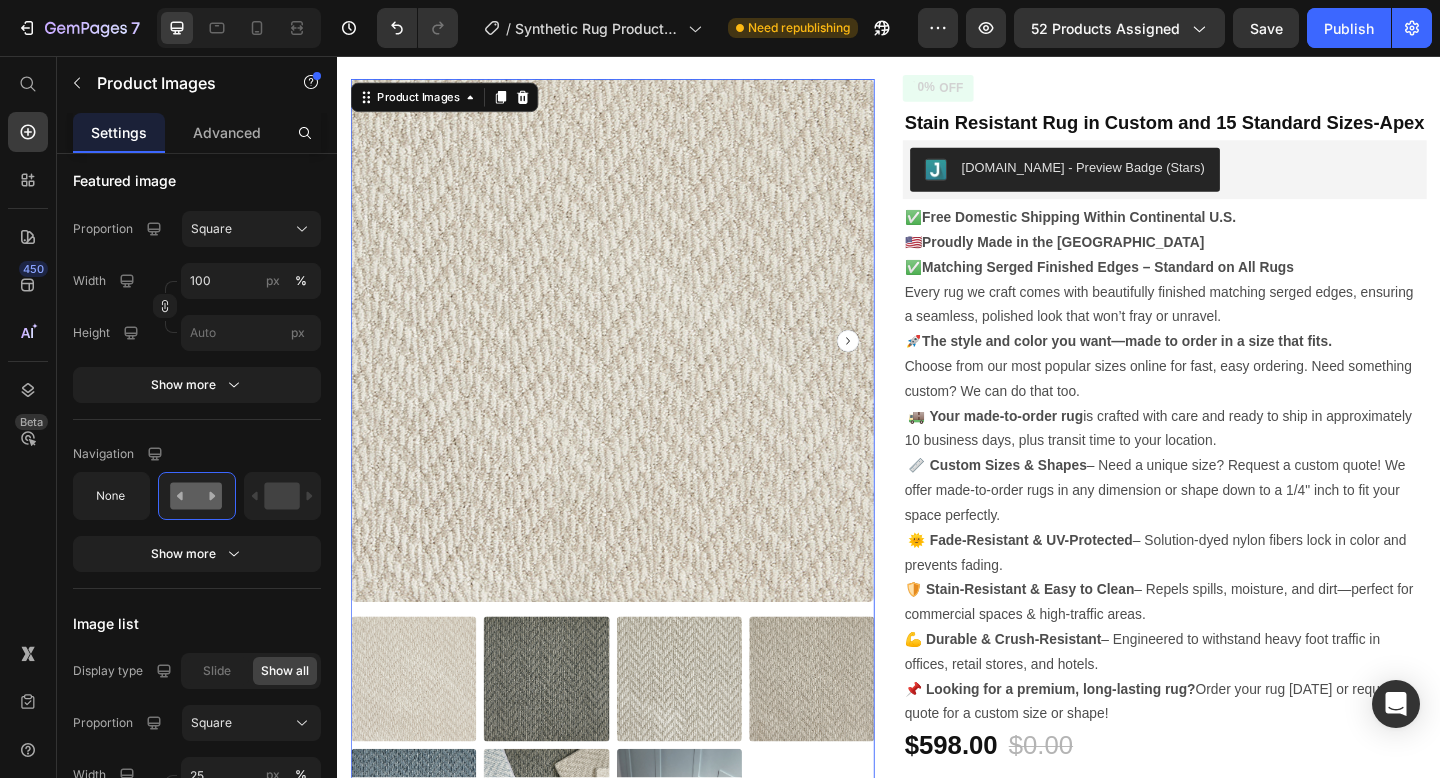 scroll, scrollTop: 0, scrollLeft: 0, axis: both 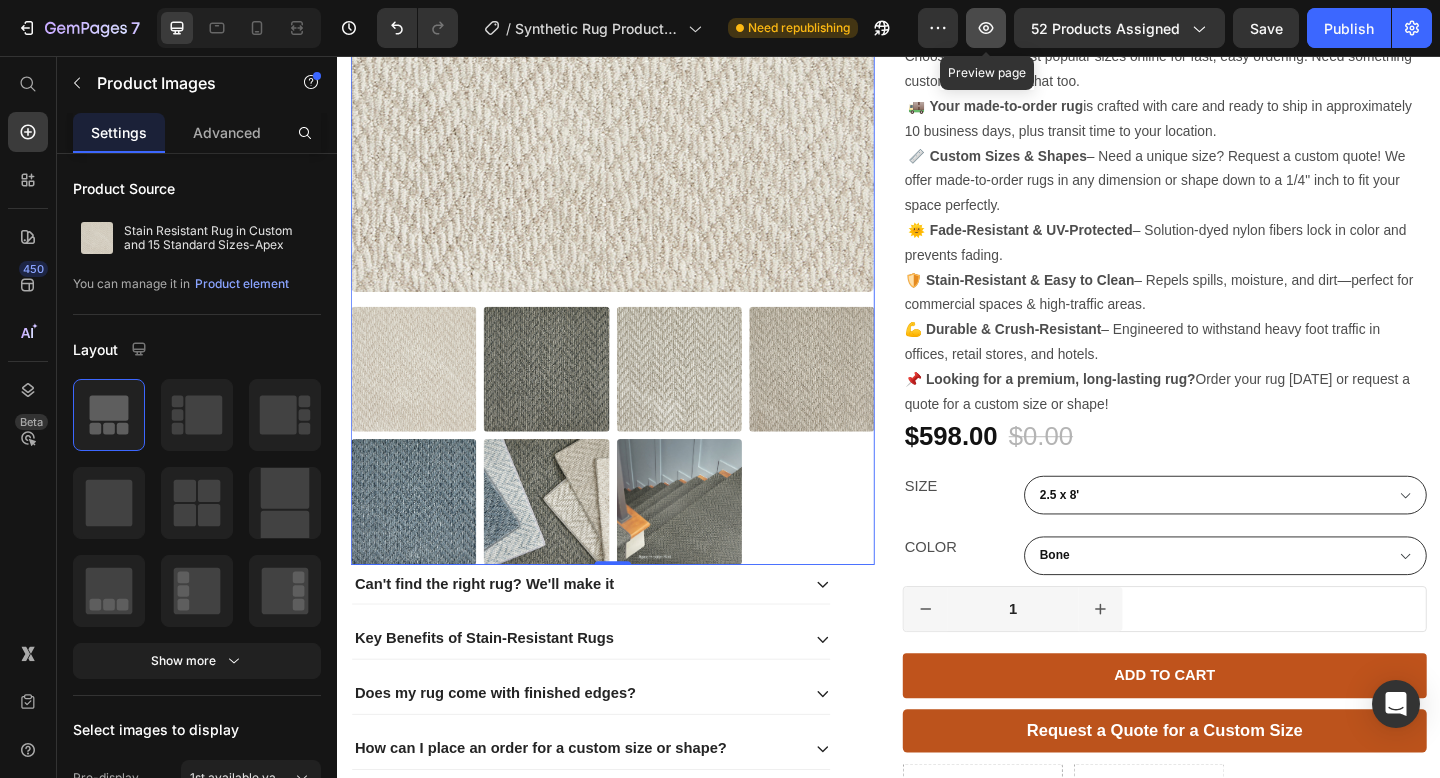 click 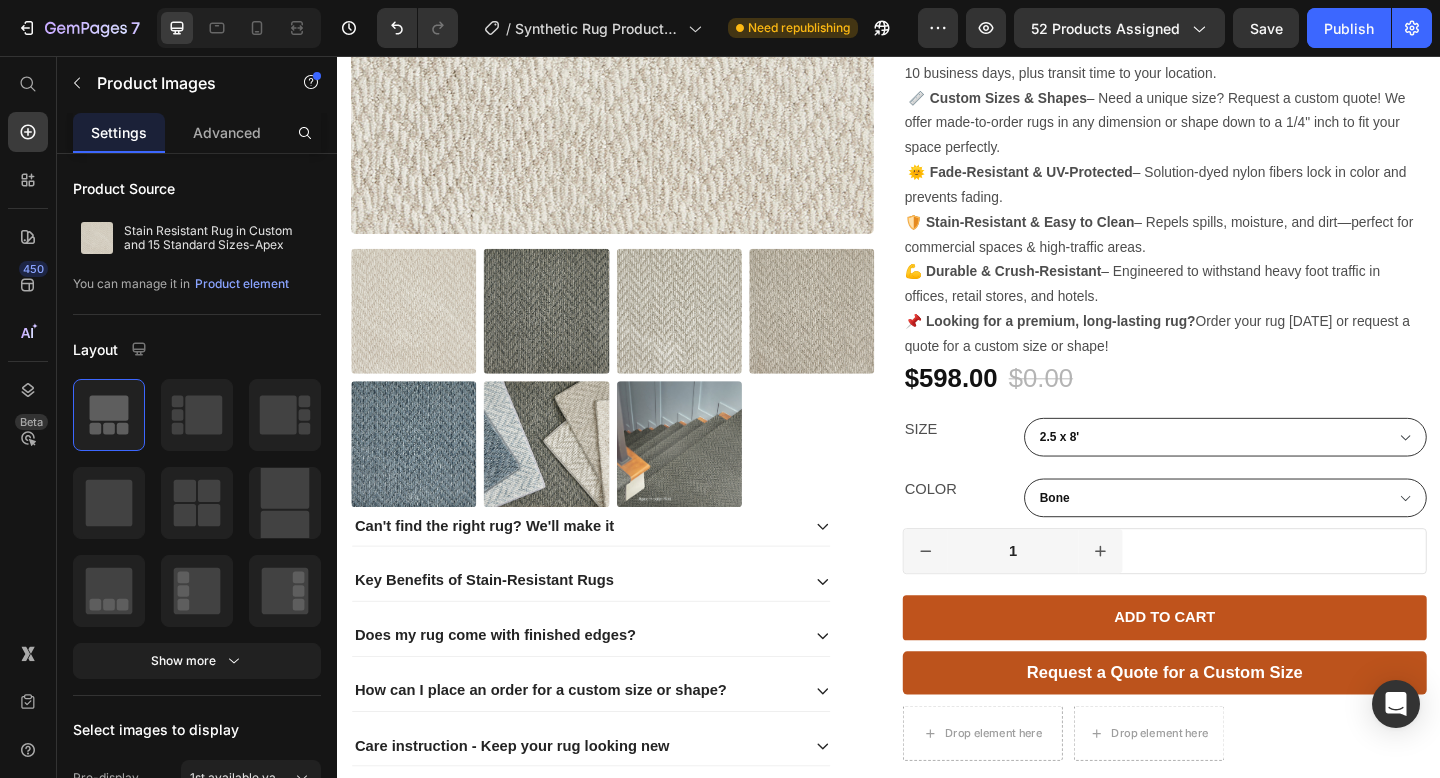 scroll, scrollTop: 0, scrollLeft: 0, axis: both 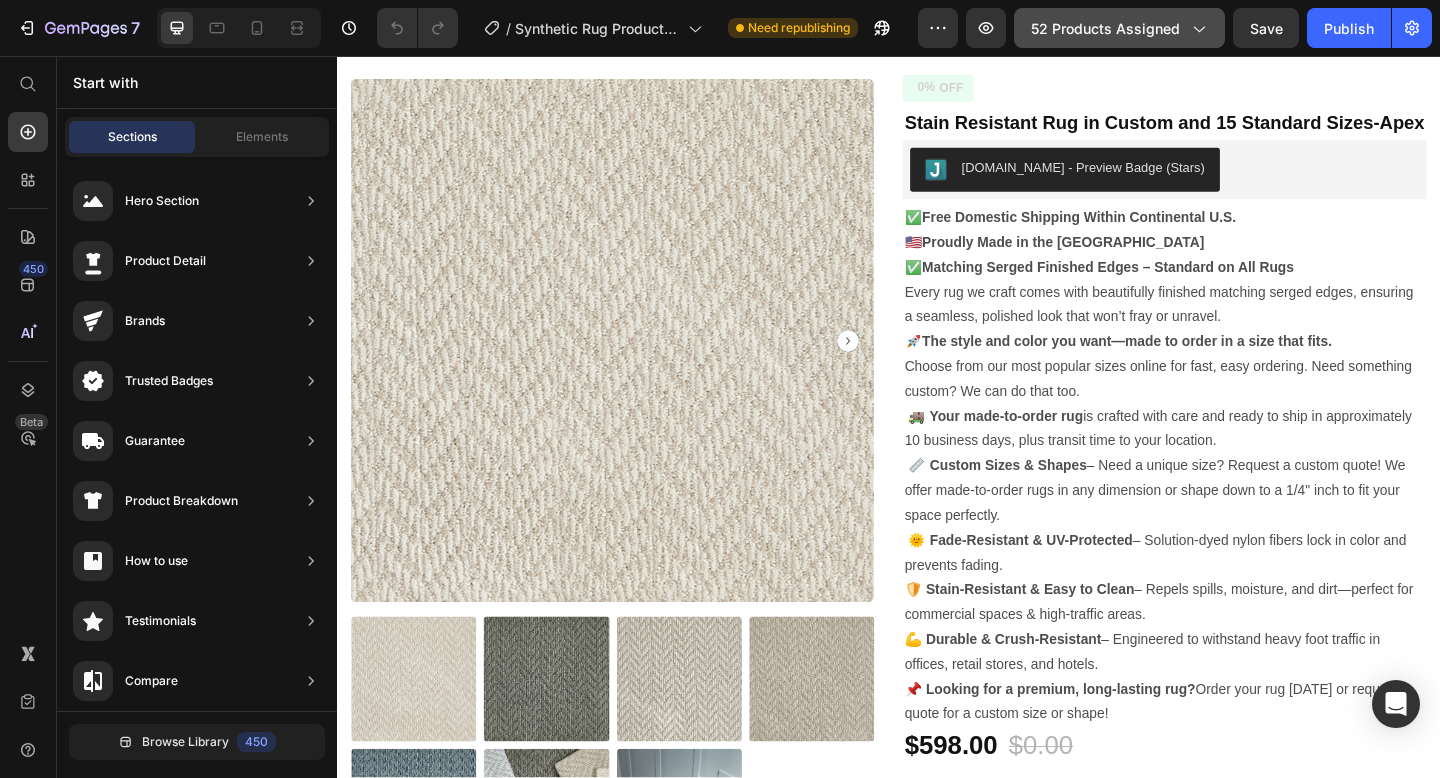 click 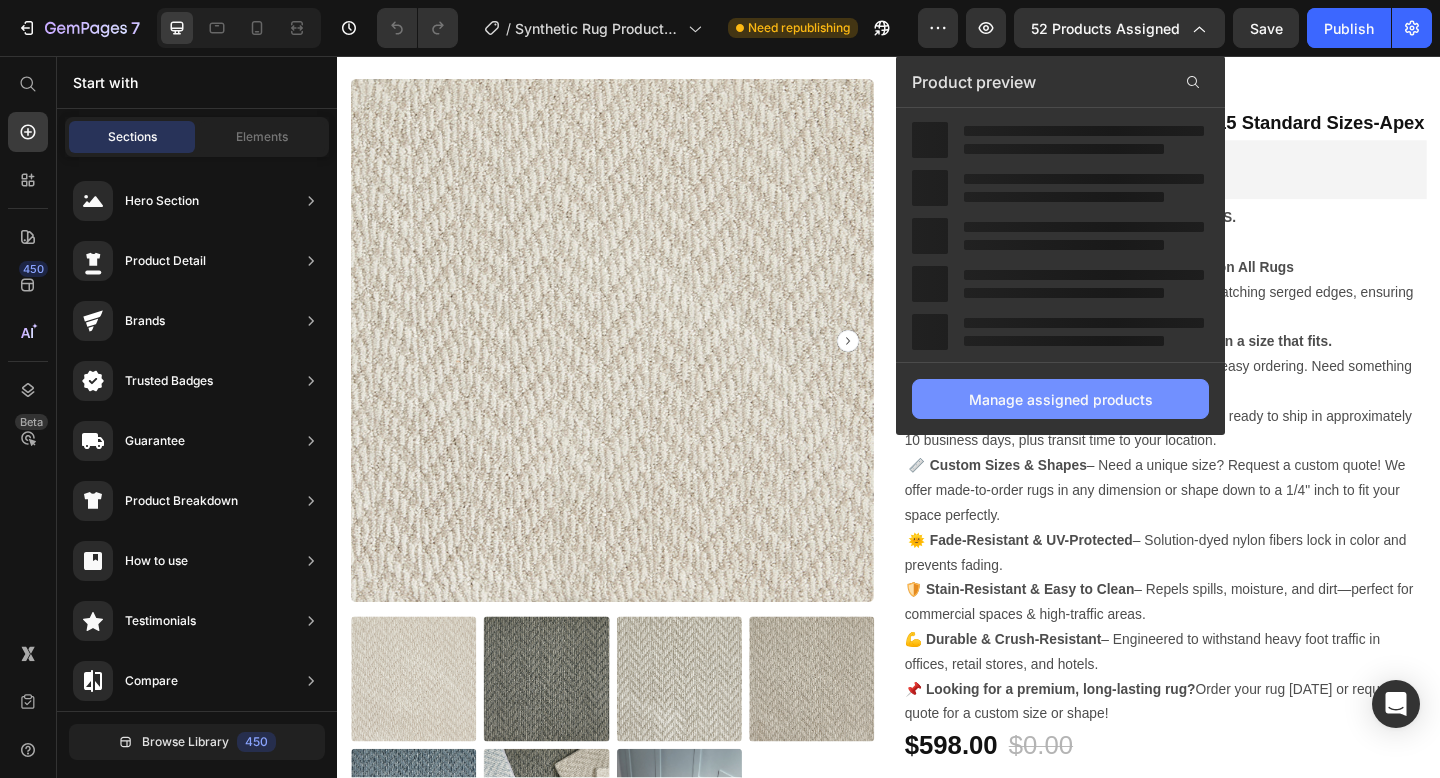 click on "Manage assigned products" at bounding box center (1061, 399) 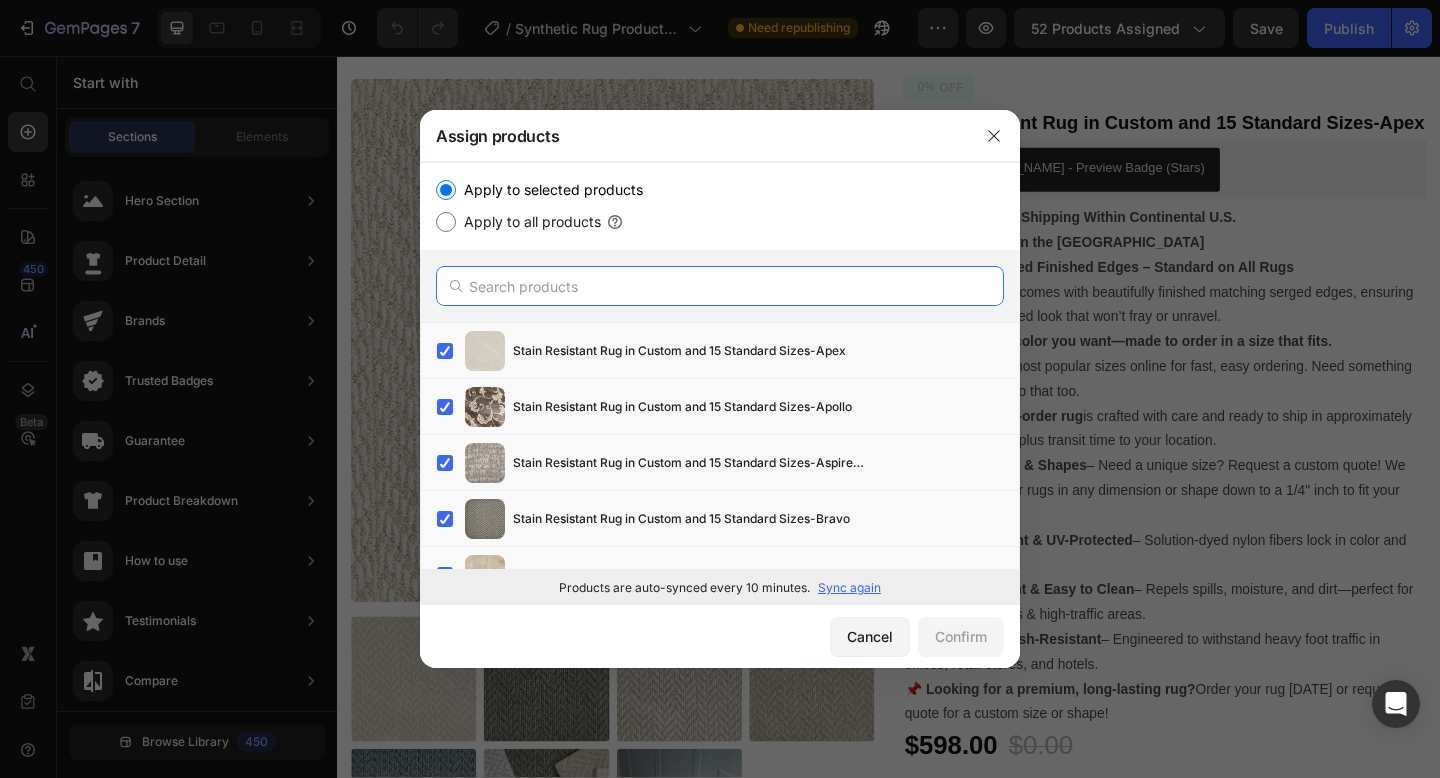 click at bounding box center (720, 286) 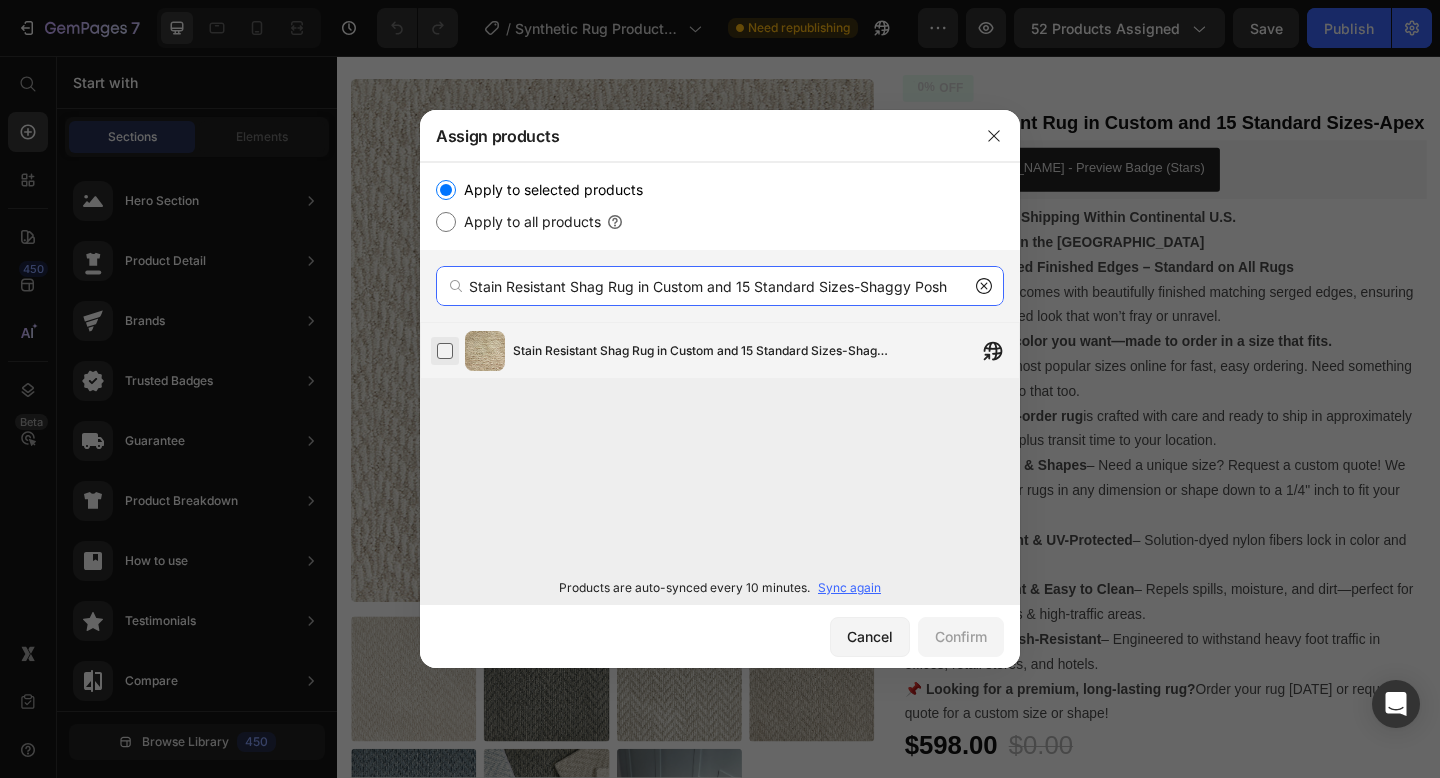 type on "Stain Resistant Shag Rug in Custom and 15 Standard Sizes-Shaggy Posh" 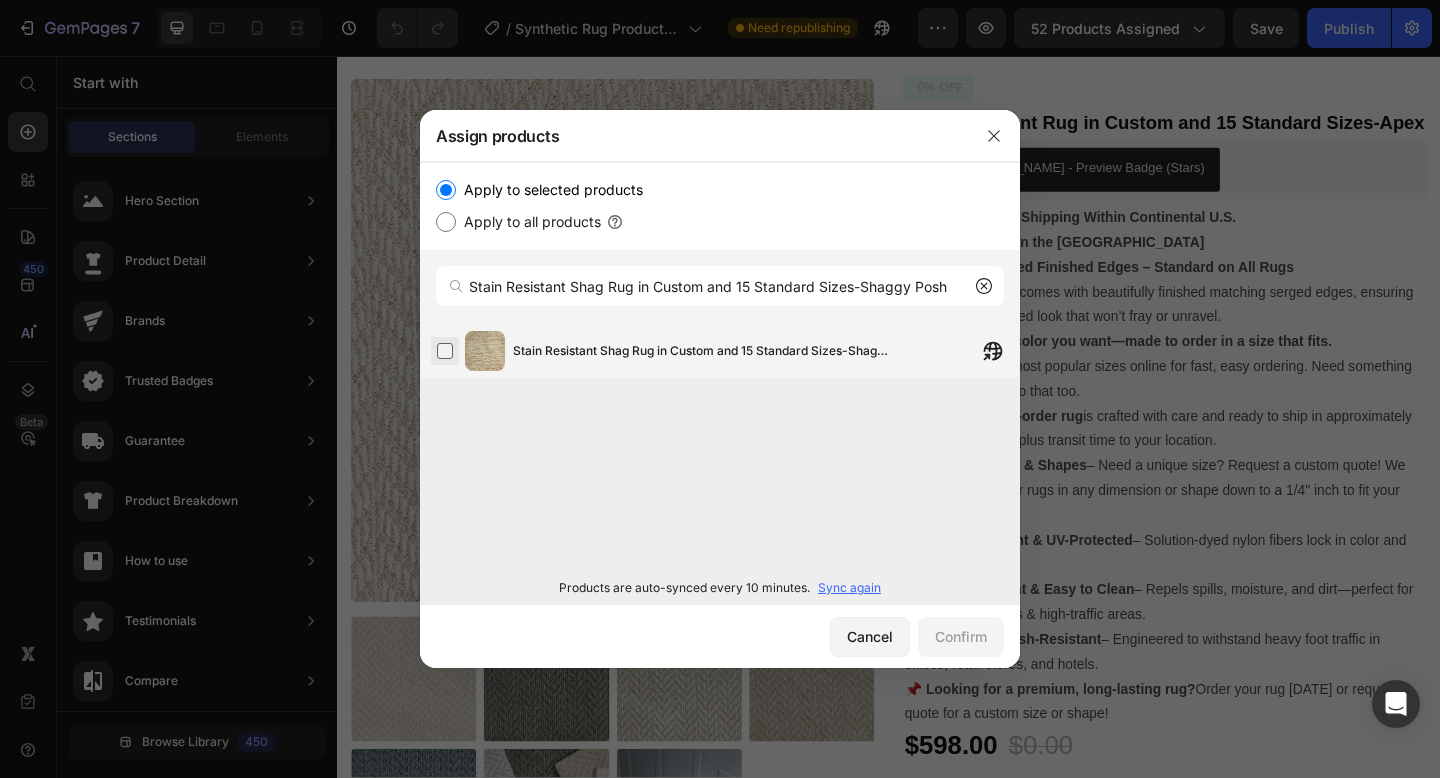 click at bounding box center [445, 351] 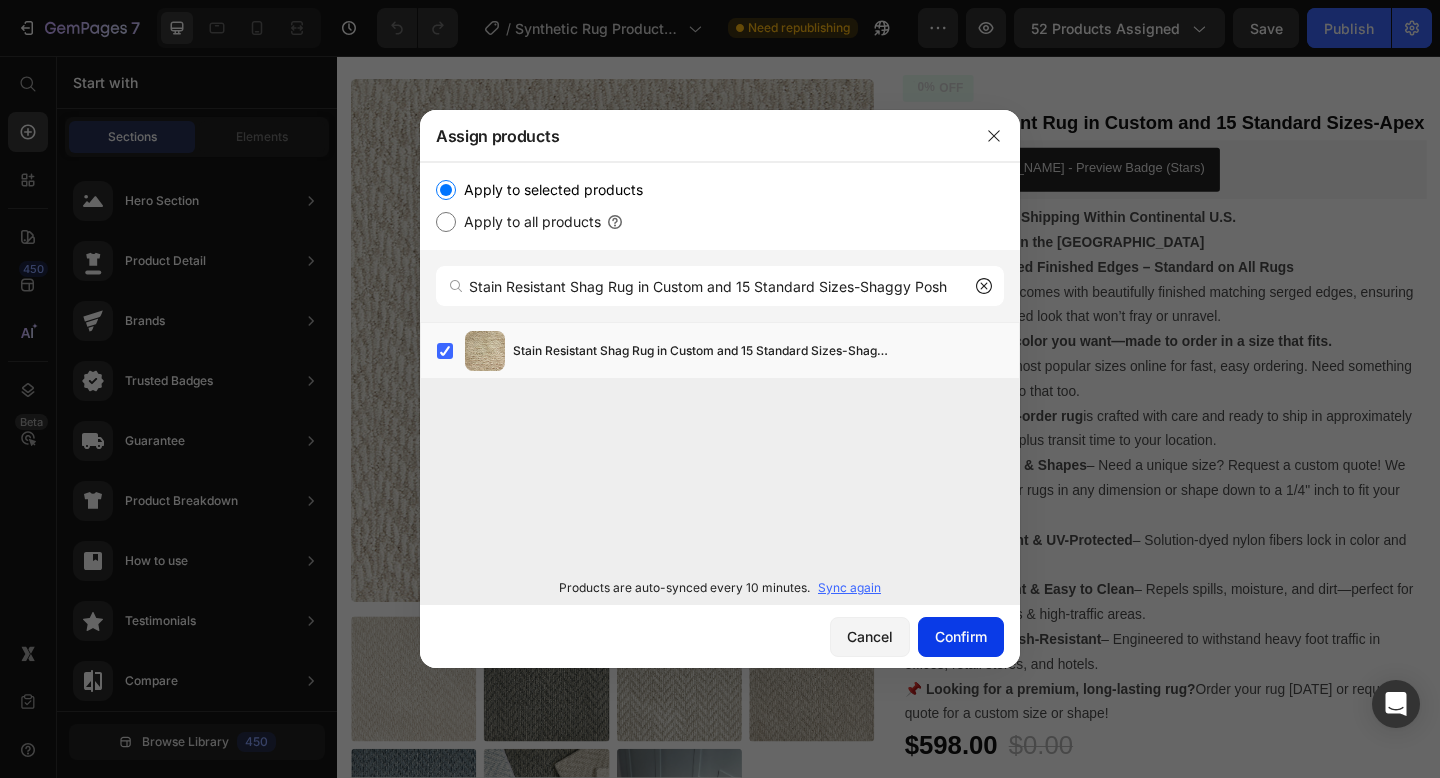 click on "Confirm" at bounding box center [961, 636] 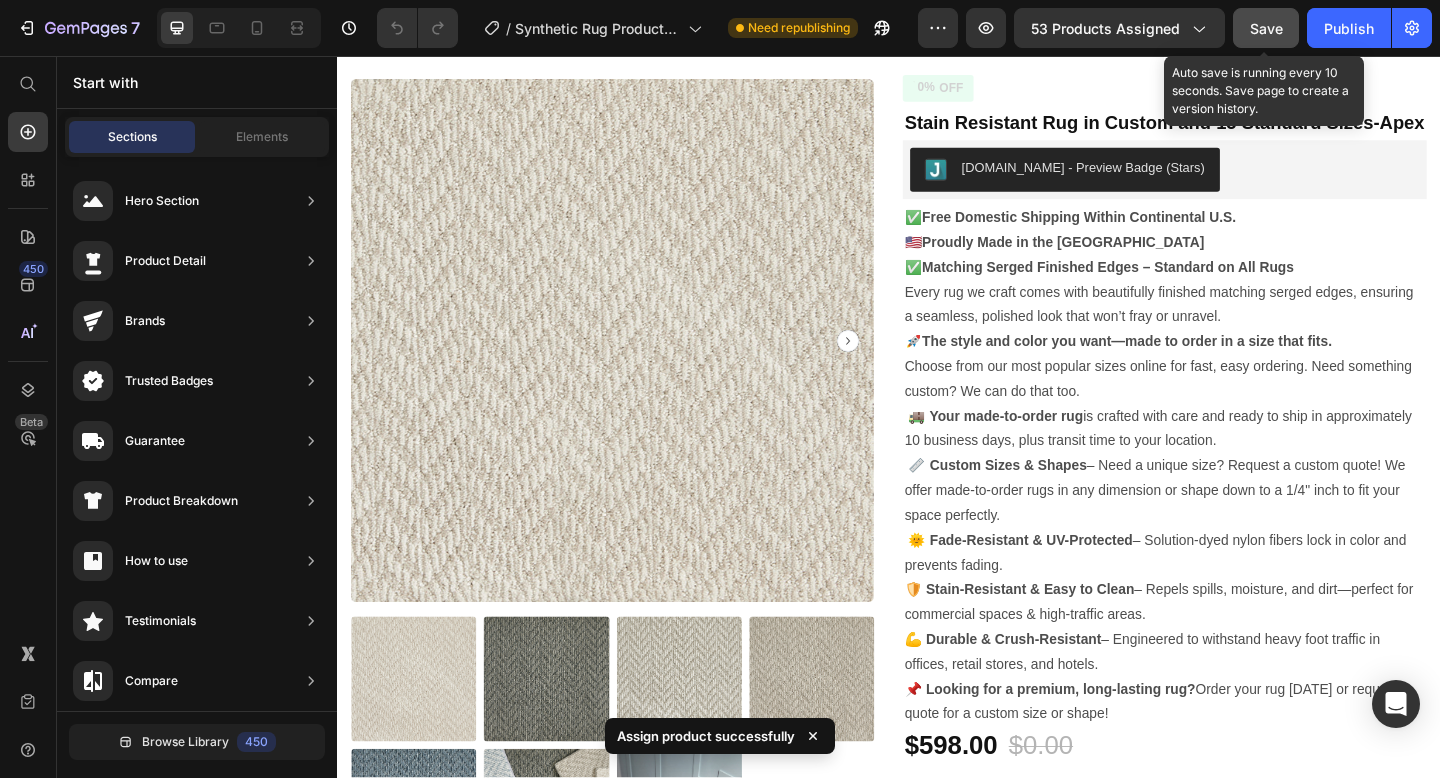 click on "Save" at bounding box center [1266, 28] 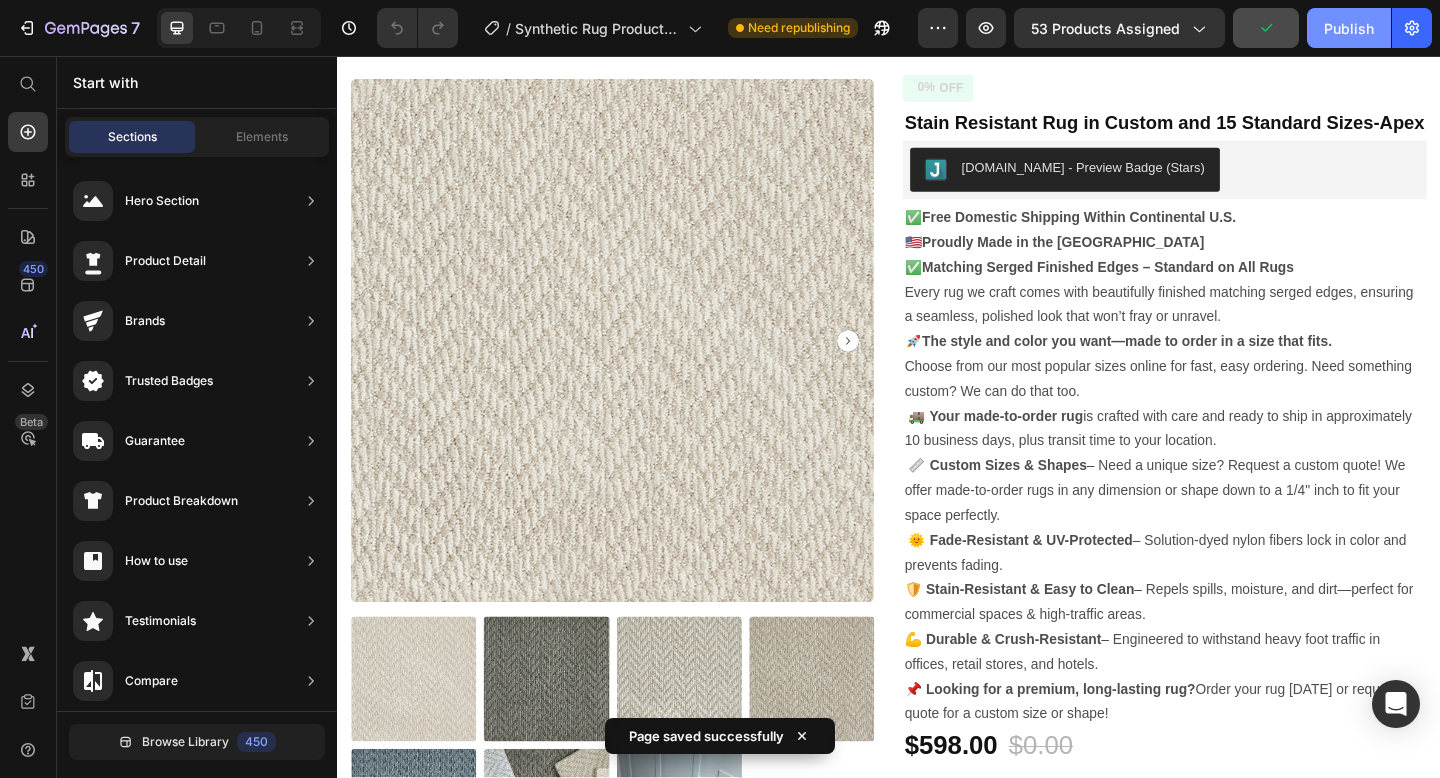 click on "Publish" at bounding box center [1349, 28] 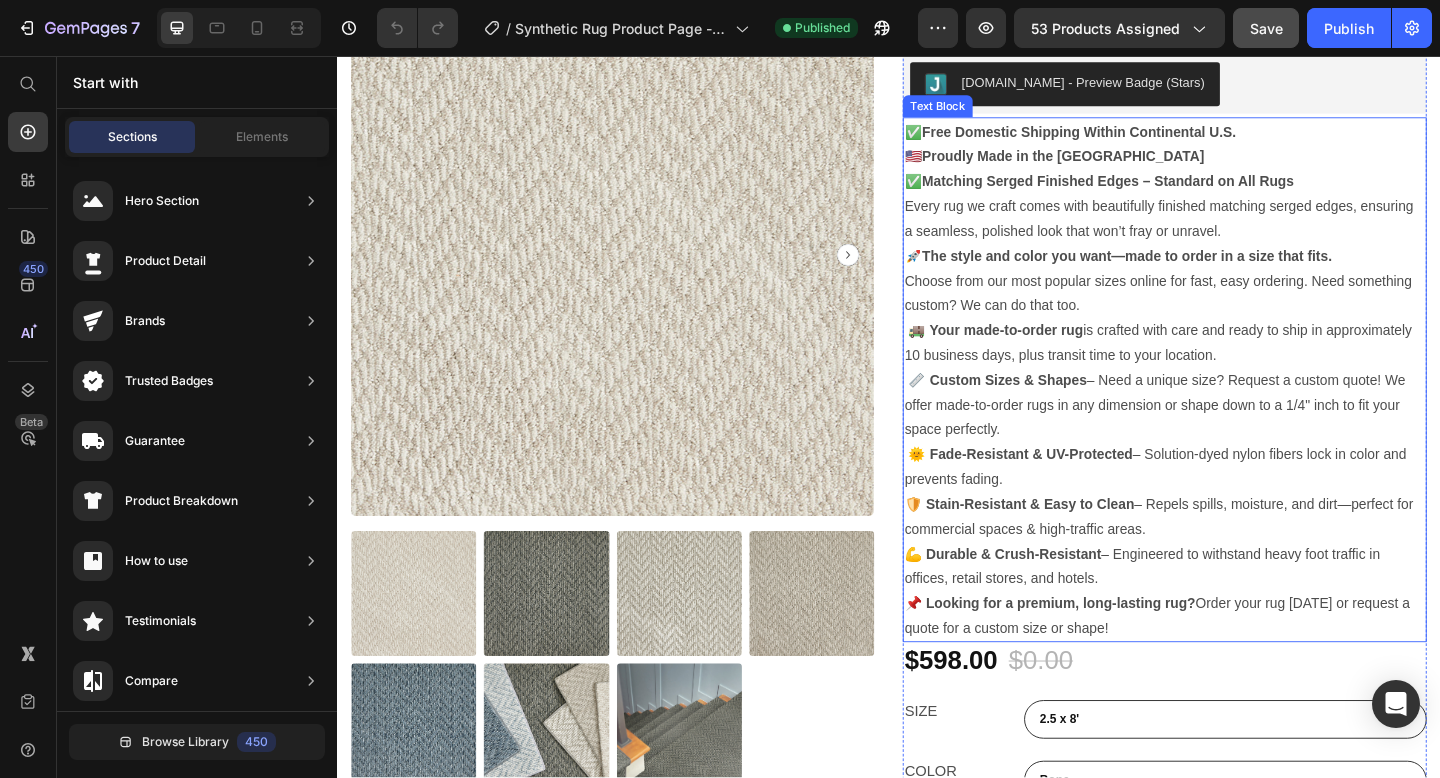 scroll, scrollTop: 105, scrollLeft: 0, axis: vertical 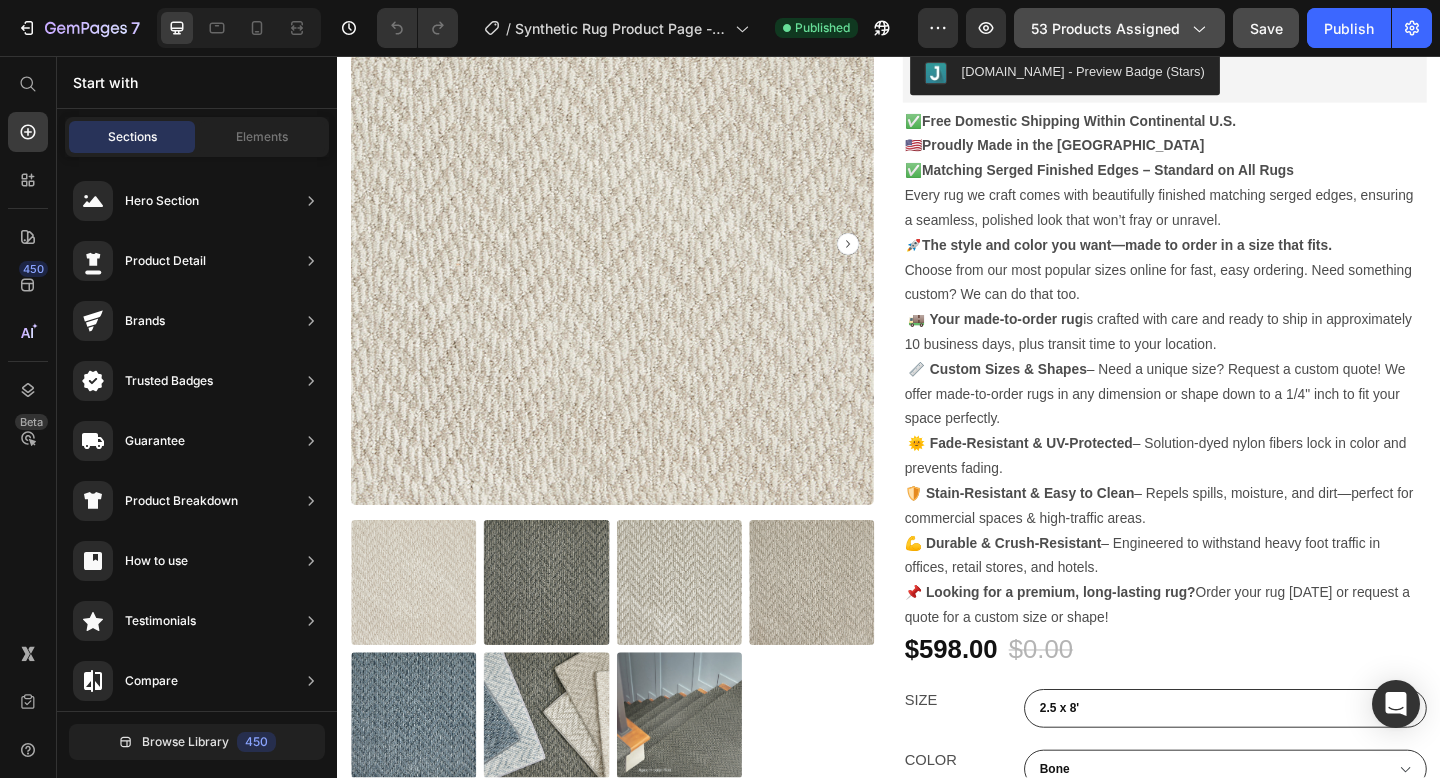 click 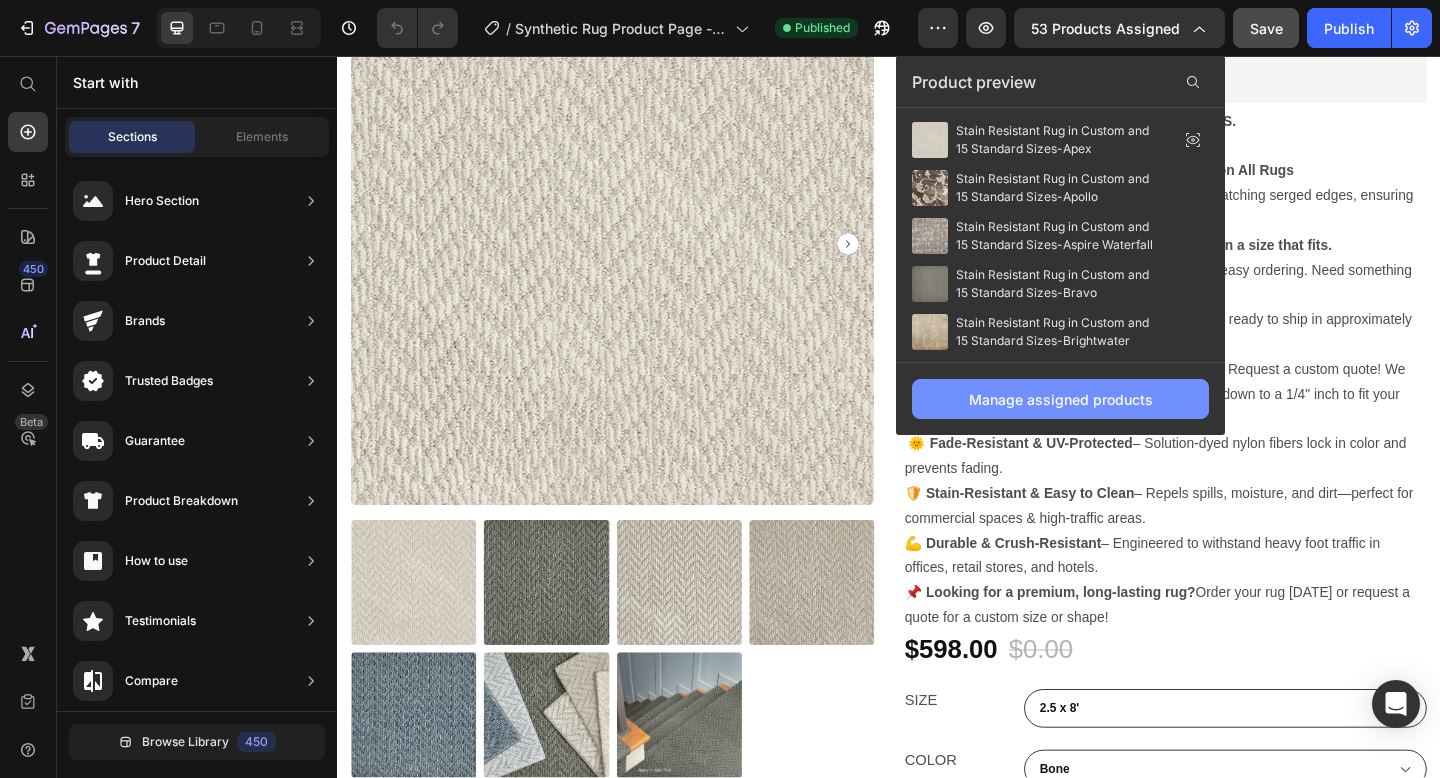 click on "Manage assigned products" at bounding box center [1061, 399] 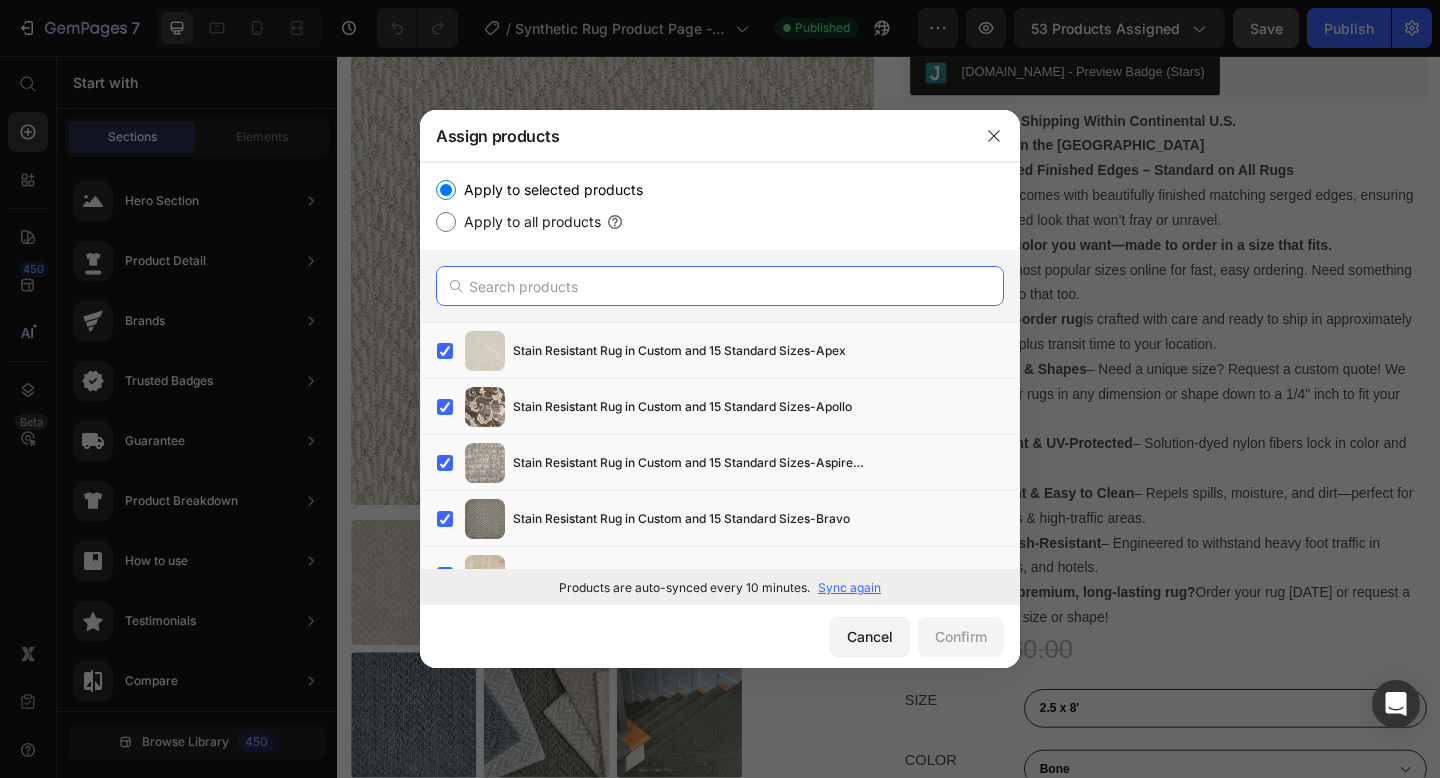 click at bounding box center (720, 286) 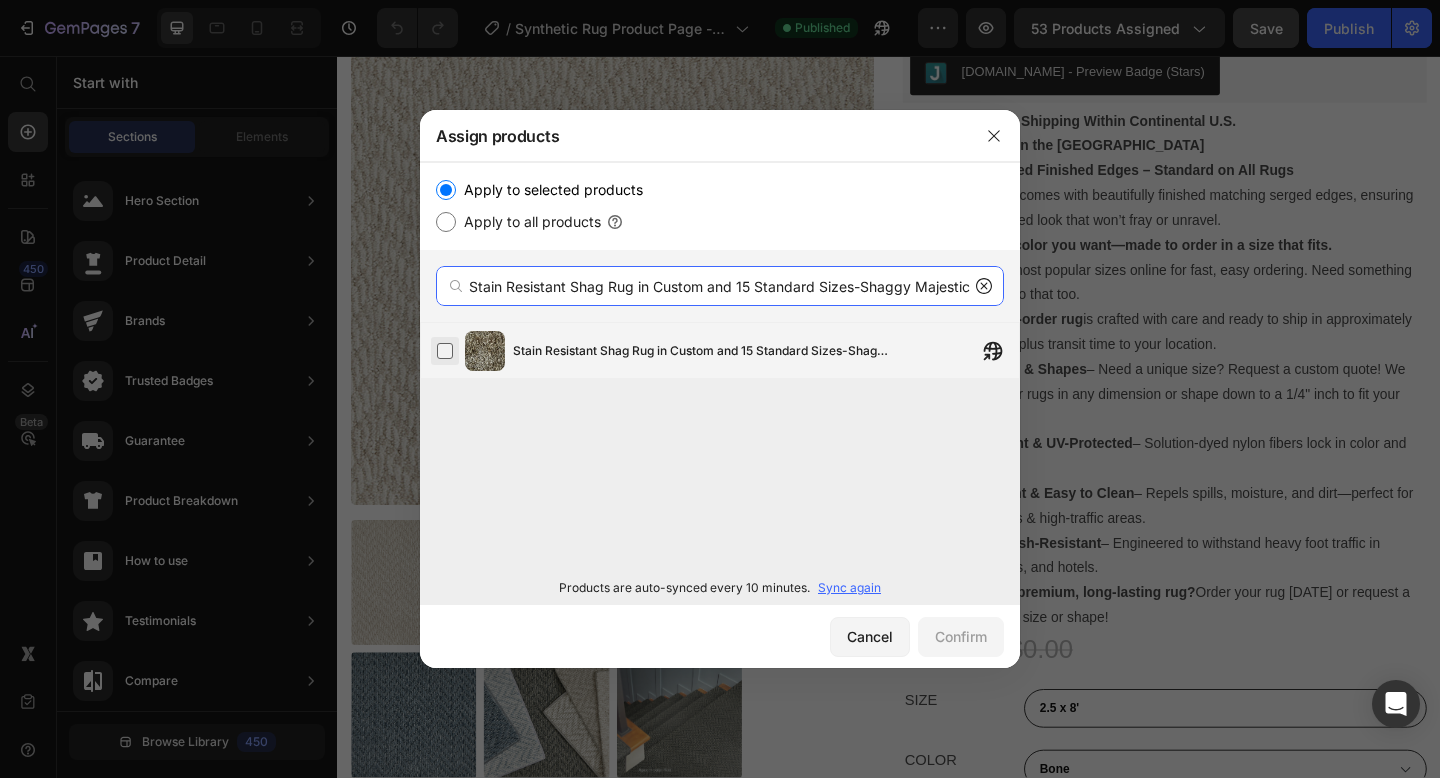 type on "Stain Resistant Shag Rug in Custom and 15 Standard Sizes-Shaggy Majestic" 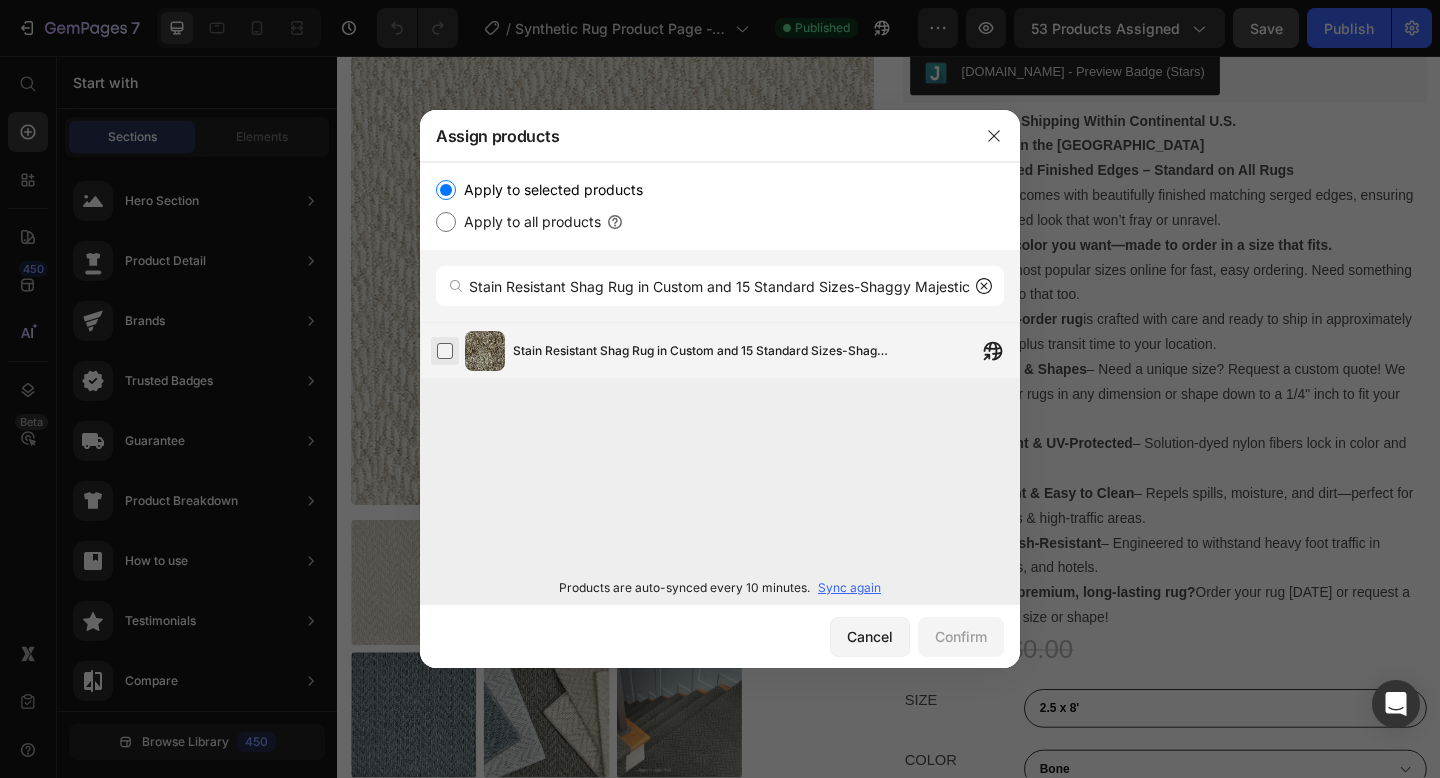 click at bounding box center (445, 351) 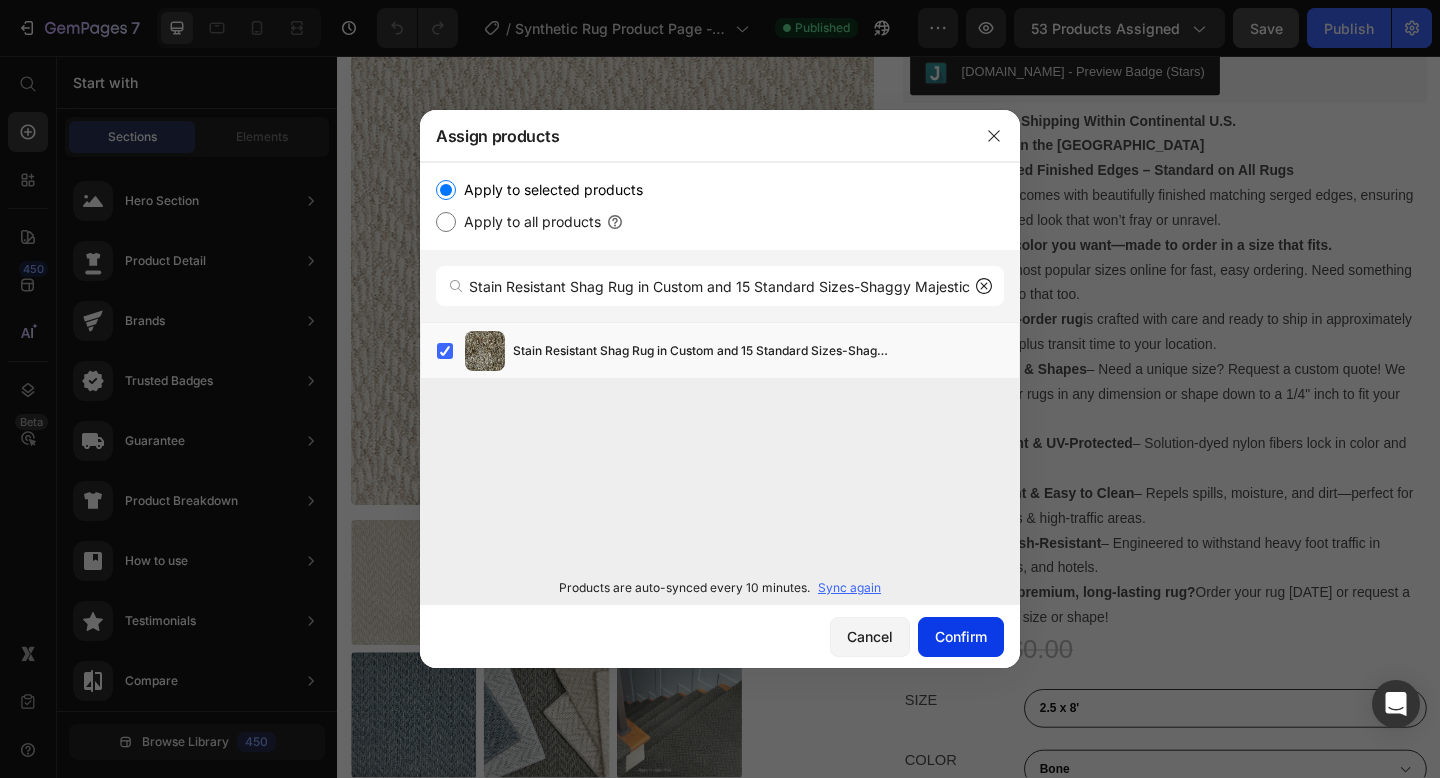 click on "Confirm" at bounding box center (961, 636) 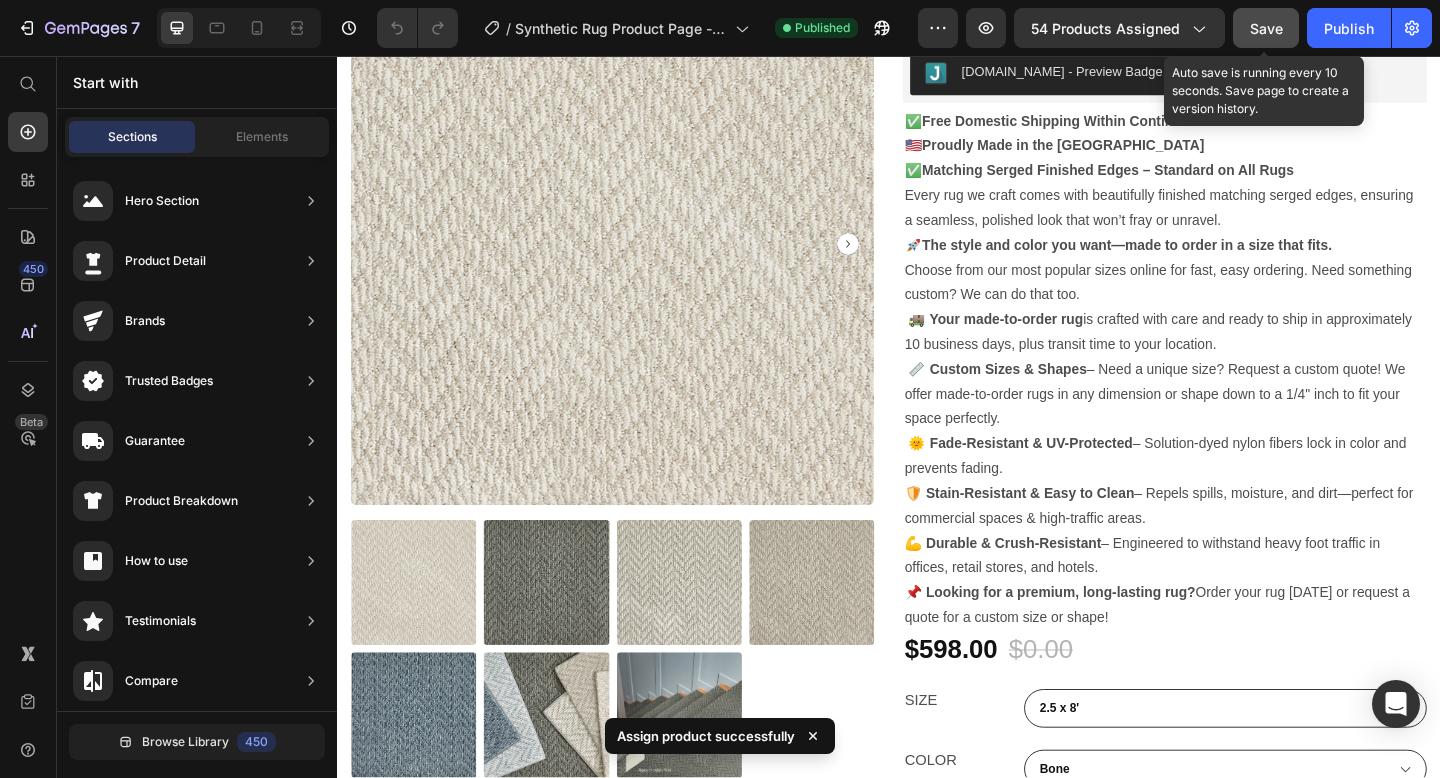click on "Save" at bounding box center (1266, 28) 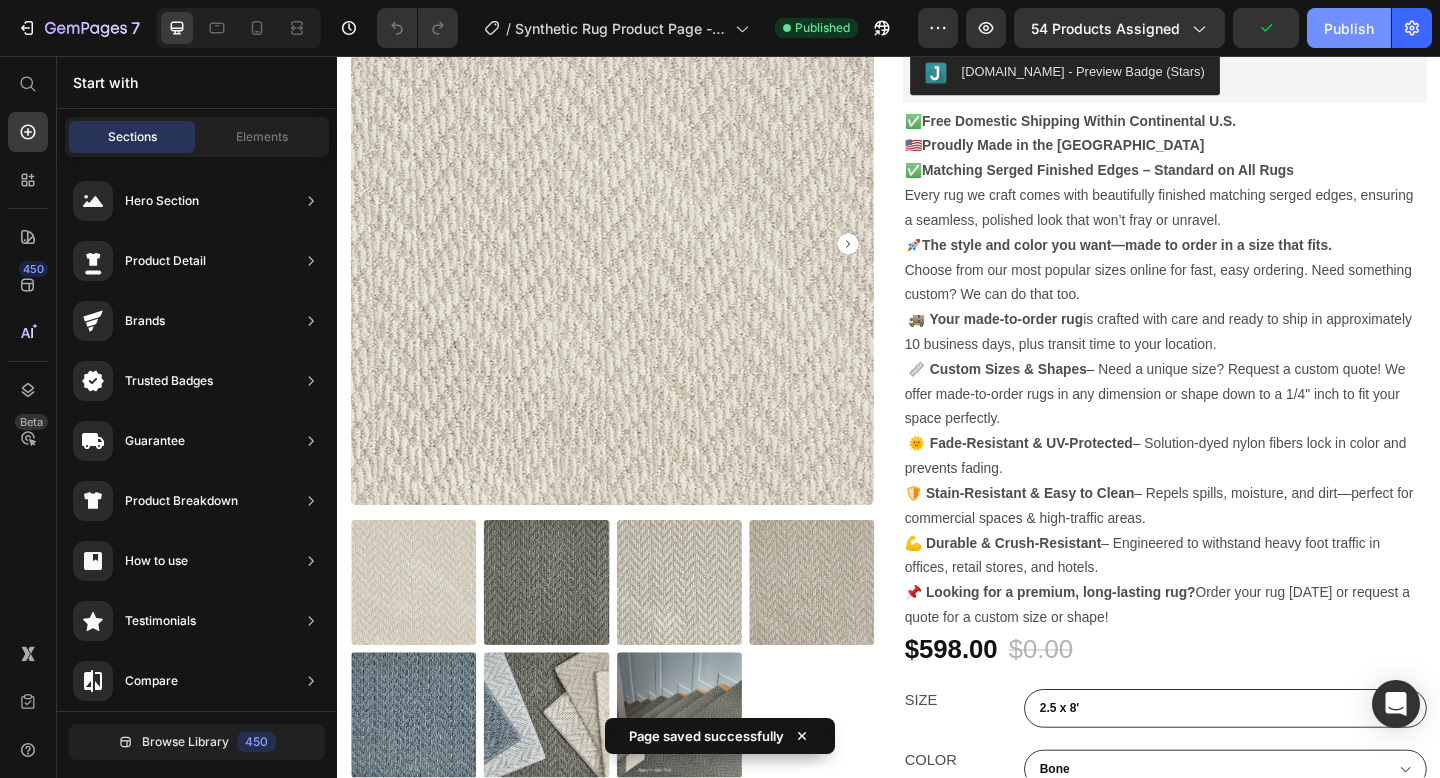 click on "Publish" at bounding box center [1349, 28] 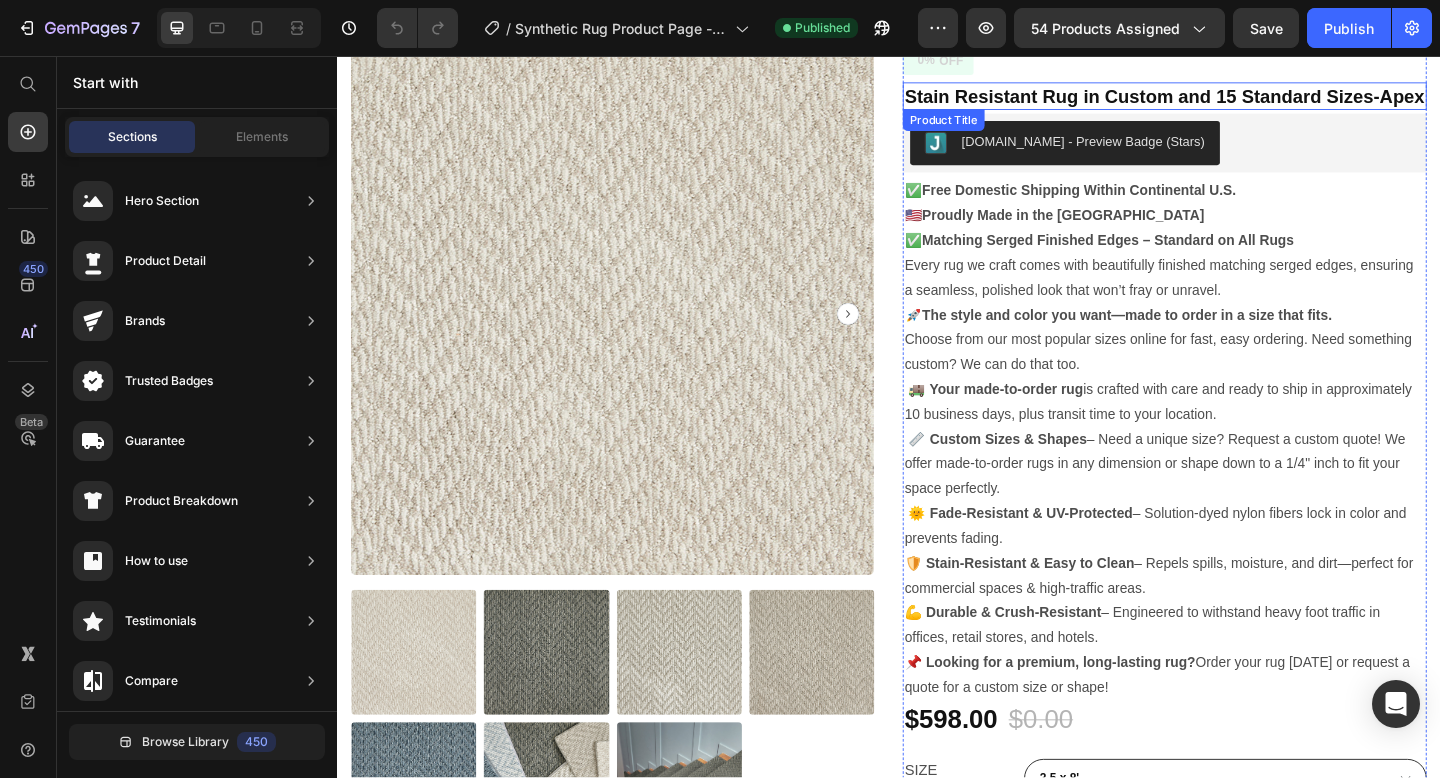 scroll, scrollTop: 0, scrollLeft: 0, axis: both 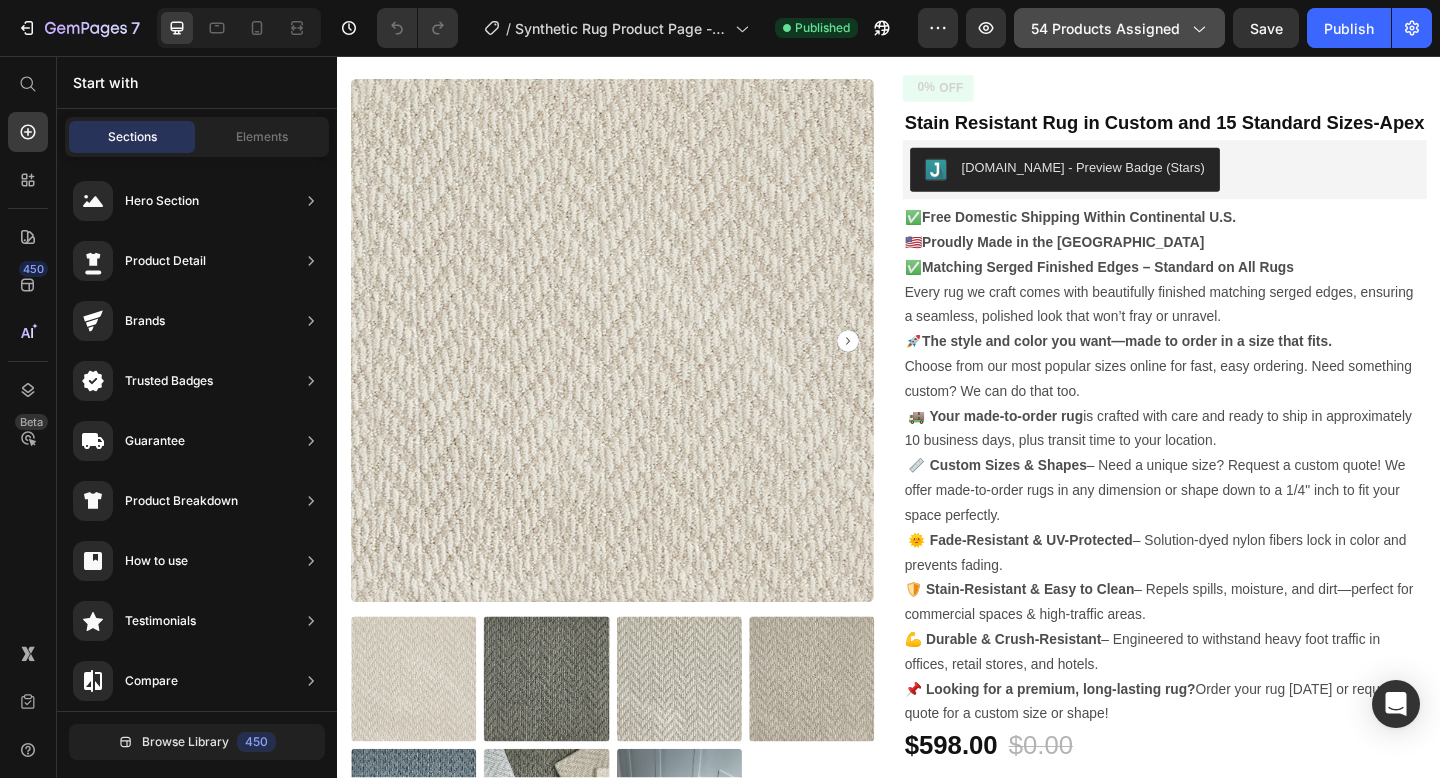 click 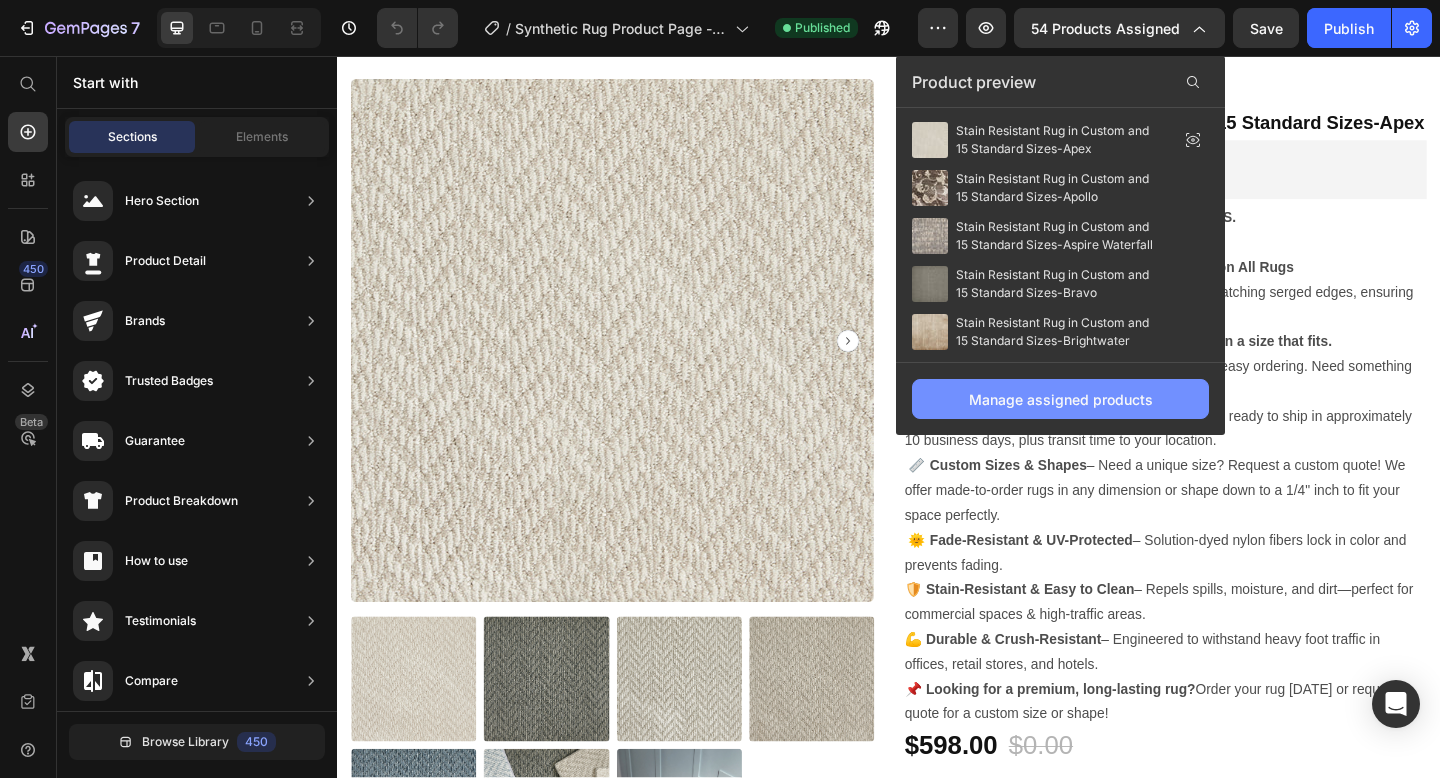 click on "Manage assigned products" at bounding box center [1061, 399] 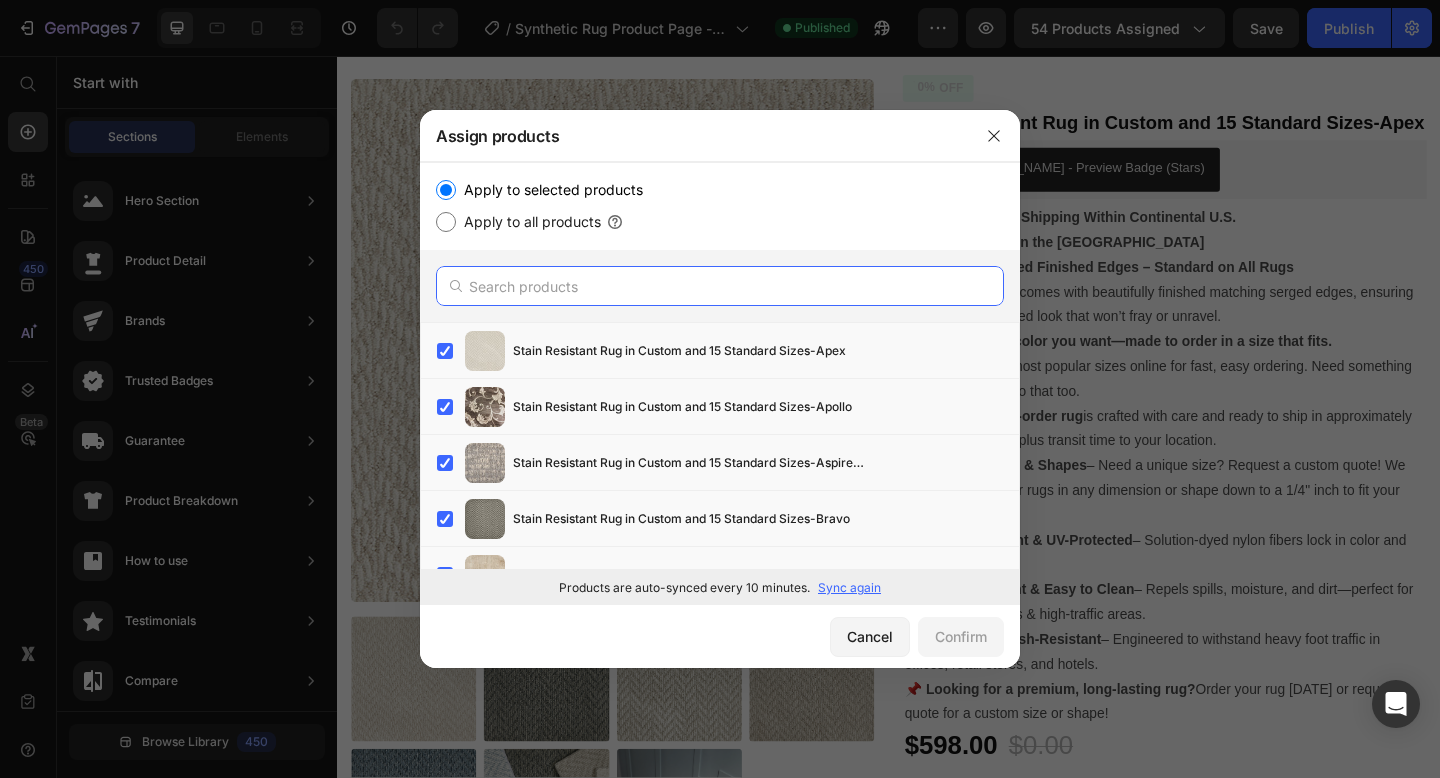 click at bounding box center (720, 286) 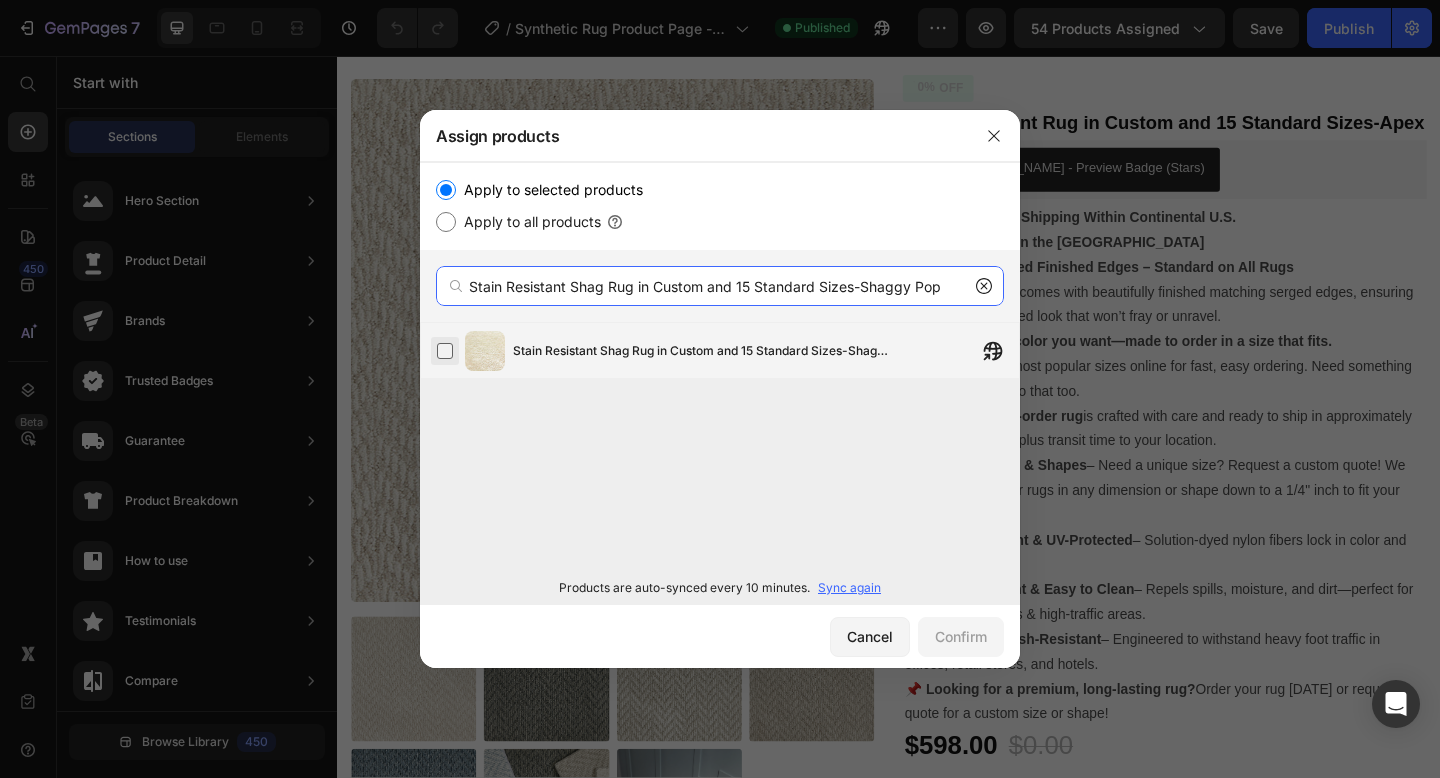 type on "Stain Resistant Shag Rug in Custom and 15 Standard Sizes-Shaggy Pop" 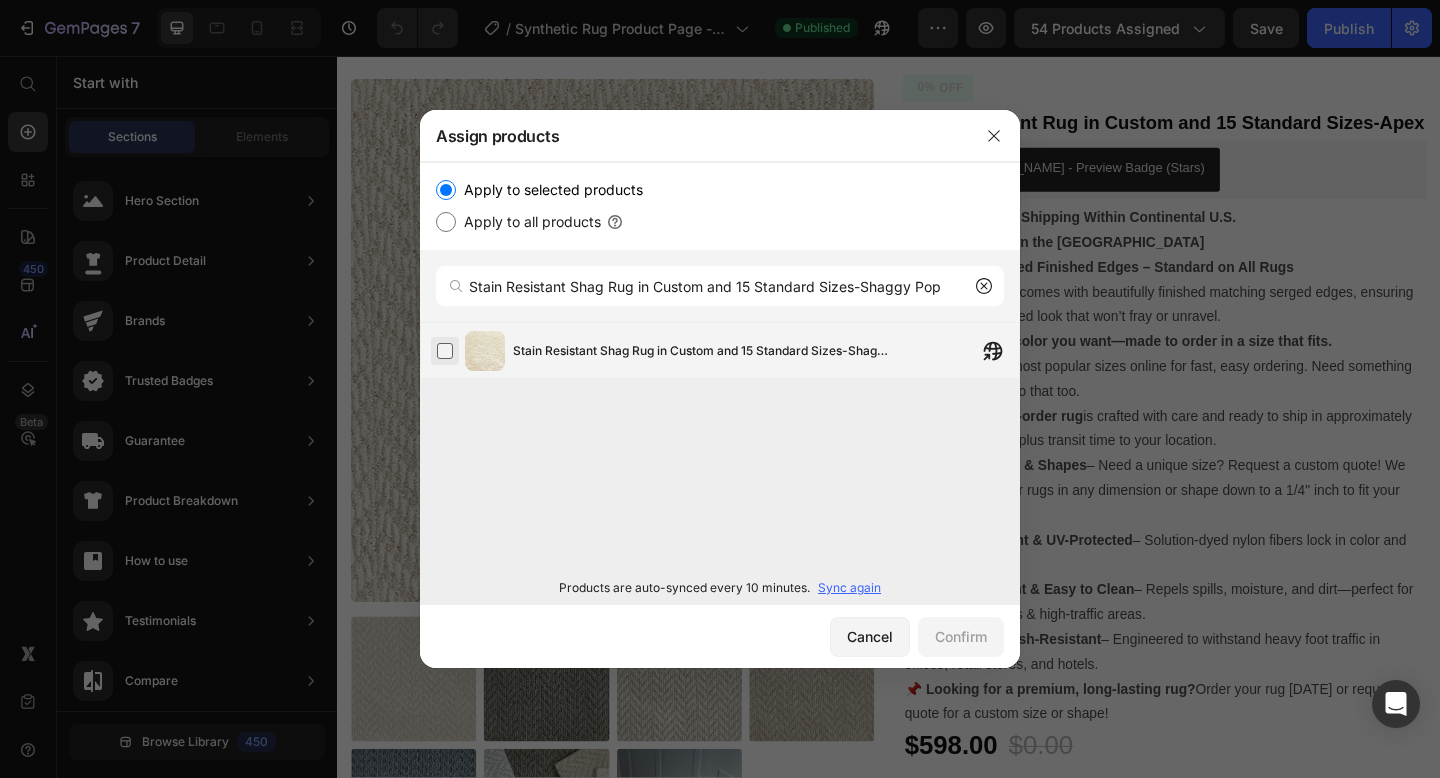 click at bounding box center [445, 351] 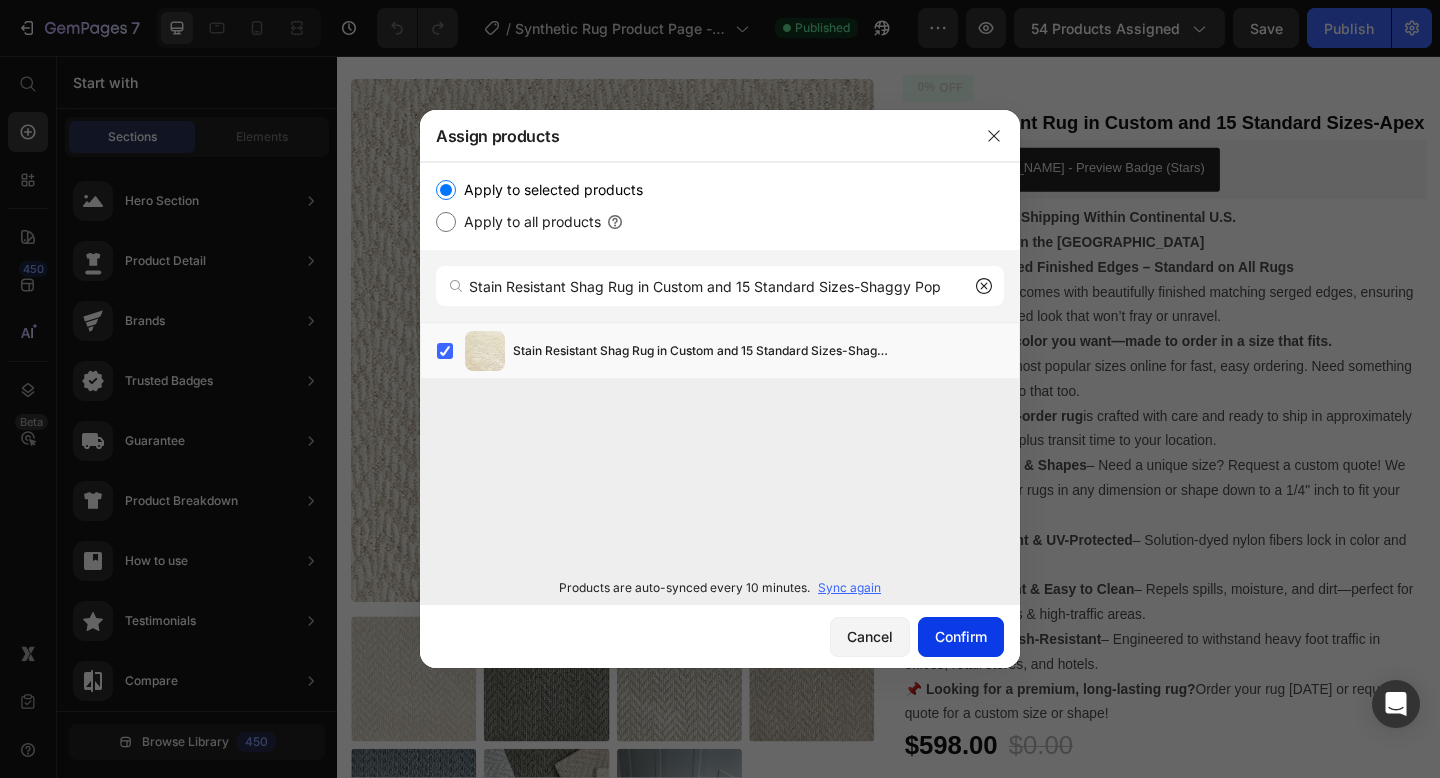 click on "Confirm" at bounding box center [961, 636] 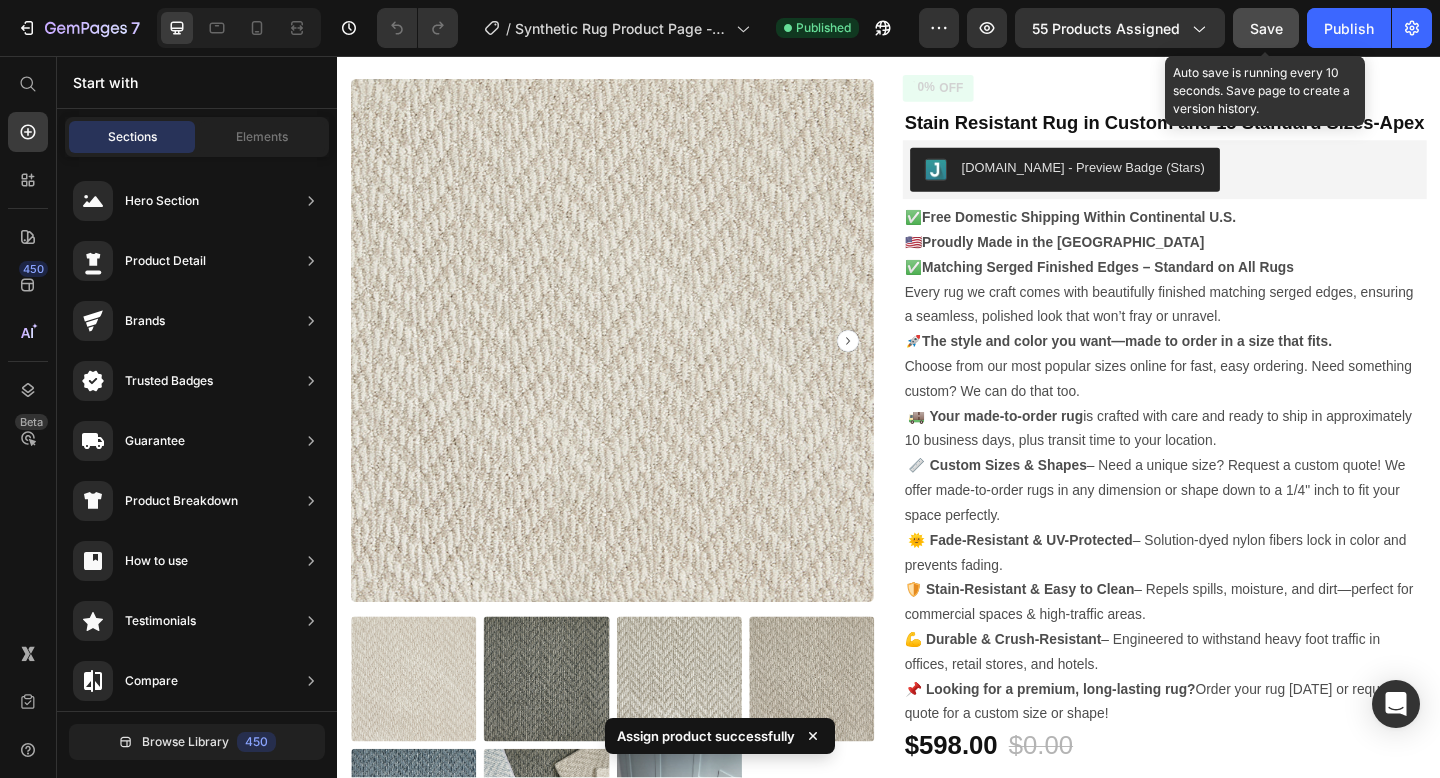 click on "Save" 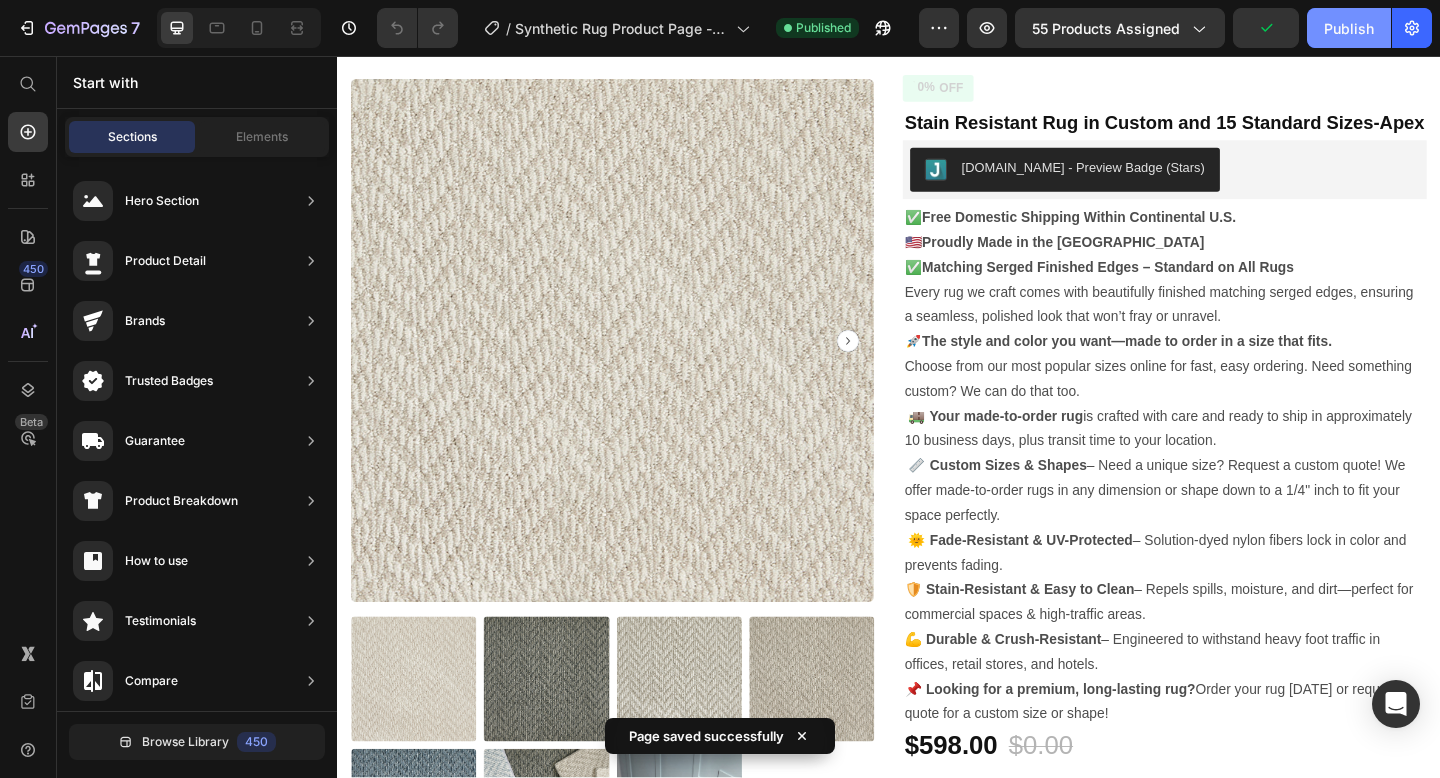 click on "Publish" at bounding box center (1349, 28) 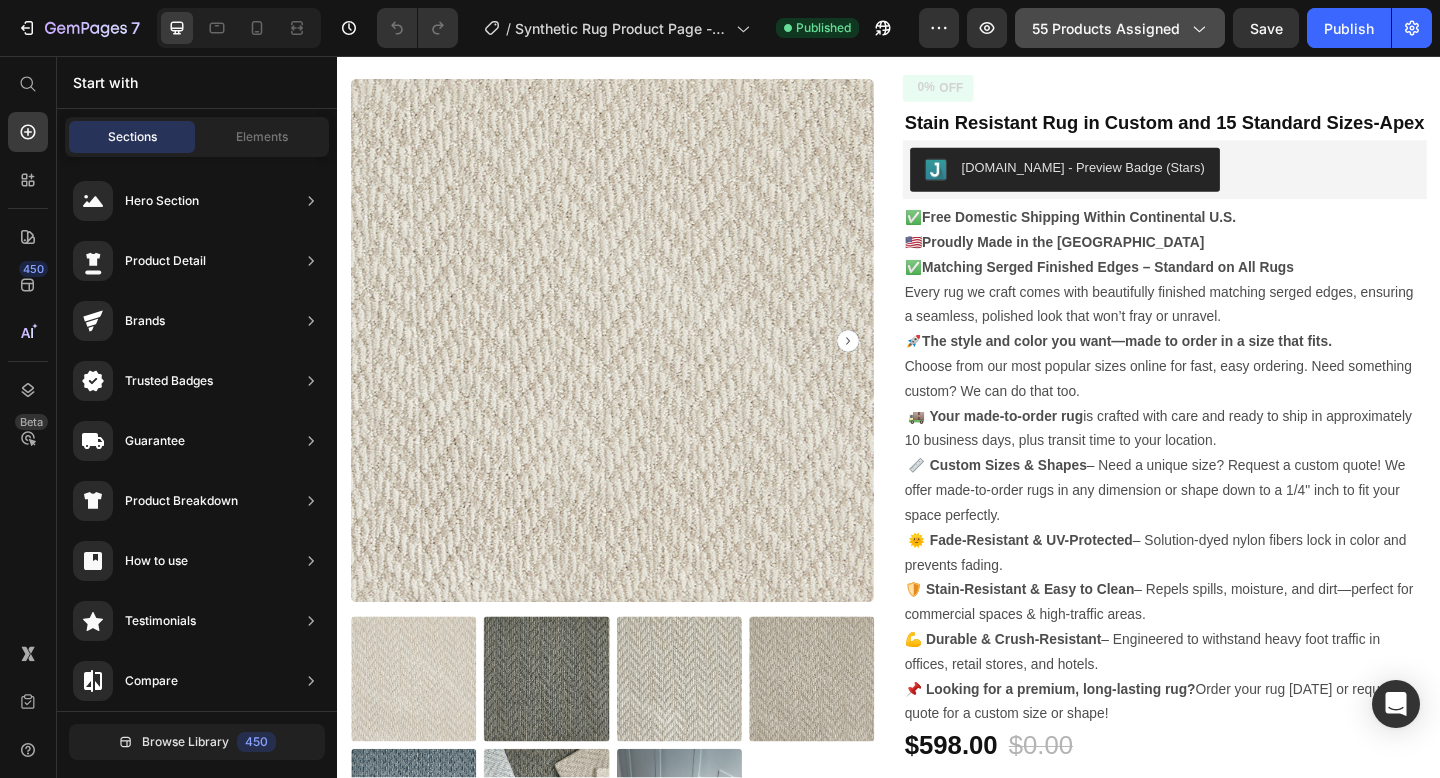 click 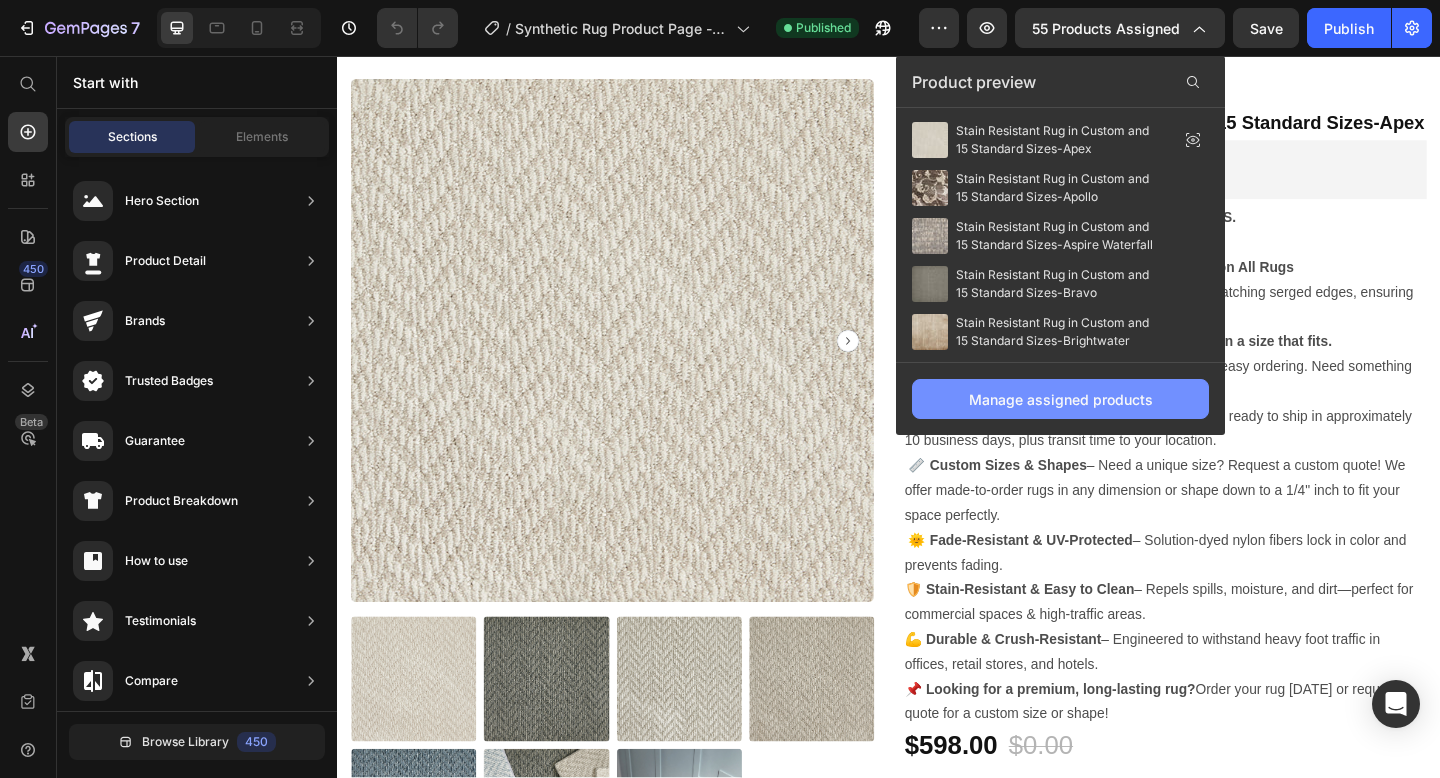 click on "Manage assigned products" at bounding box center (1061, 399) 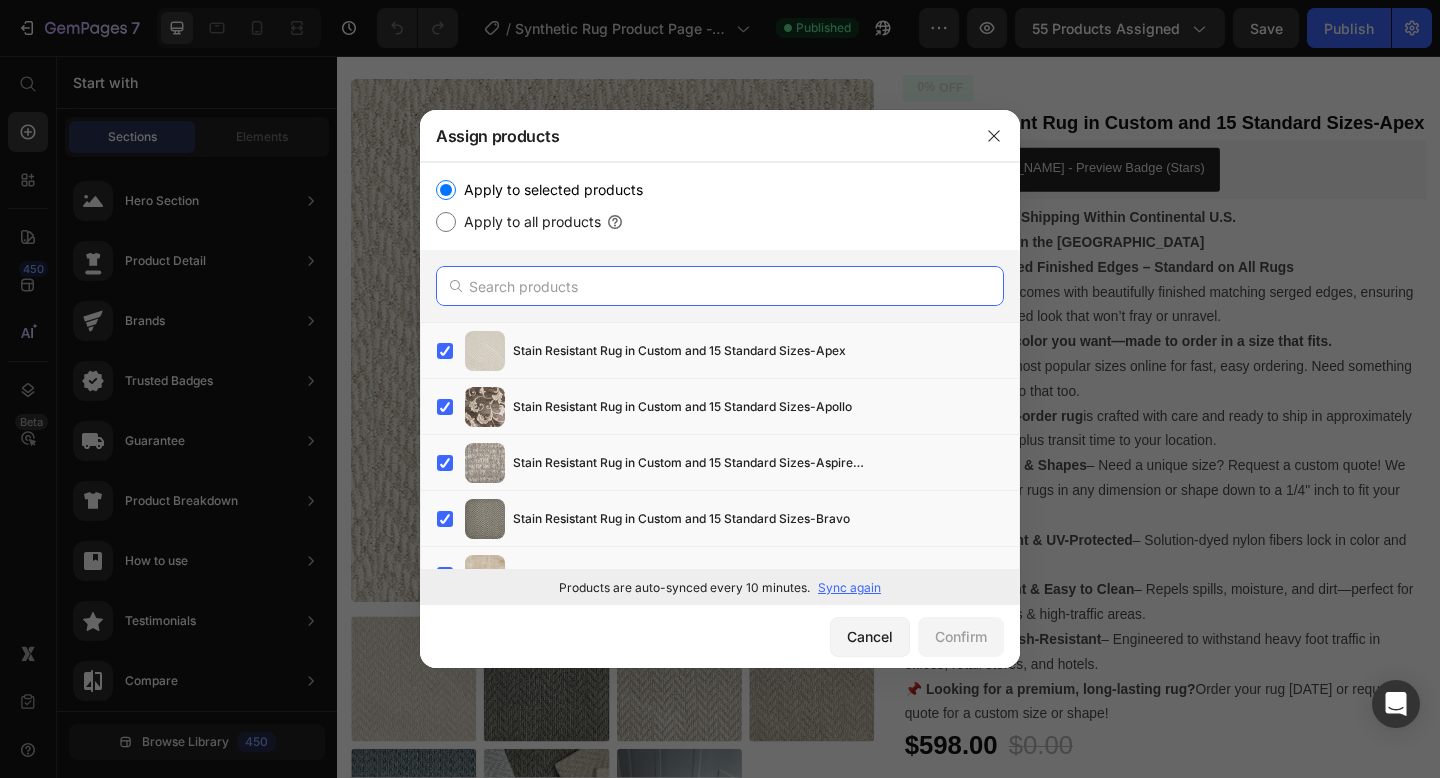 click at bounding box center [720, 286] 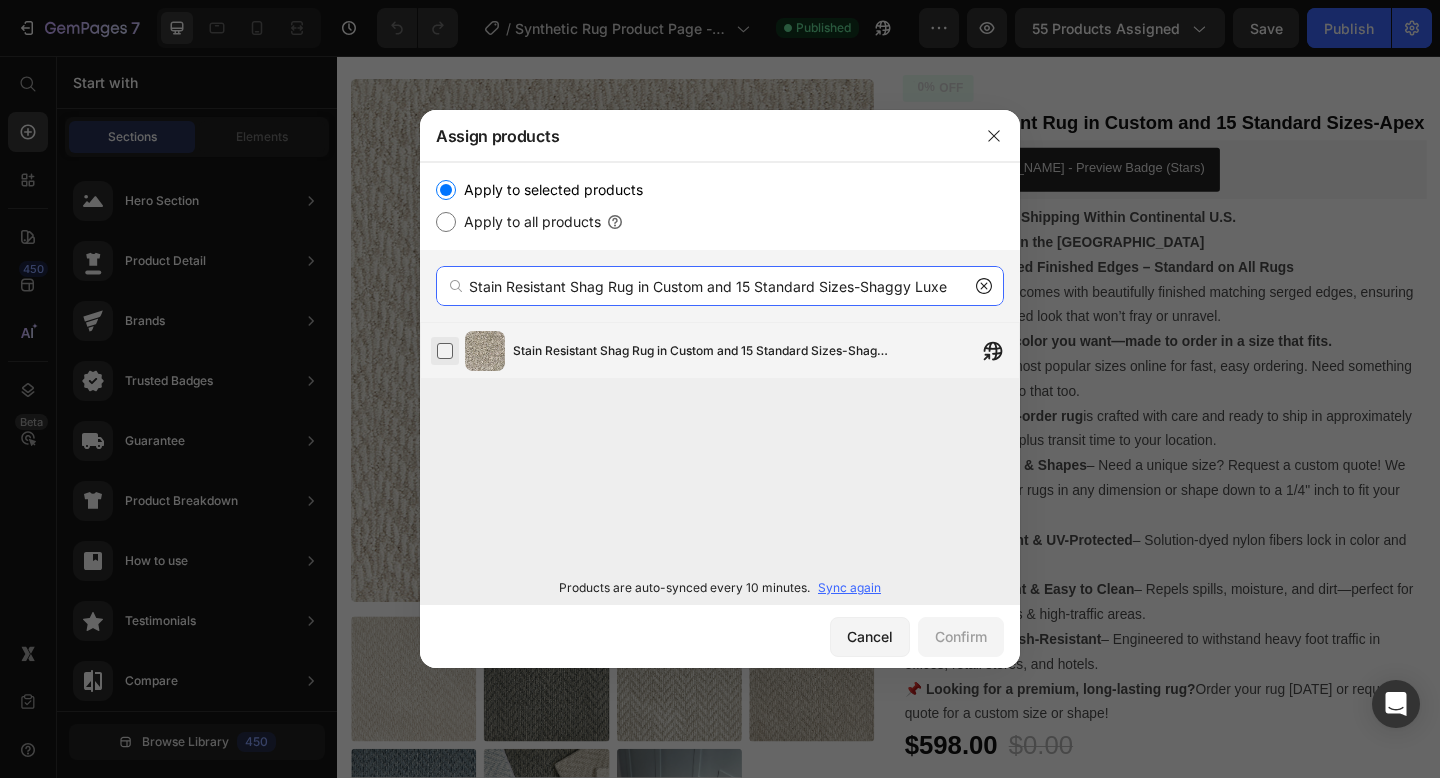 type on "Stain Resistant Shag Rug in Custom and 15 Standard Sizes-Shaggy Luxe" 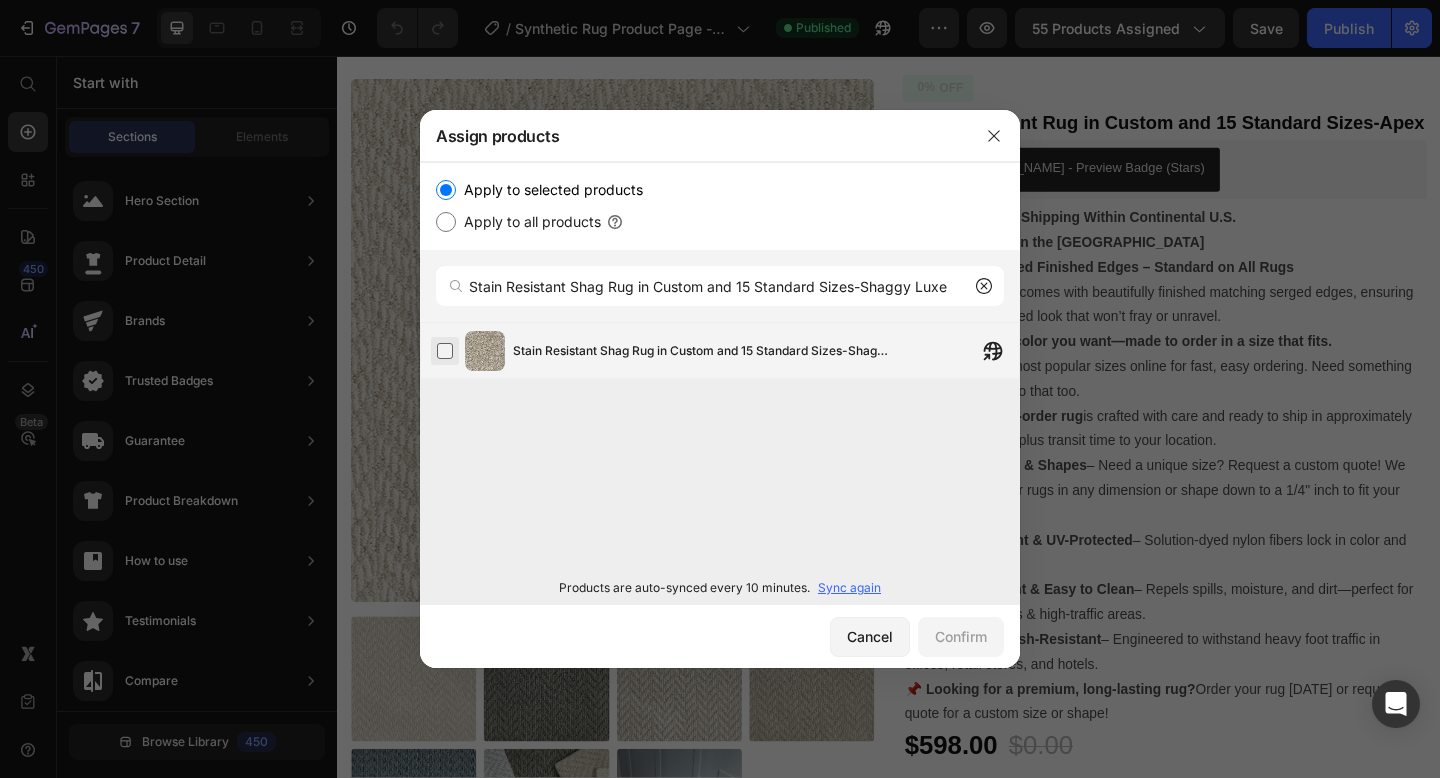 click at bounding box center [445, 351] 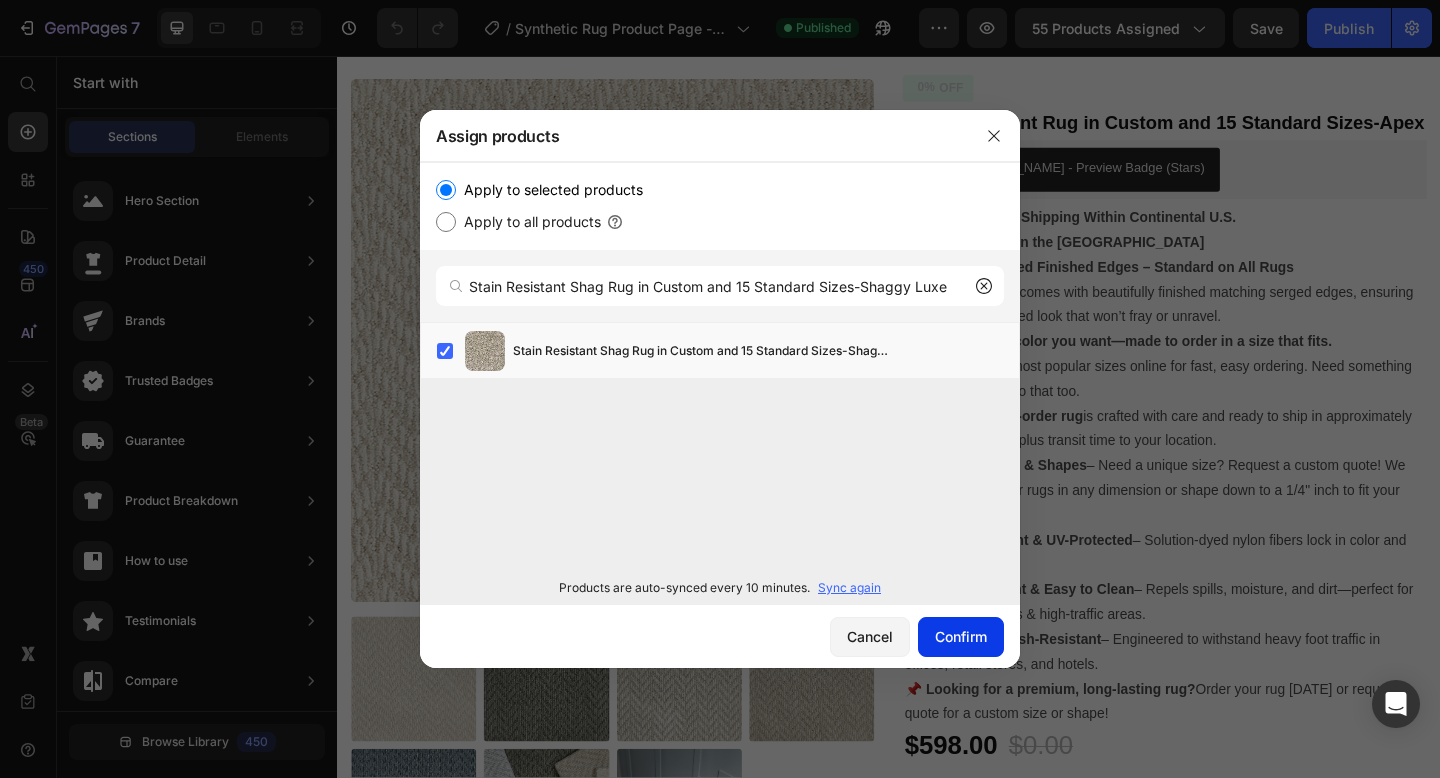 click on "Confirm" at bounding box center [961, 636] 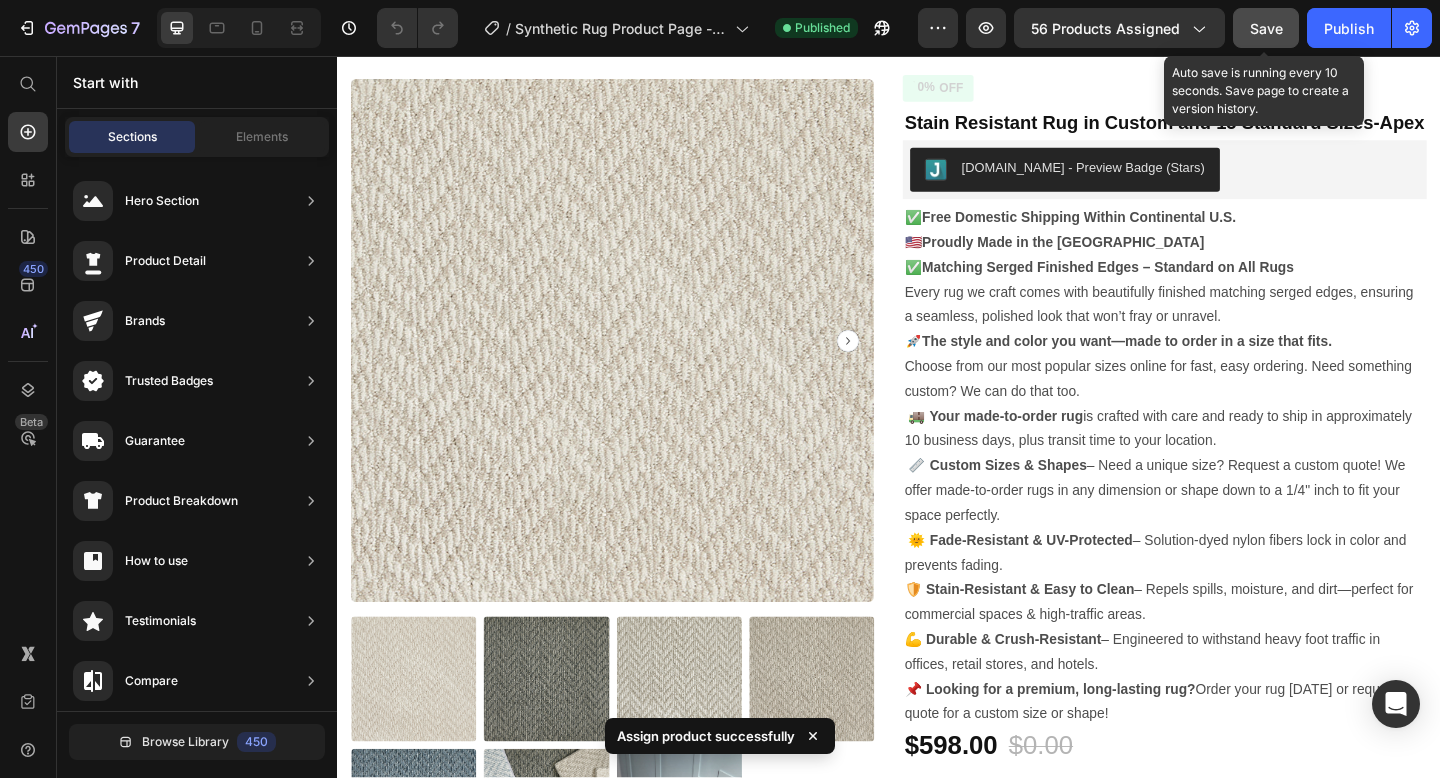 click on "Save" 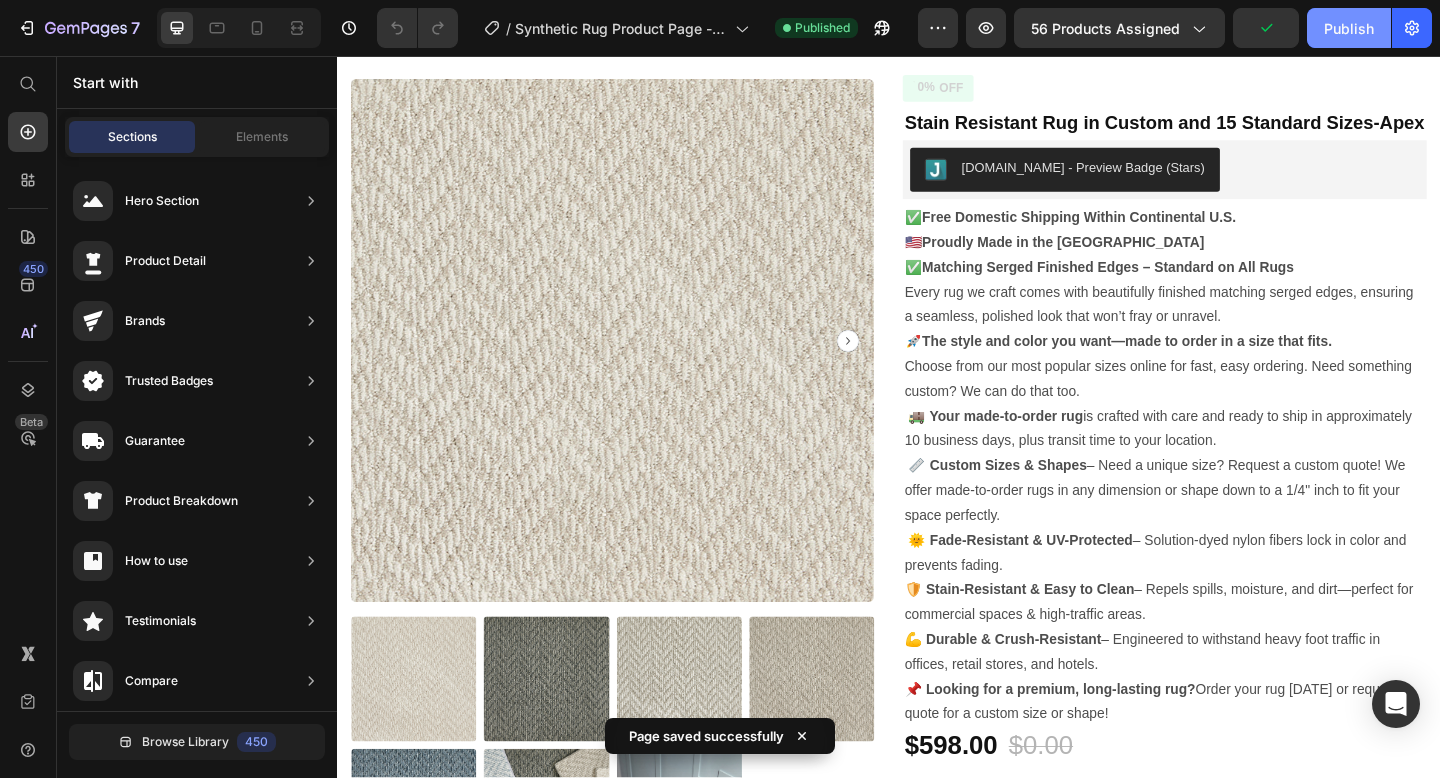 click on "Publish" at bounding box center (1349, 28) 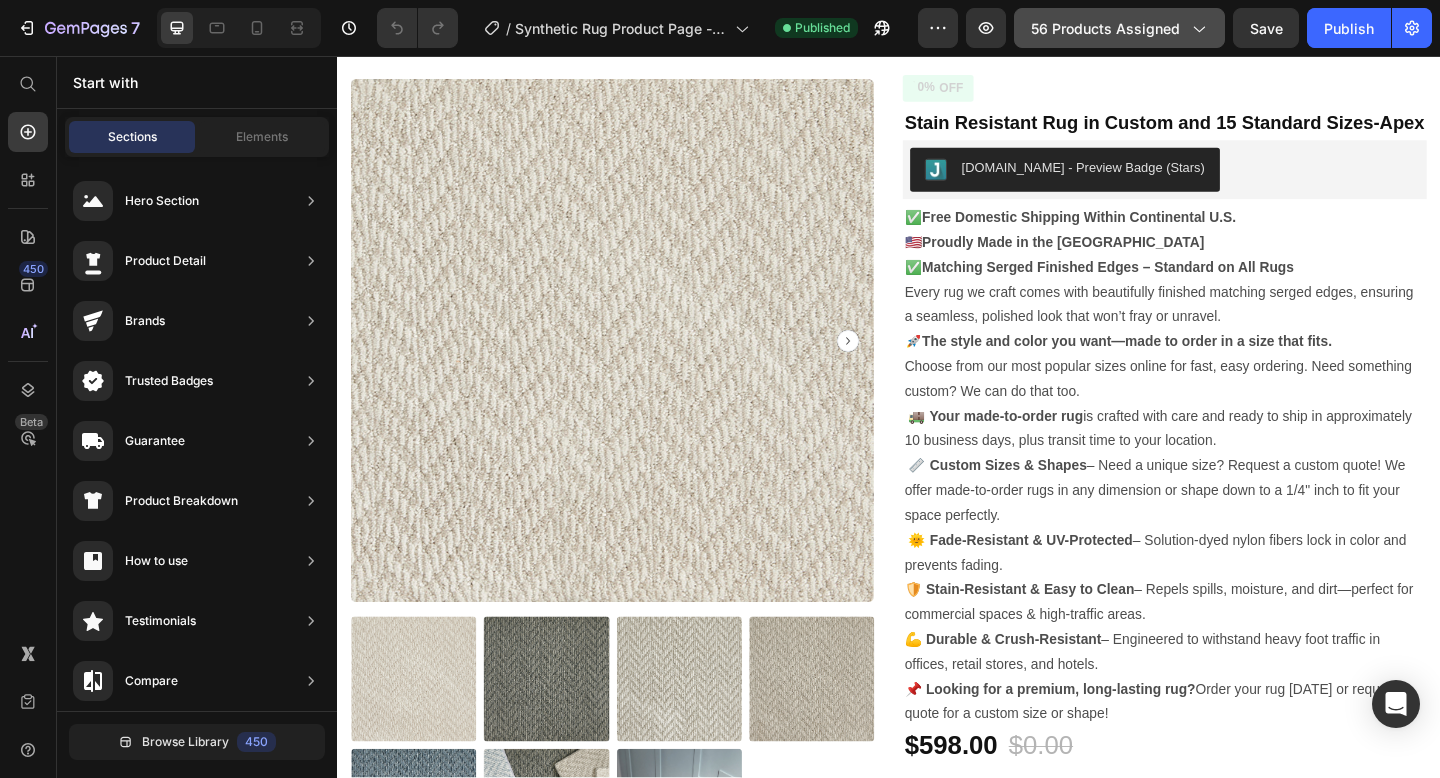 click 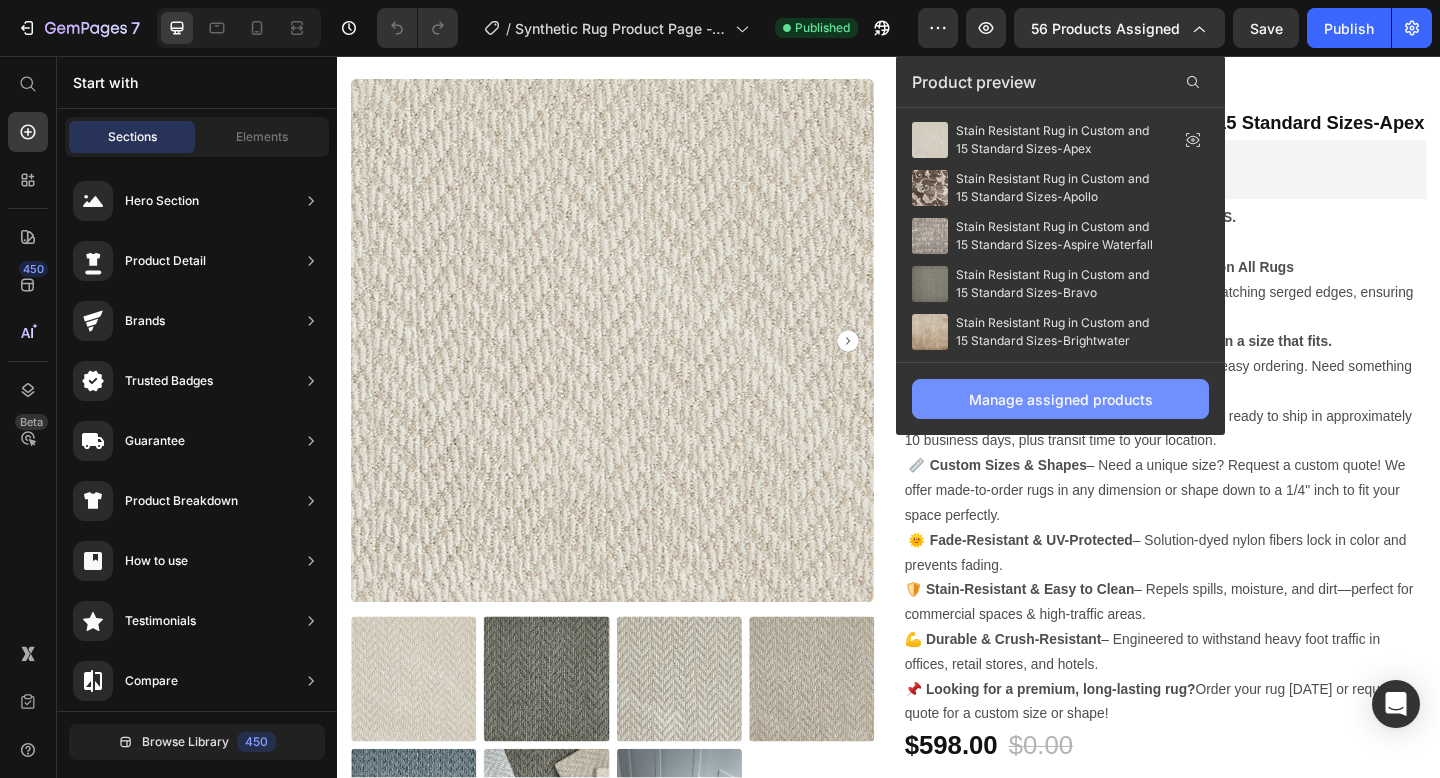 click on "Manage assigned products" at bounding box center (1061, 399) 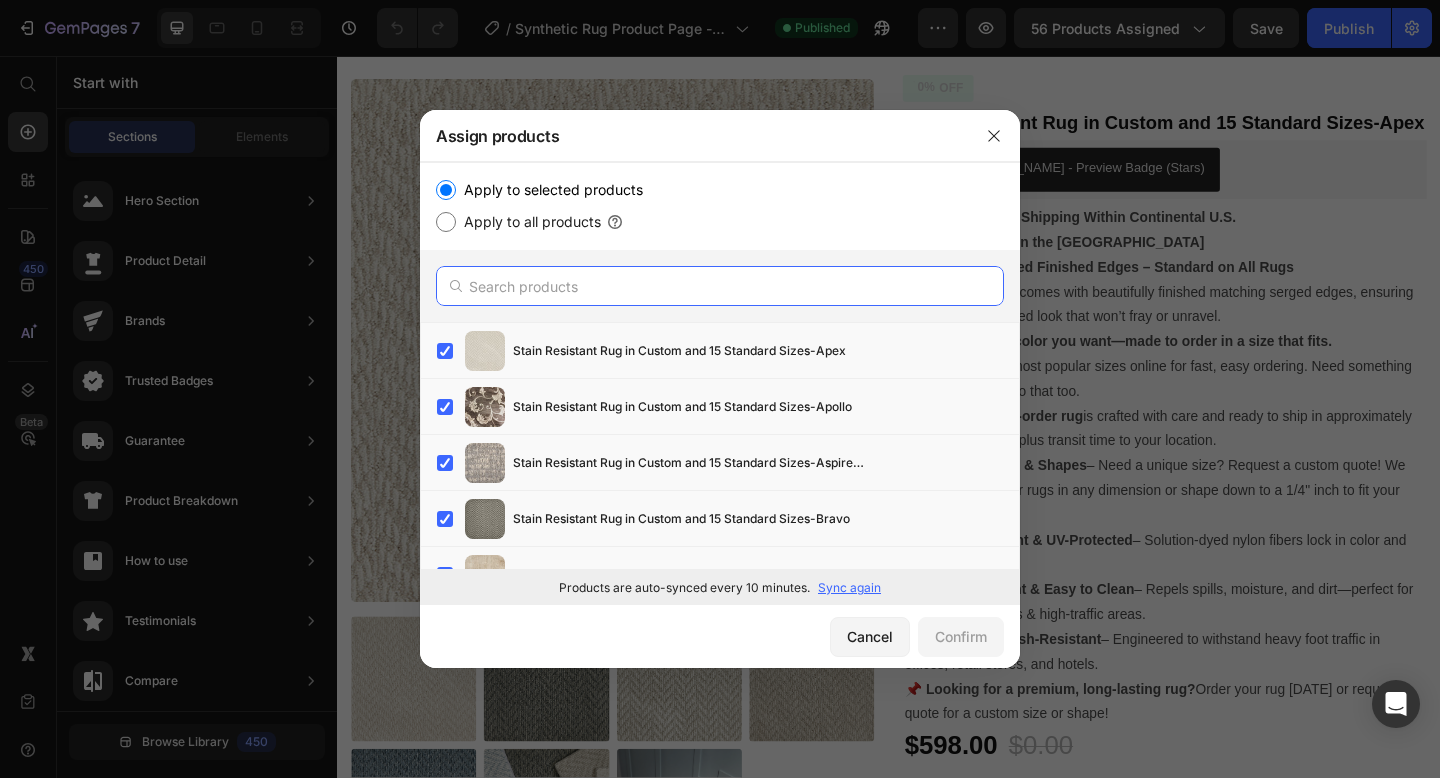 click at bounding box center (720, 286) 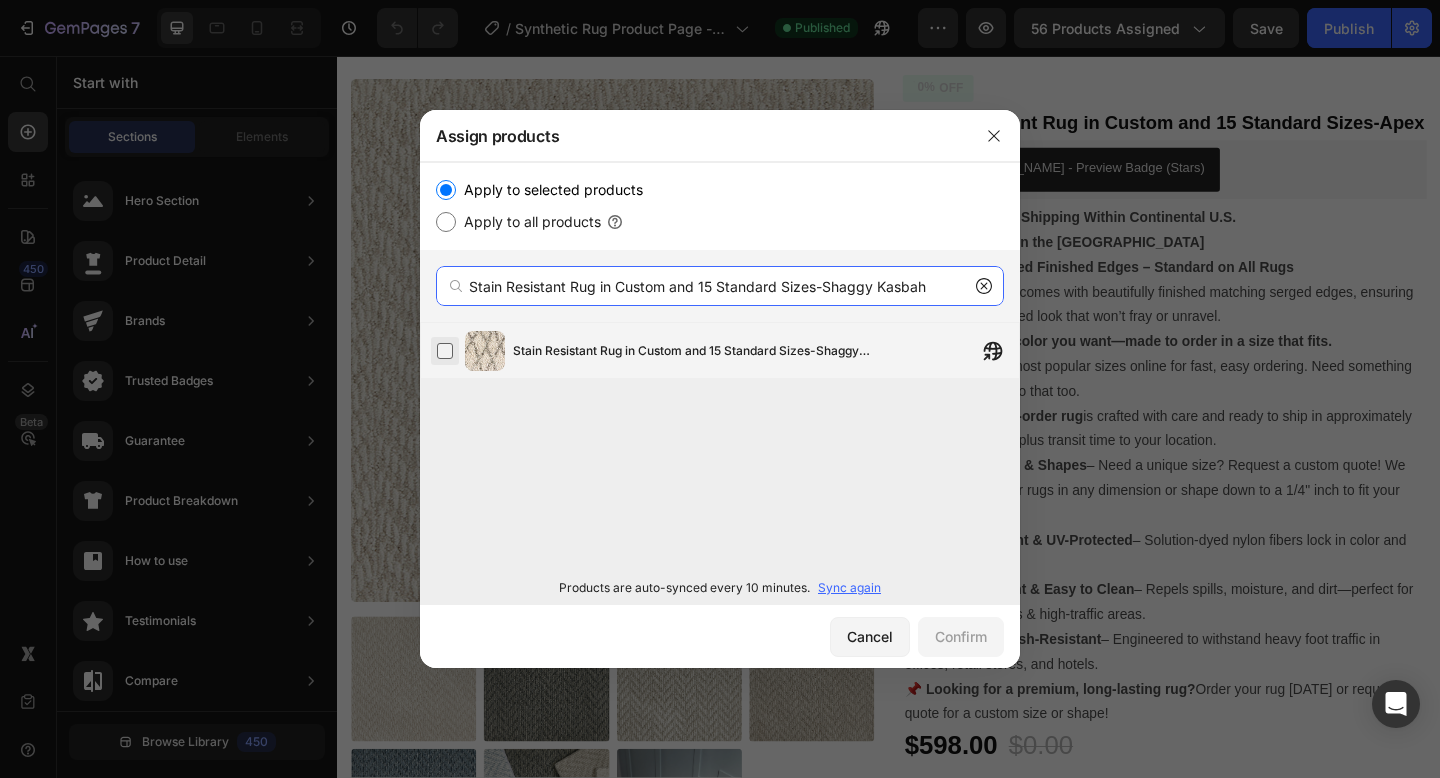 type on "Stain Resistant Rug in Custom and 15 Standard Sizes-Shaggy Kasbah" 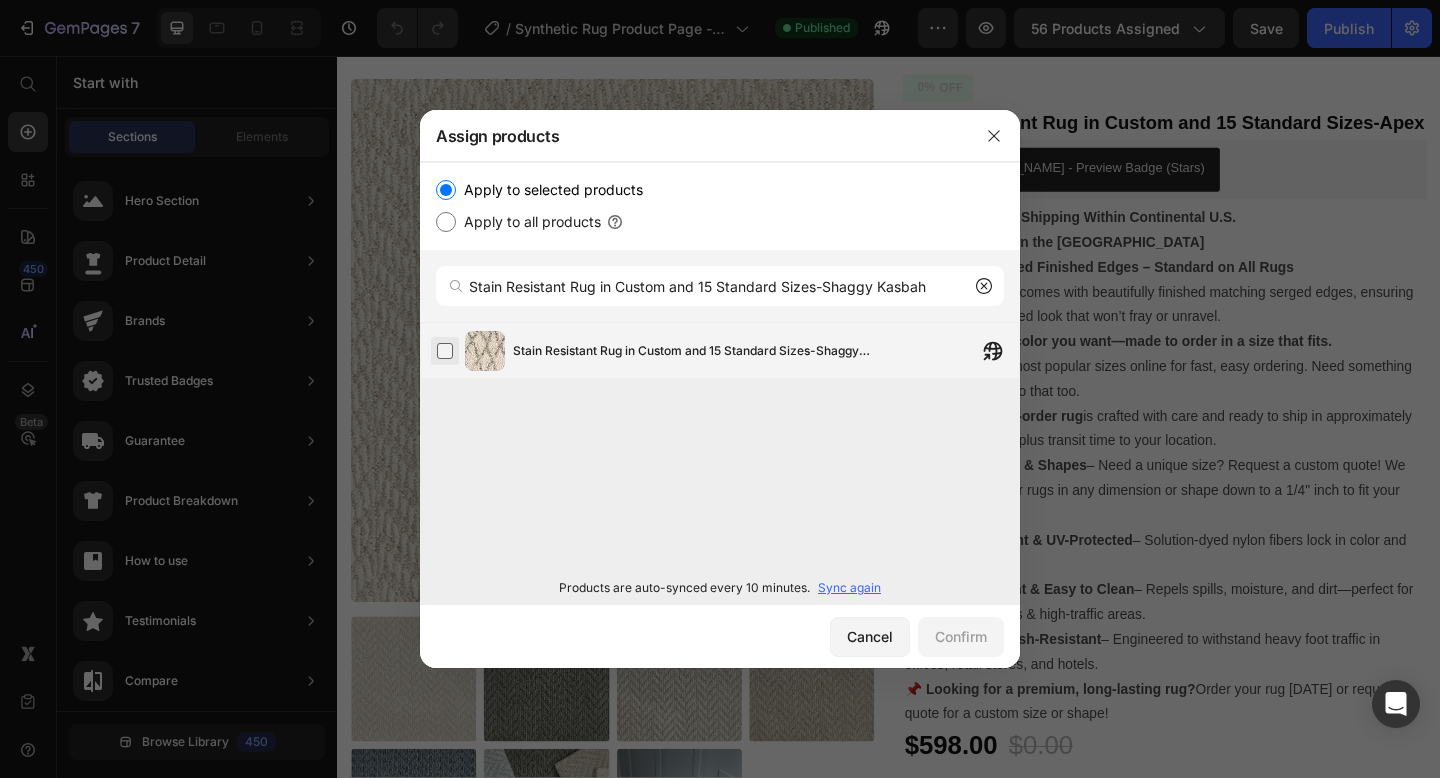 click at bounding box center [445, 351] 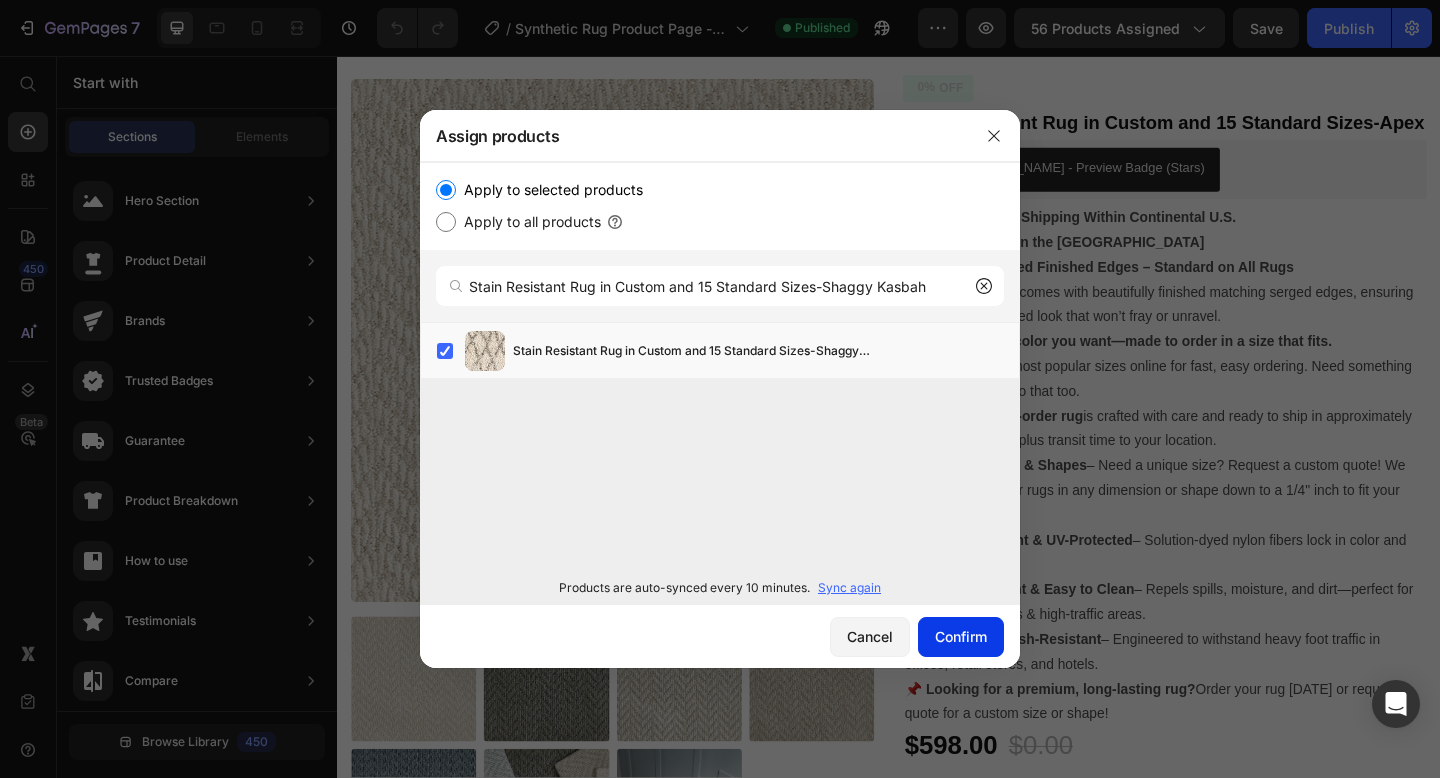 click on "Confirm" at bounding box center [961, 636] 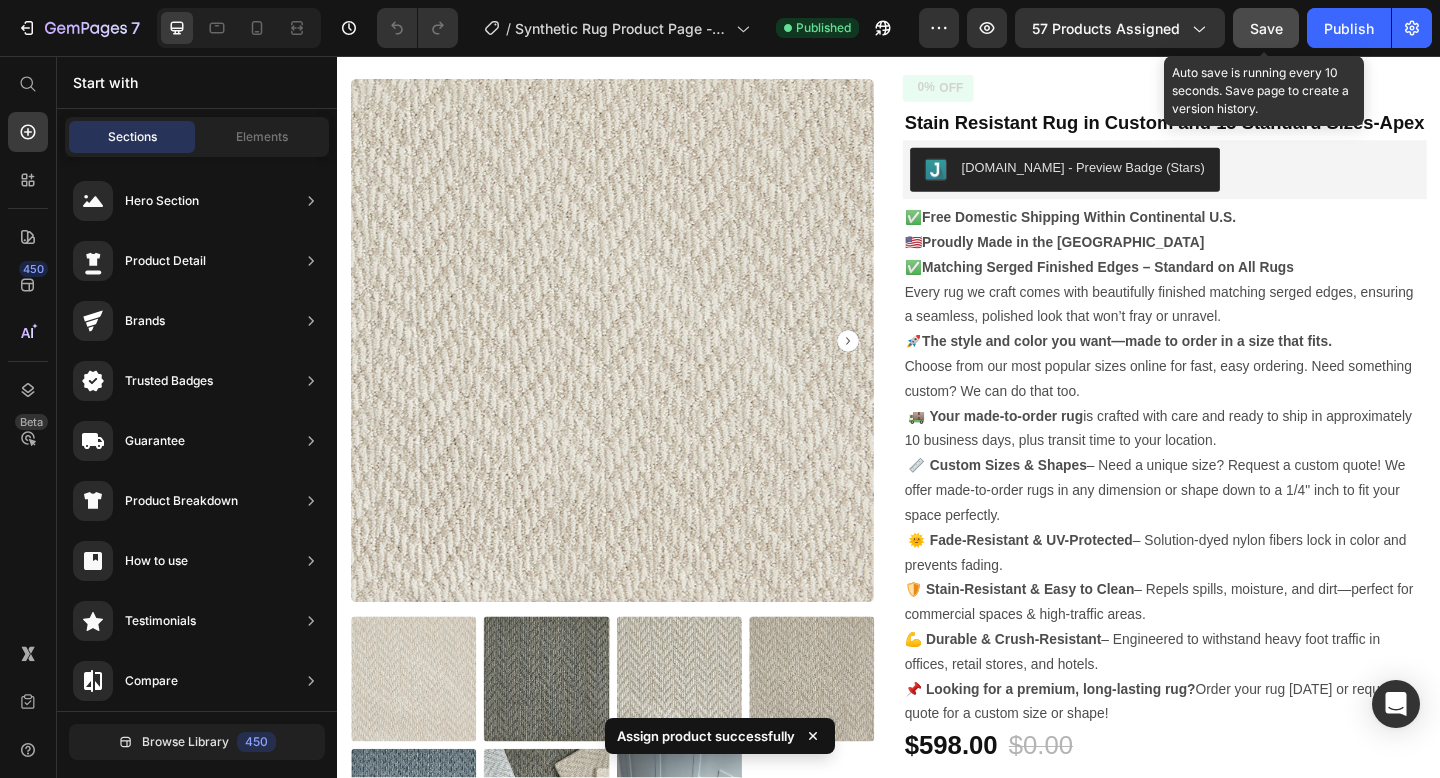 click on "Save" at bounding box center (1266, 28) 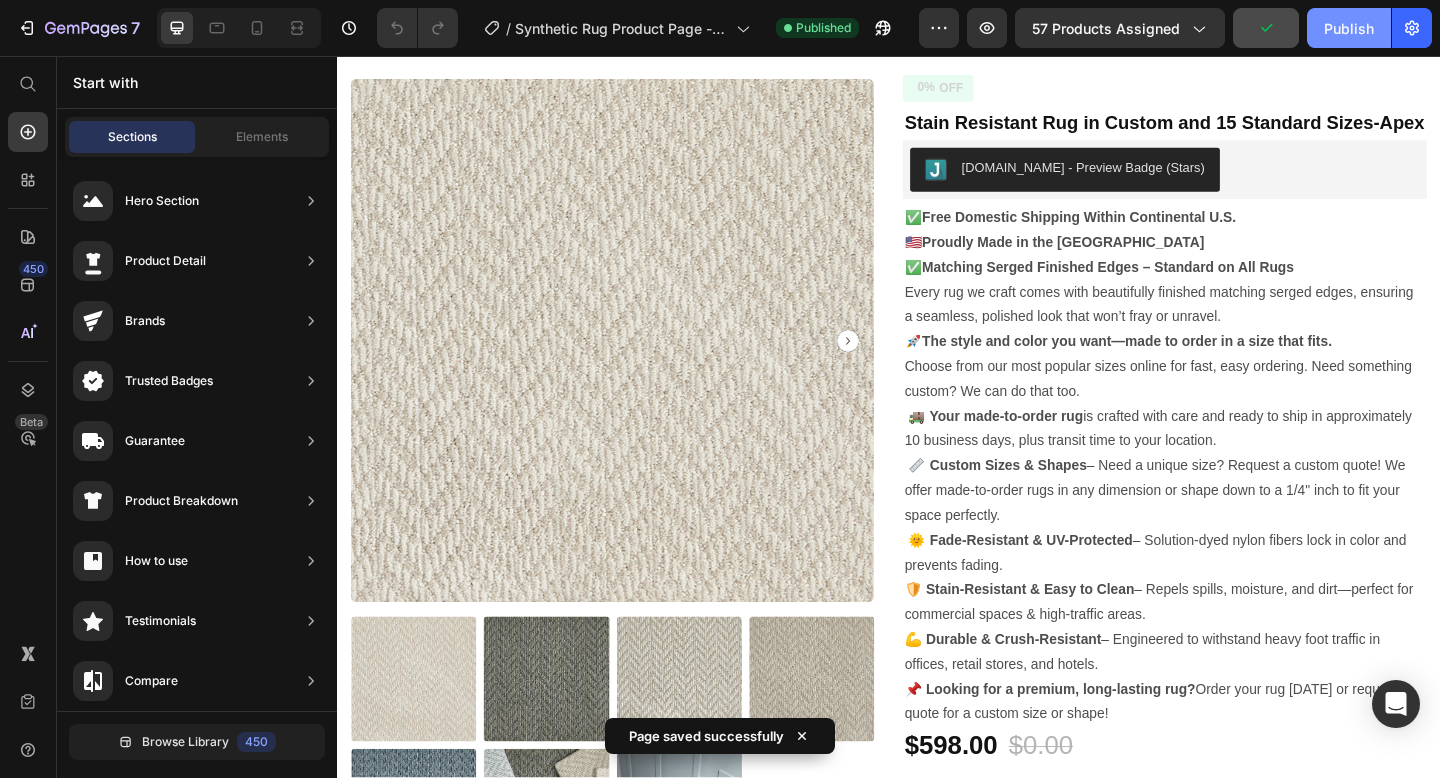 click on "Publish" at bounding box center [1349, 28] 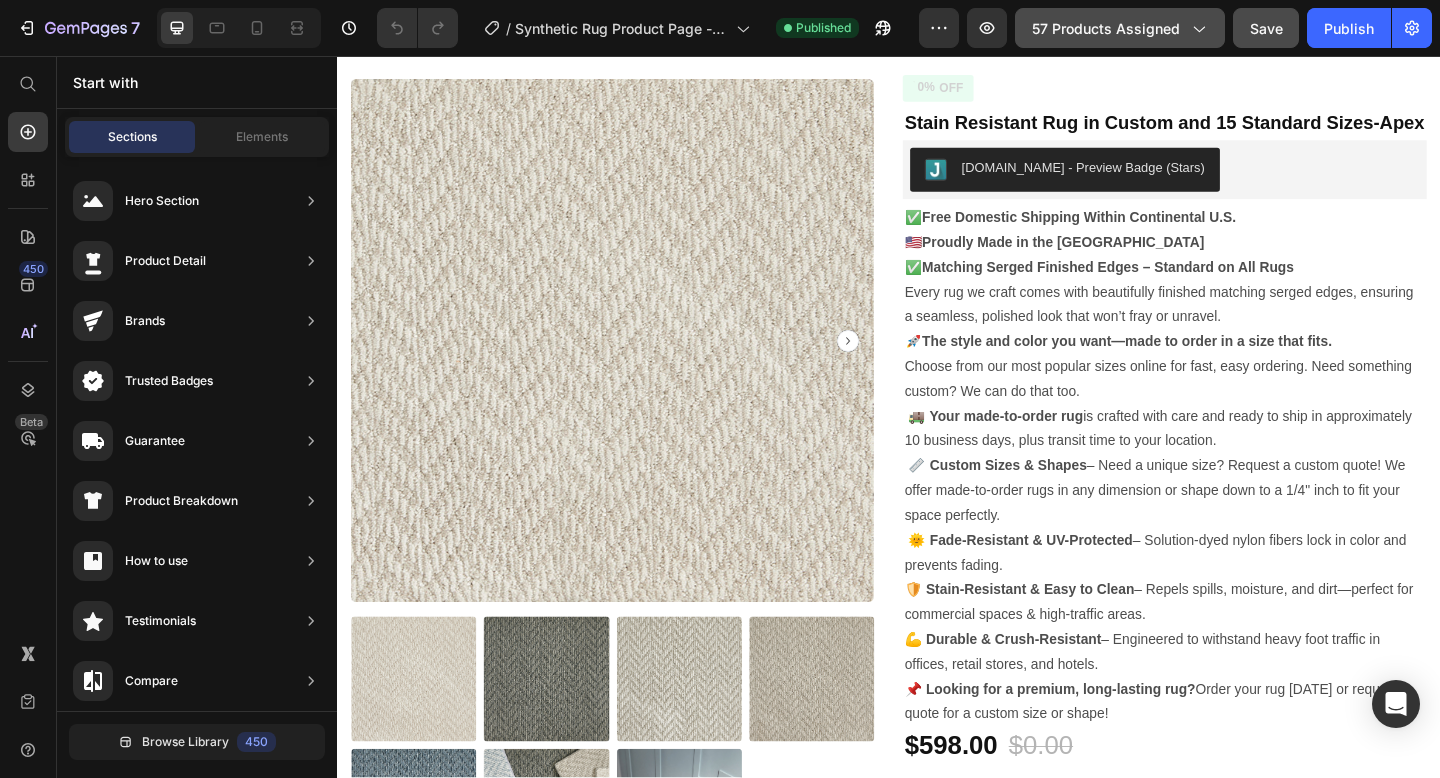 click 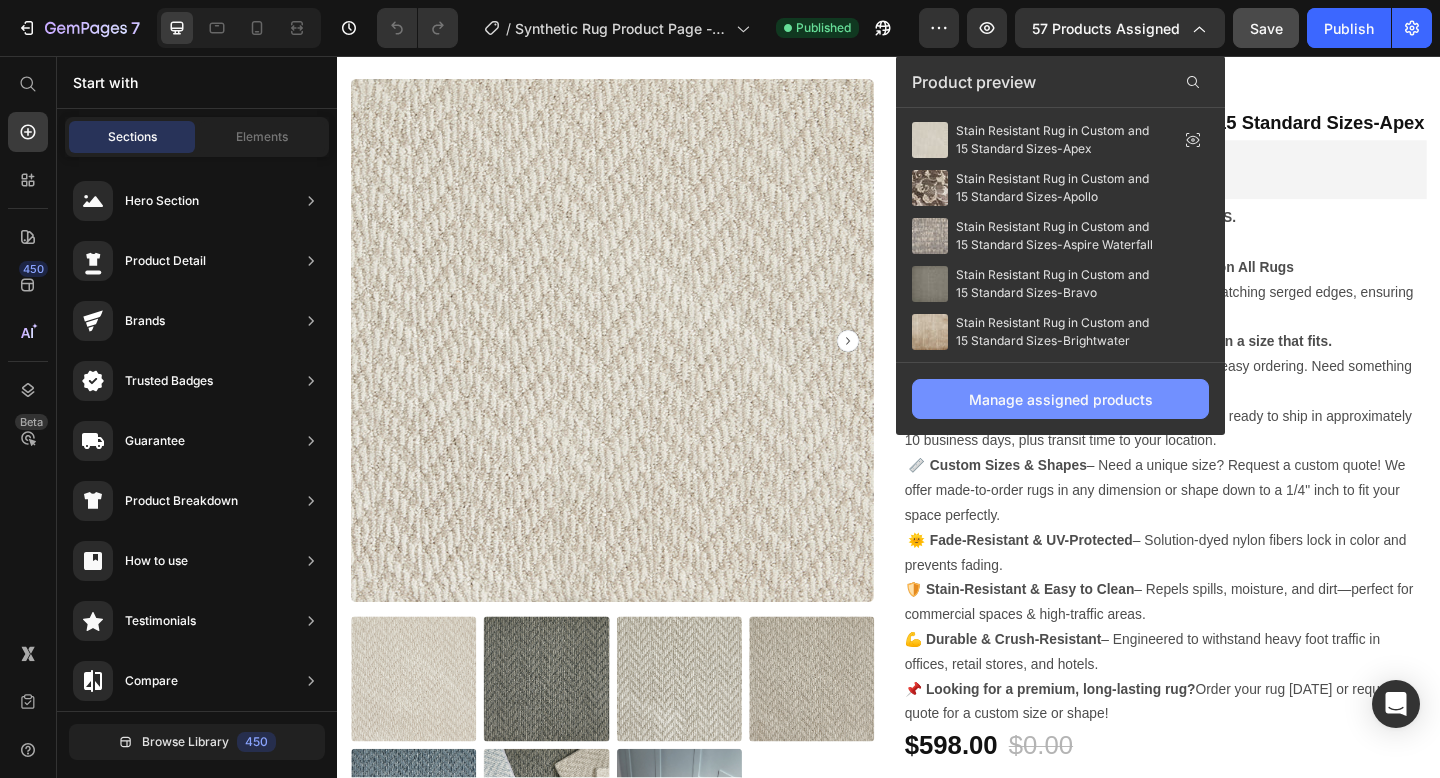 click on "Manage assigned products" at bounding box center [1061, 399] 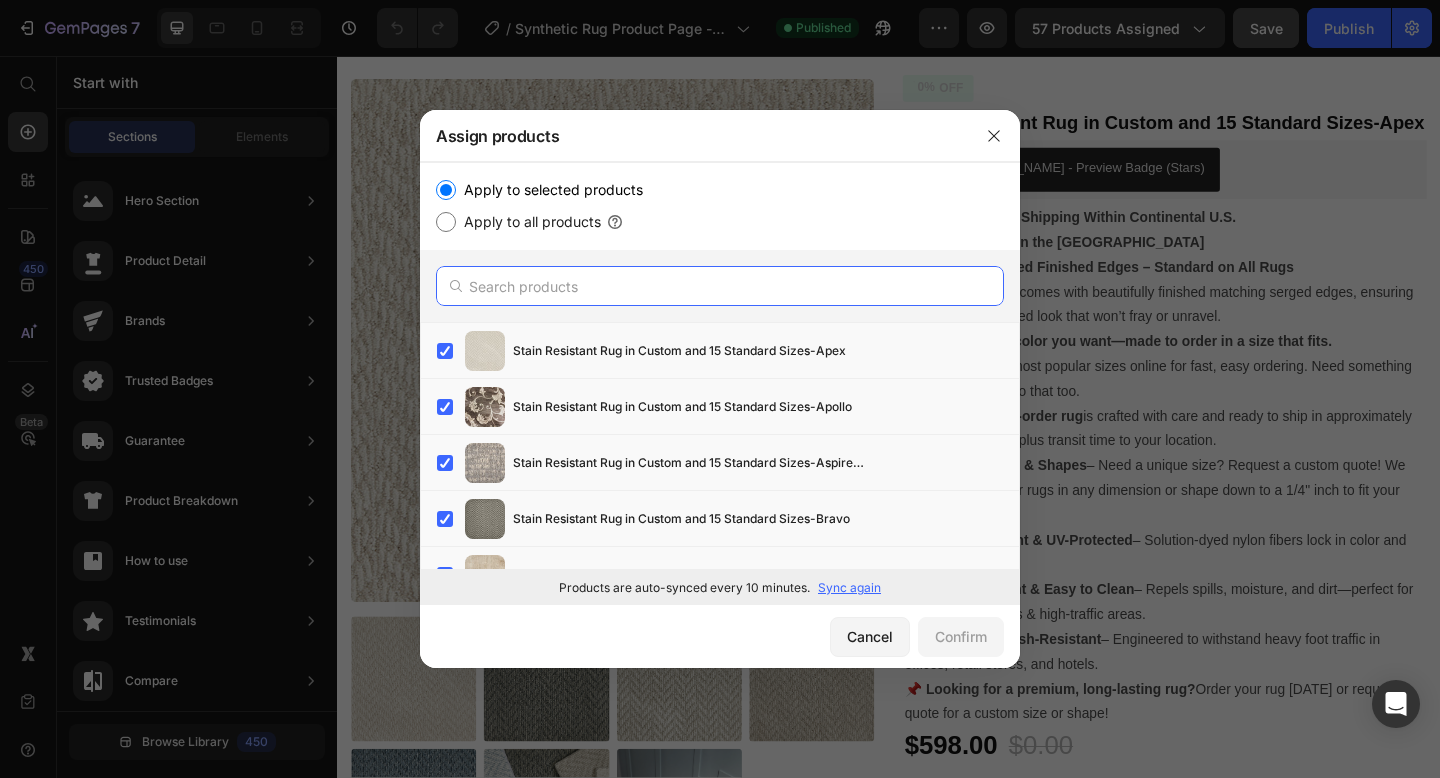click at bounding box center (720, 286) 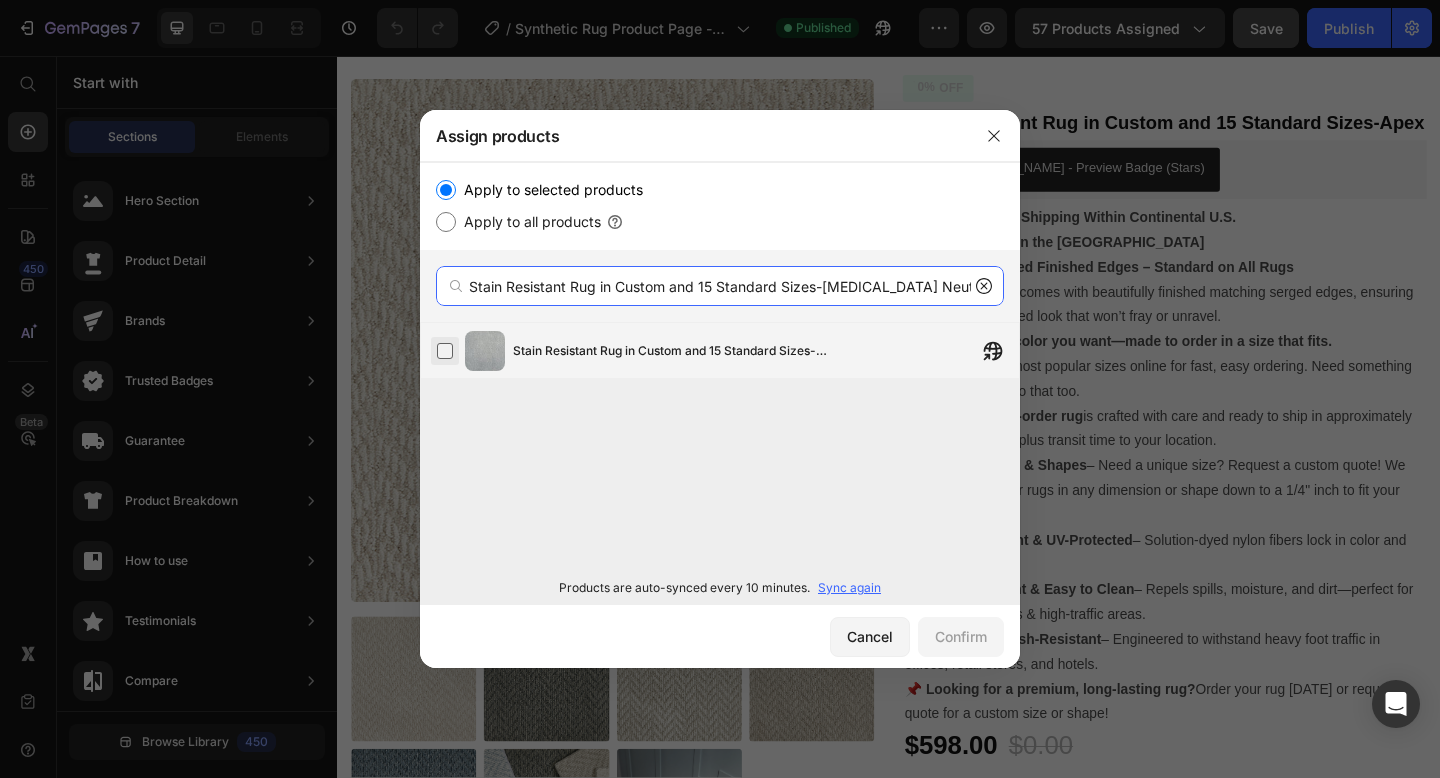 type on "Stain Resistant Rug in Custom and 15 Standard Sizes-[MEDICAL_DATA] Neutrals" 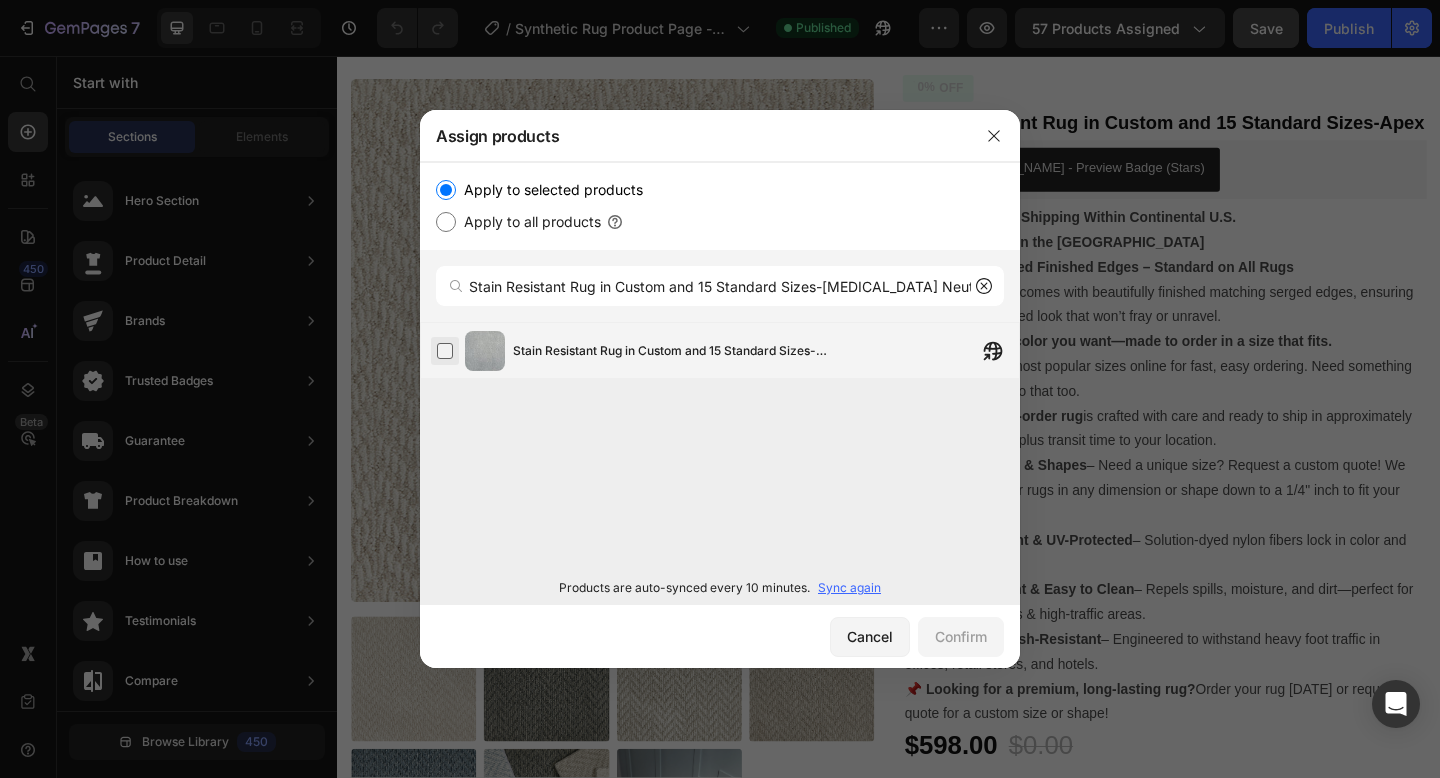 click at bounding box center [445, 351] 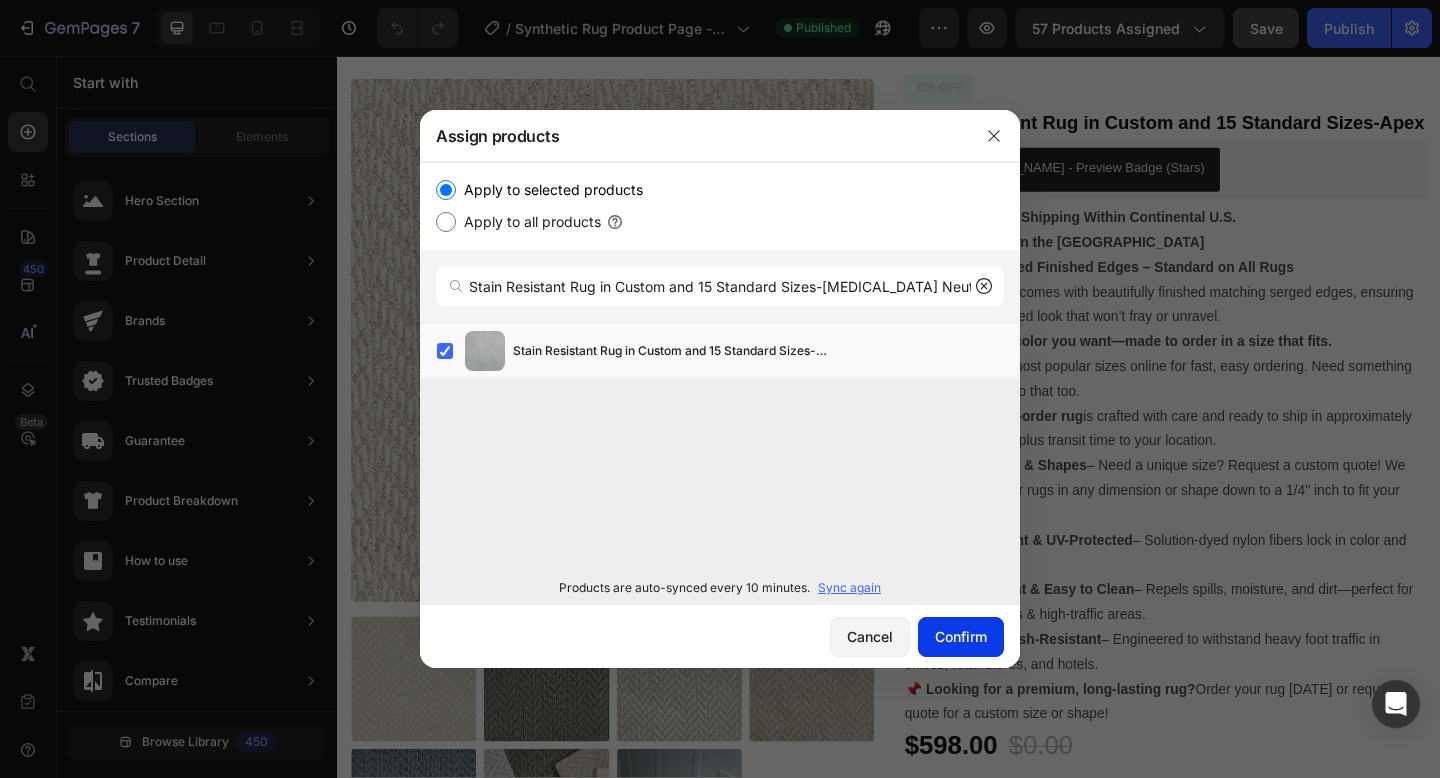 click on "Confirm" at bounding box center (961, 636) 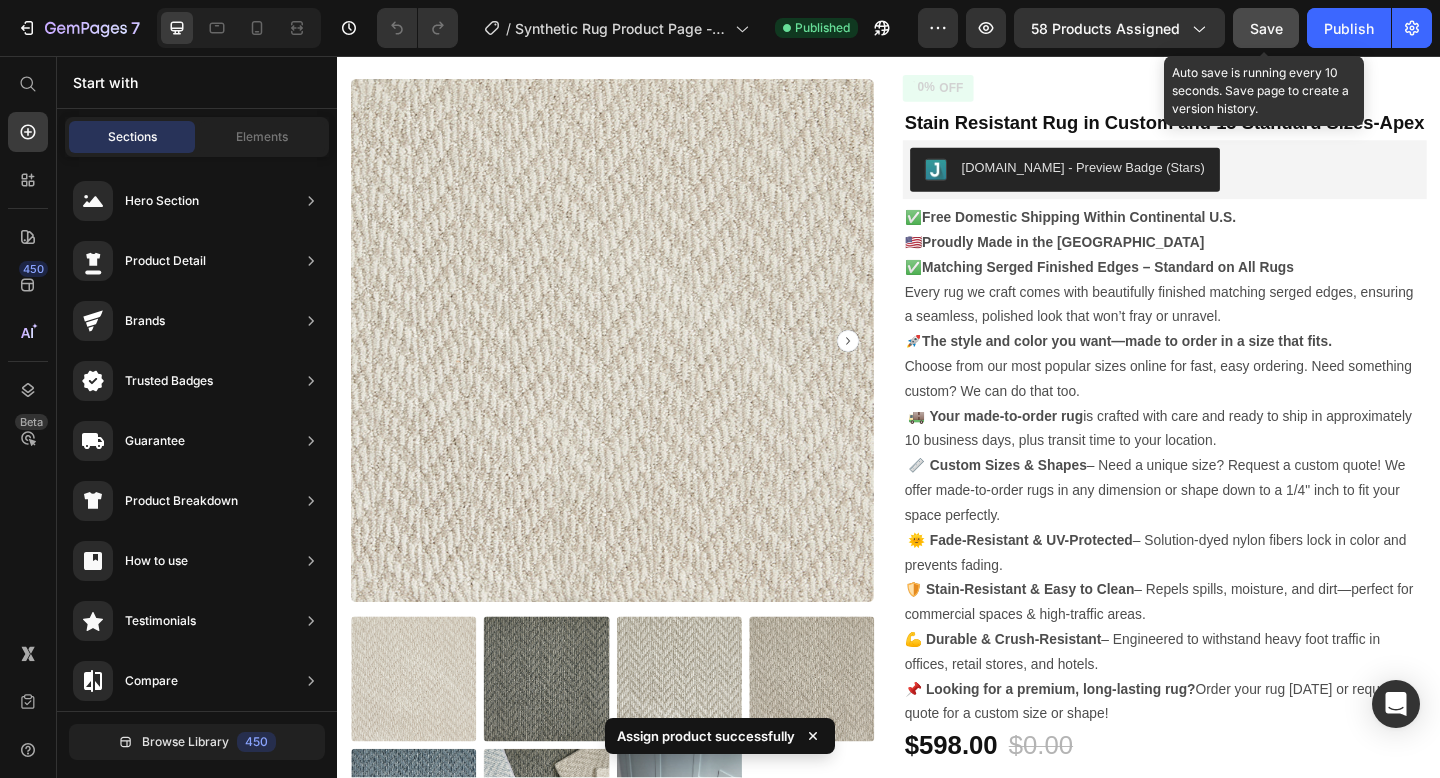 click on "Save" at bounding box center (1266, 28) 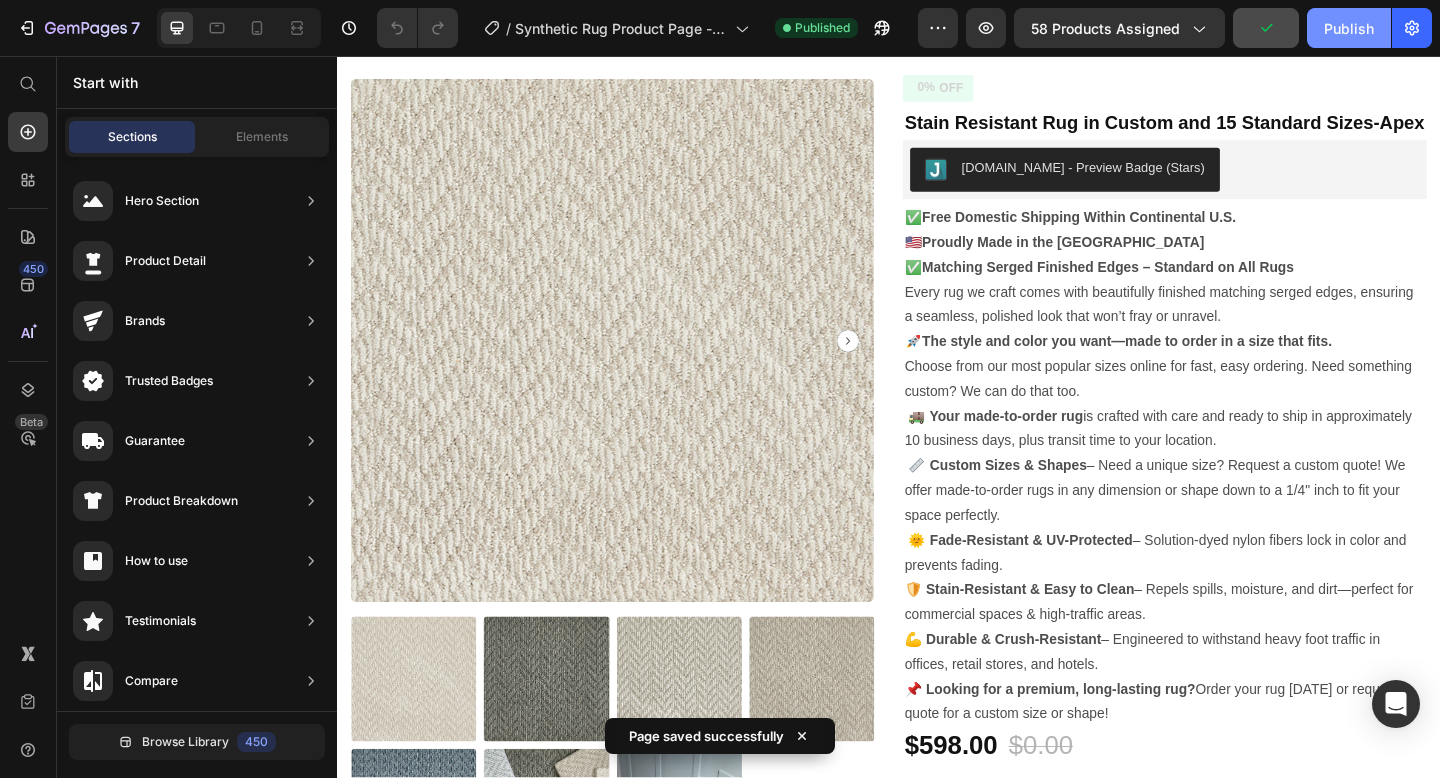 click on "Publish" at bounding box center [1349, 28] 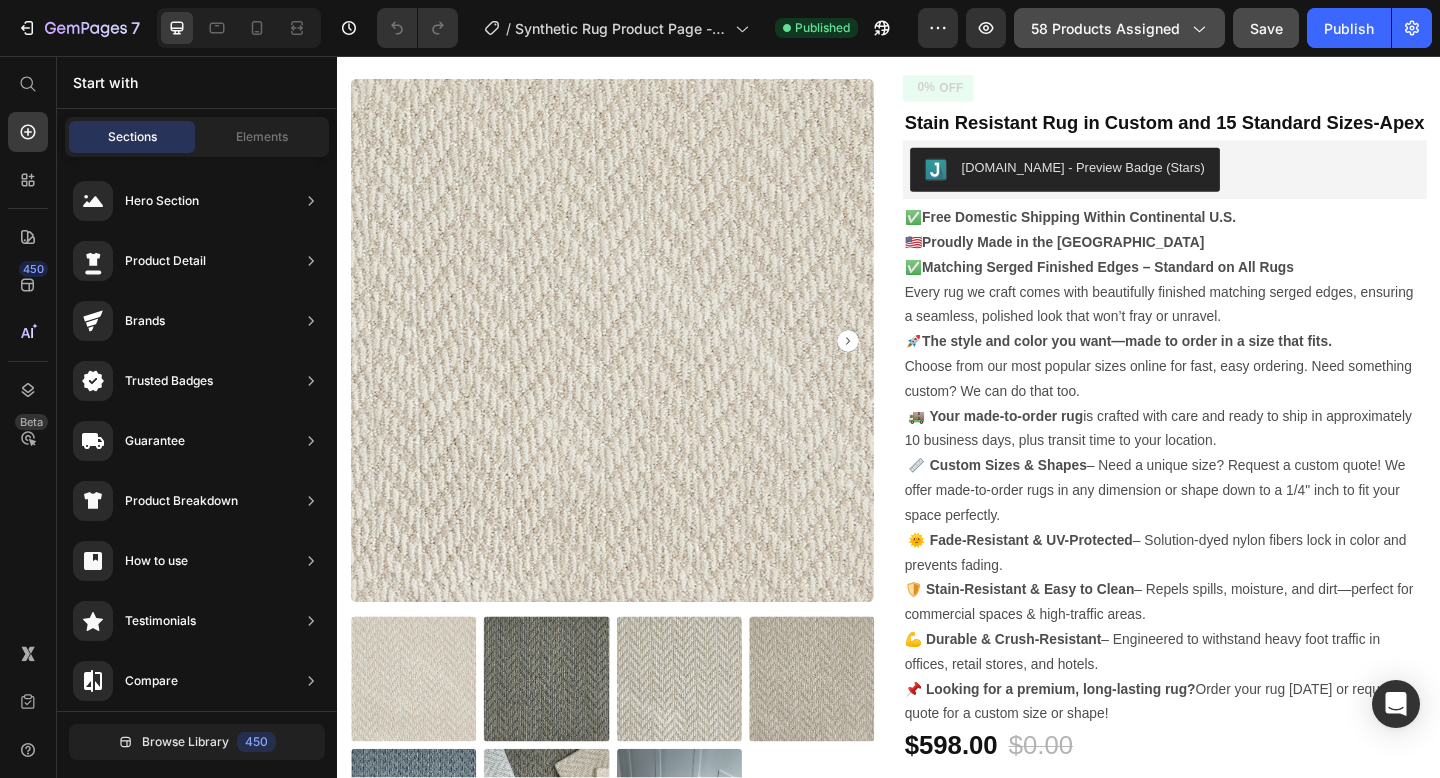 click 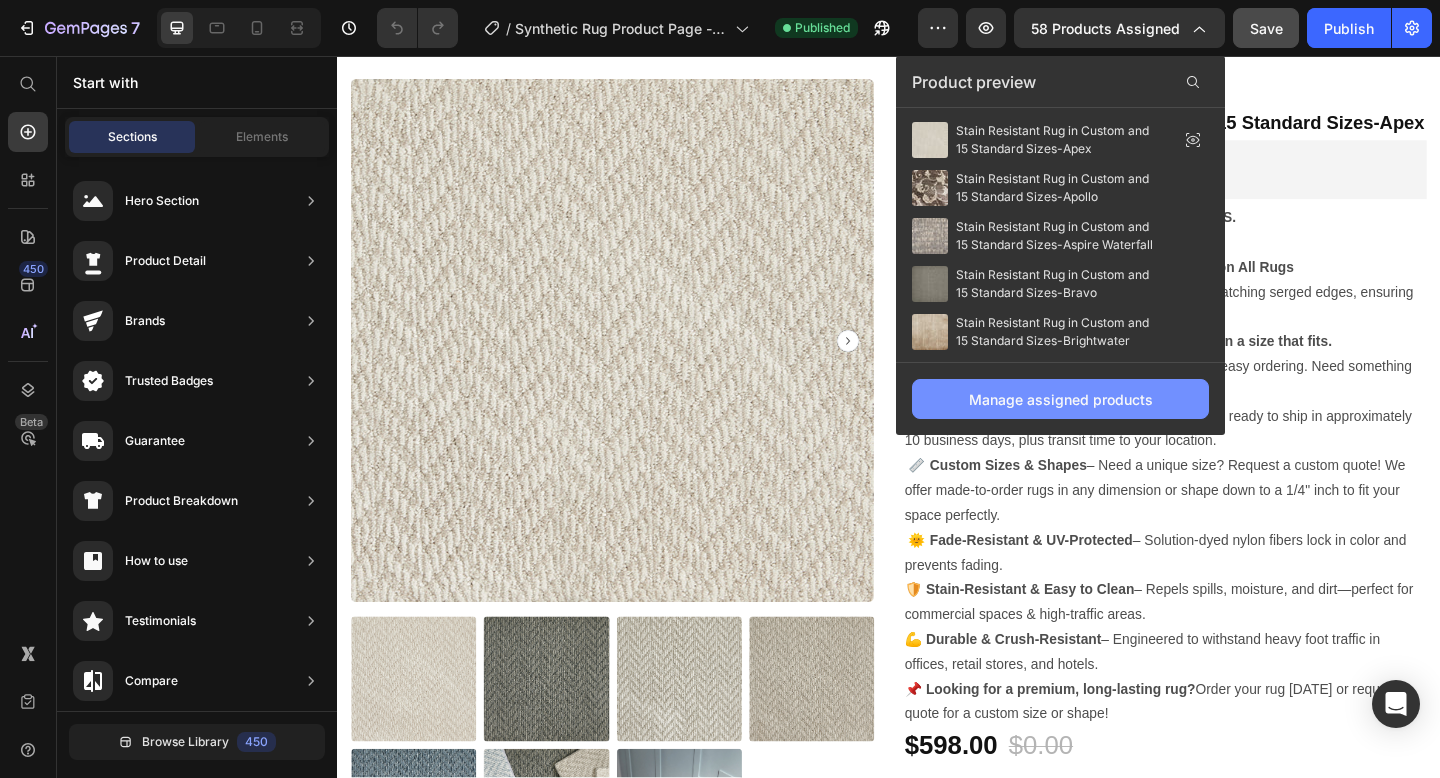 click on "Manage assigned products" at bounding box center (1061, 399) 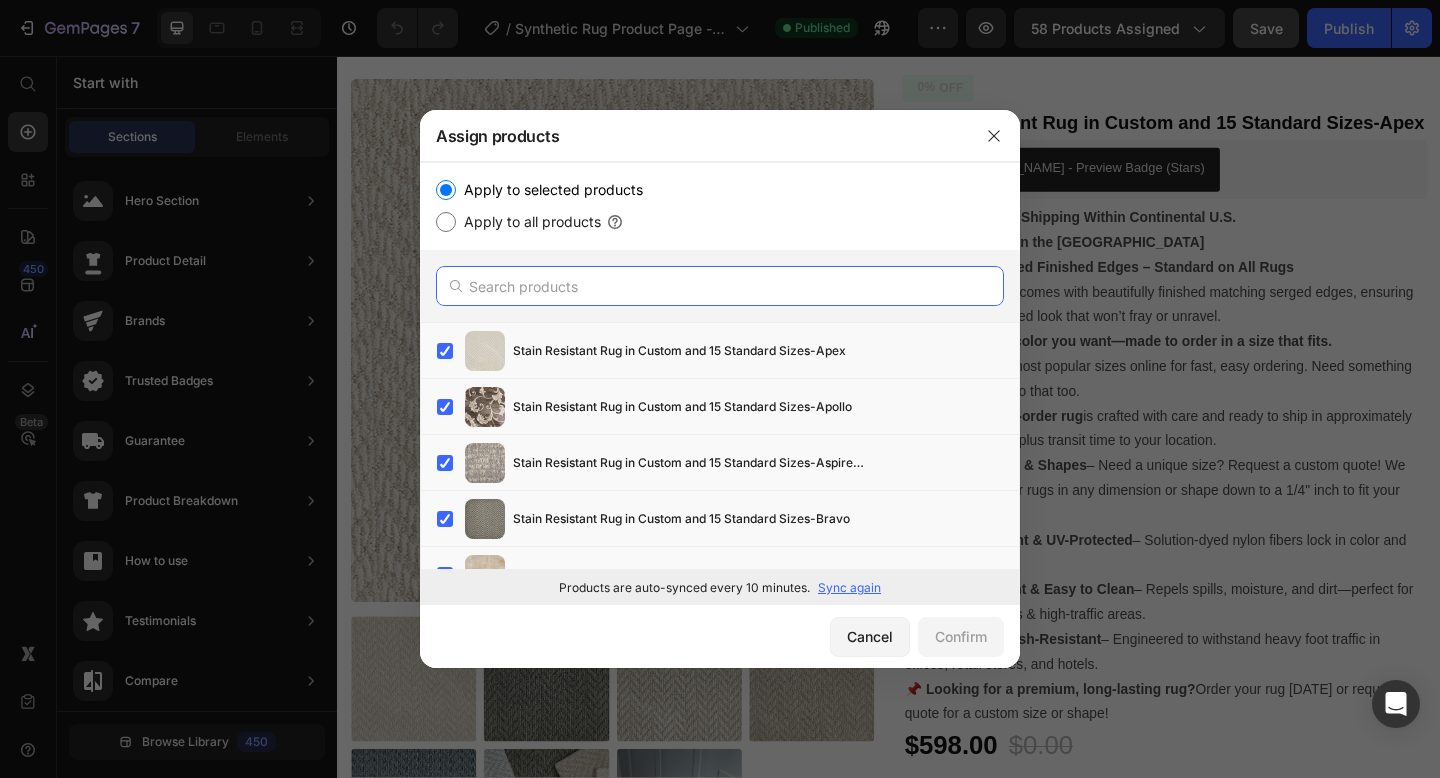 click at bounding box center [720, 286] 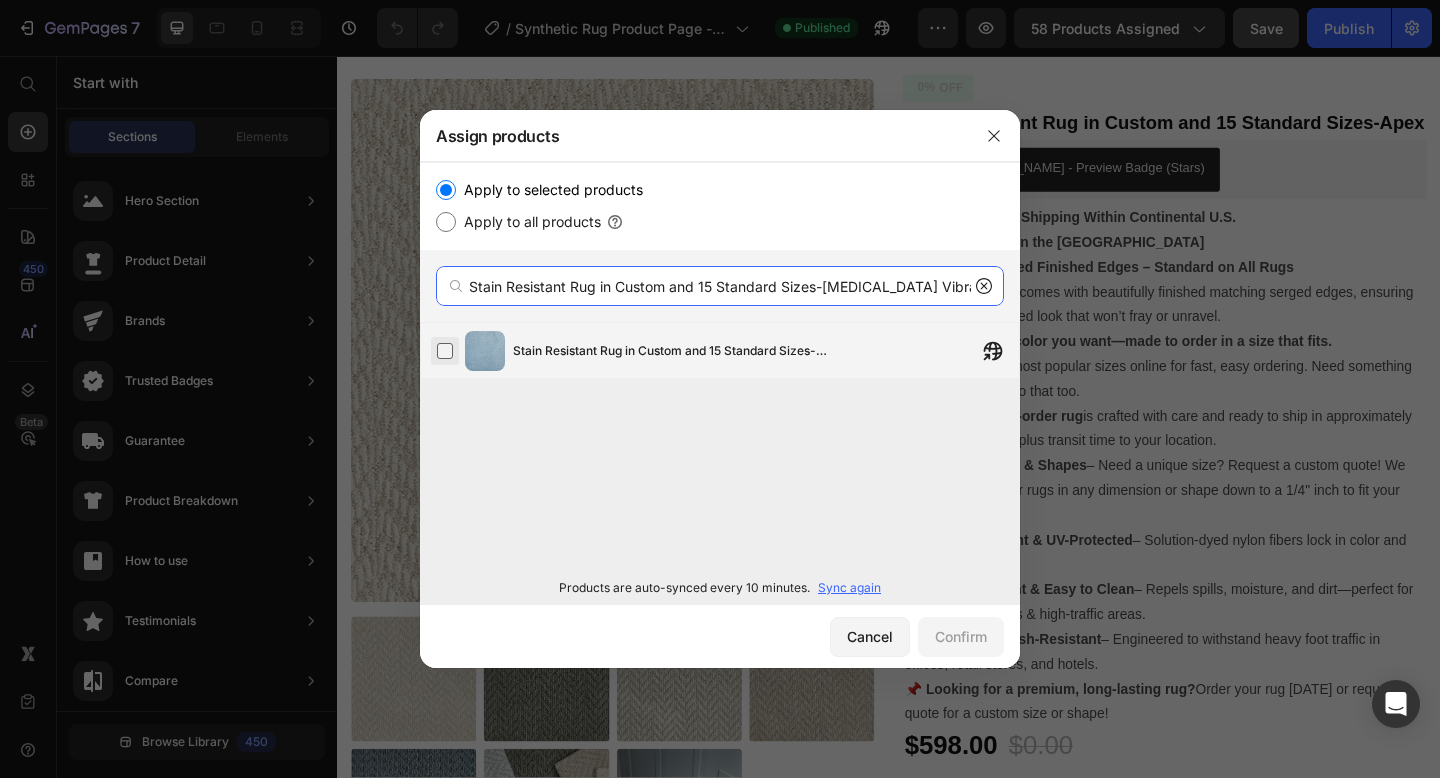 type on "Stain Resistant Rug in Custom and 15 Standard Sizes-[MEDICAL_DATA] Vibrants" 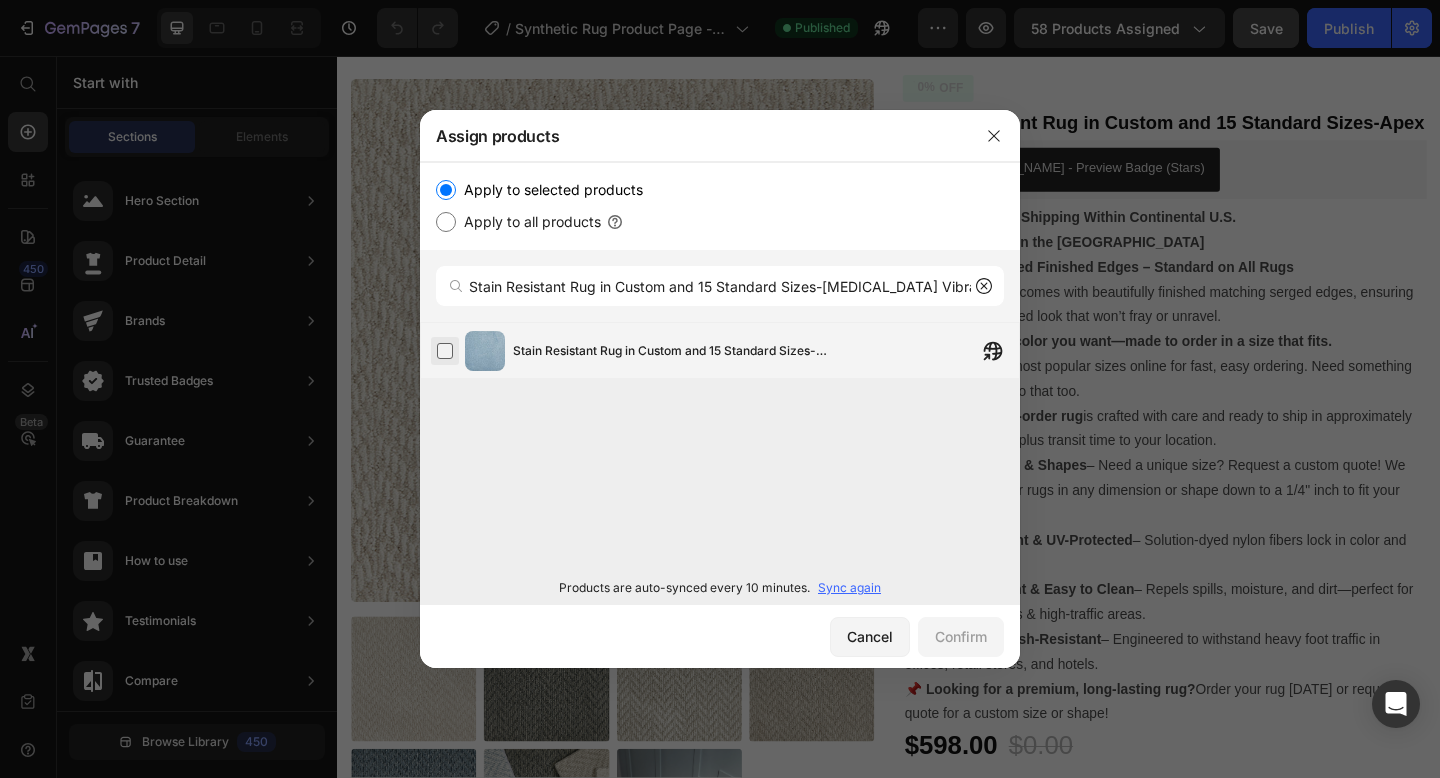 click at bounding box center [445, 351] 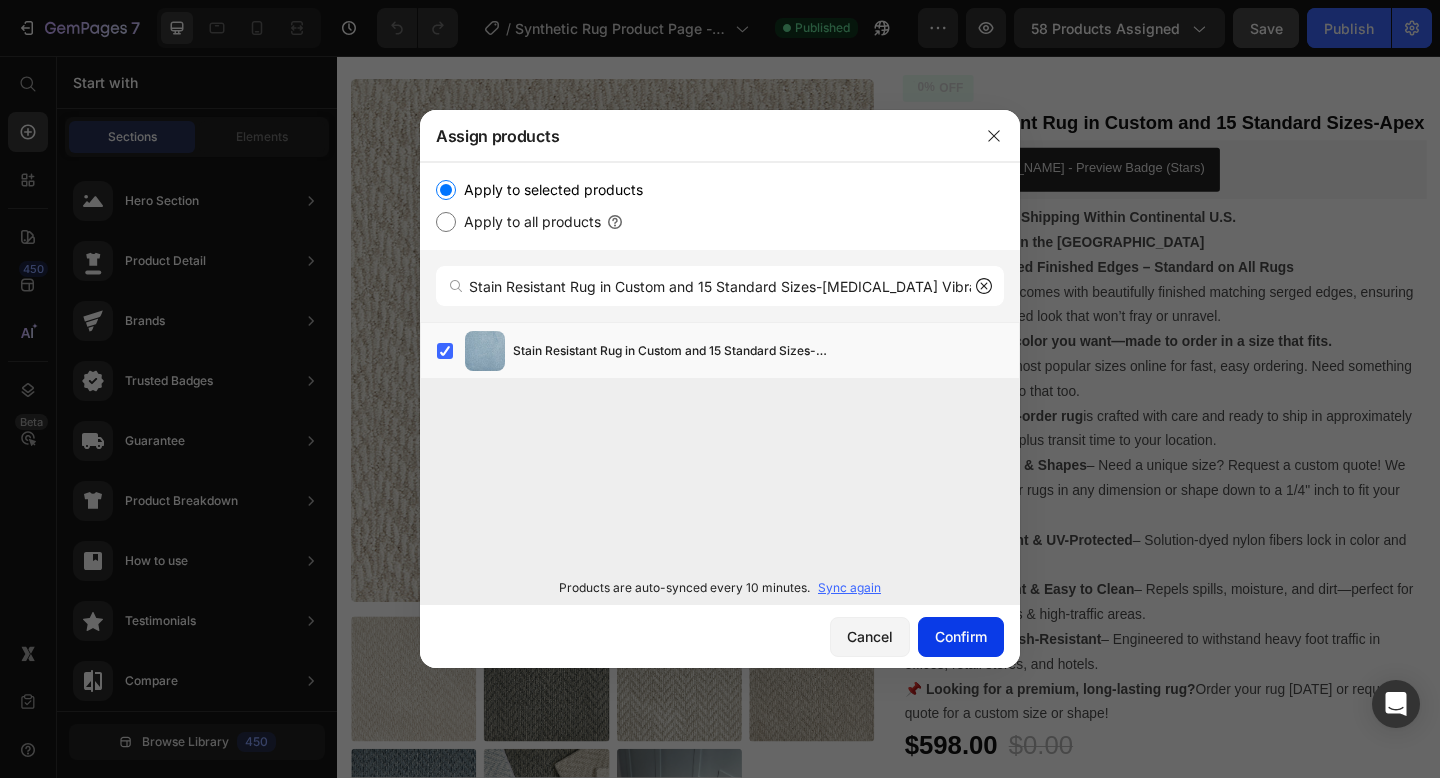 click on "Confirm" at bounding box center [961, 636] 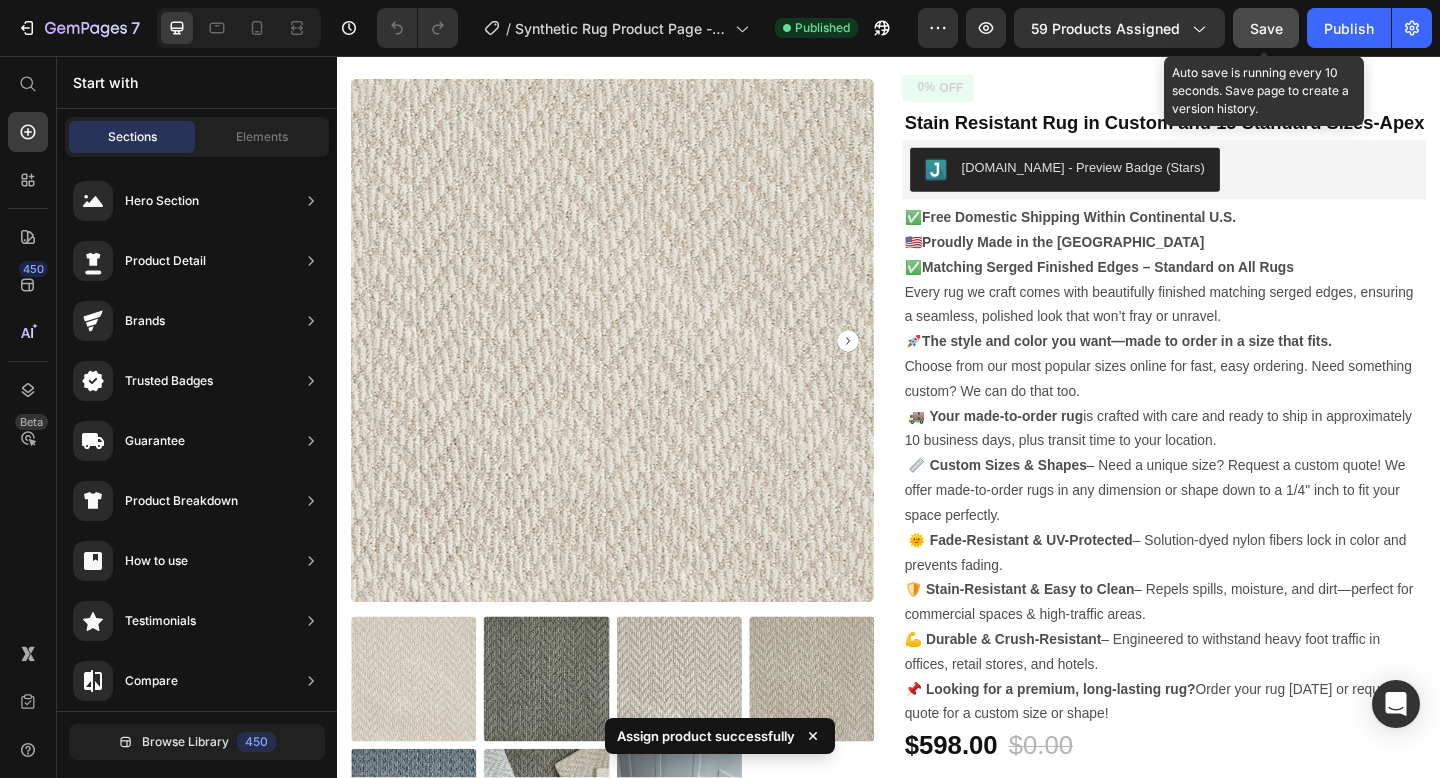 click on "Save" at bounding box center (1266, 28) 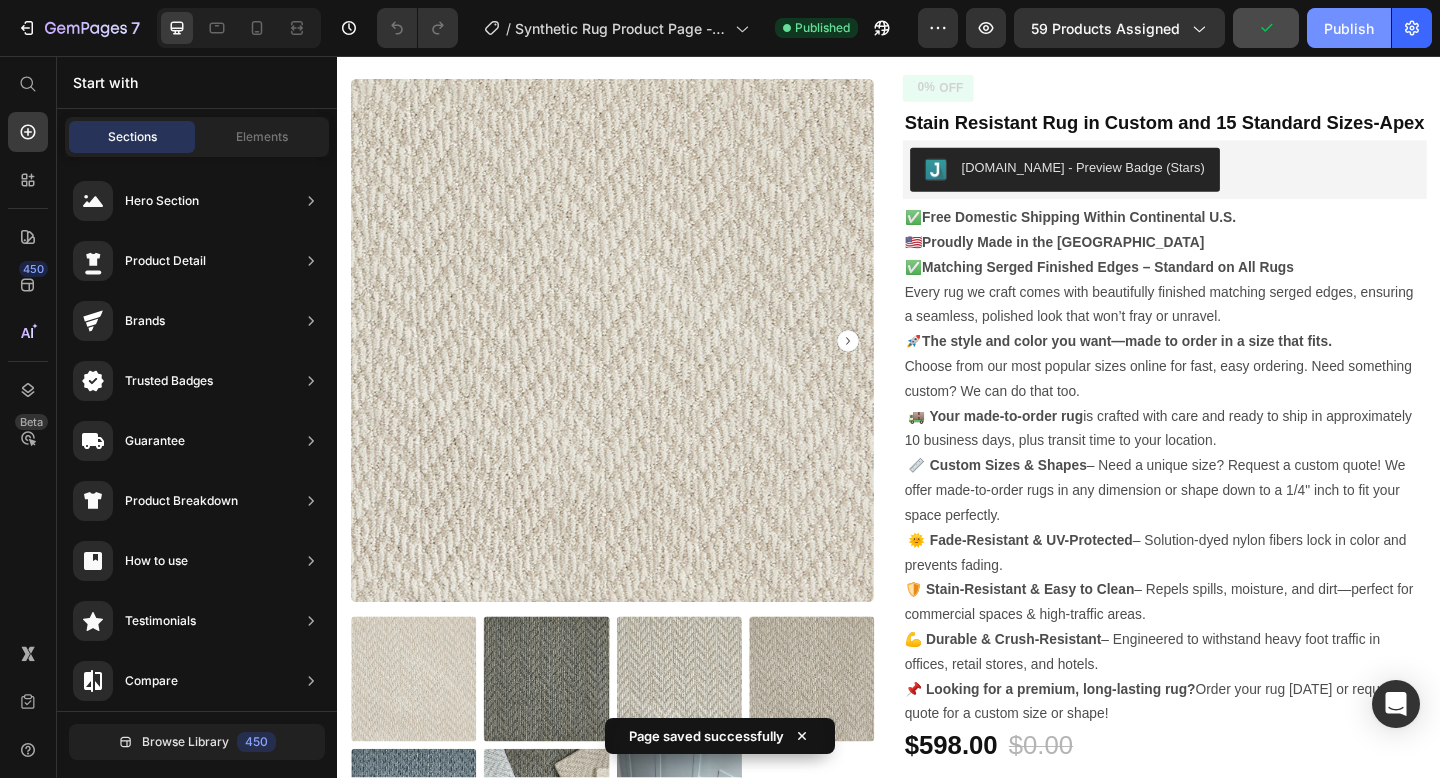 click on "Publish" at bounding box center [1349, 28] 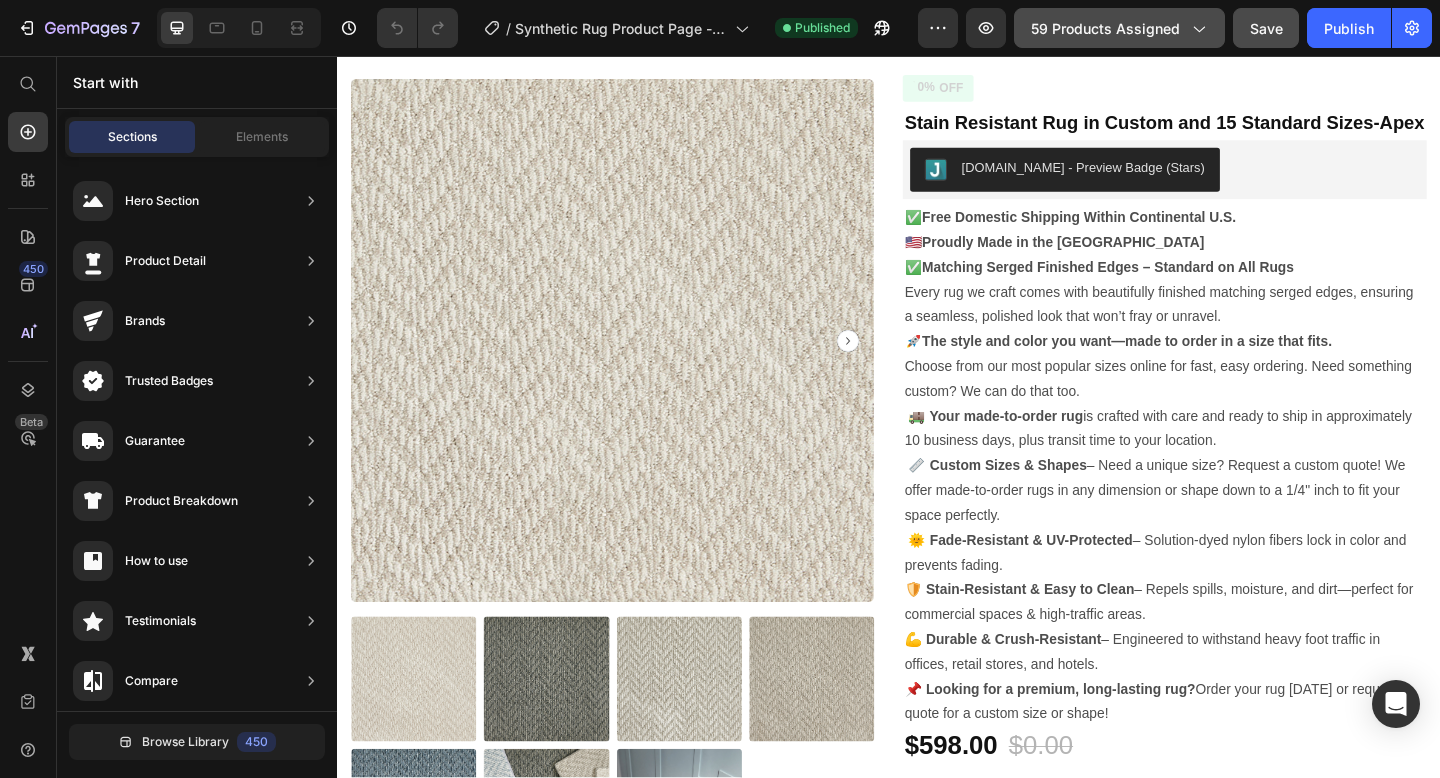 click 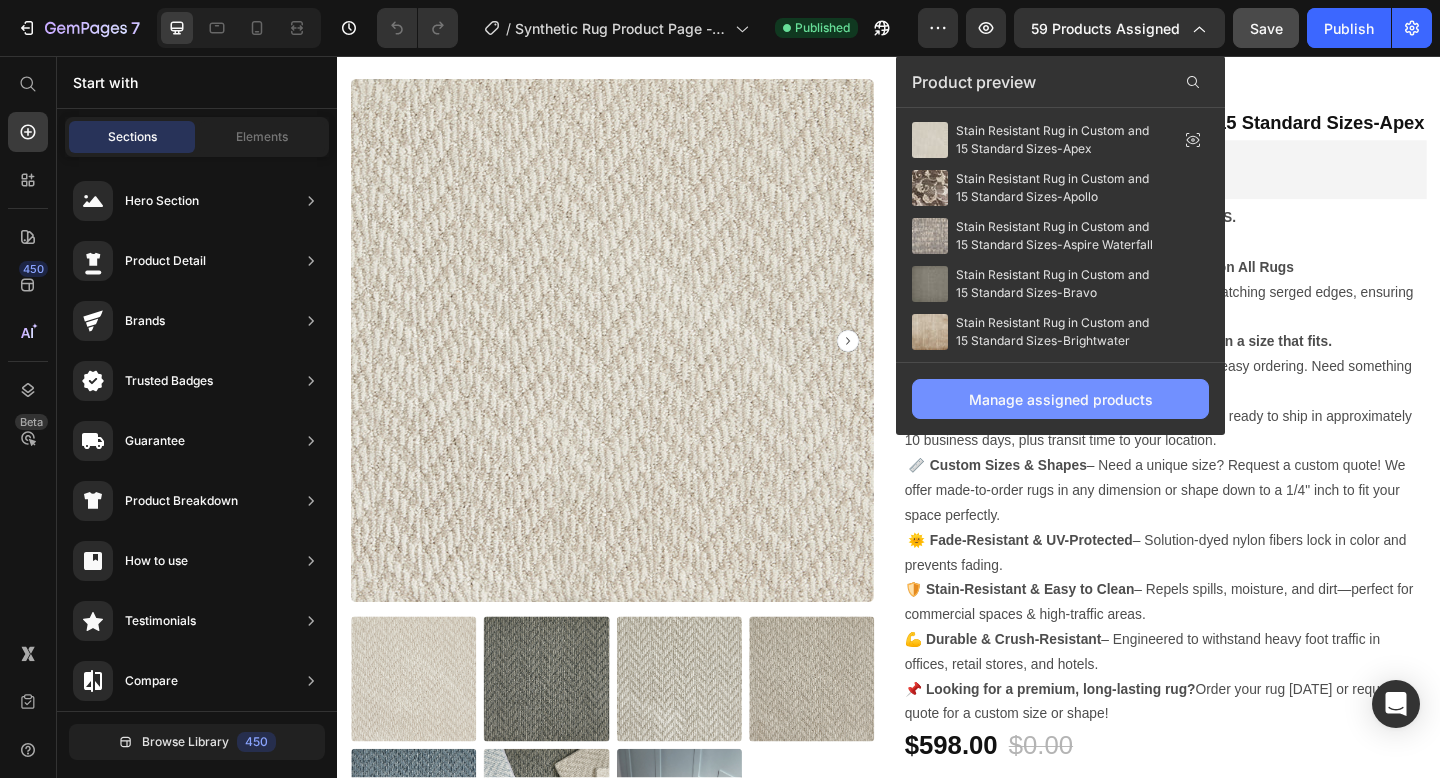click on "Manage assigned products" at bounding box center [1061, 399] 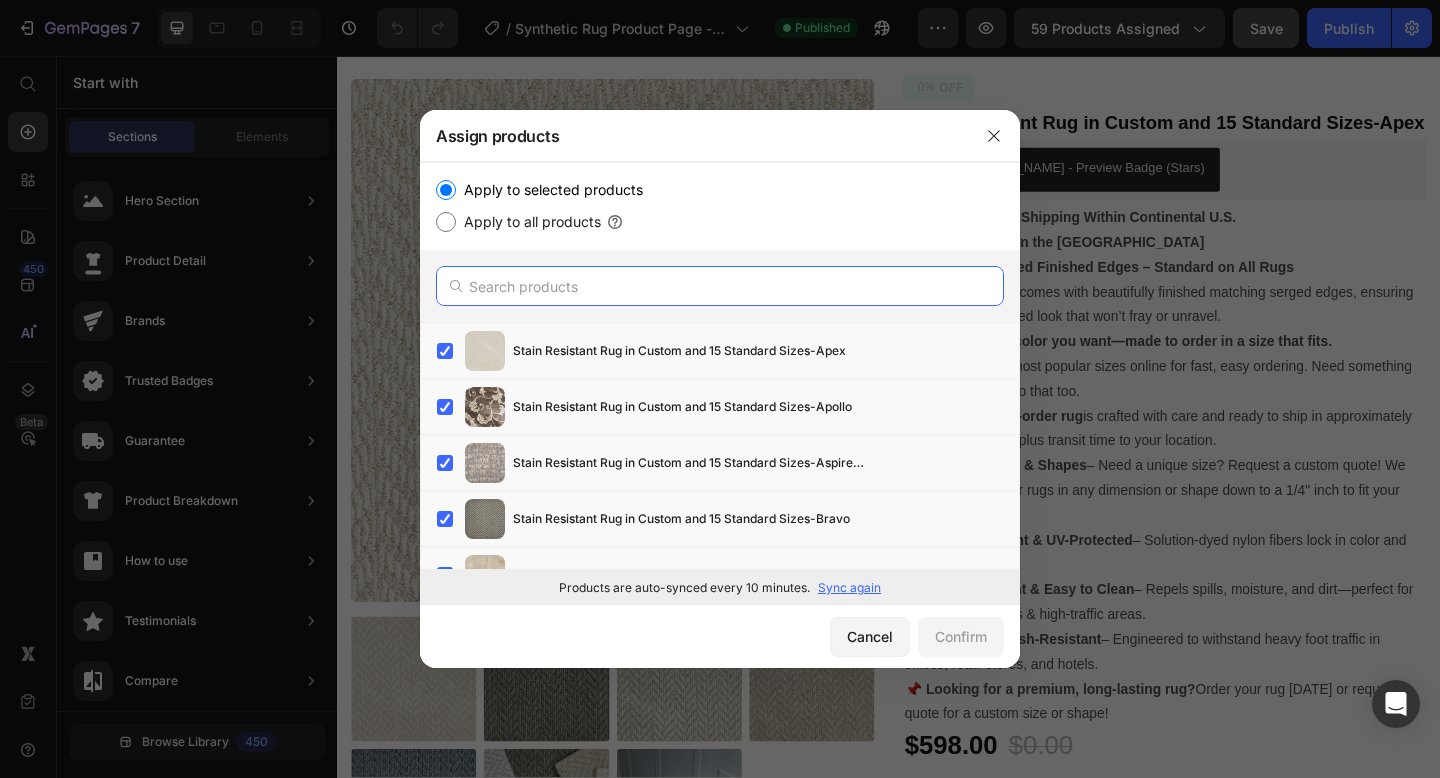 click at bounding box center (720, 286) 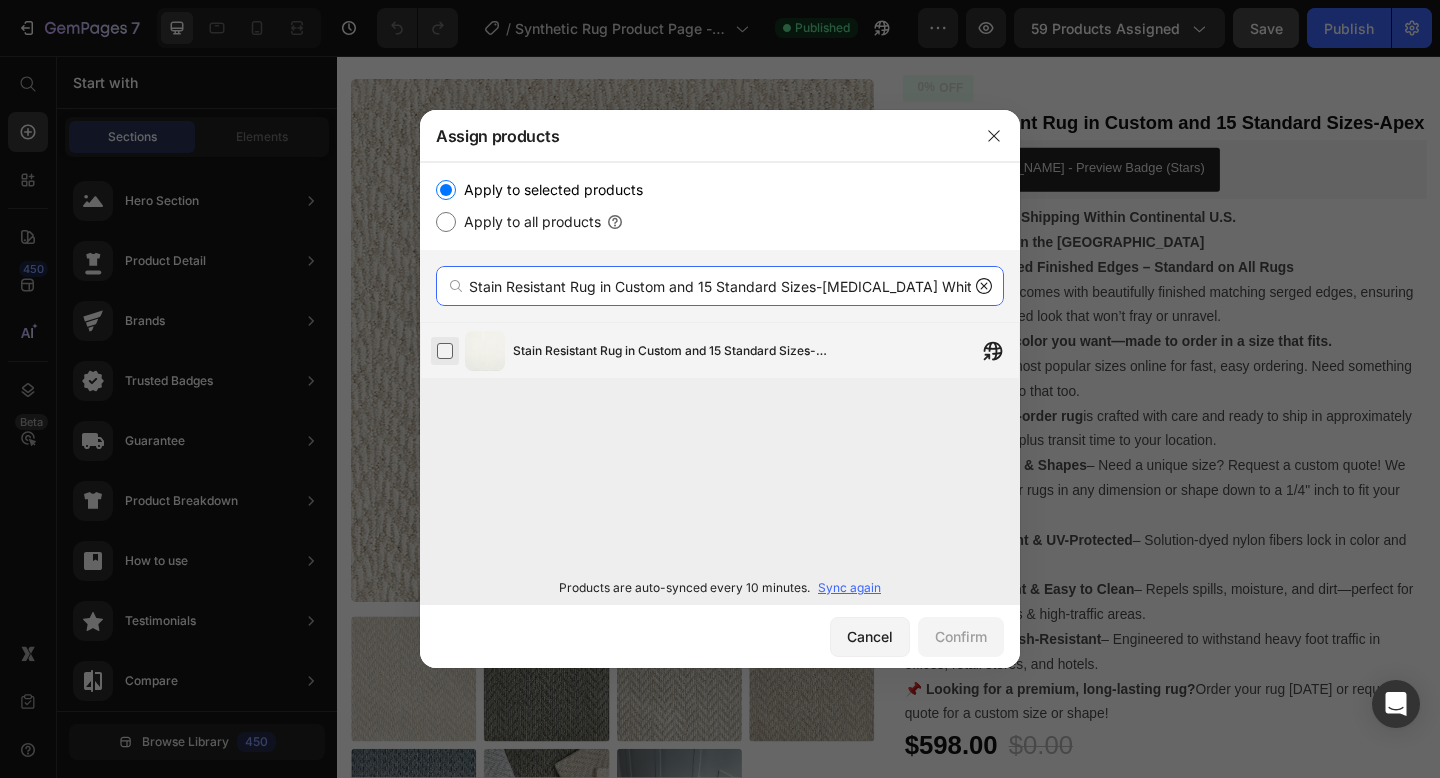 type on "Stain Resistant Rug in Custom and 15 Standard Sizes-[MEDICAL_DATA] Whites" 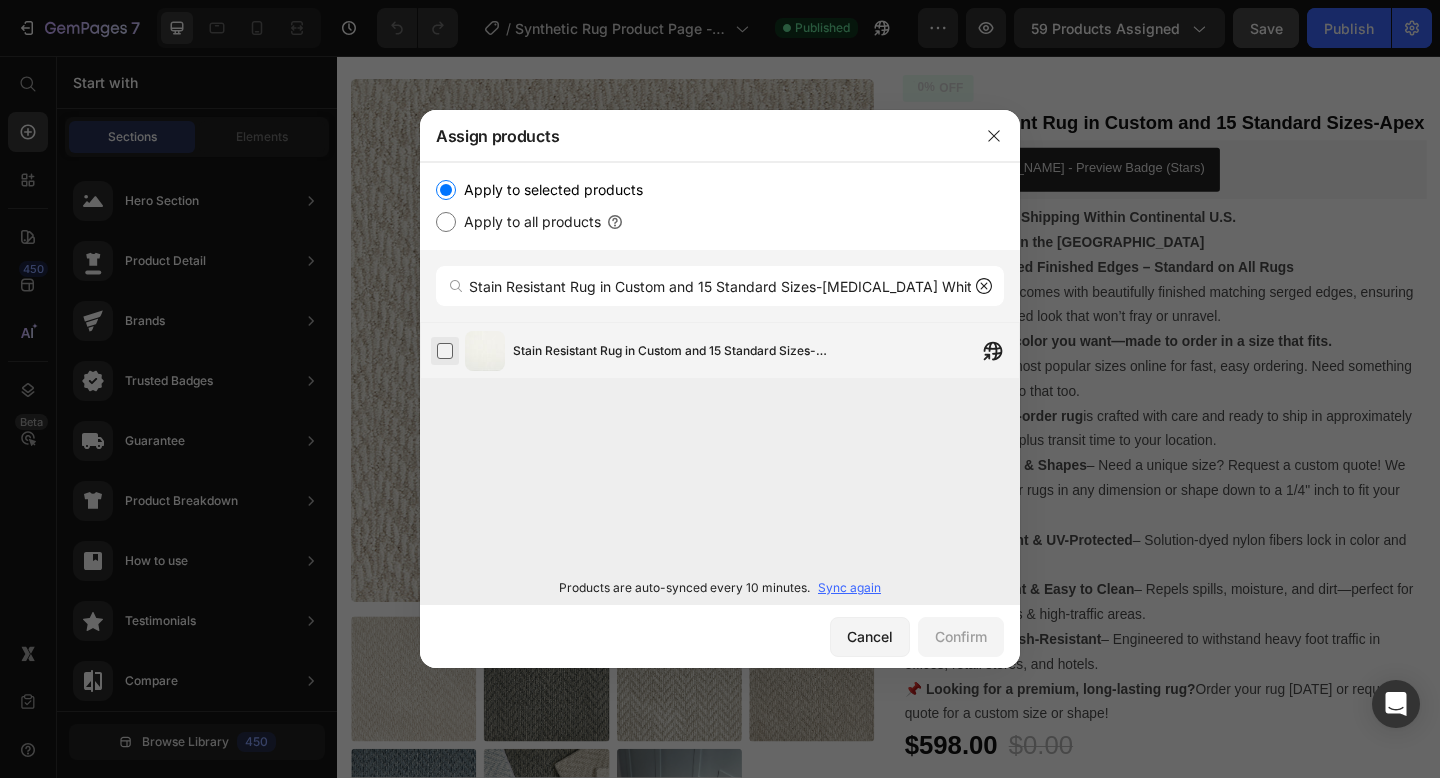 click at bounding box center [445, 351] 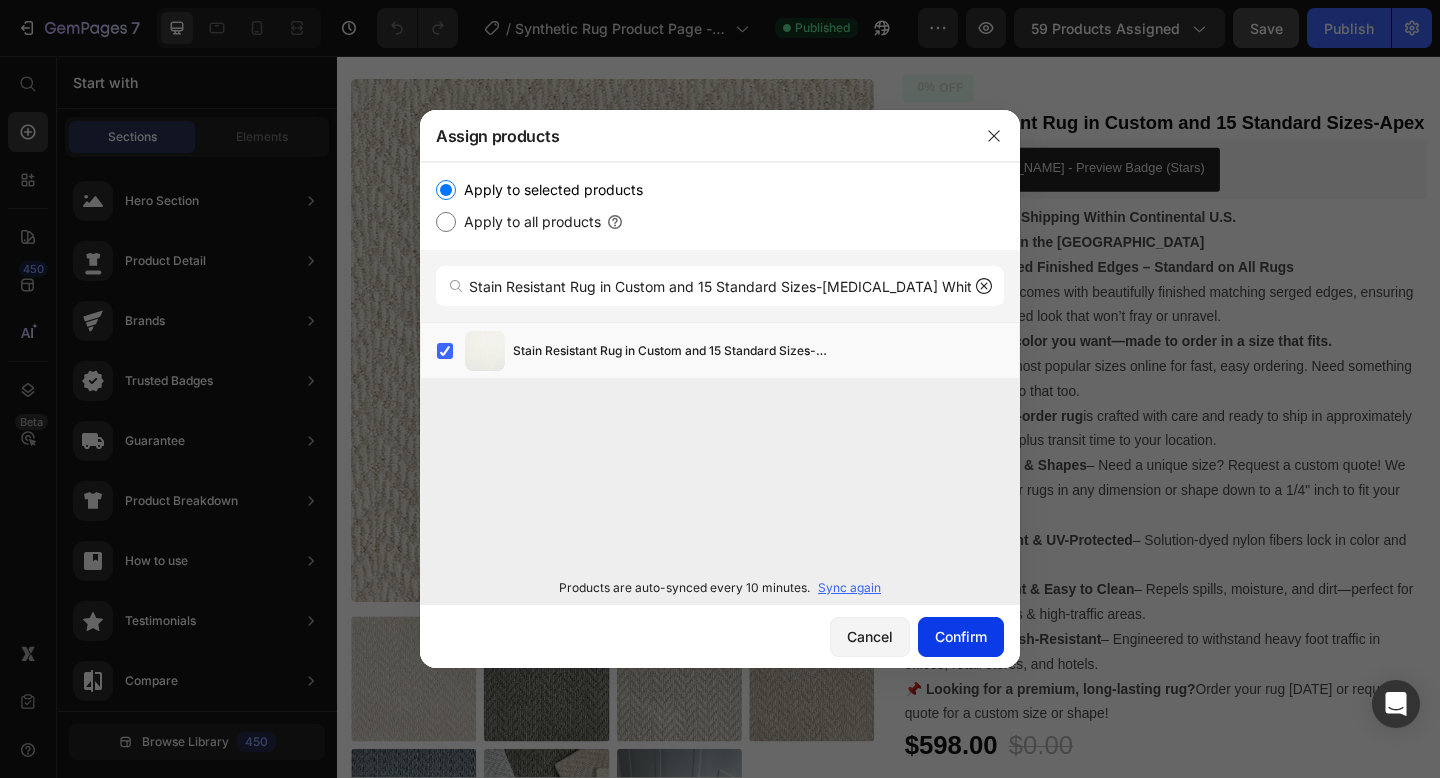 click on "Confirm" at bounding box center (961, 636) 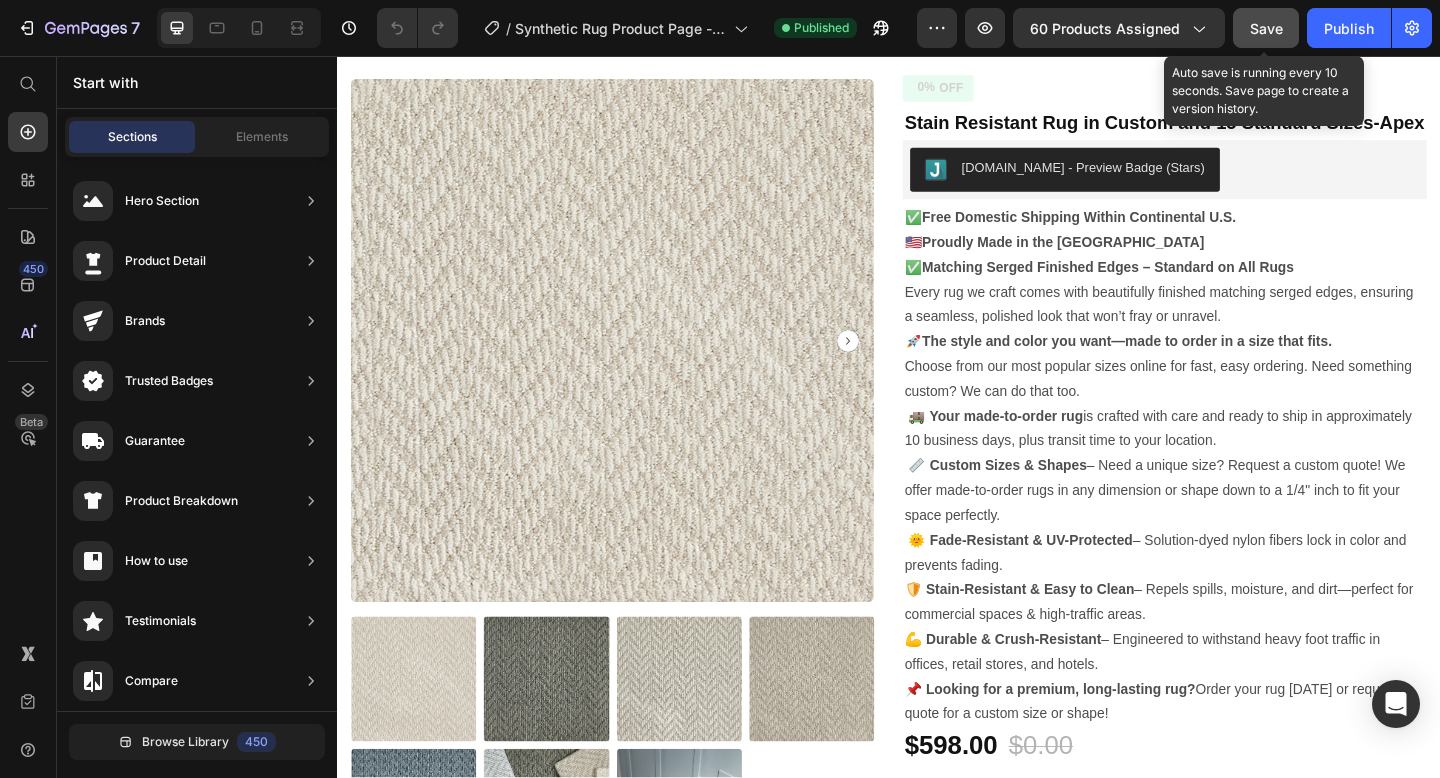 click on "Save" at bounding box center (1266, 28) 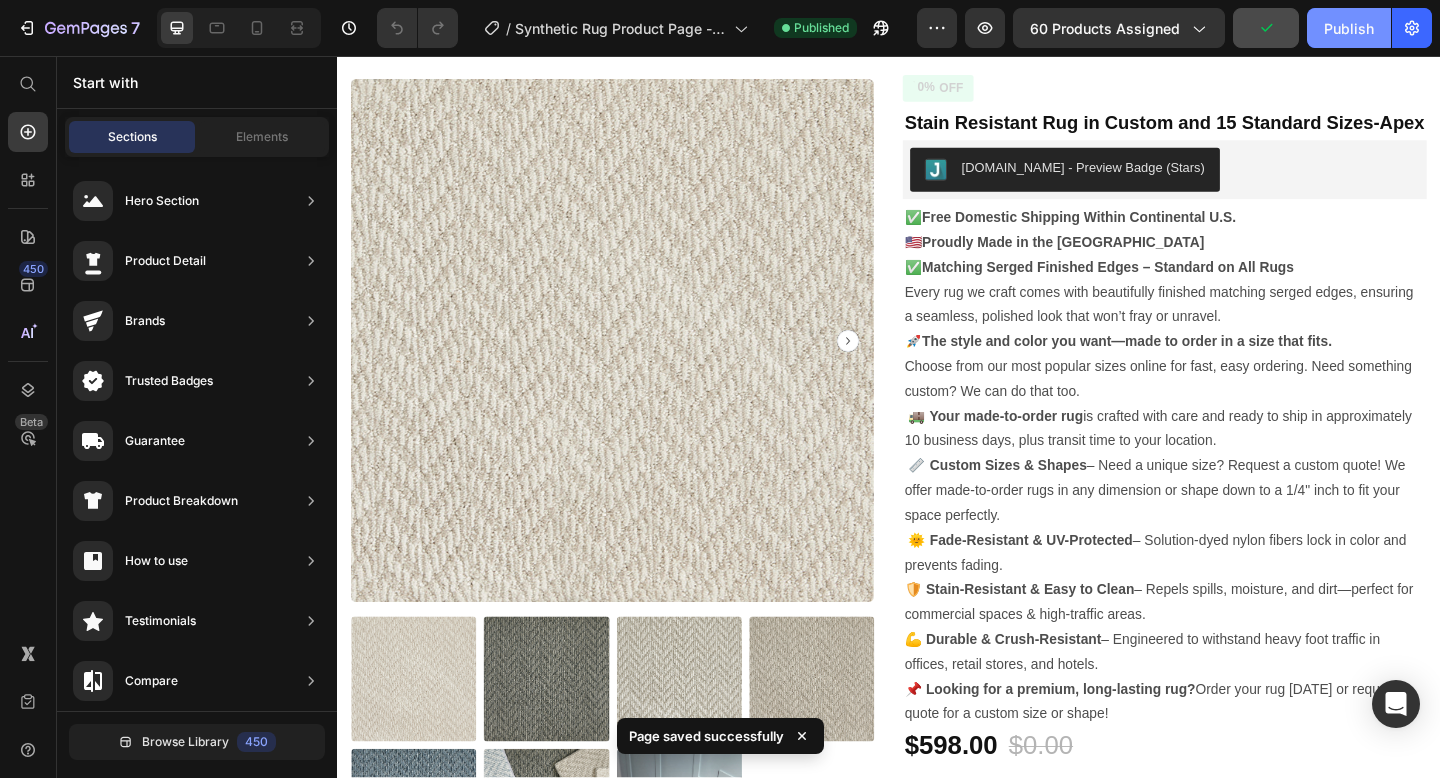click on "Publish" at bounding box center [1349, 28] 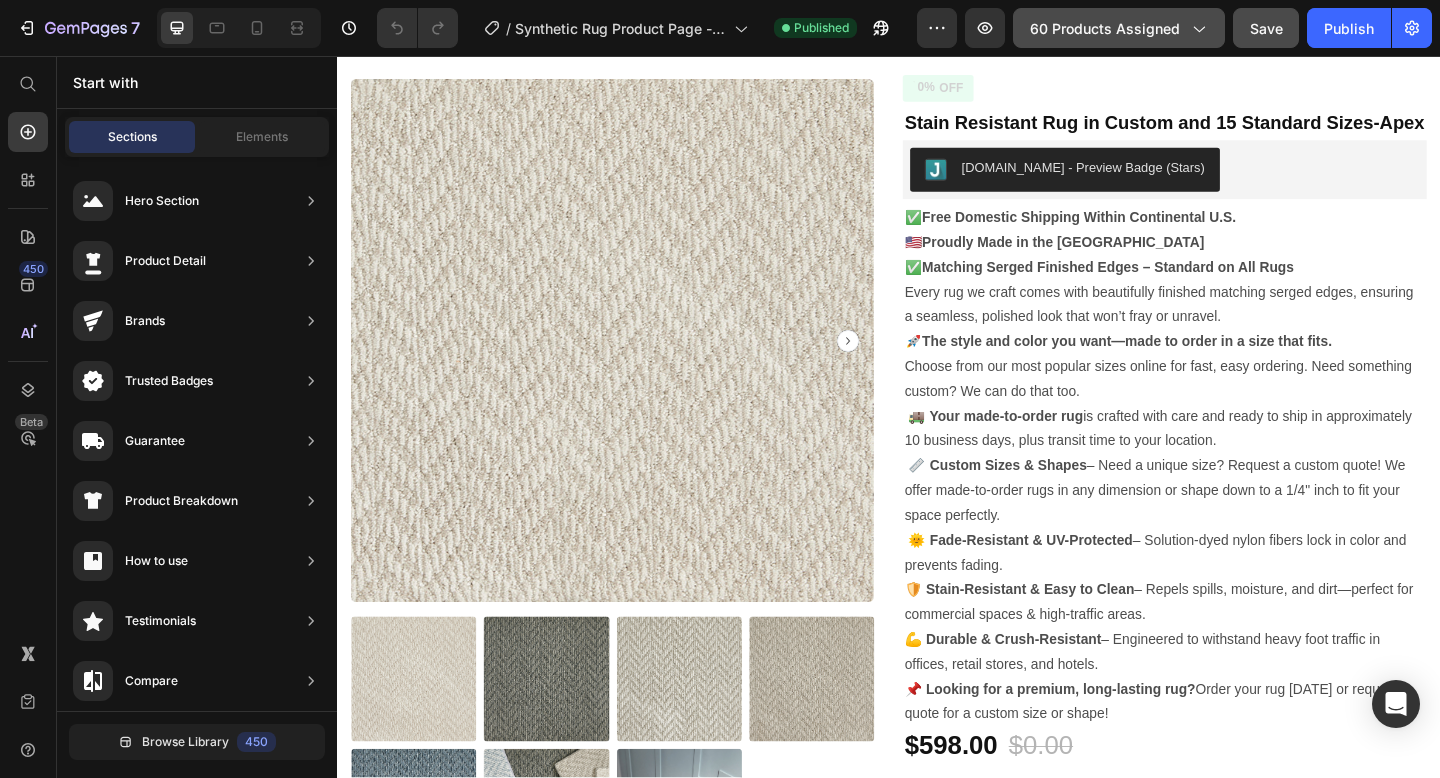 click 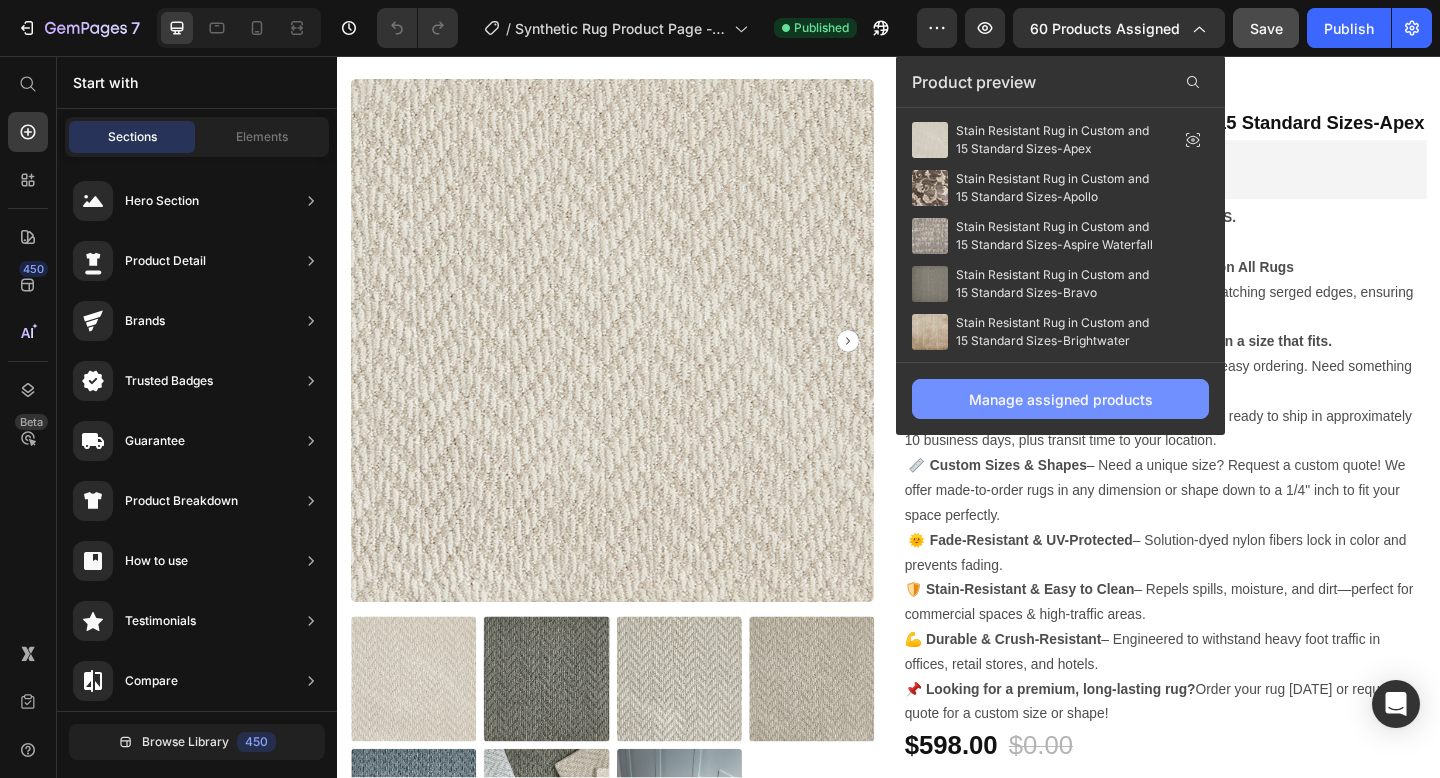 click on "Manage assigned products" at bounding box center (1061, 399) 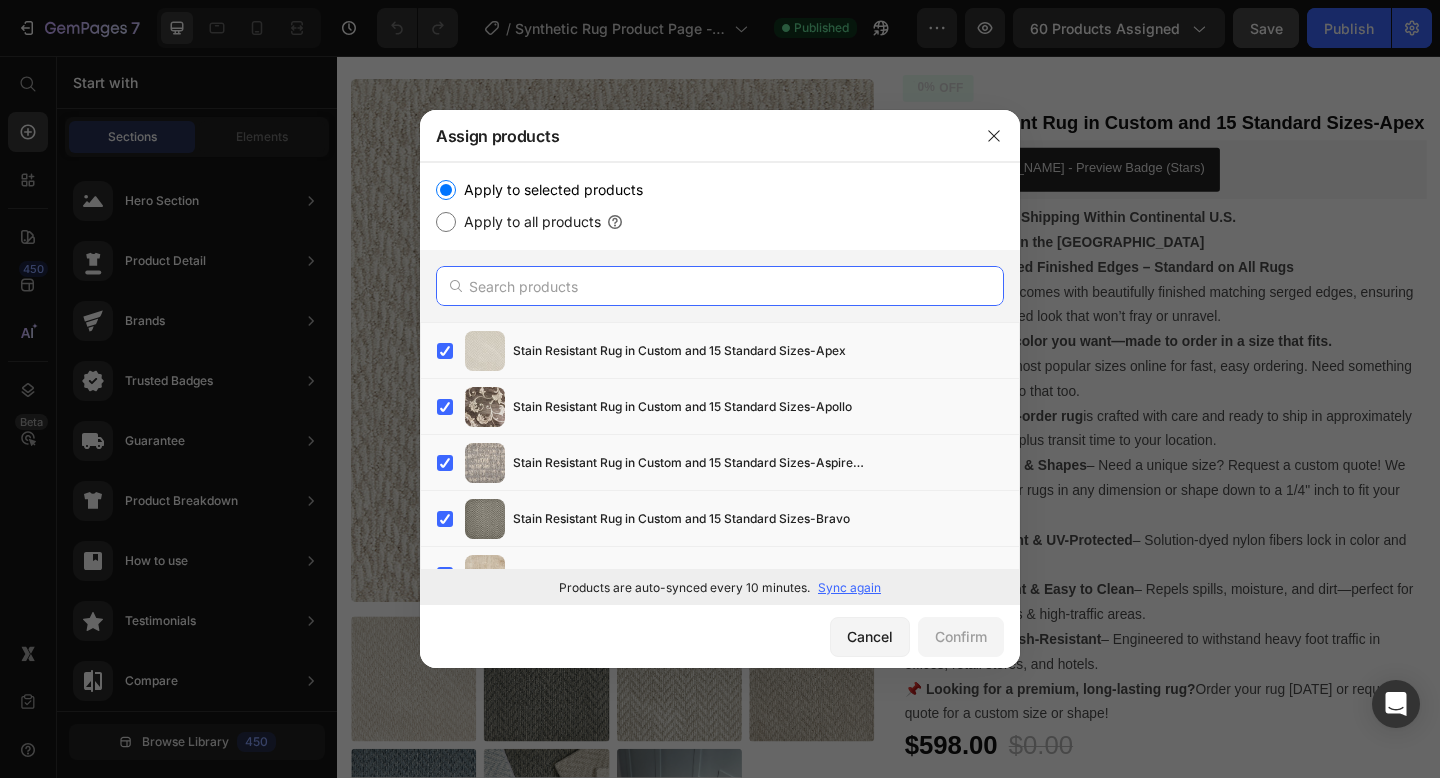 click at bounding box center [720, 286] 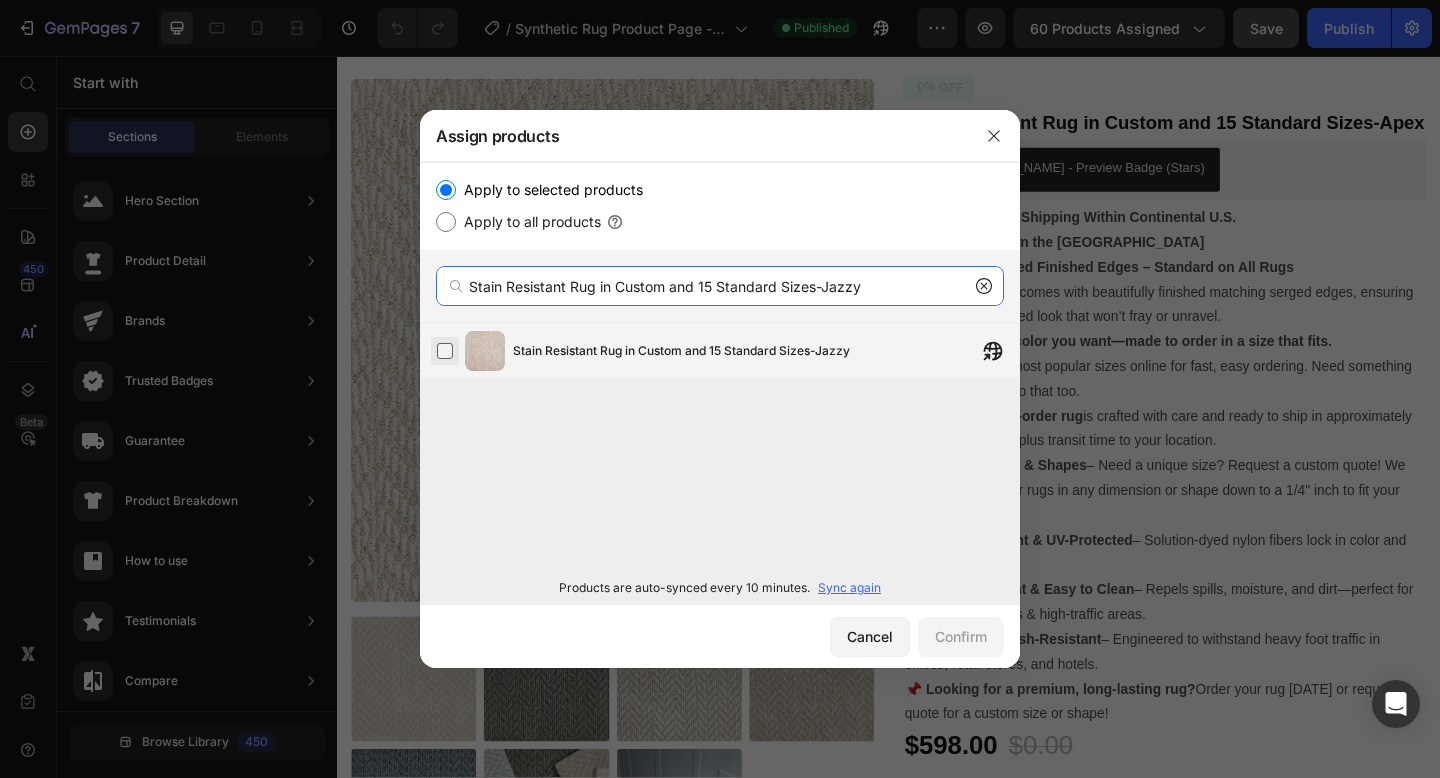 type on "Stain Resistant Rug in Custom and 15 Standard Sizes-Jazzy" 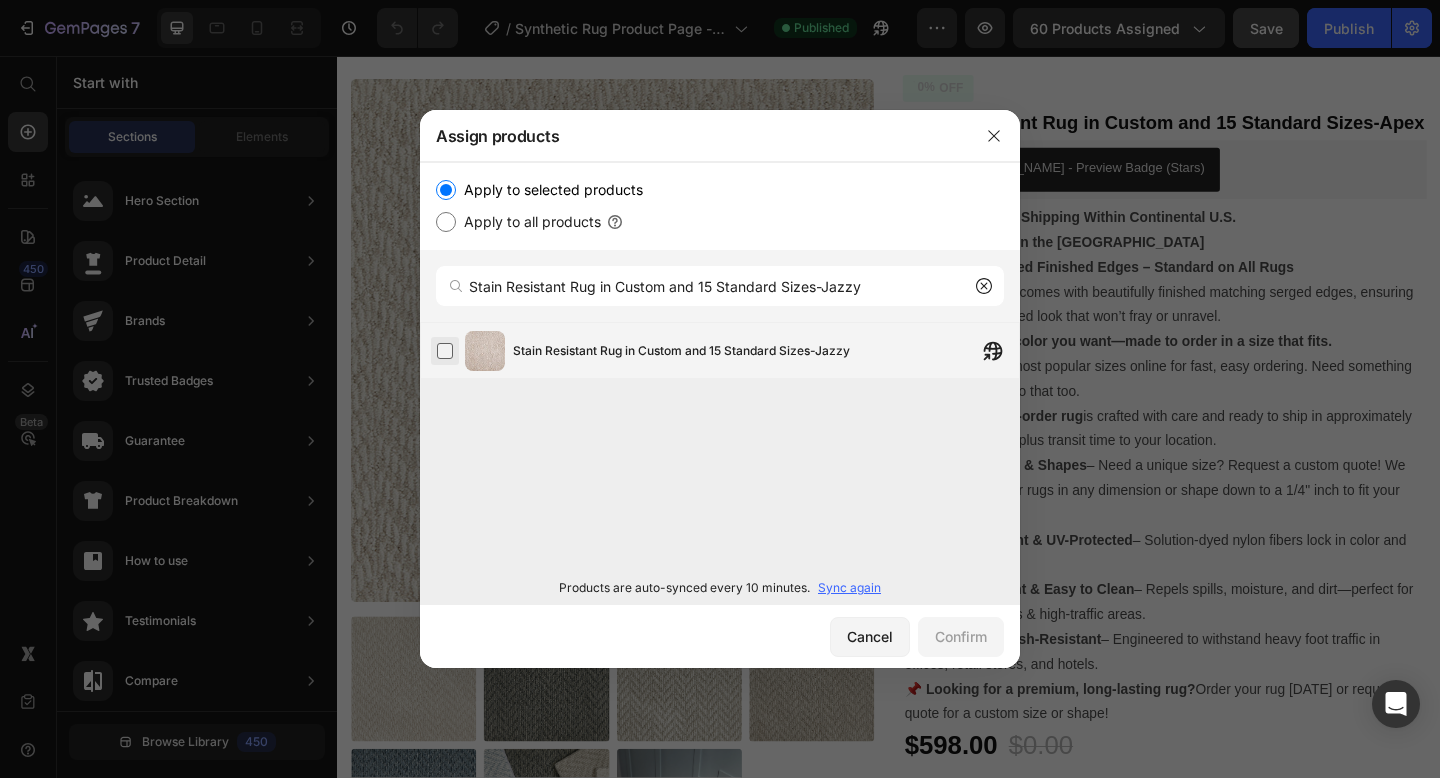 click at bounding box center (445, 351) 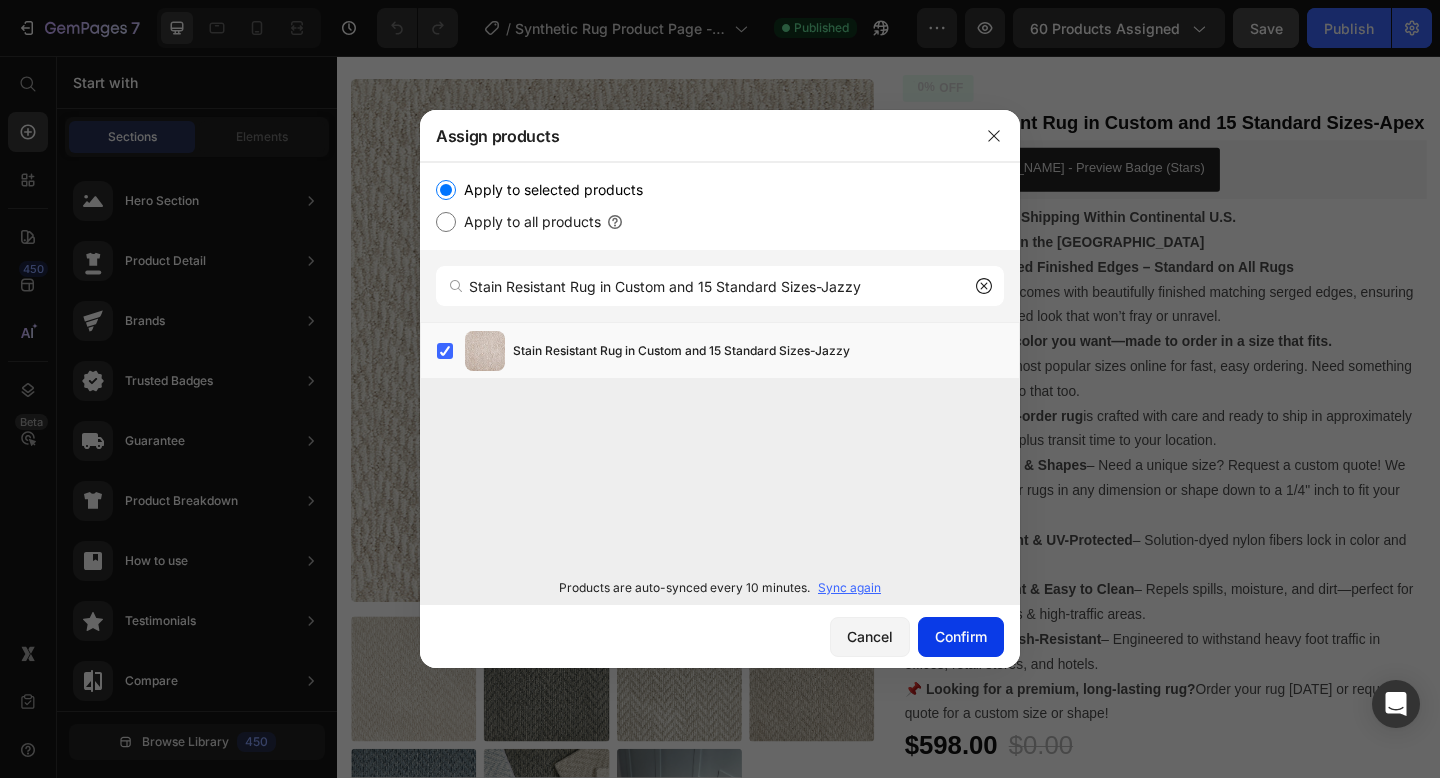 click on "Confirm" at bounding box center (961, 636) 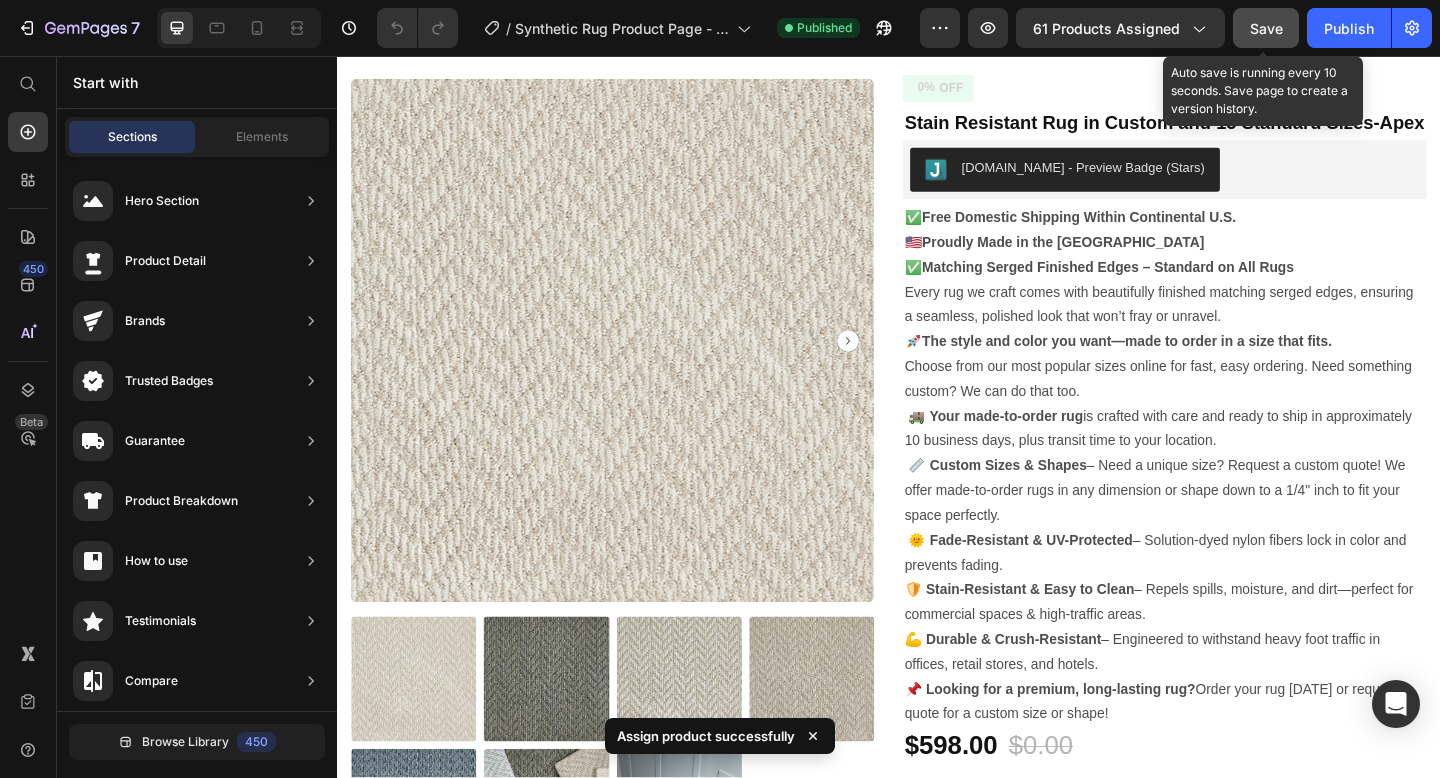 click on "Save" 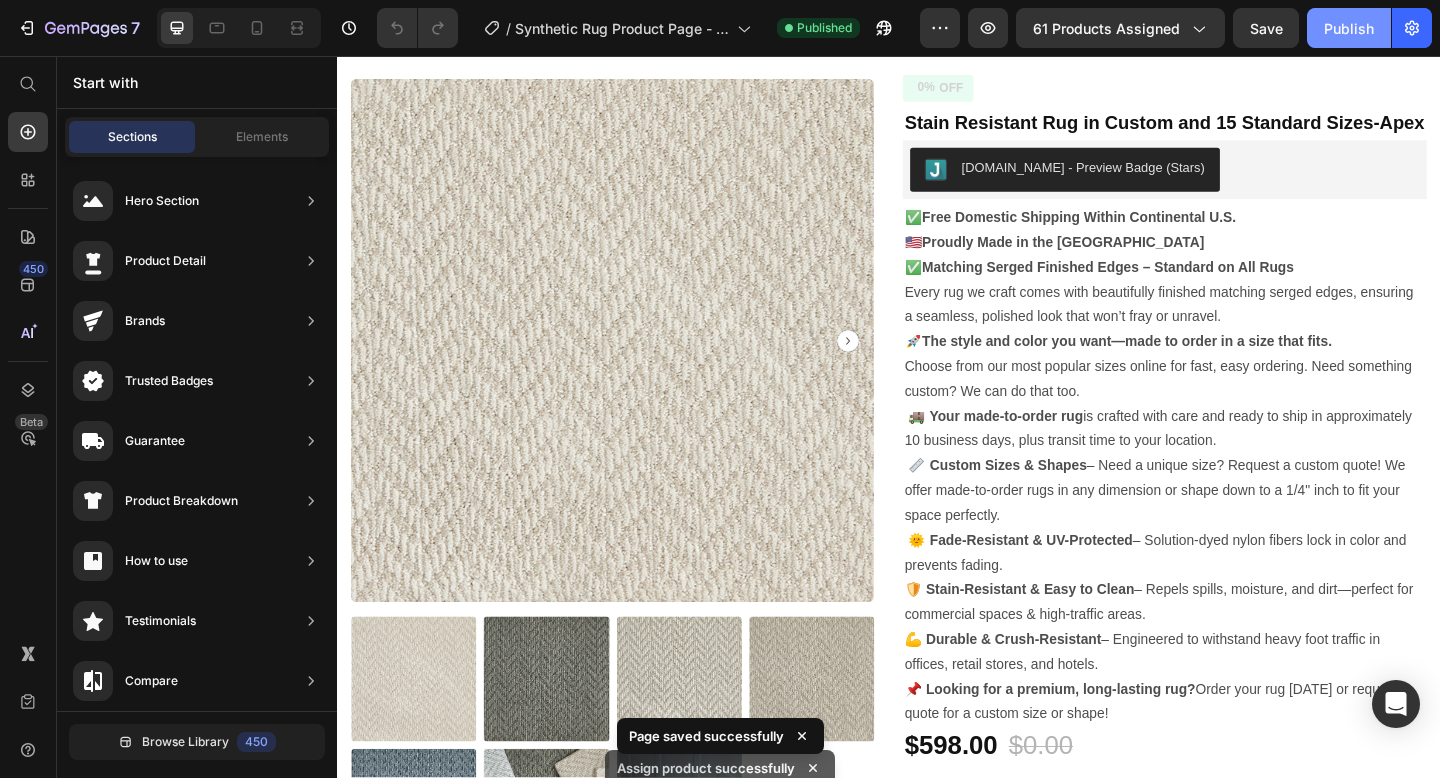 click on "Publish" at bounding box center (1349, 28) 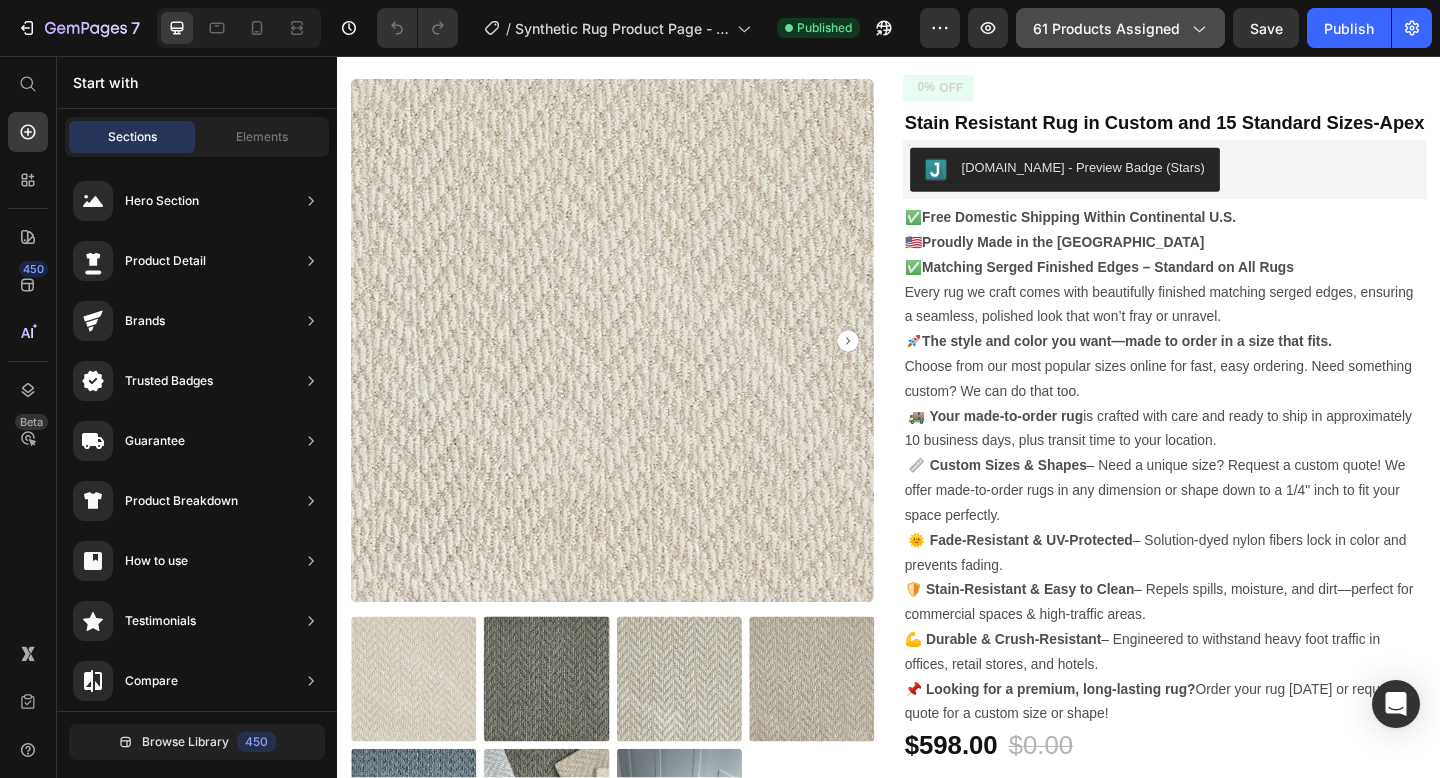 click 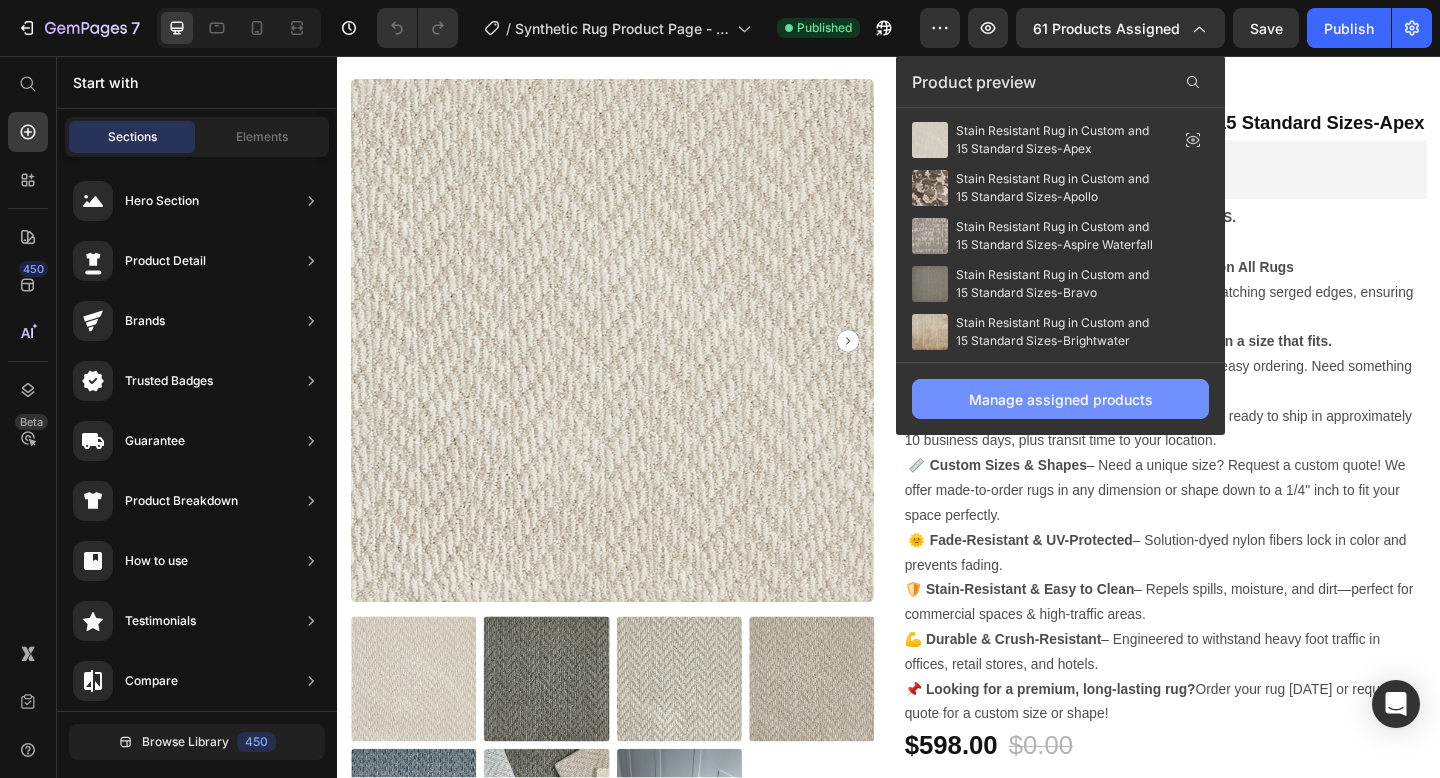 click on "Manage assigned products" at bounding box center [1061, 399] 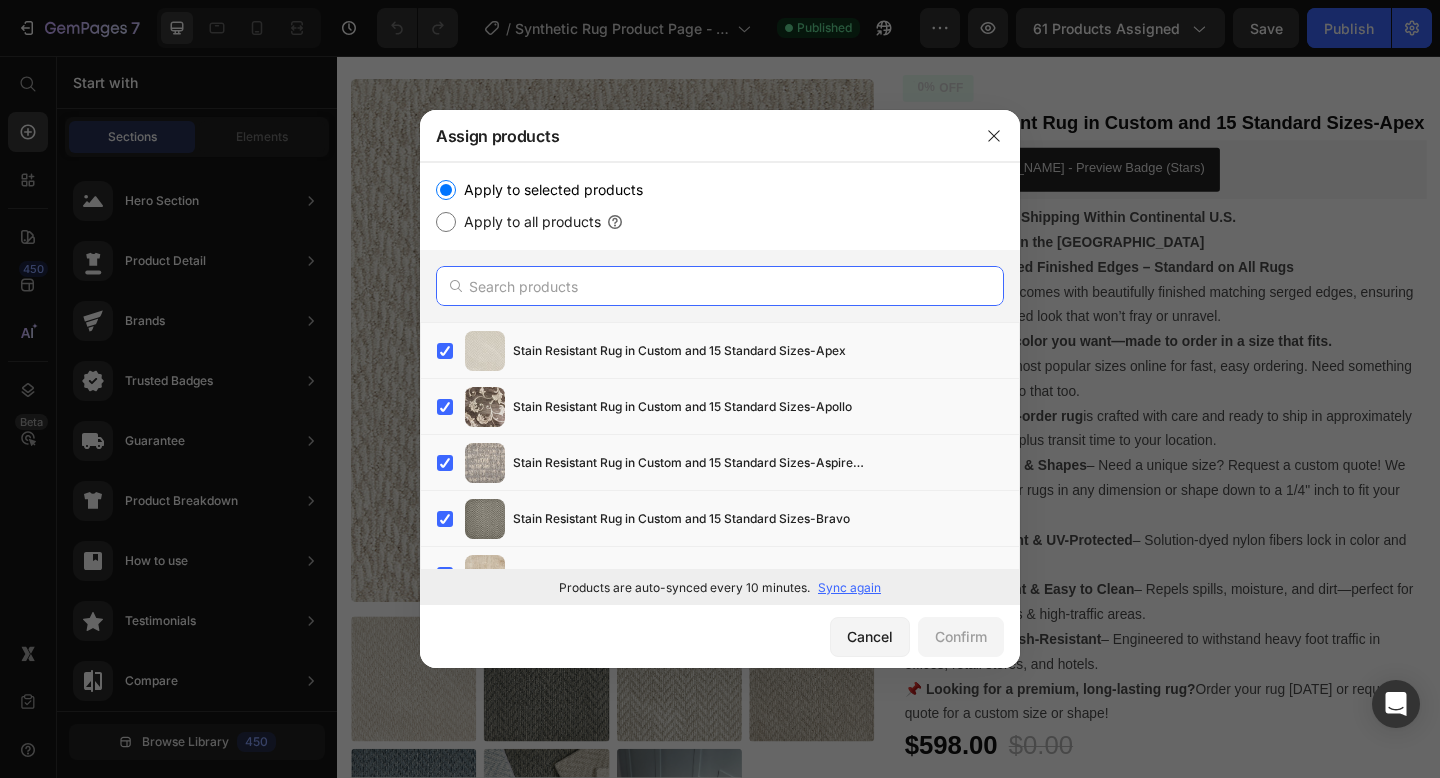 click at bounding box center (720, 286) 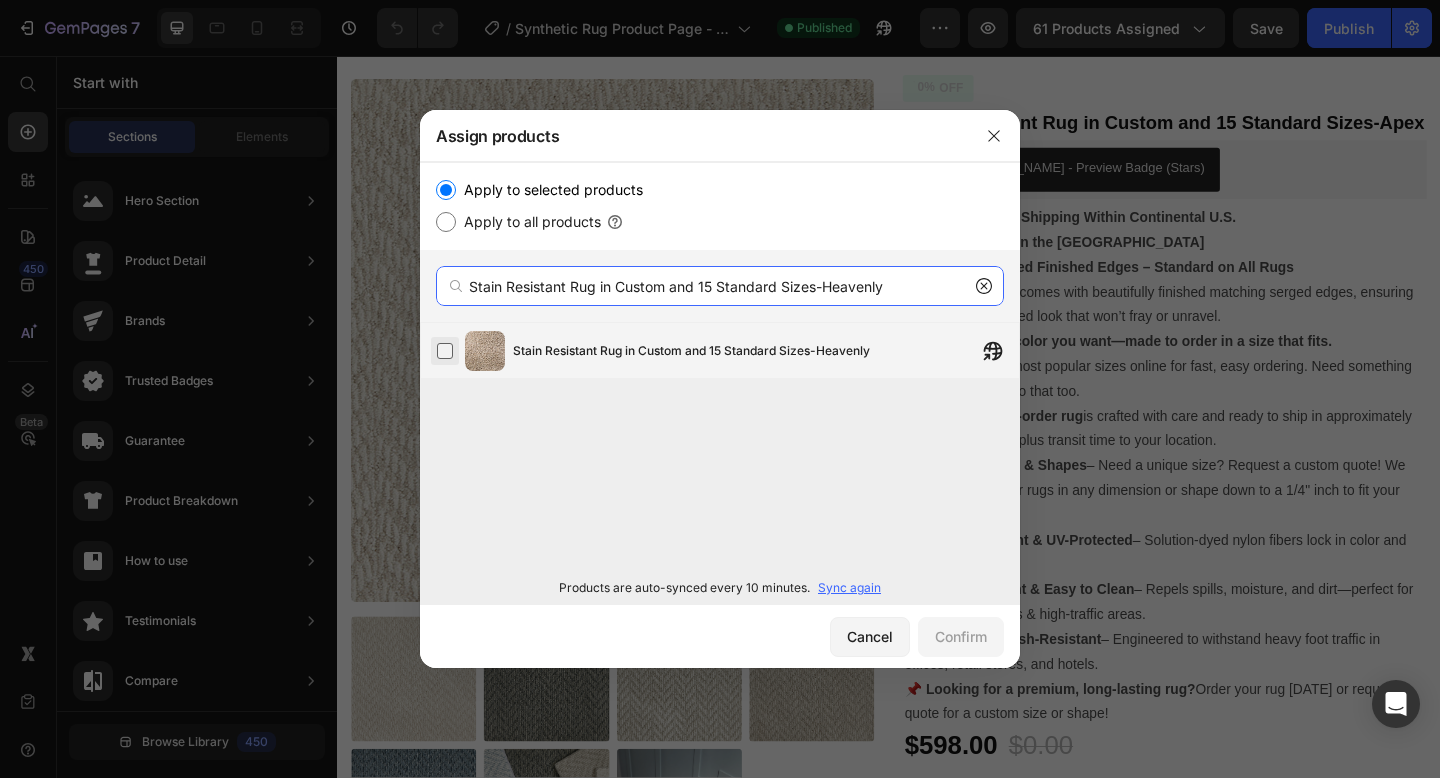 type on "Stain Resistant Rug in Custom and 15 Standard Sizes-Heavenly" 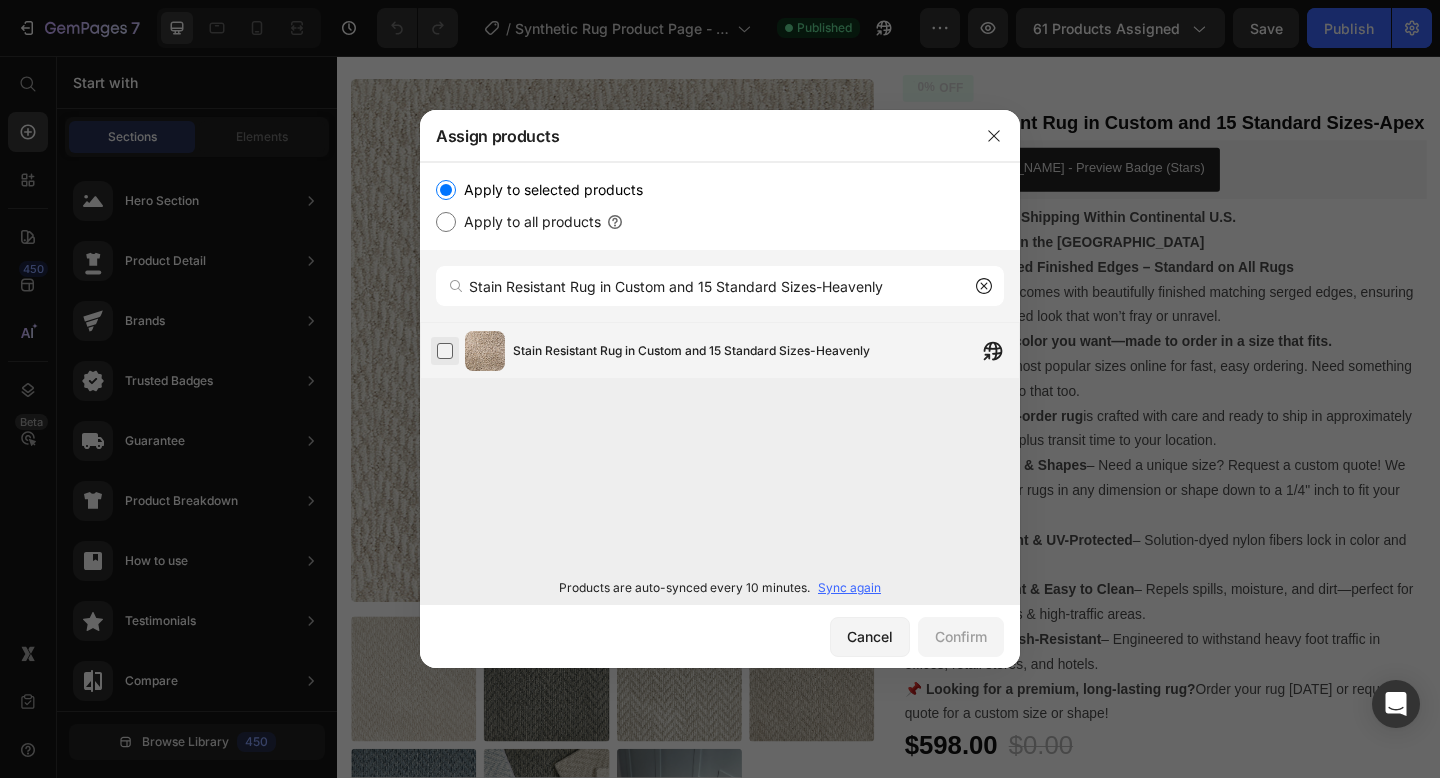 click at bounding box center (445, 351) 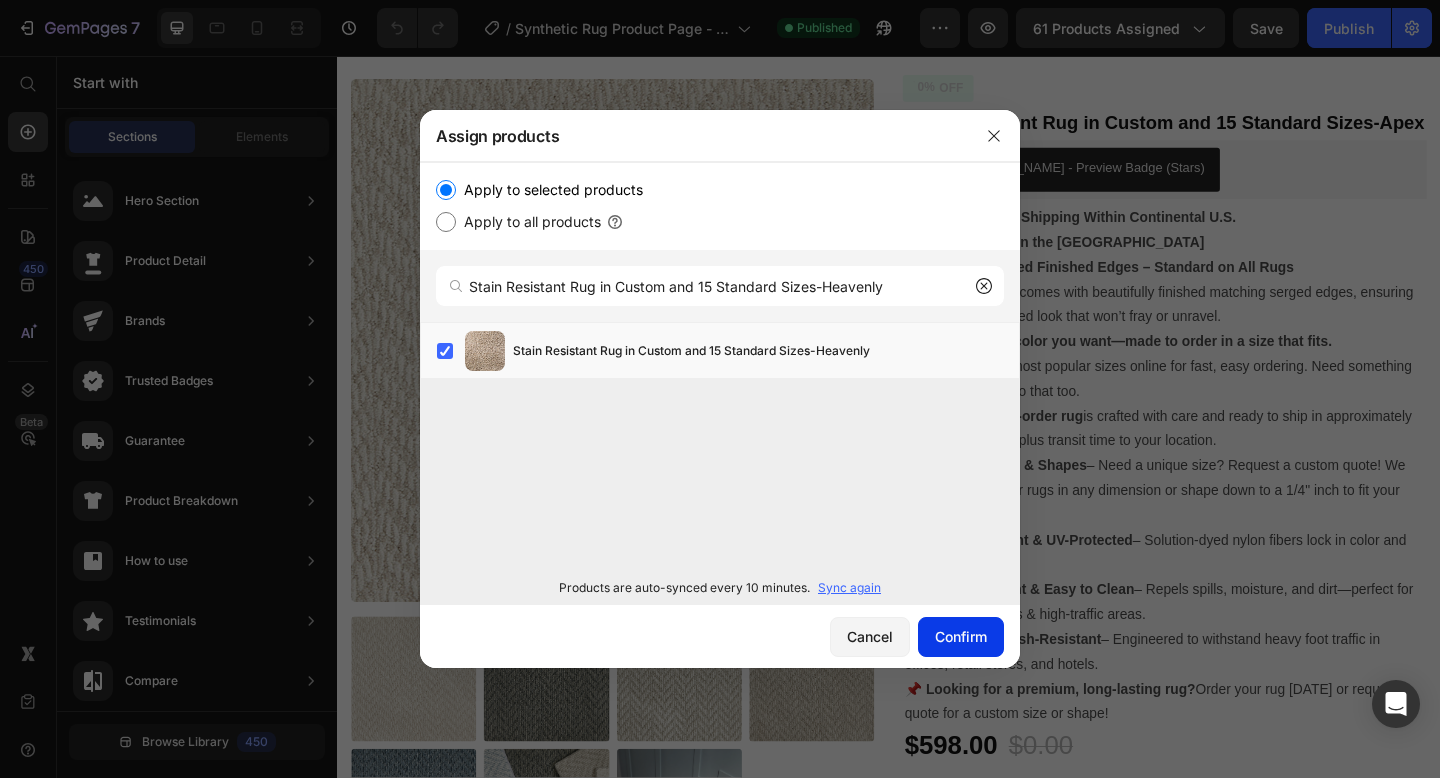 click on "Confirm" at bounding box center (961, 636) 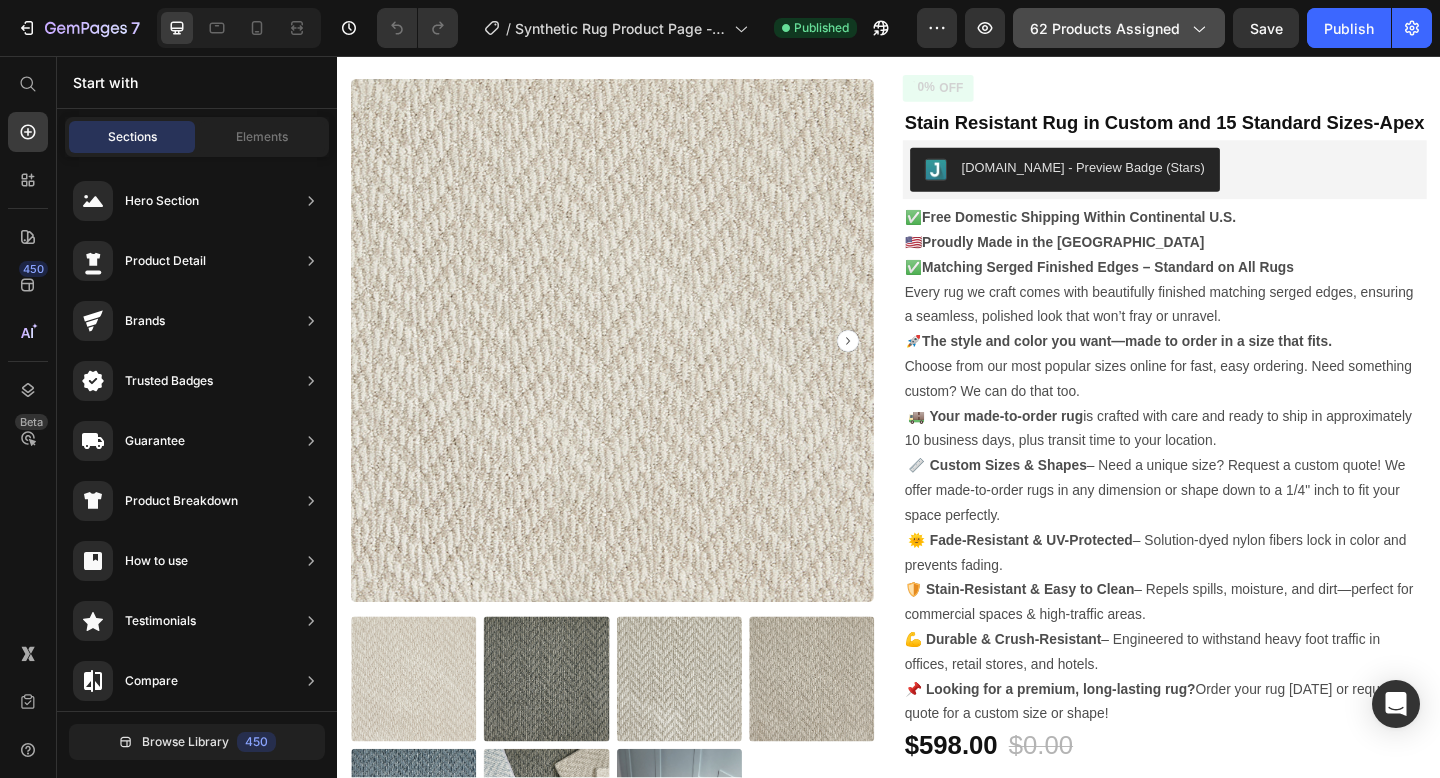 drag, startPoint x: 1208, startPoint y: 27, endPoint x: 1200, endPoint y: 35, distance: 11.313708 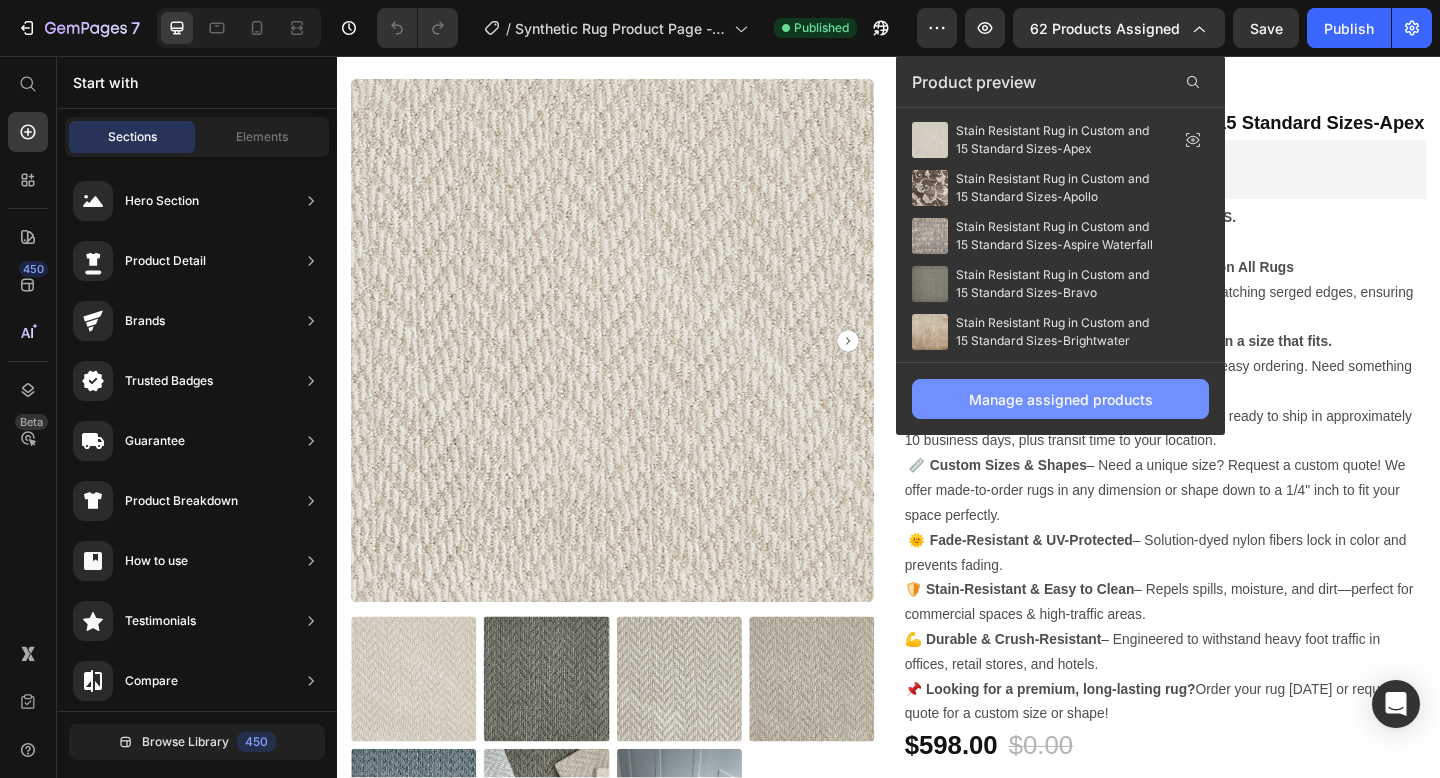 click on "Manage assigned products" at bounding box center [1060, 399] 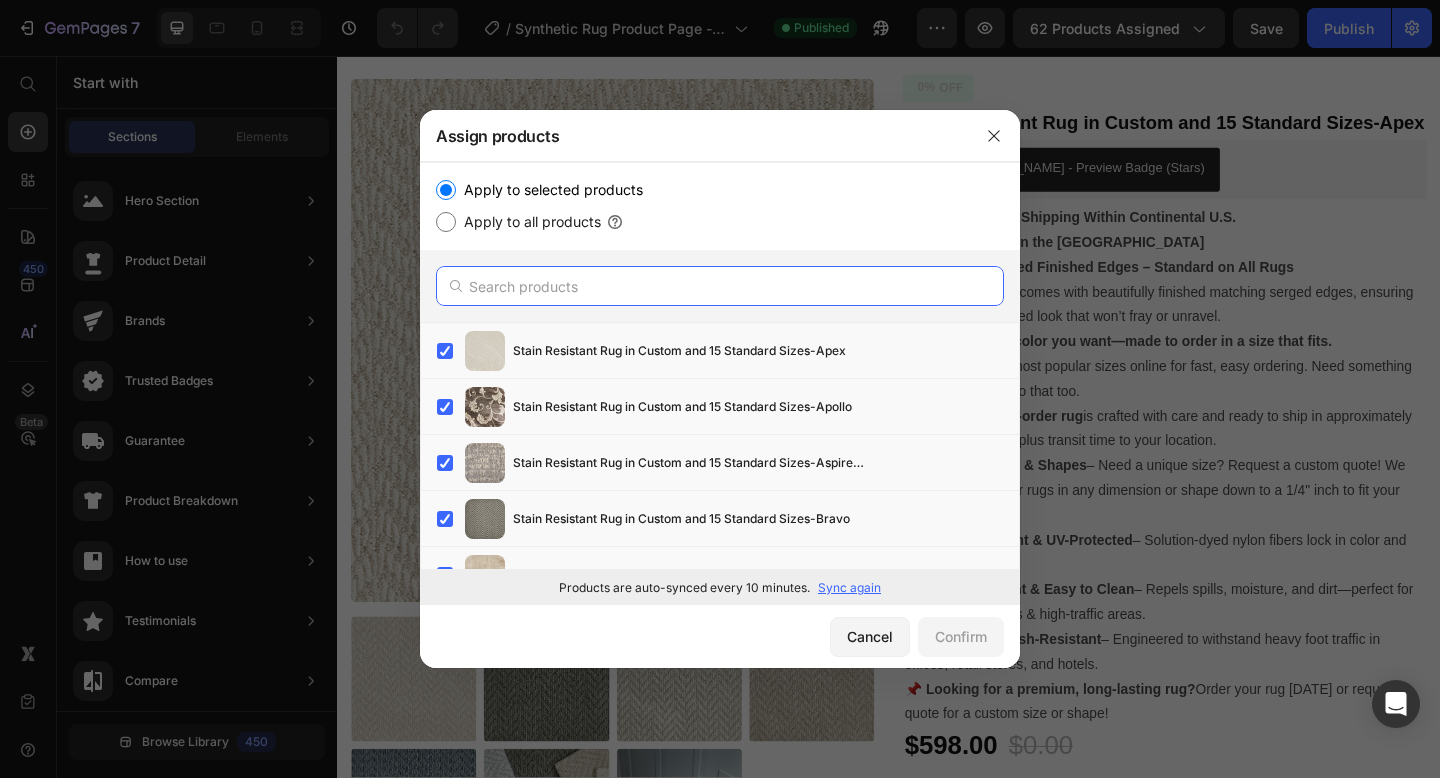 click at bounding box center [720, 286] 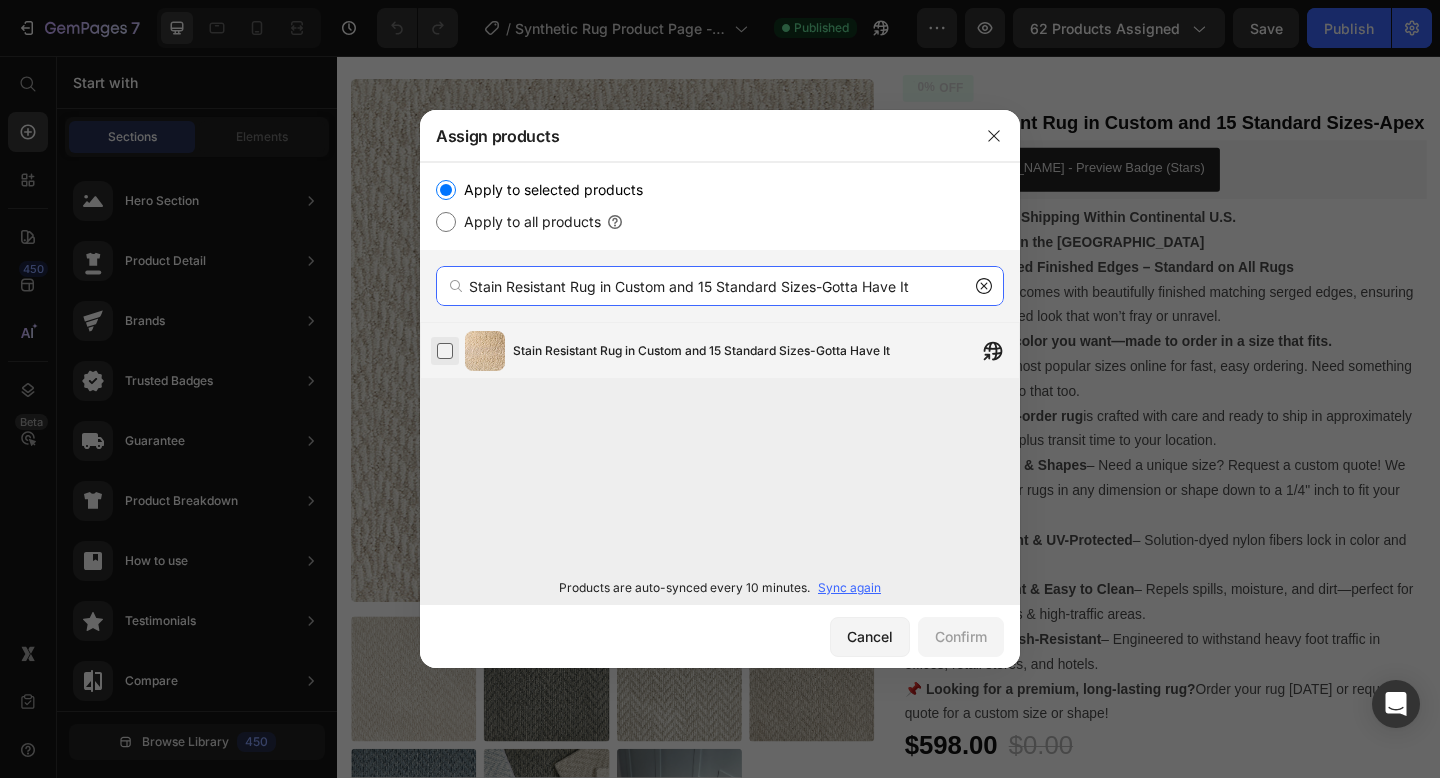 type on "Stain Resistant Rug in Custom and 15 Standard Sizes-Gotta Have It" 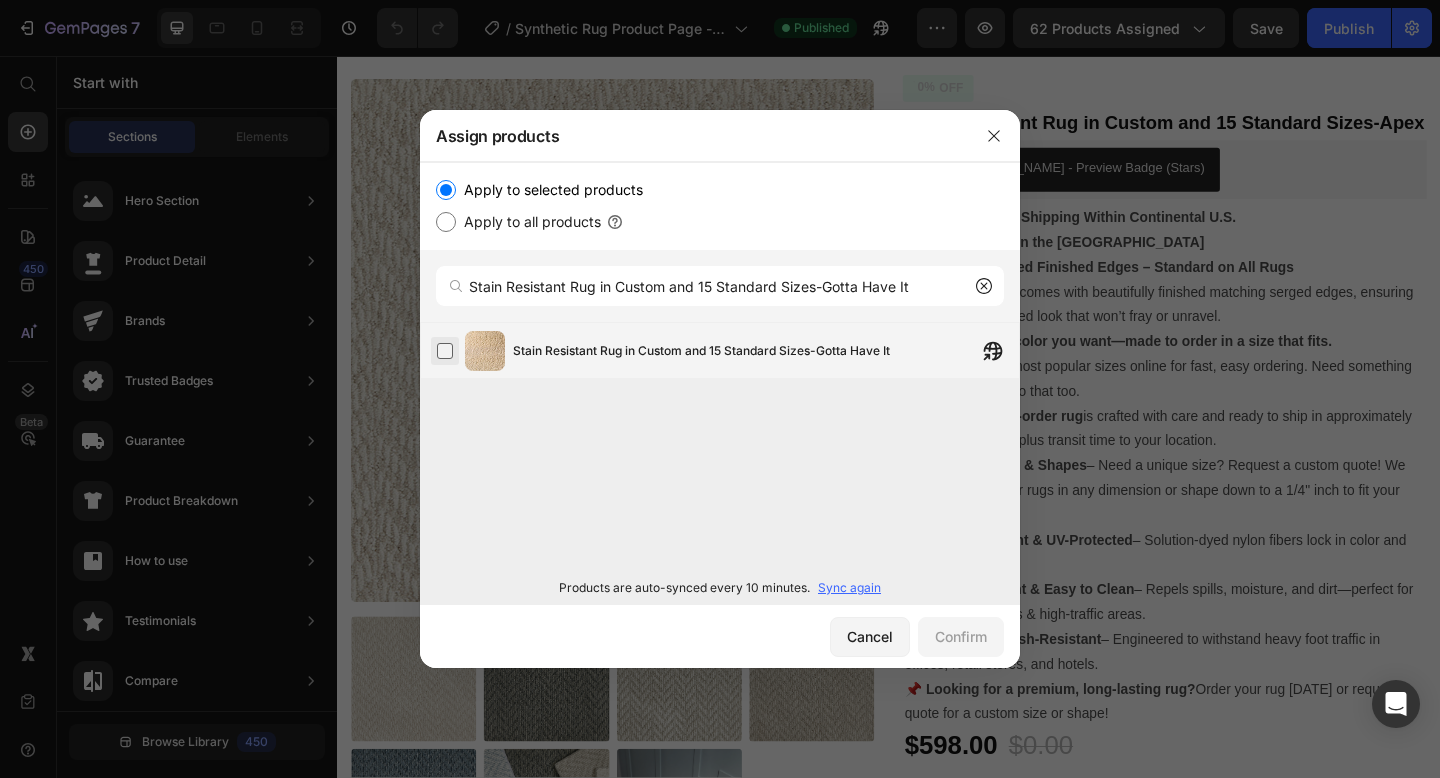 click at bounding box center (445, 351) 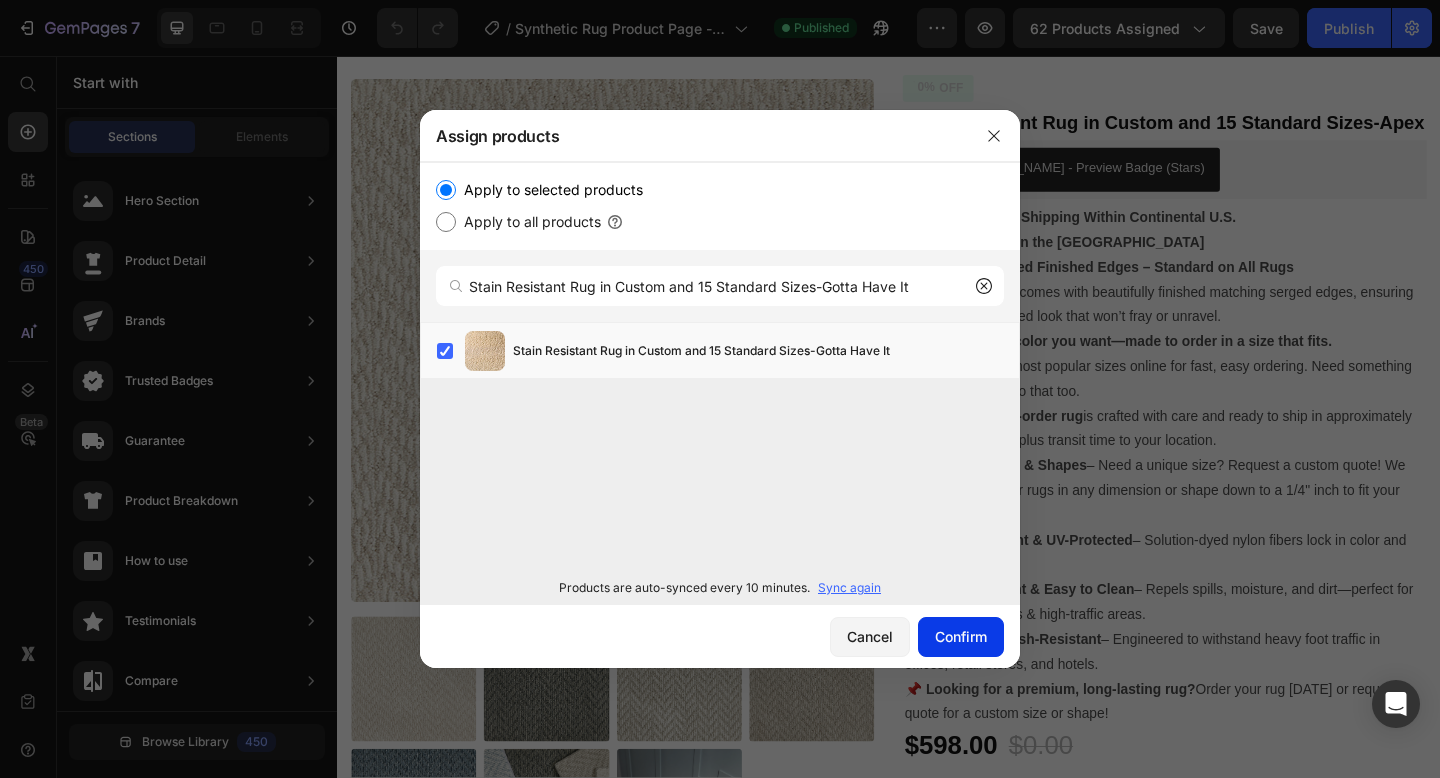 click on "Confirm" at bounding box center (961, 636) 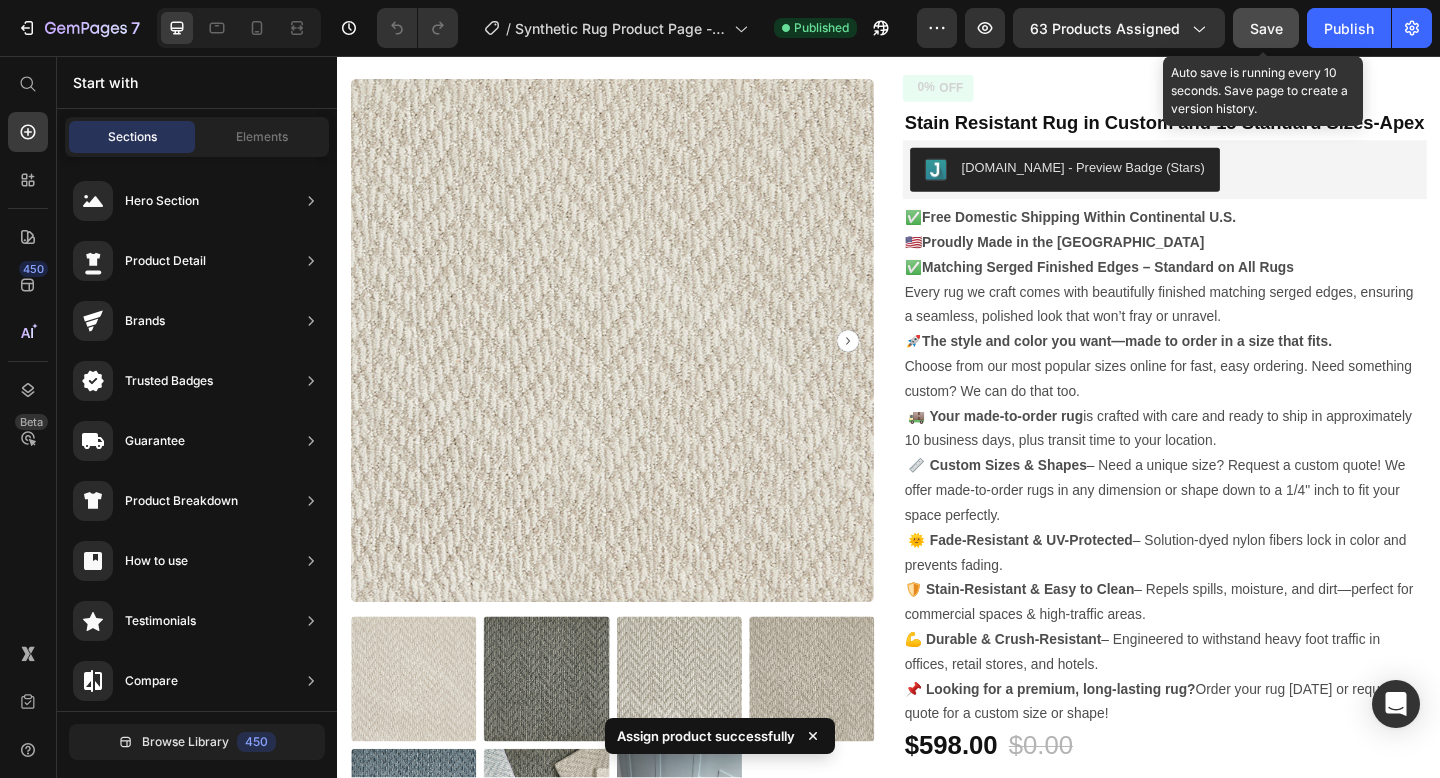 click on "Save" at bounding box center (1266, 28) 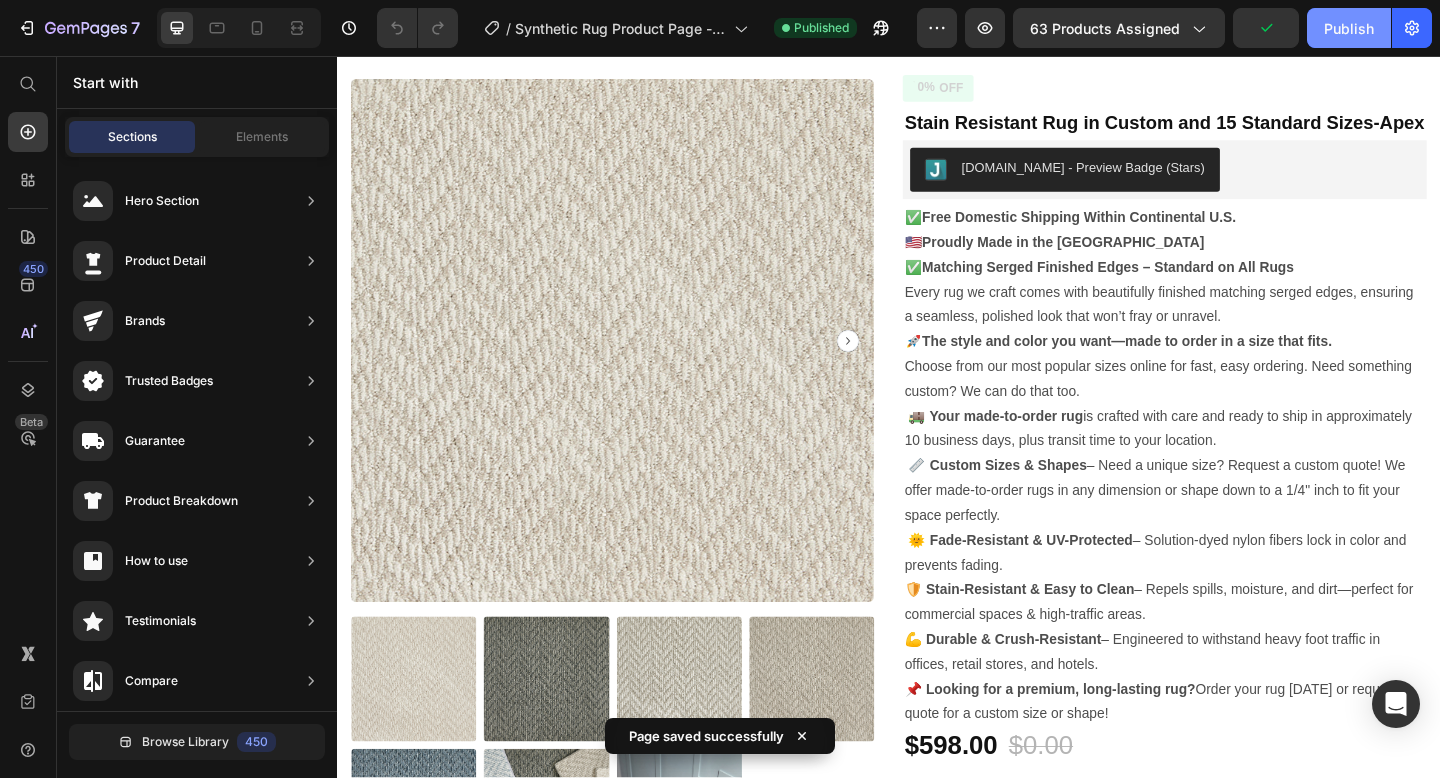 click on "Publish" at bounding box center [1349, 28] 